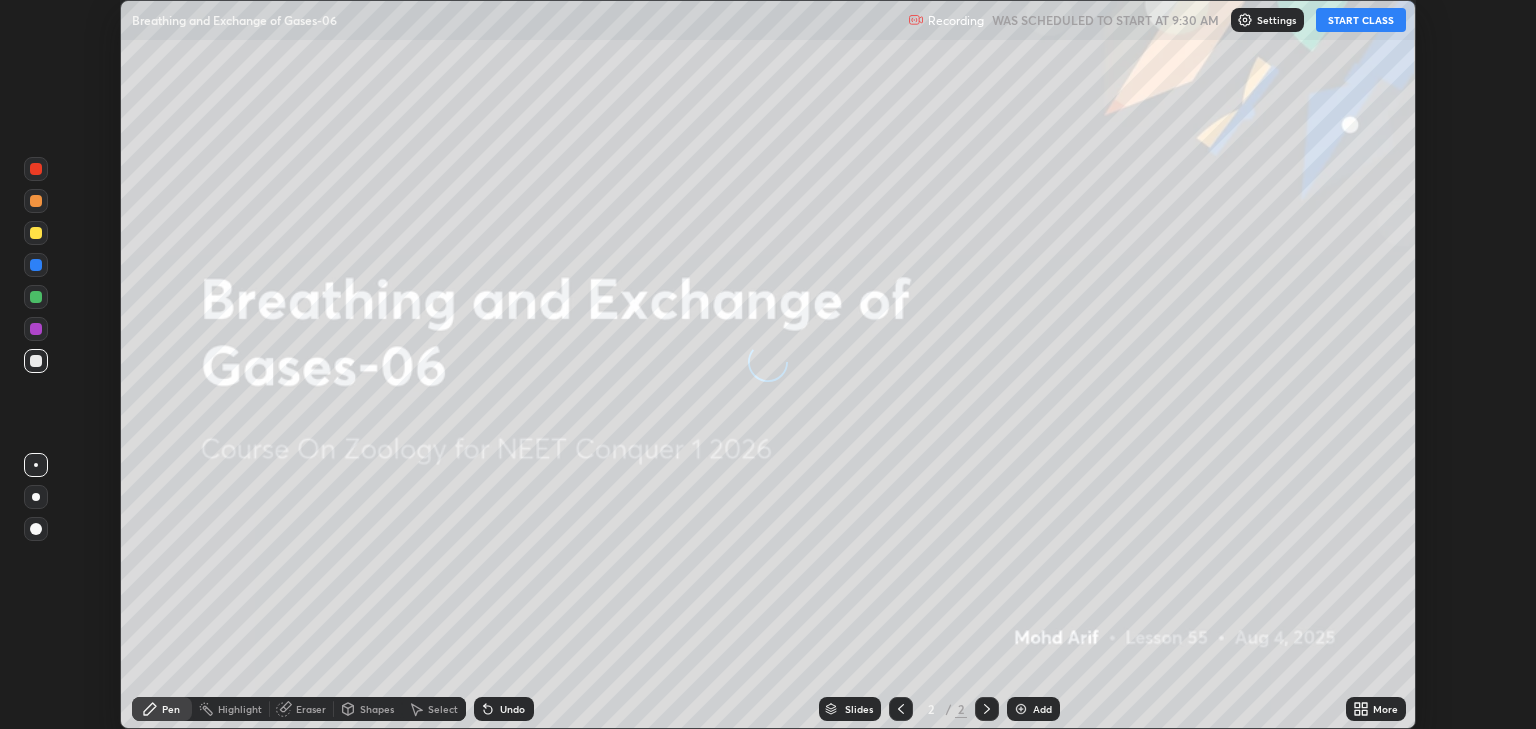 scroll, scrollTop: 0, scrollLeft: 0, axis: both 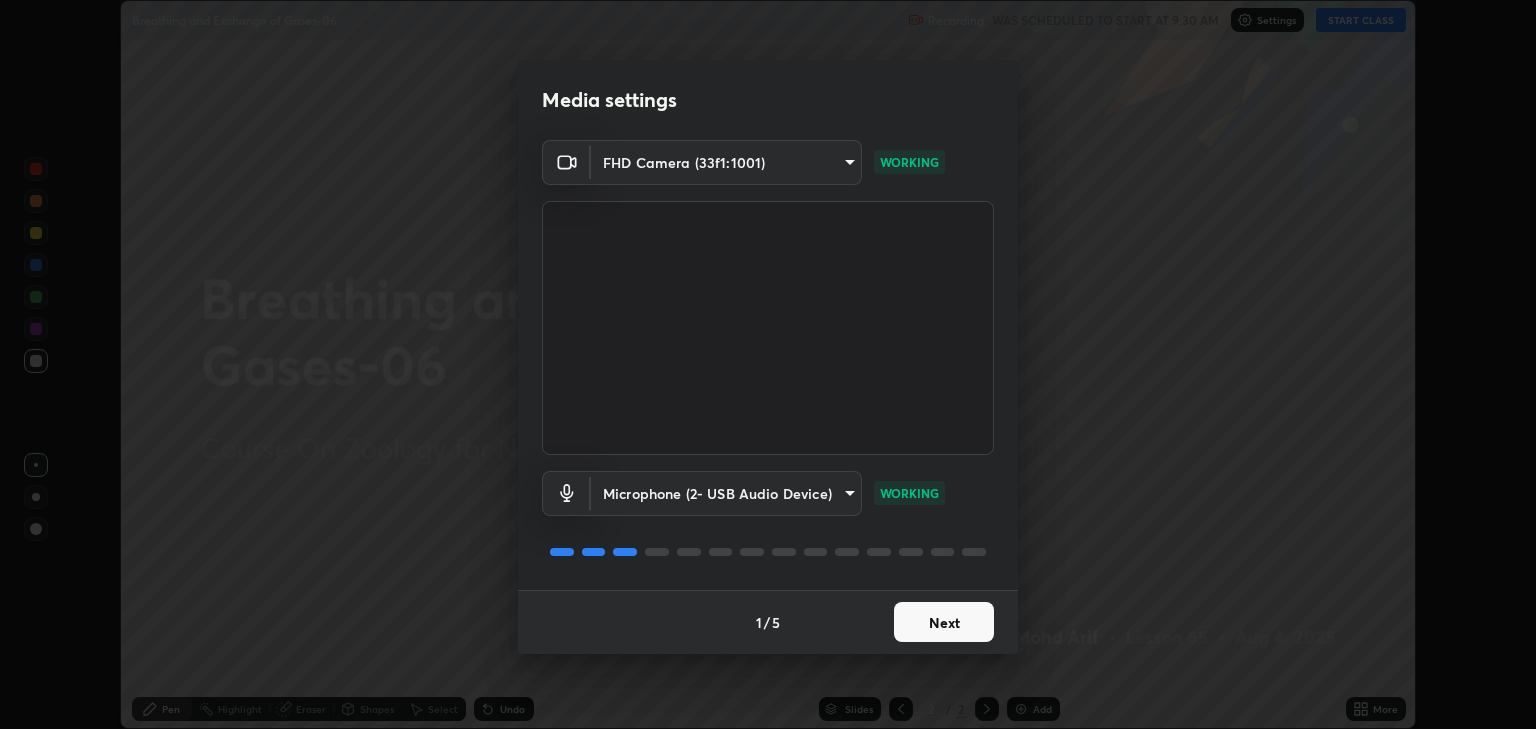 click on "Next" at bounding box center (944, 622) 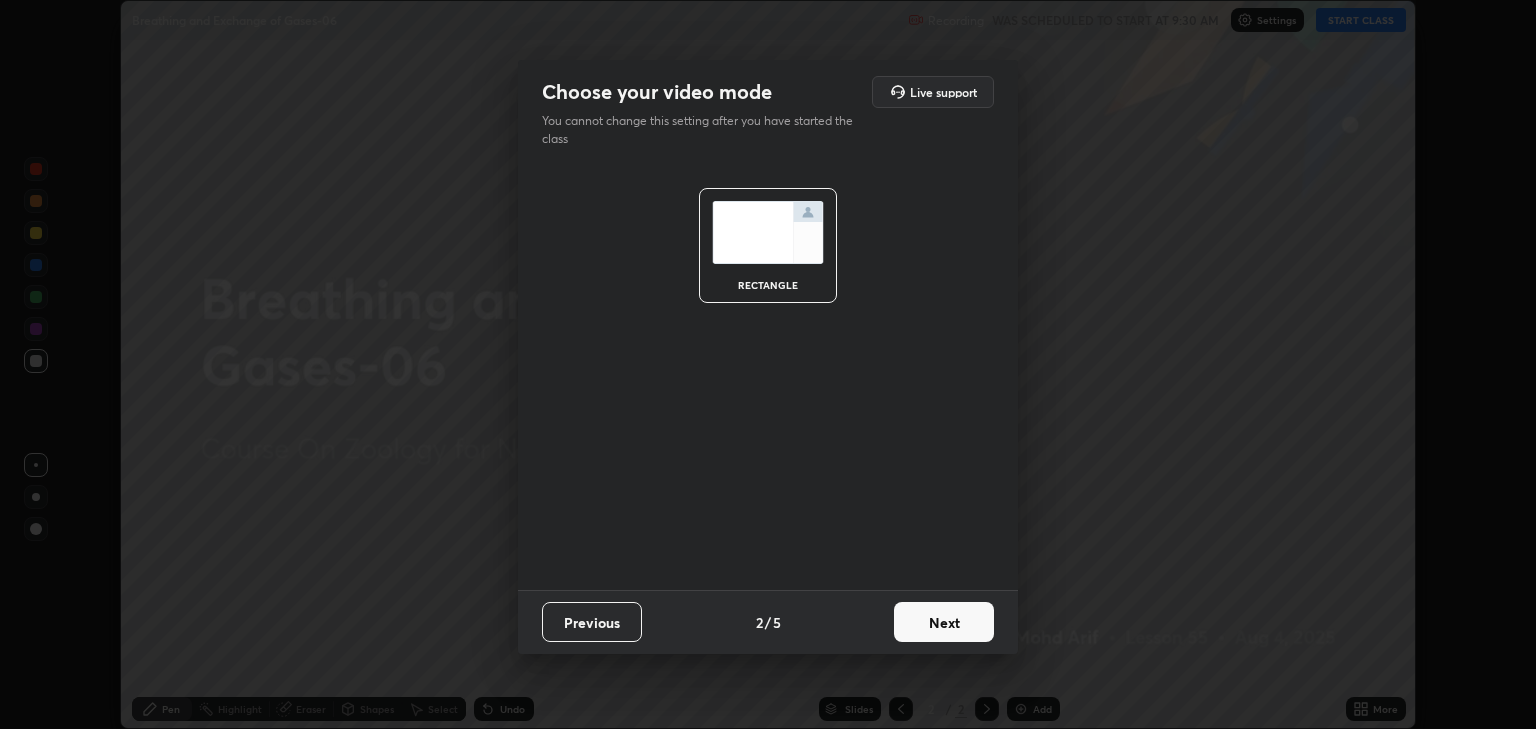 click on "Next" at bounding box center [944, 622] 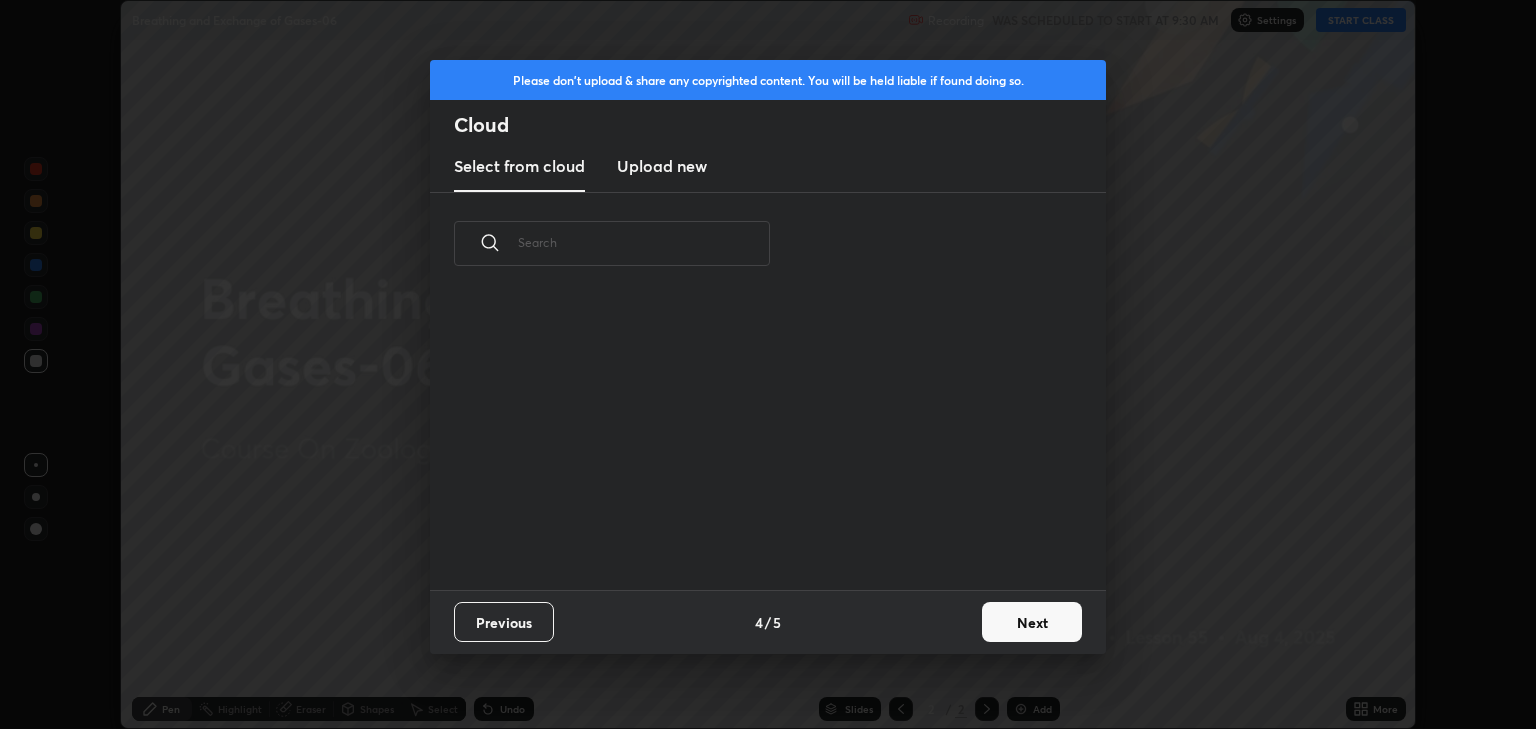 click on "Next" at bounding box center (1032, 622) 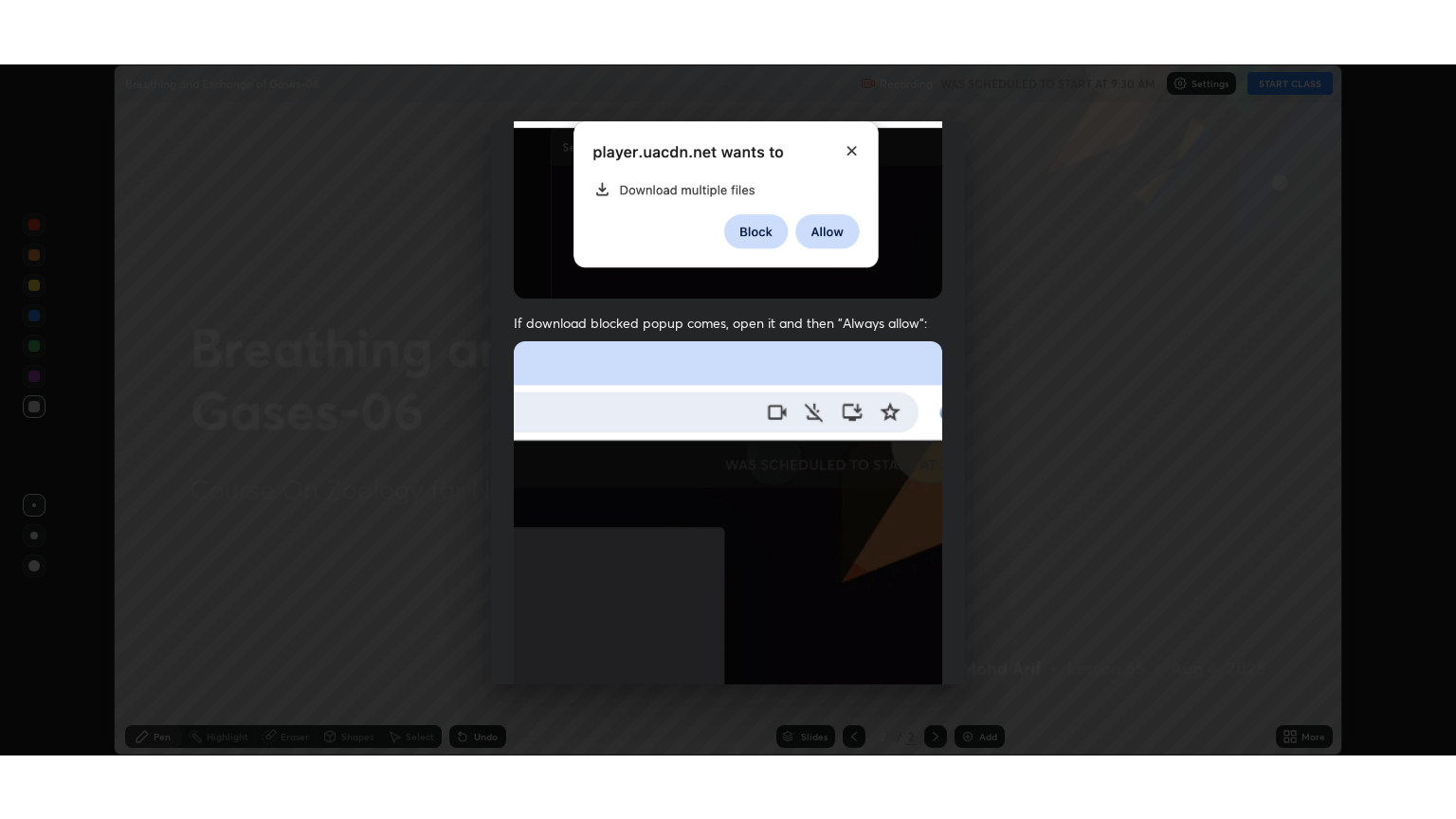 scroll, scrollTop: 384, scrollLeft: 0, axis: vertical 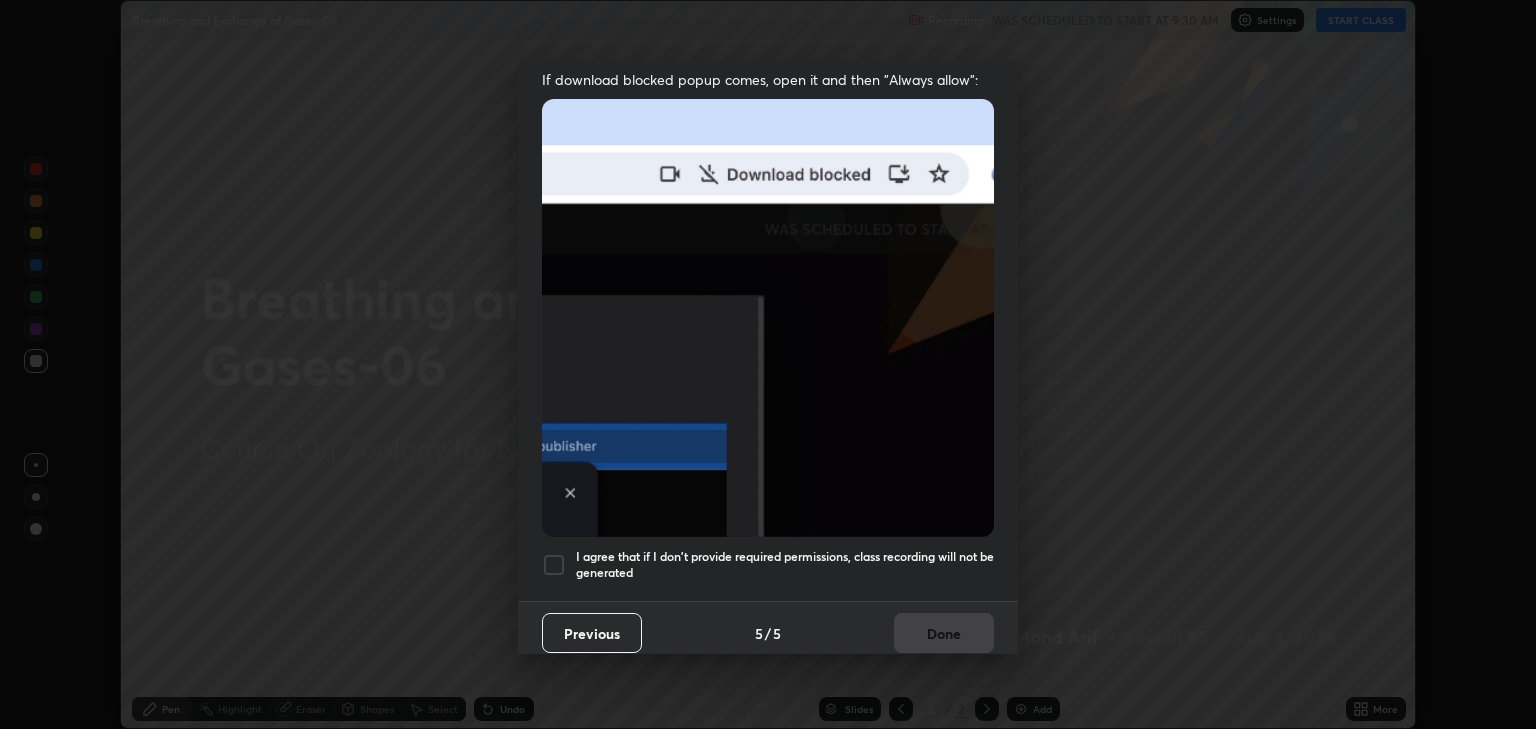 click at bounding box center (768, 317) 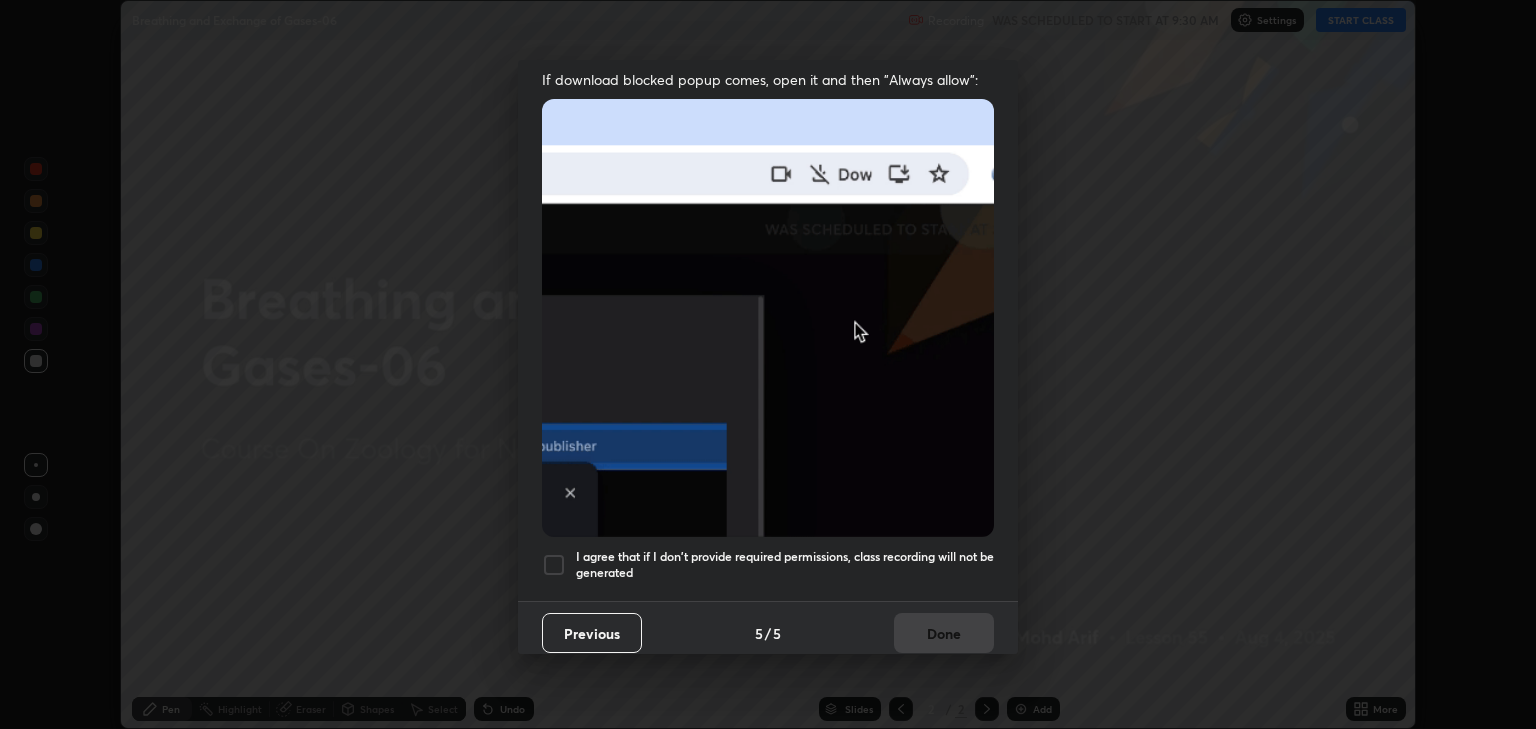 click on "I agree that if I don't provide required permissions, class recording will not be generated" at bounding box center [785, 564] 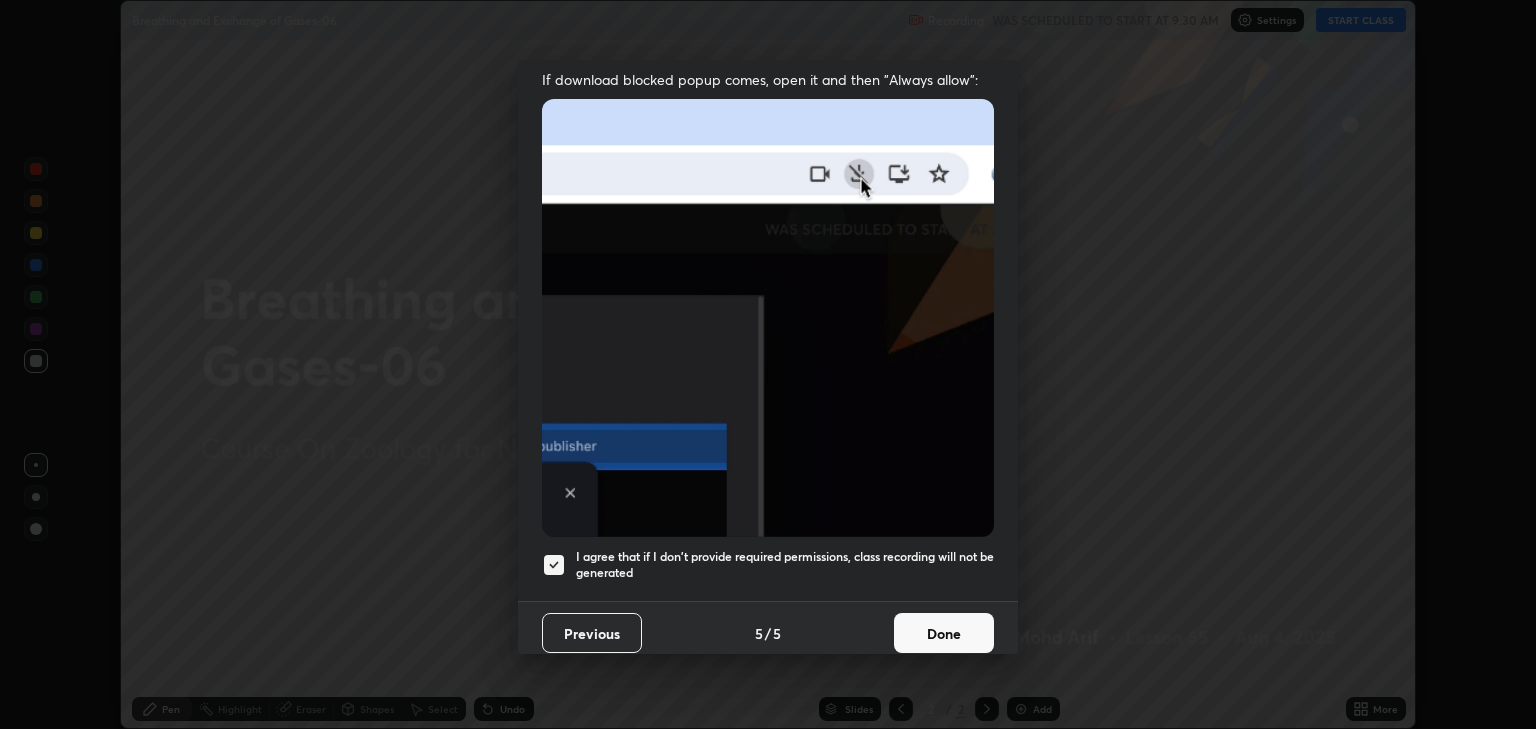 click on "Done" at bounding box center [944, 633] 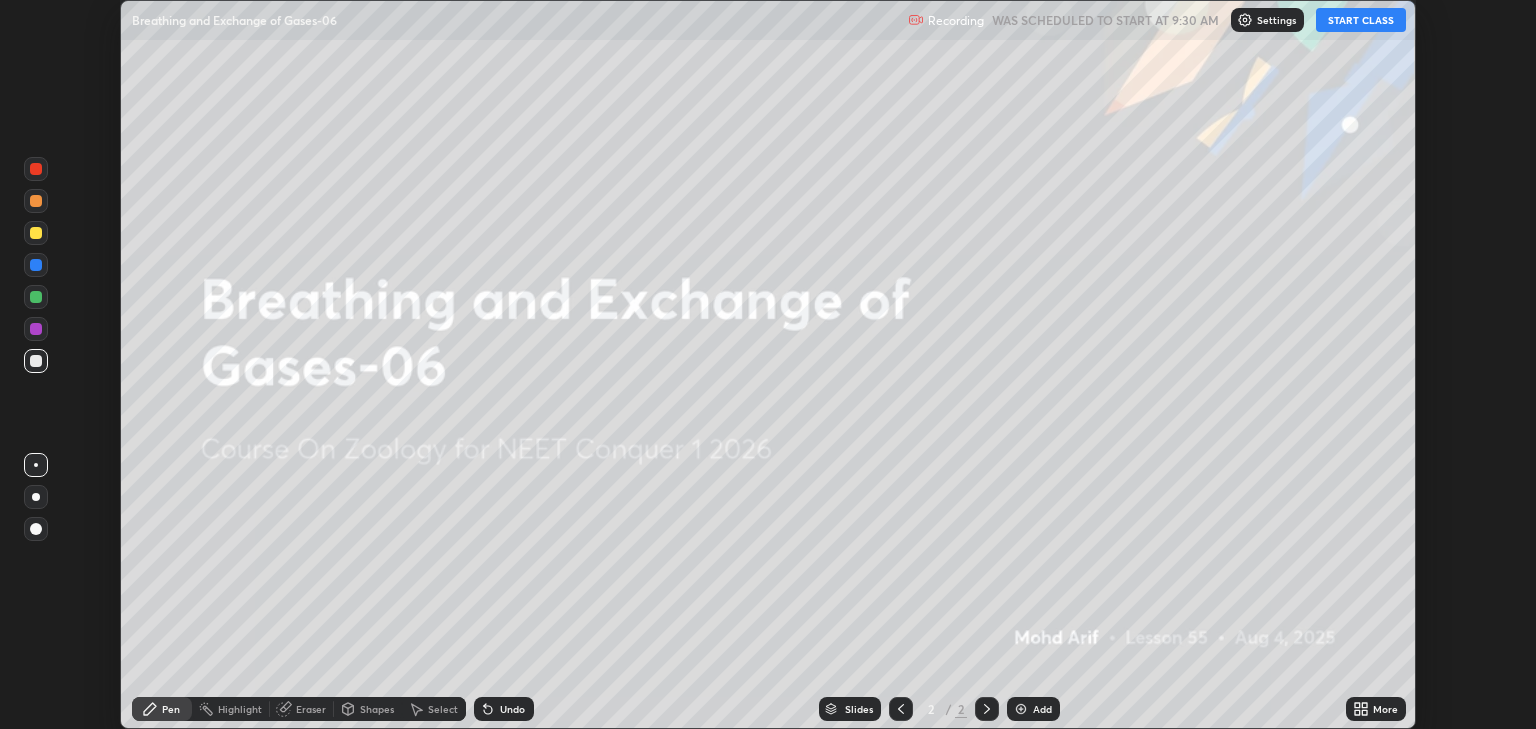 click 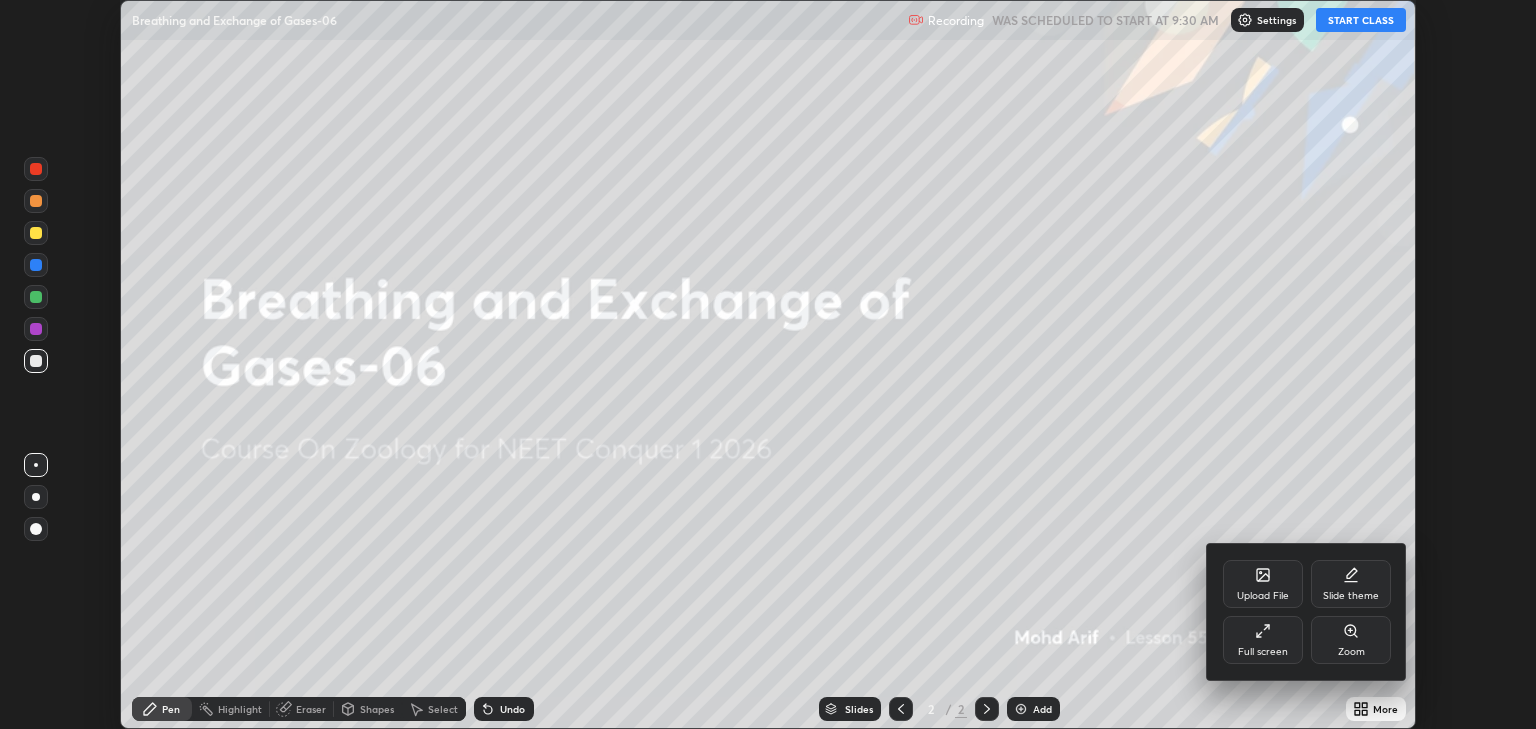 click on "Full screen" at bounding box center (1263, 640) 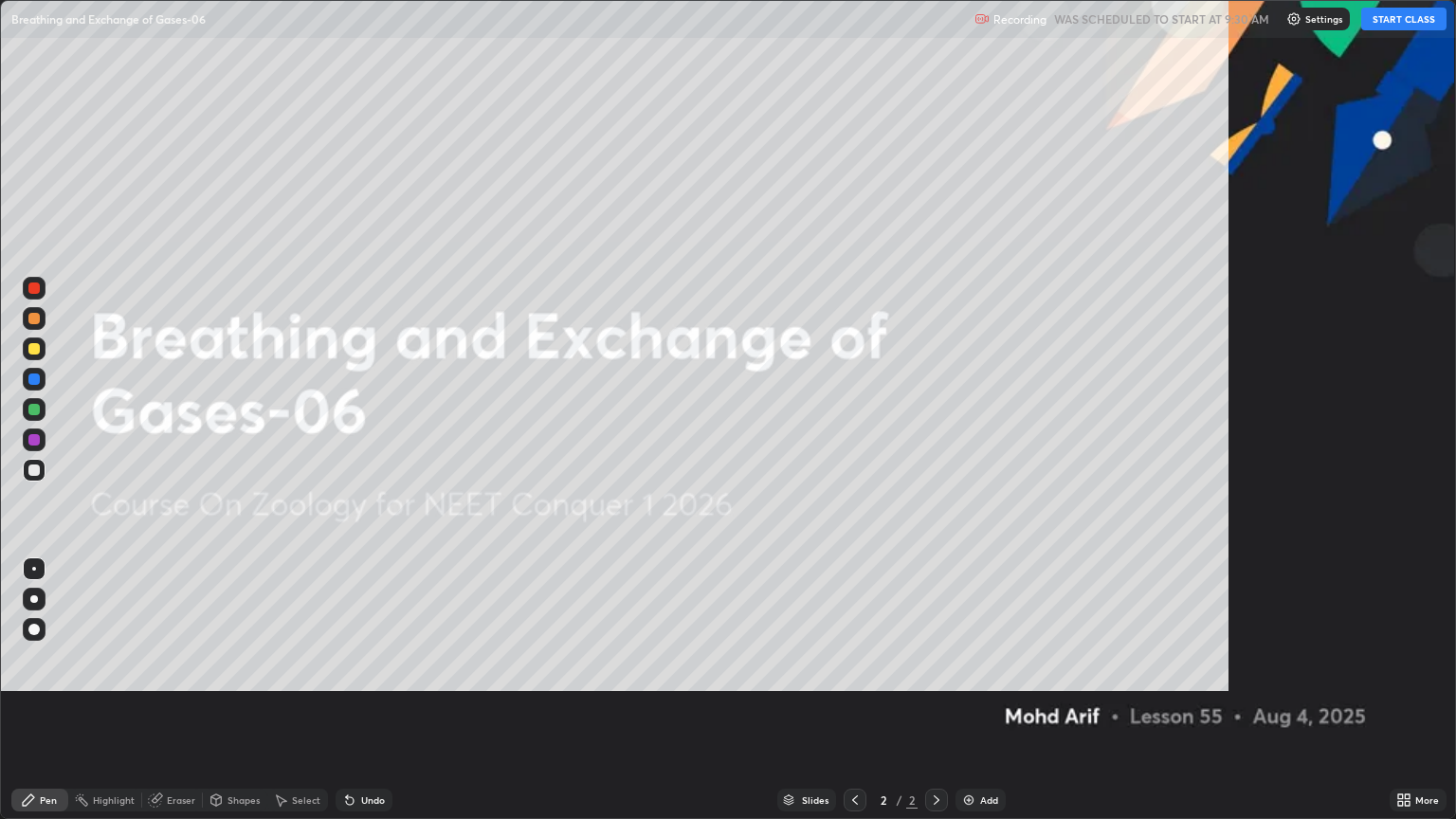 scroll, scrollTop: 93973, scrollLeft: 93336, axis: both 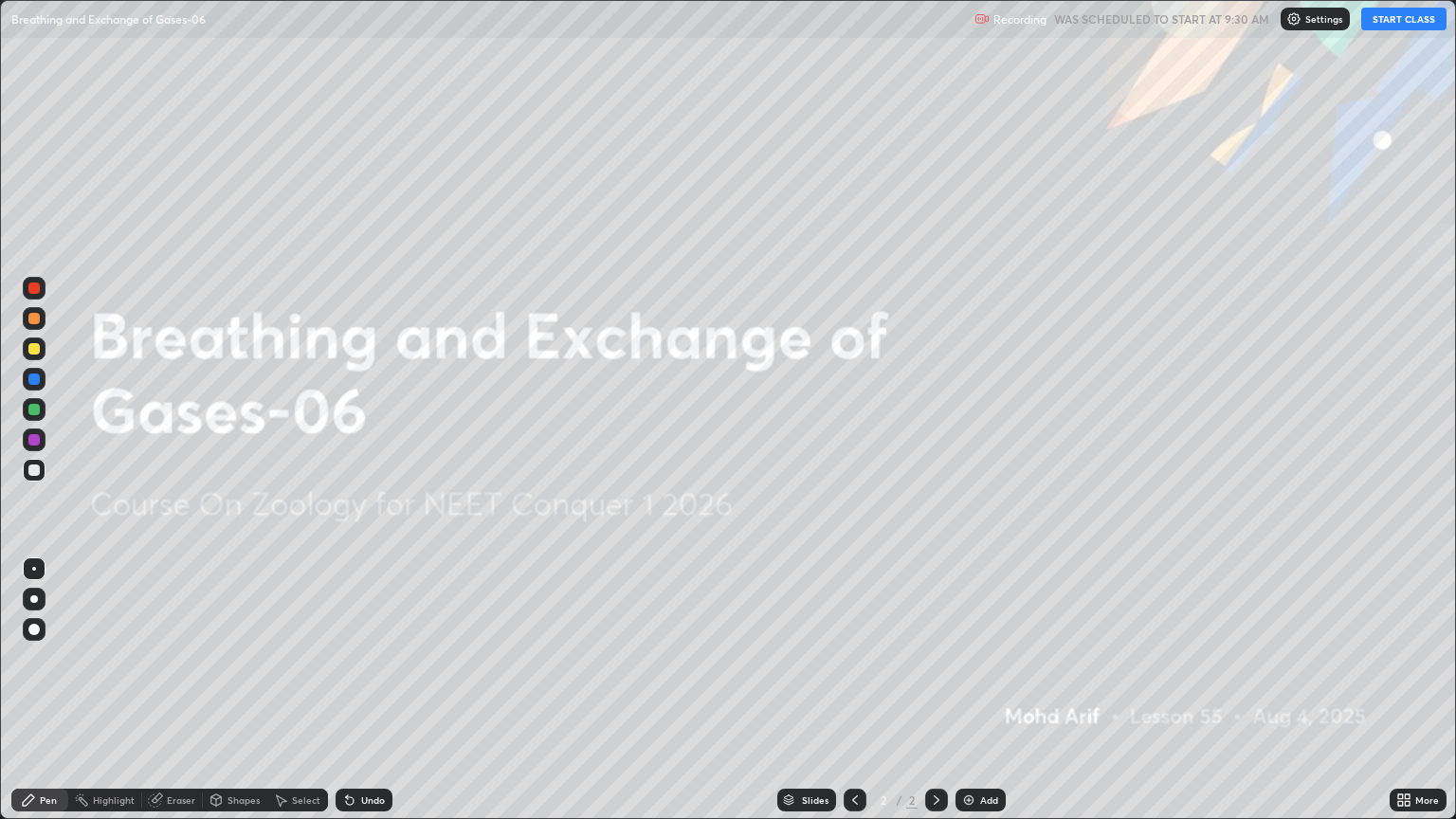 click on "START CLASS" at bounding box center (1404, 19) 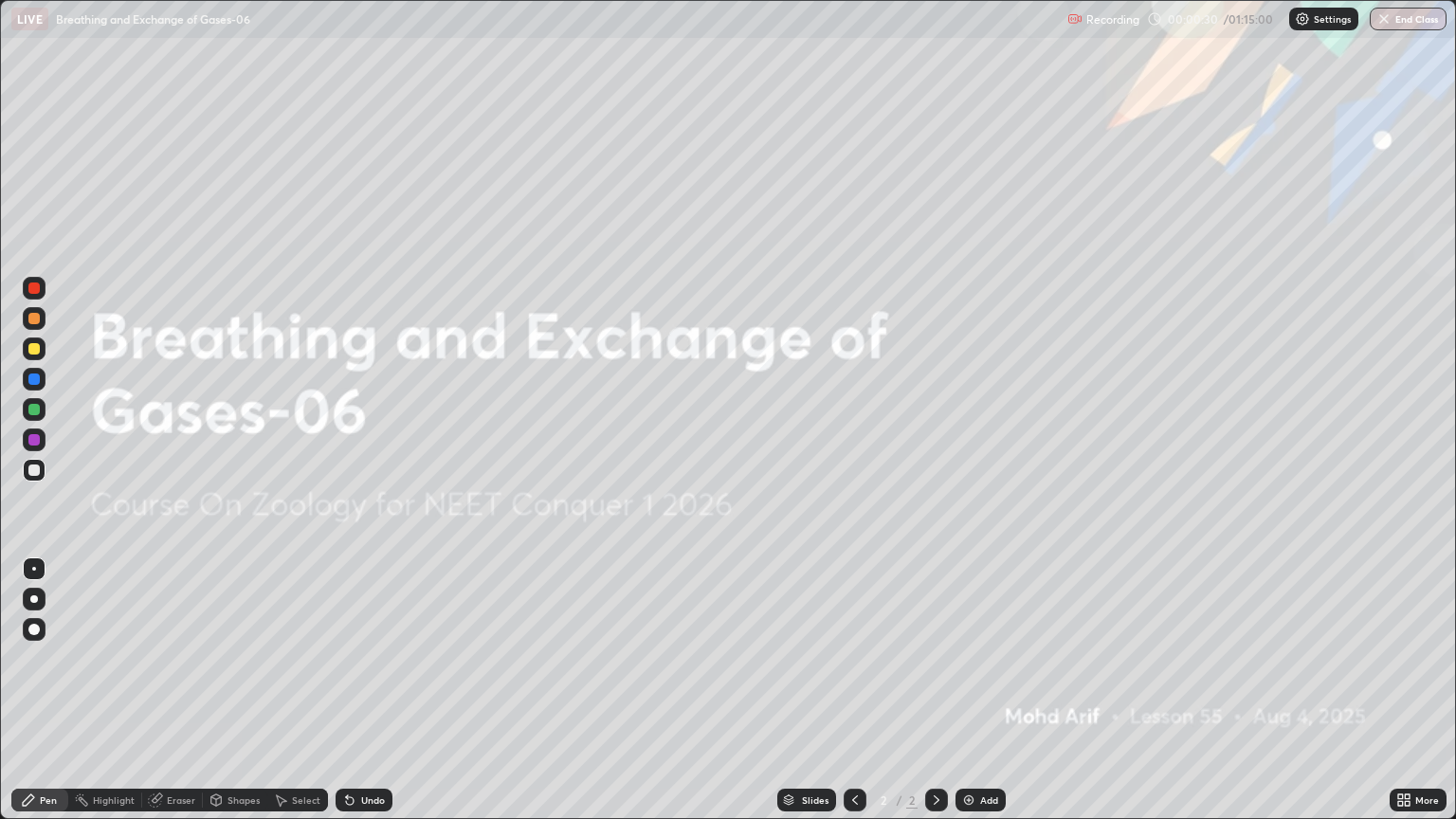 click on "Add" at bounding box center (980, 800) 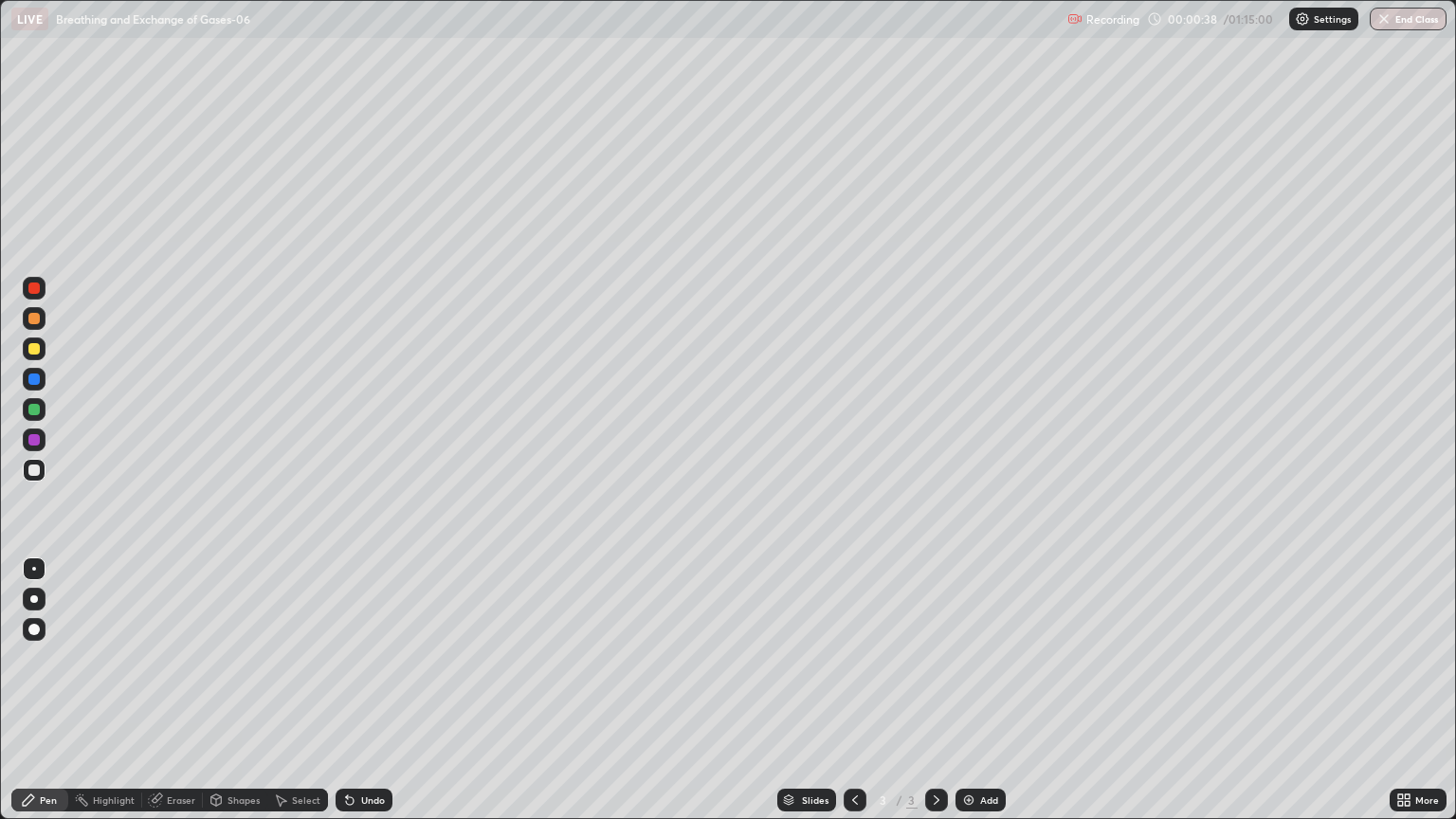 click at bounding box center (34, 629) 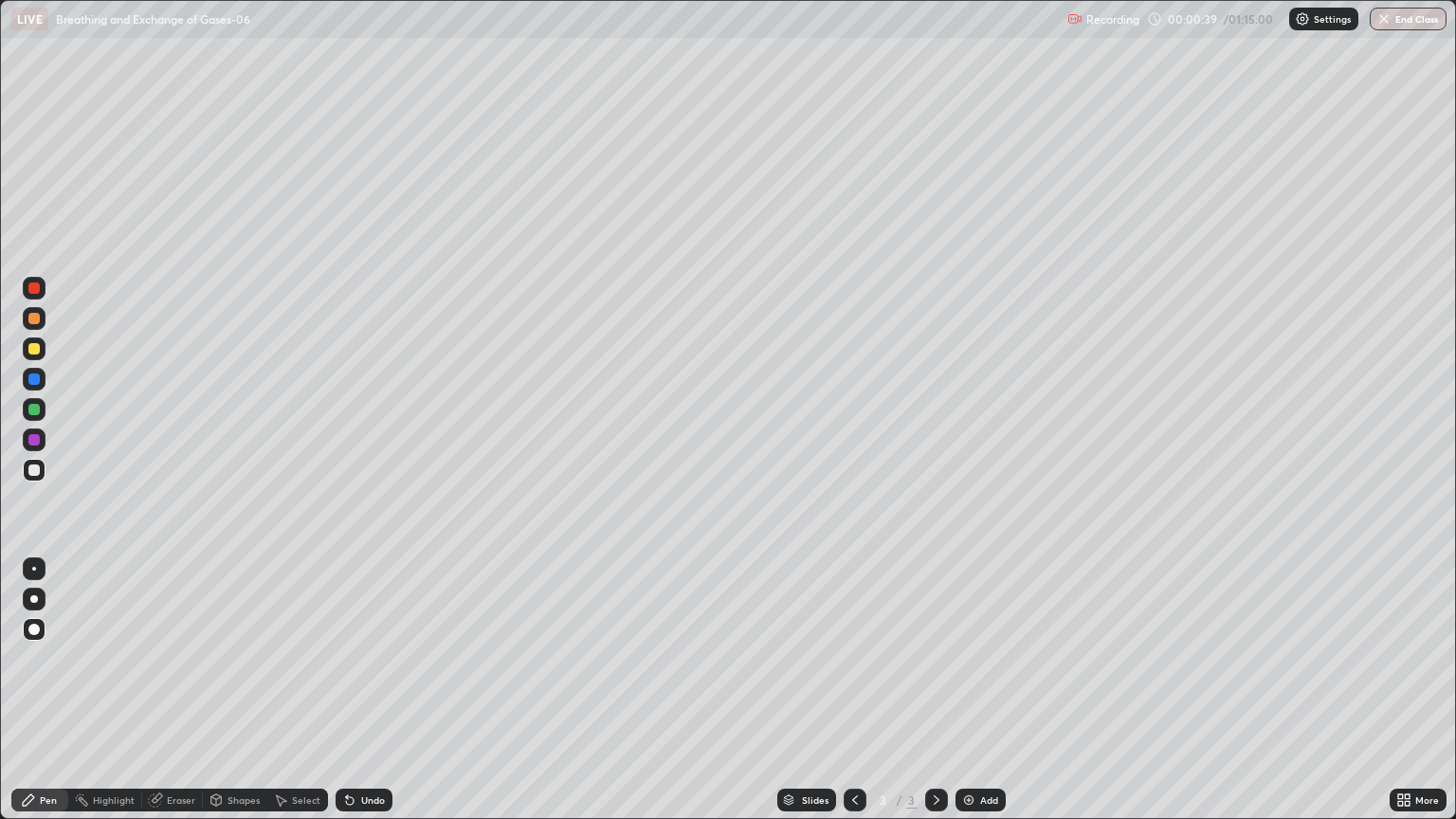 click at bounding box center (34, 349) 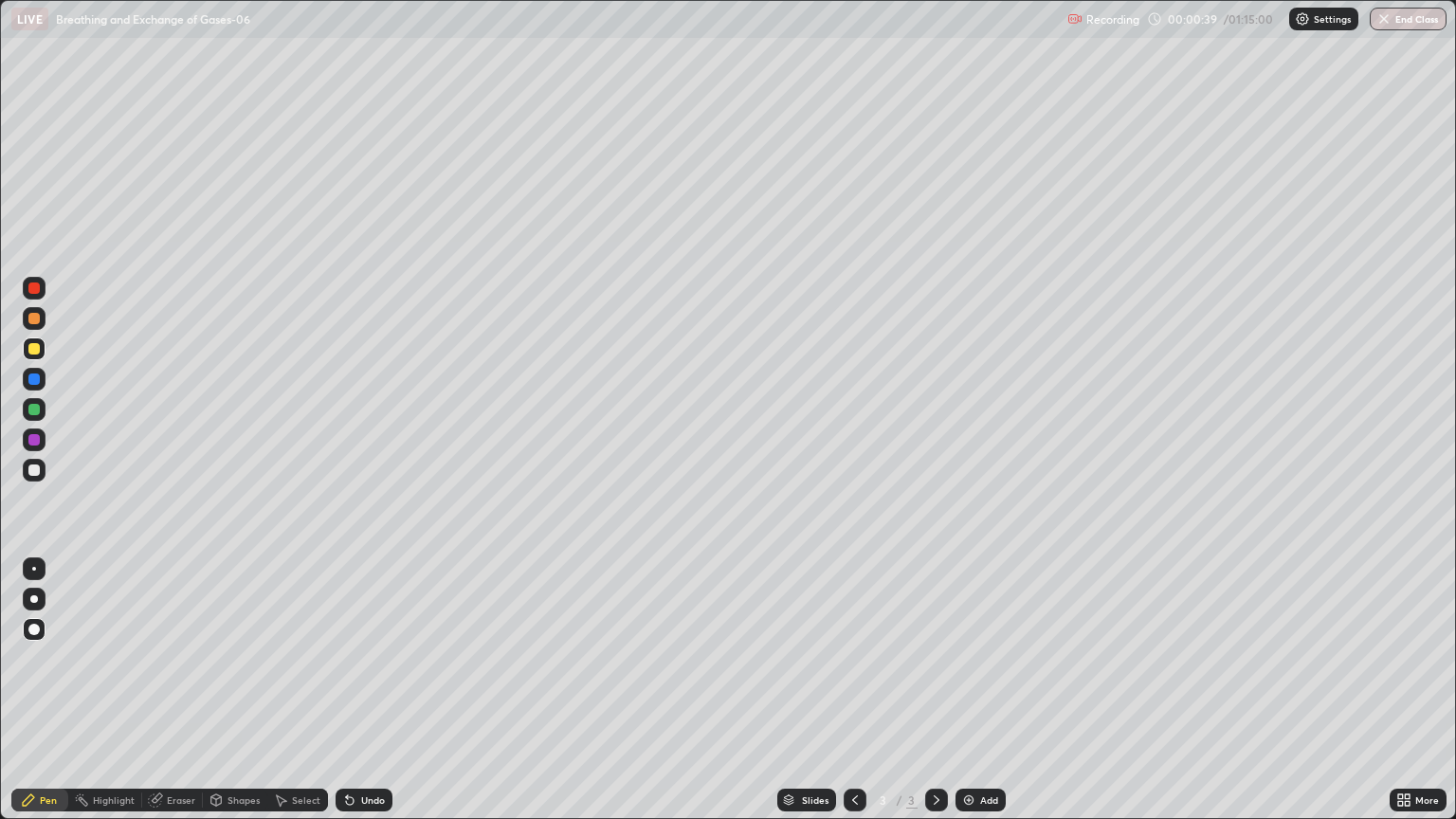 click at bounding box center (34, 349) 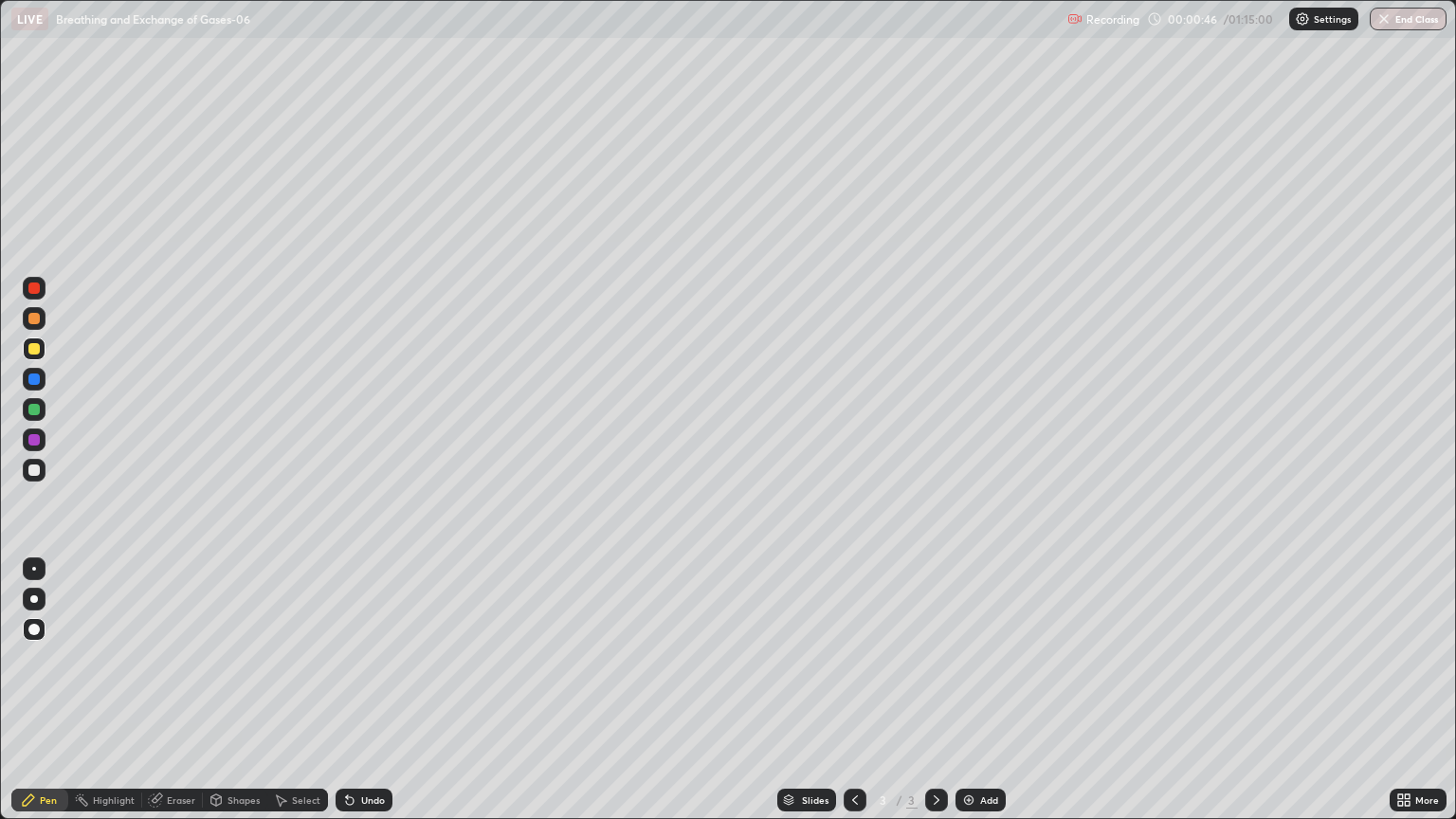 click 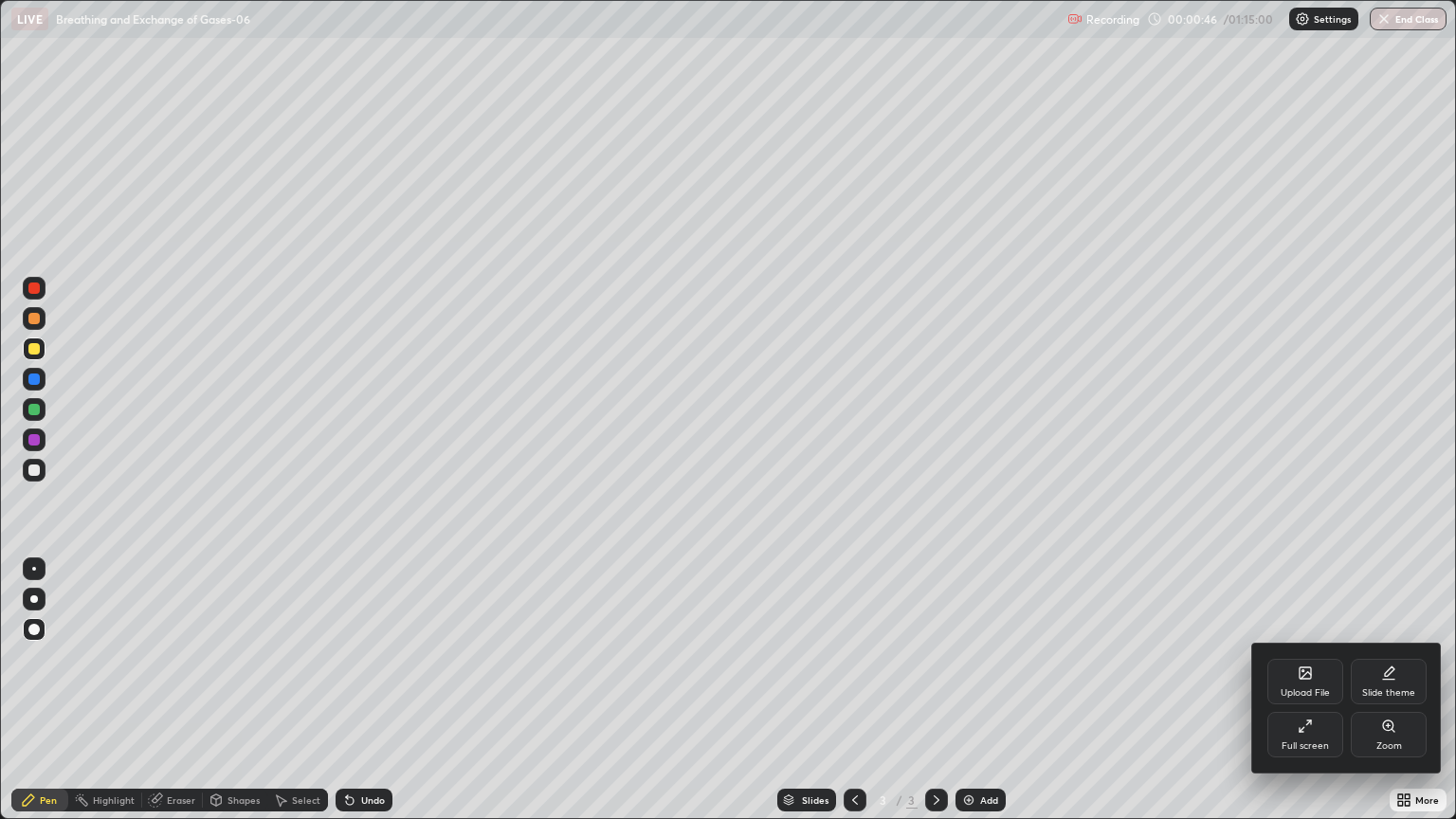 click on "Upload File" at bounding box center (1305, 693) 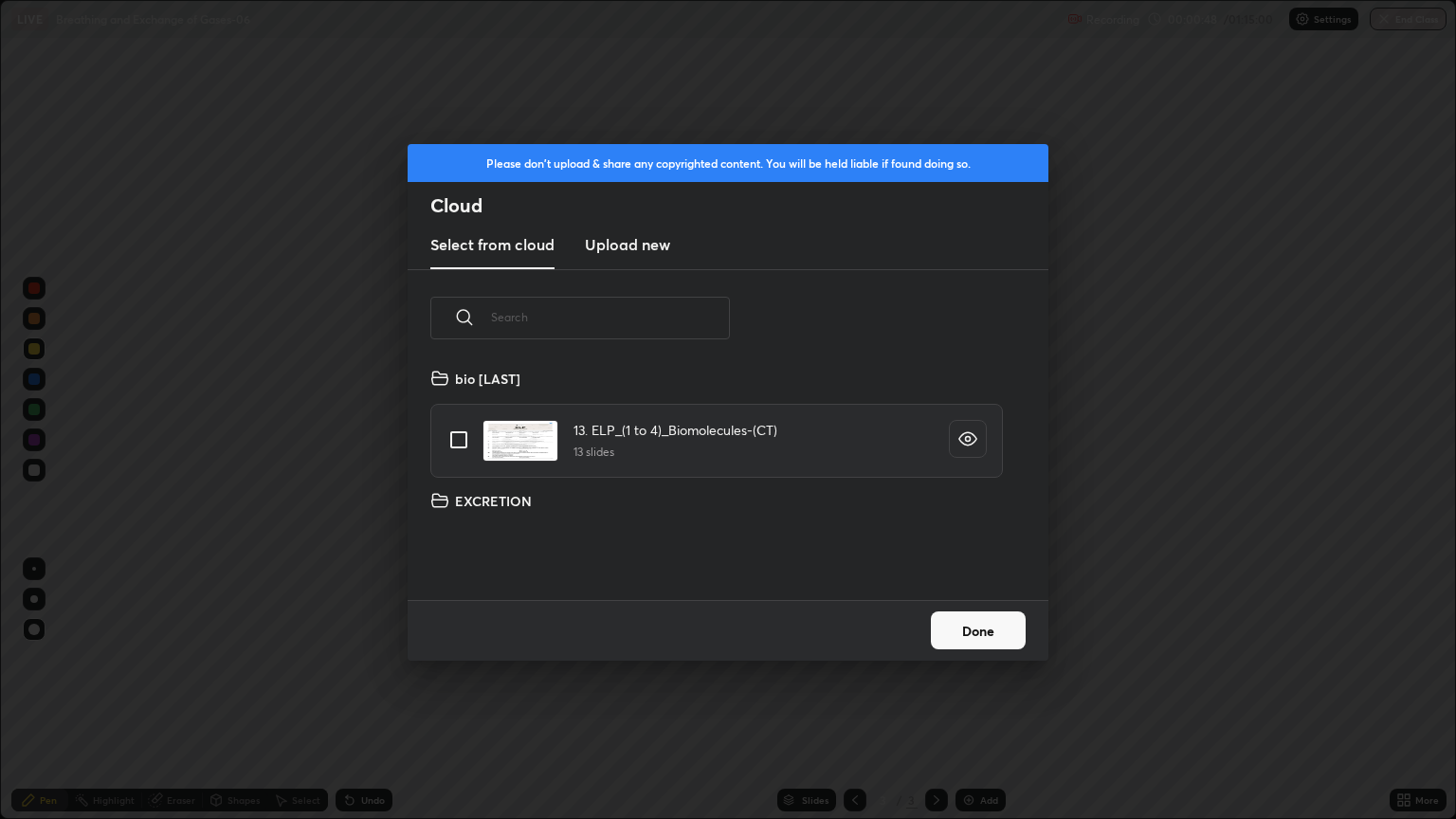 scroll, scrollTop: 7, scrollLeft: 10, axis: both 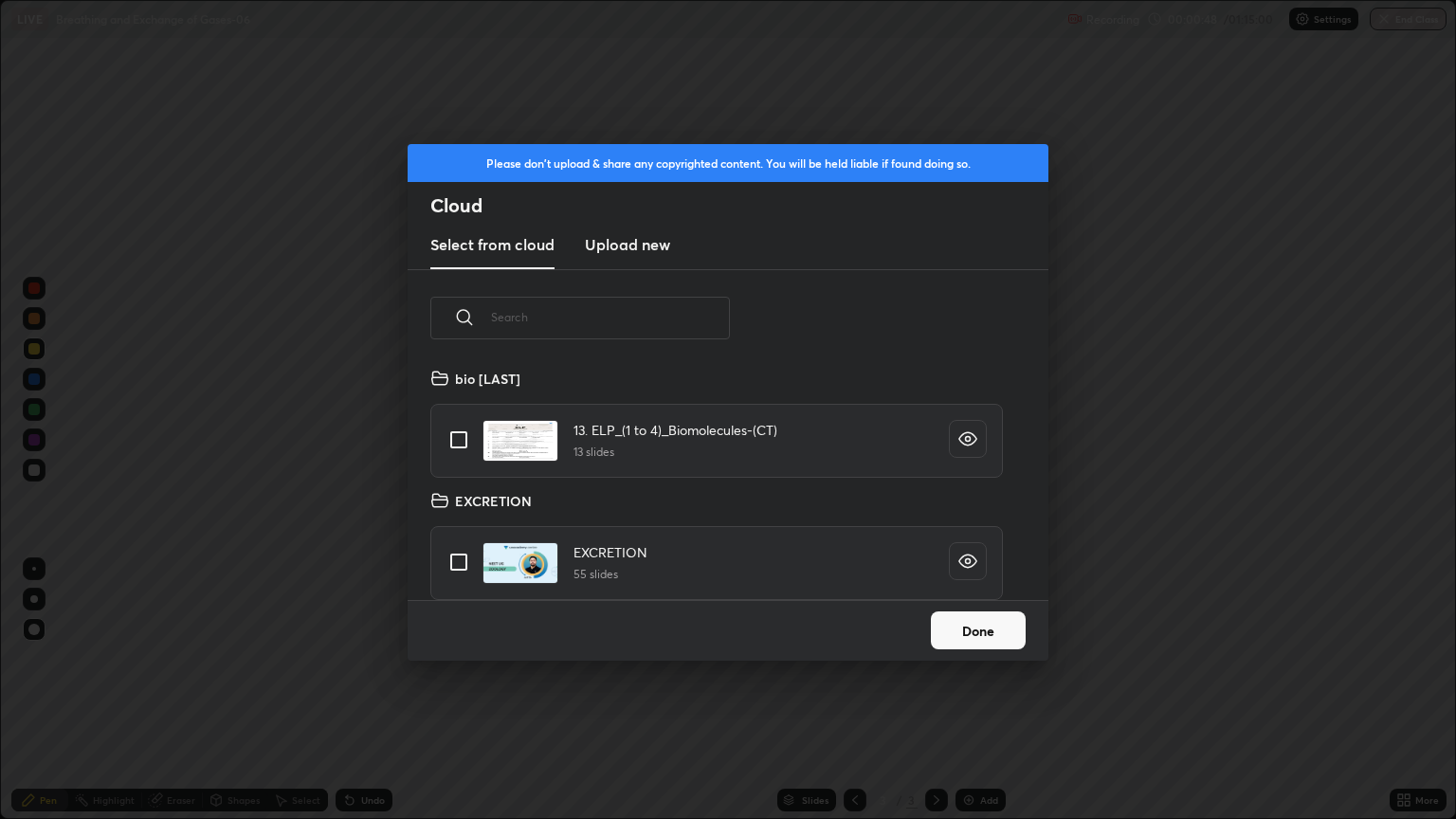 click on "Upload new" at bounding box center [628, 245] 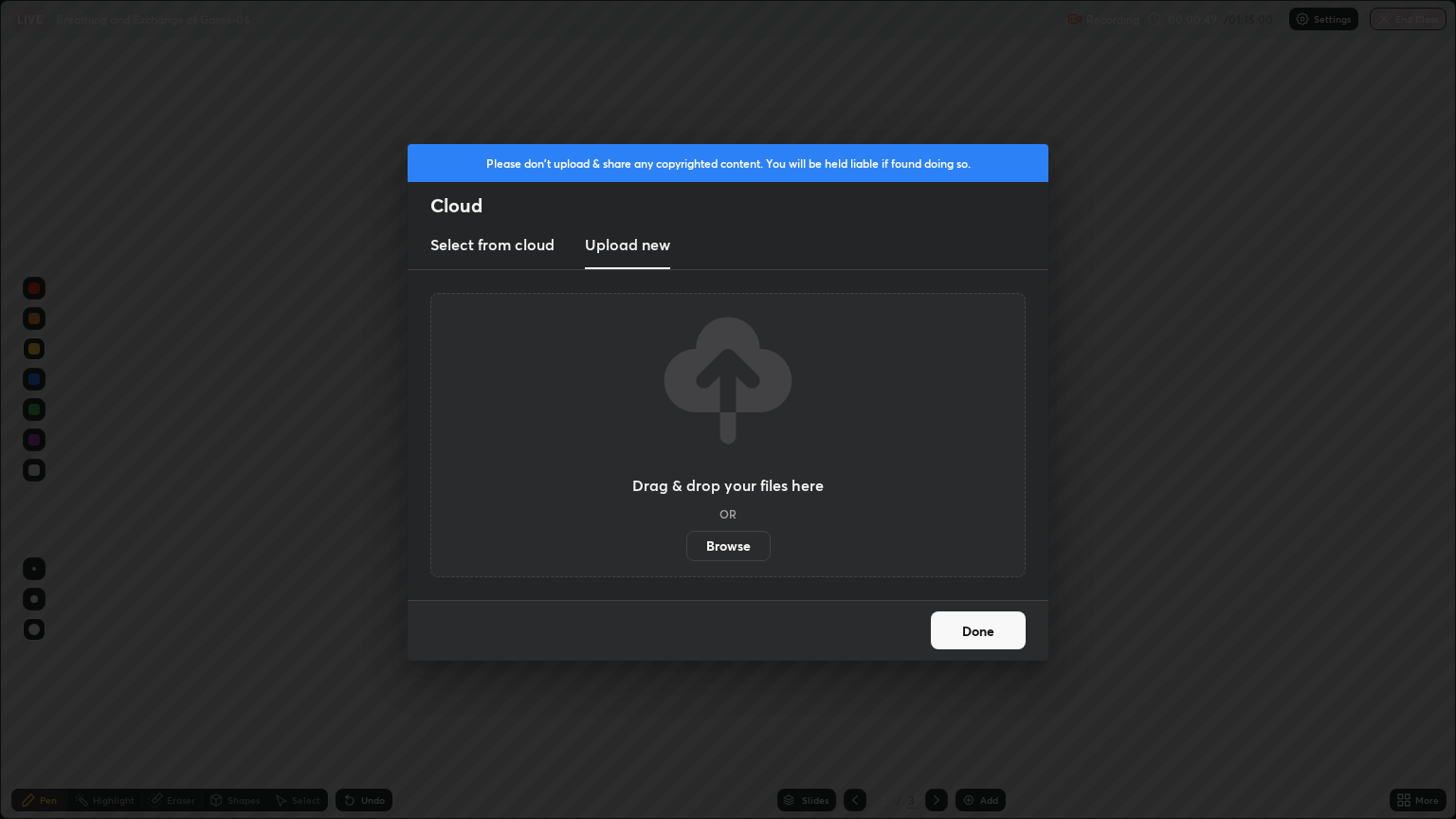 click on "Browse" at bounding box center [728, 546] 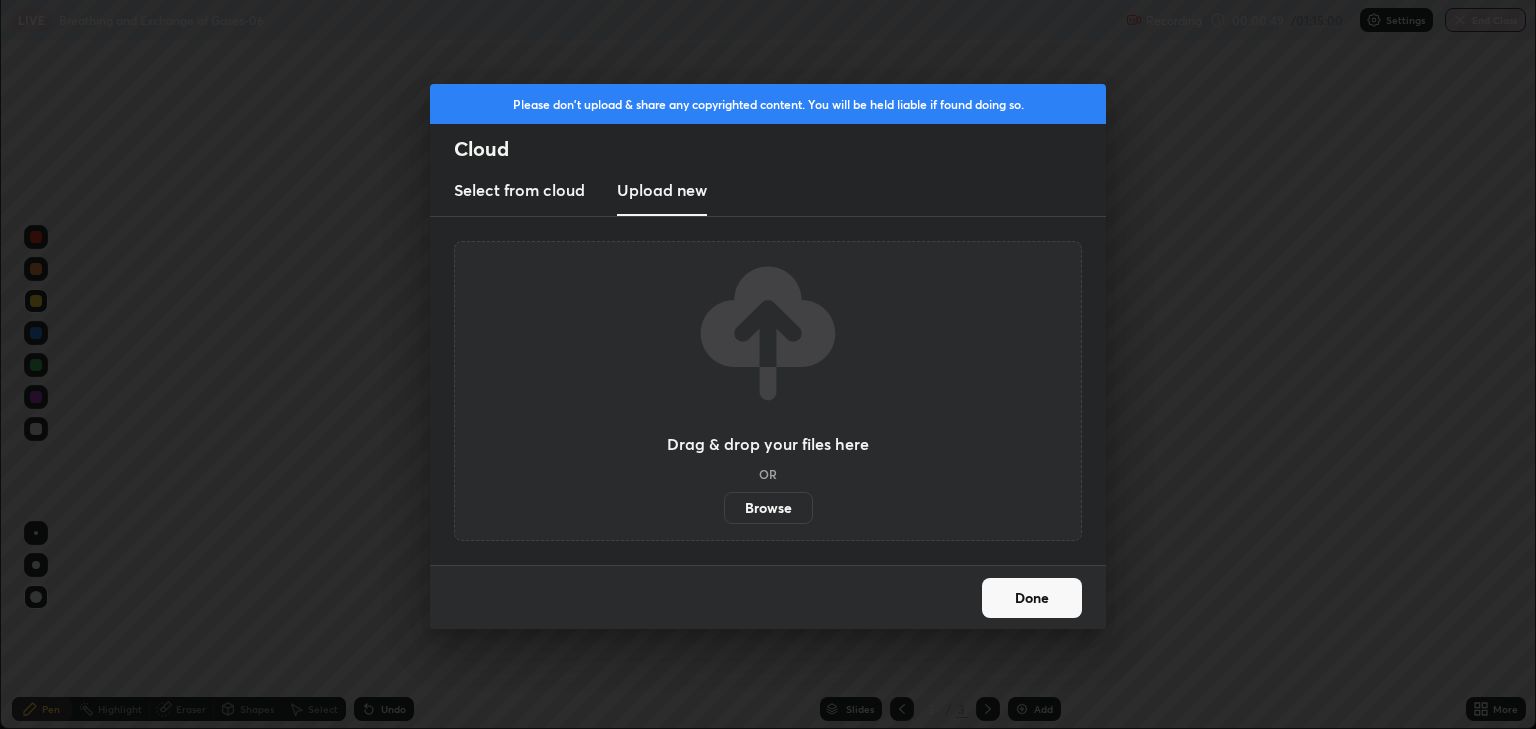 scroll, scrollTop: 729, scrollLeft: 1536, axis: both 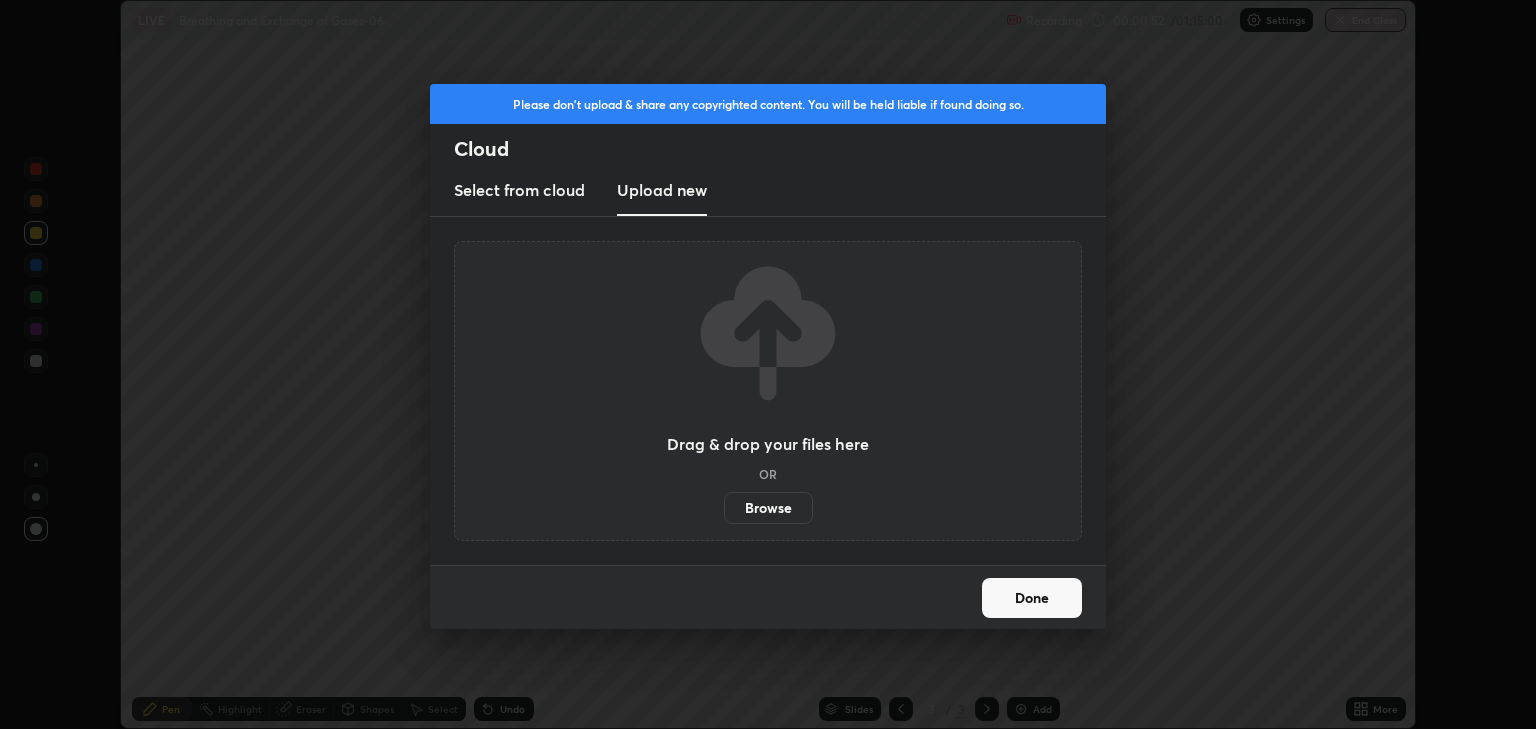click on "Please don't upload & share any copyrighted content. You will be held liable if found doing so. Cloud Select from cloud Upload new Drag & drop your files here OR Browse Done" at bounding box center [768, 364] 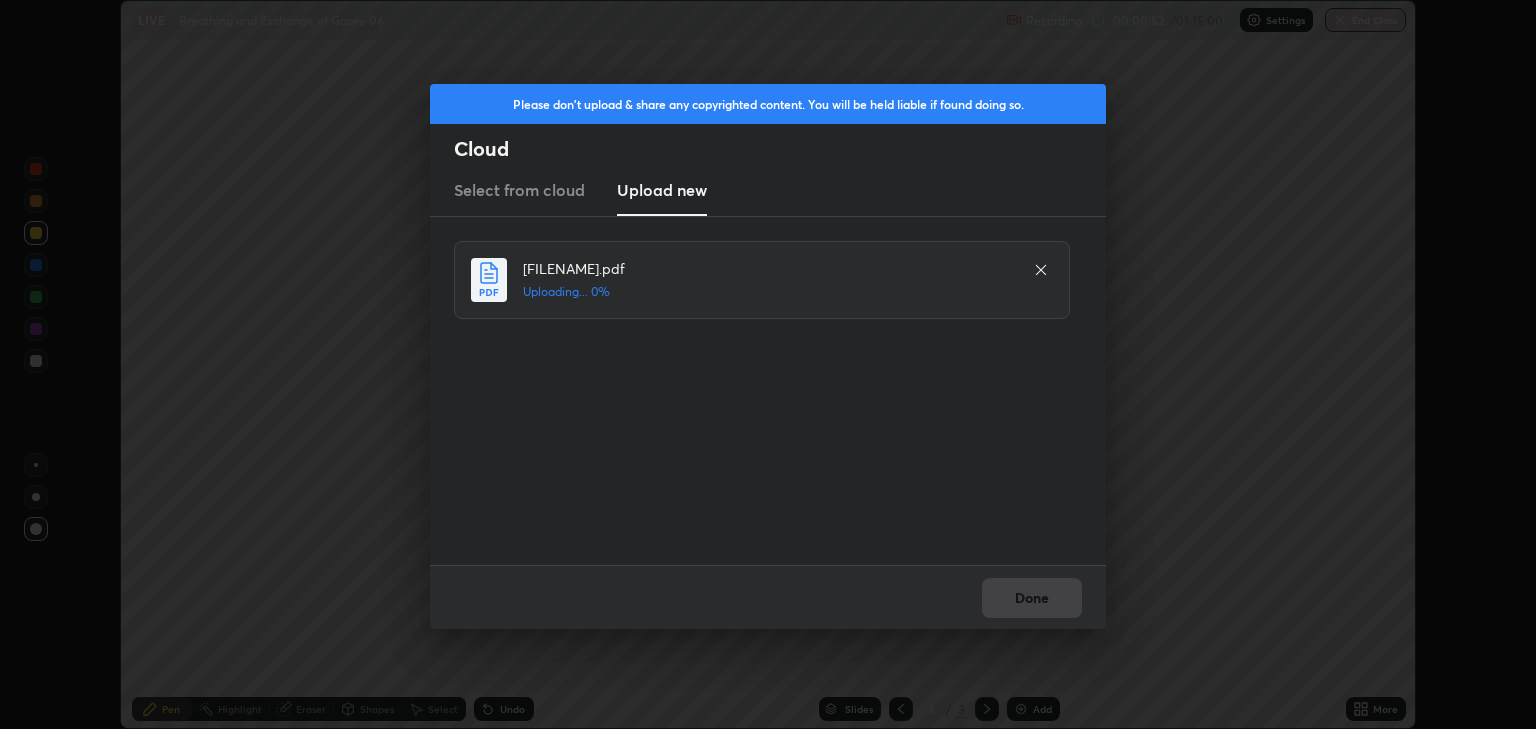 click on "Please don't upload & share any copyrighted content. You will be held liable if found doing so. Cloud Select from cloud Upload new [FILENAME].pdf Uploading... 0% Done" at bounding box center (768, 364) 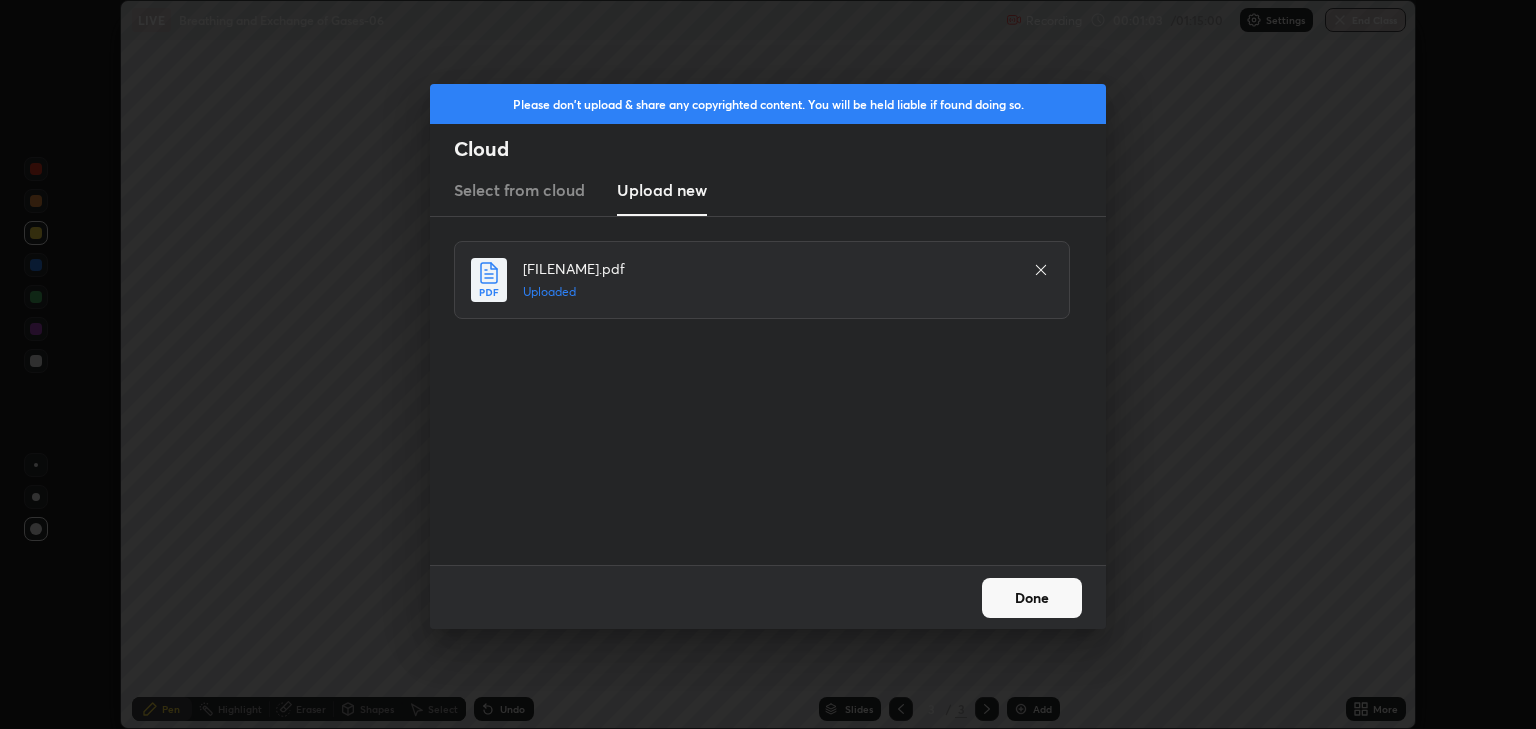 click on "Done" at bounding box center (1032, 598) 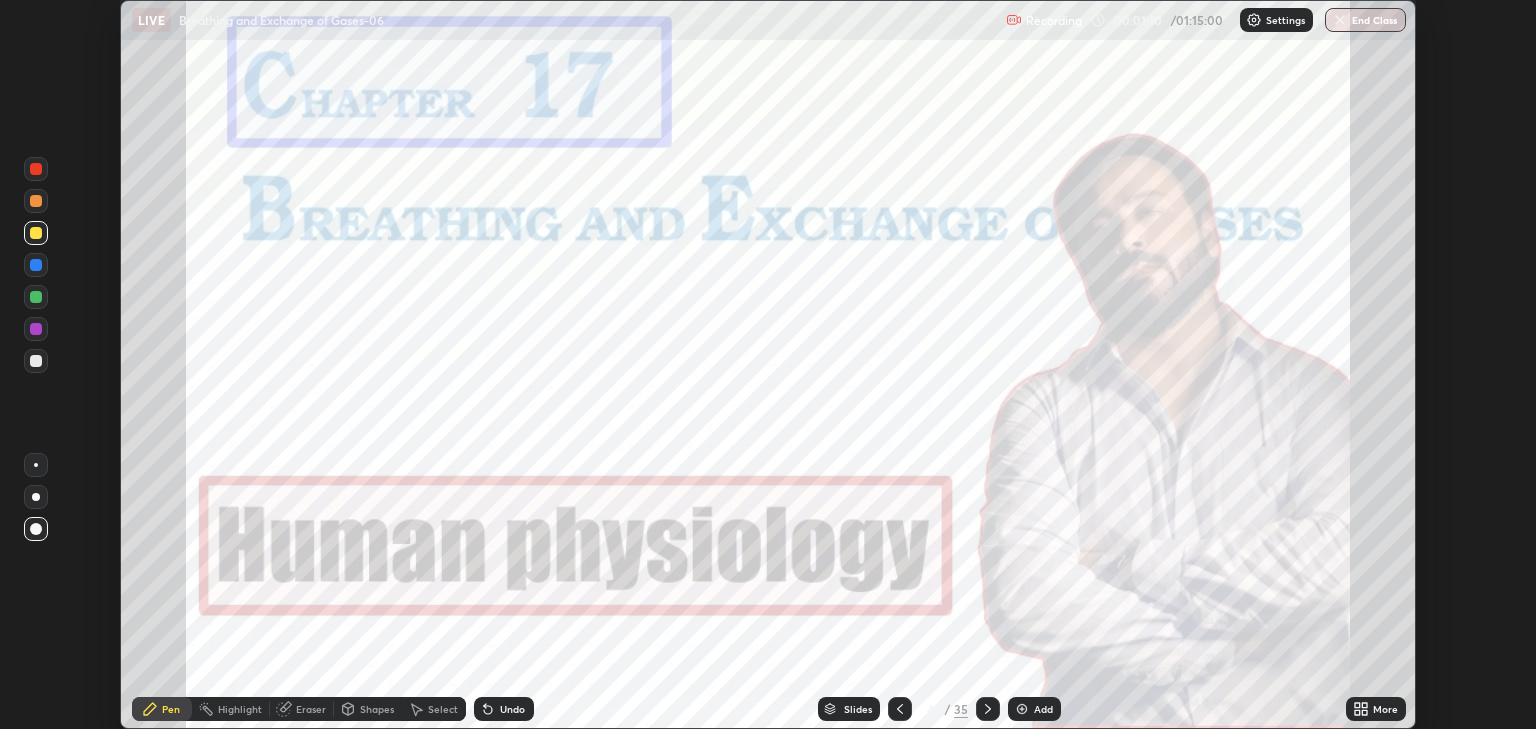 click on "More" at bounding box center (1385, 709) 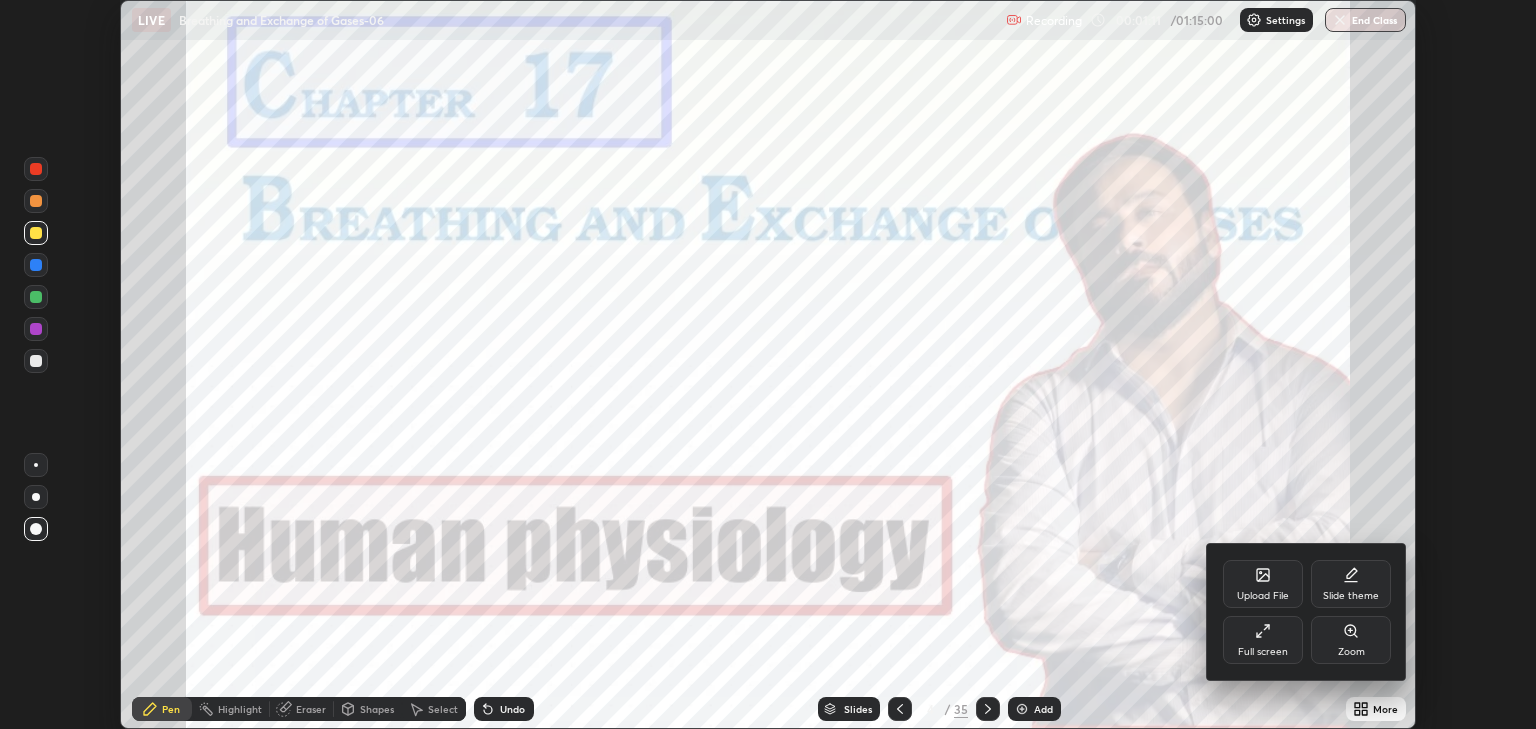 click on "Full screen" at bounding box center [1263, 652] 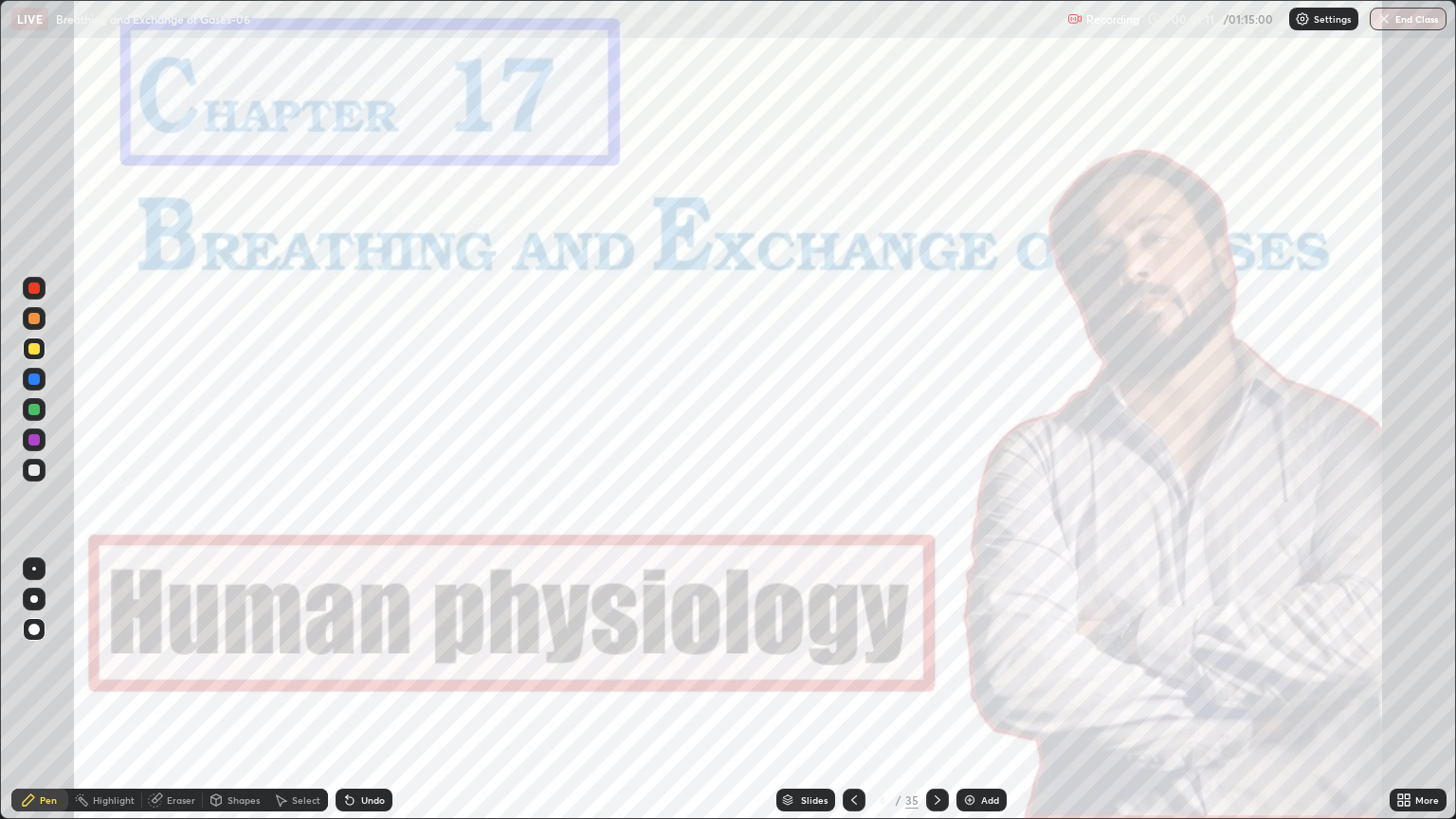 scroll, scrollTop: 93973, scrollLeft: 93336, axis: both 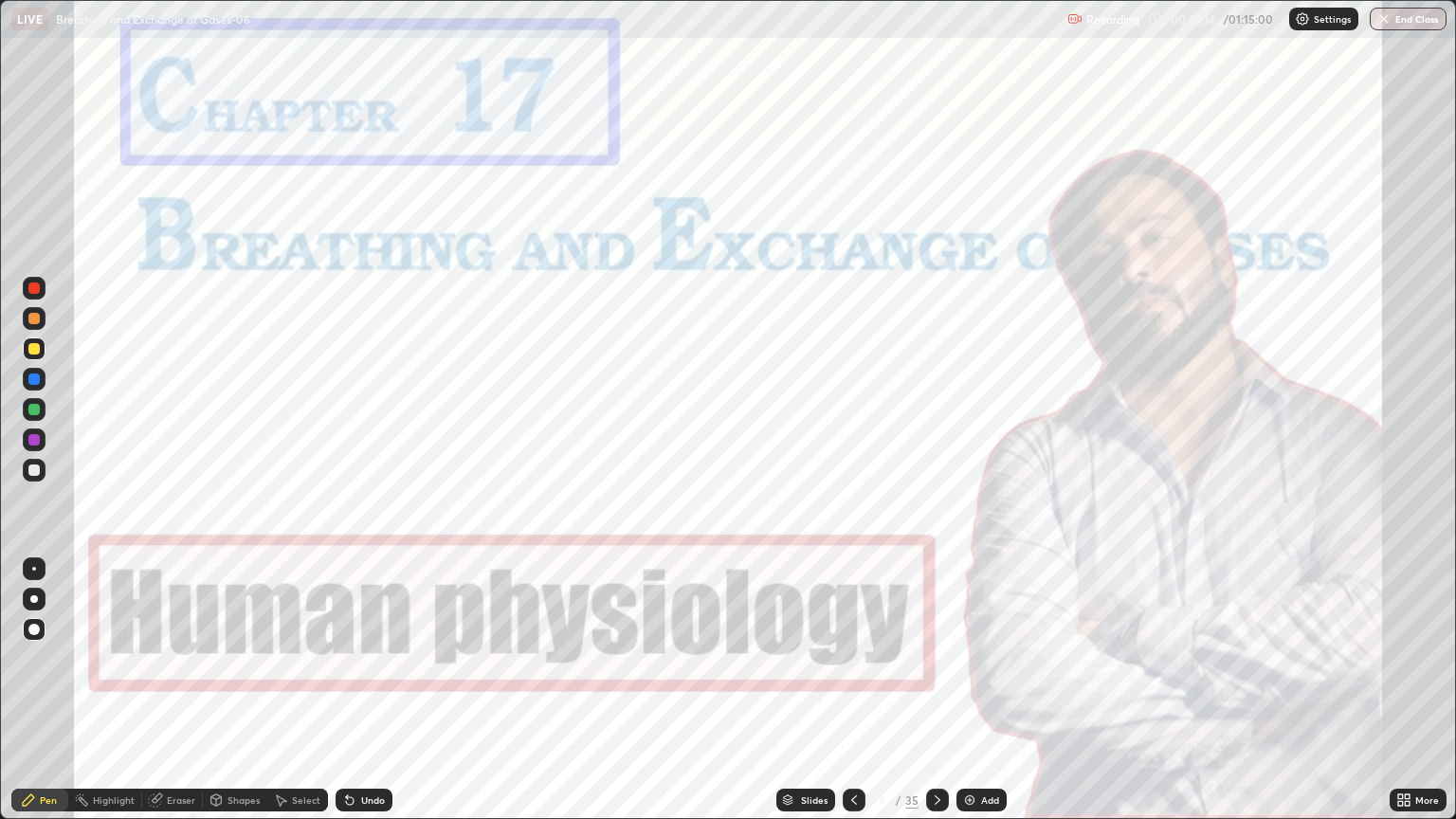 click on "Slides" at bounding box center (814, 800) 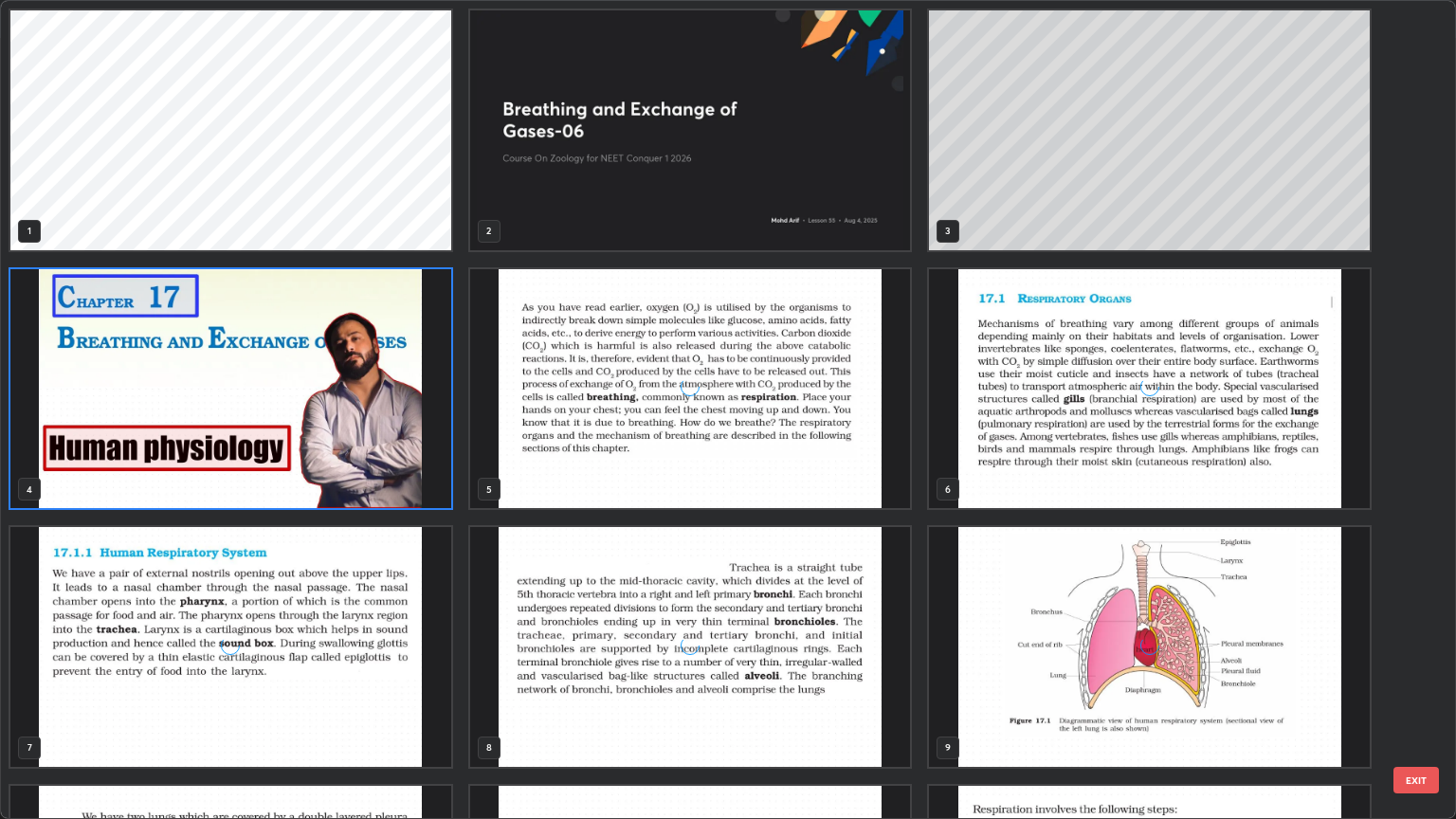 scroll, scrollTop: 6, scrollLeft: 9, axis: both 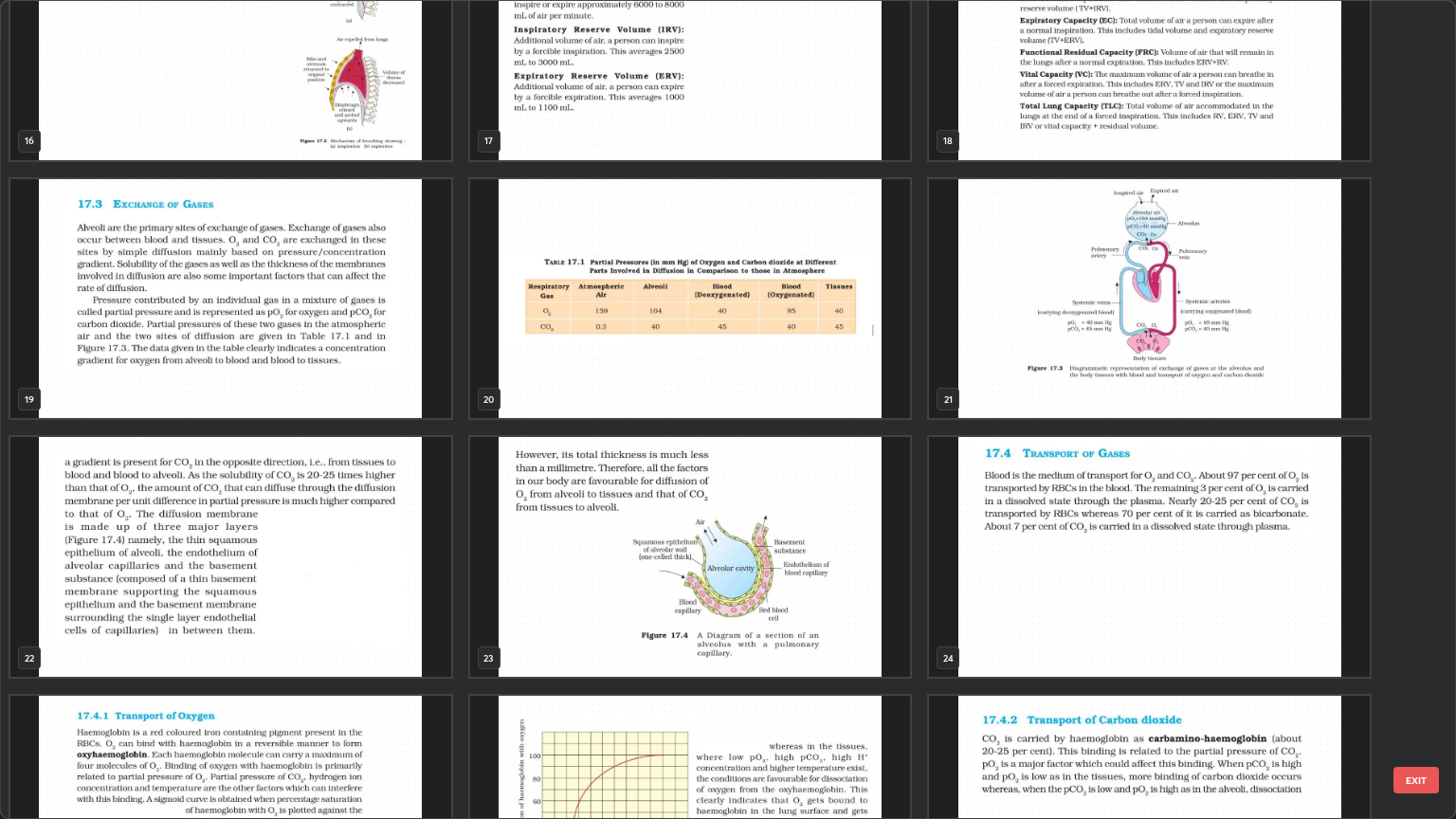 click at bounding box center (230, 299) 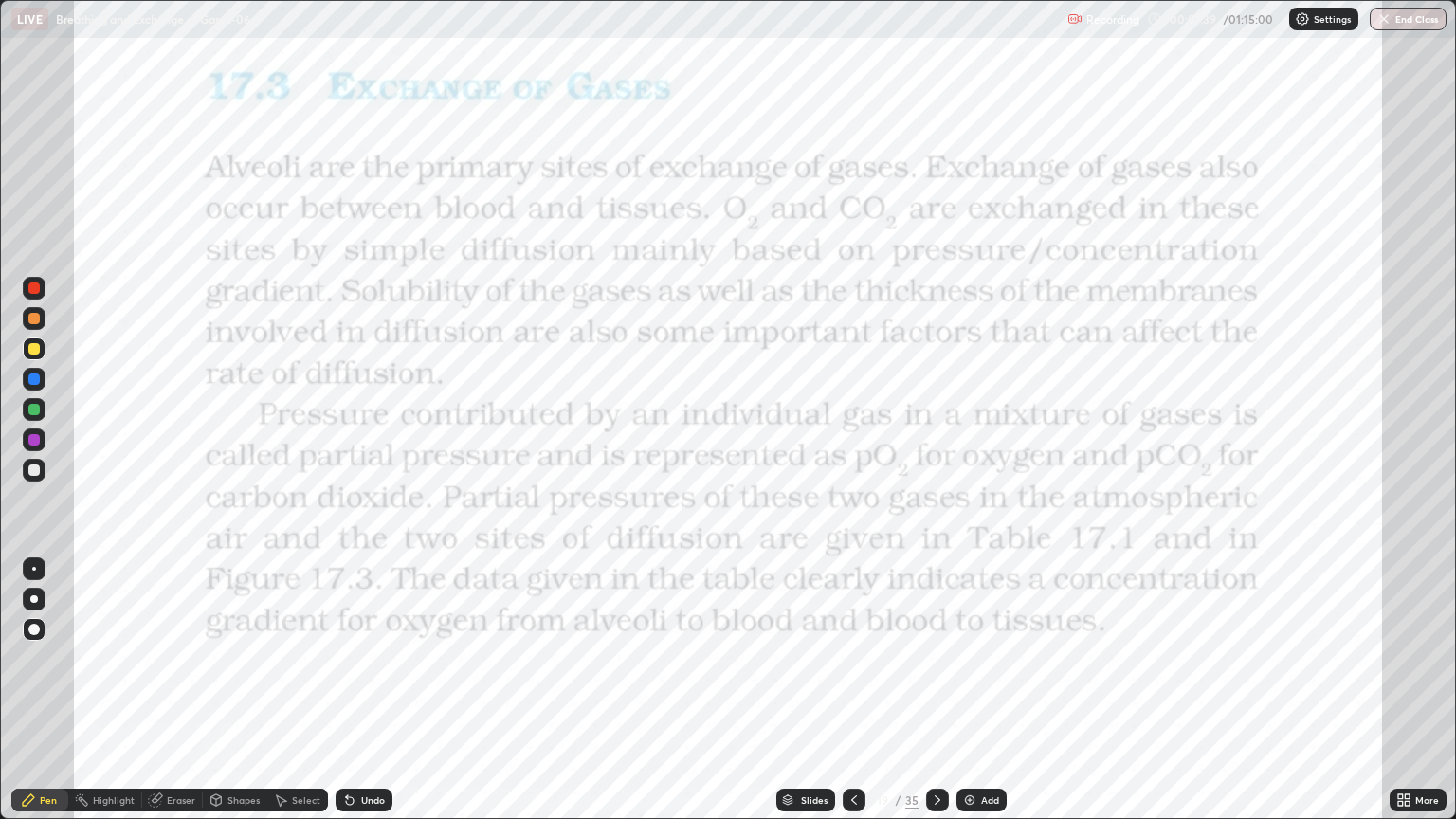 click at bounding box center (230, 299) 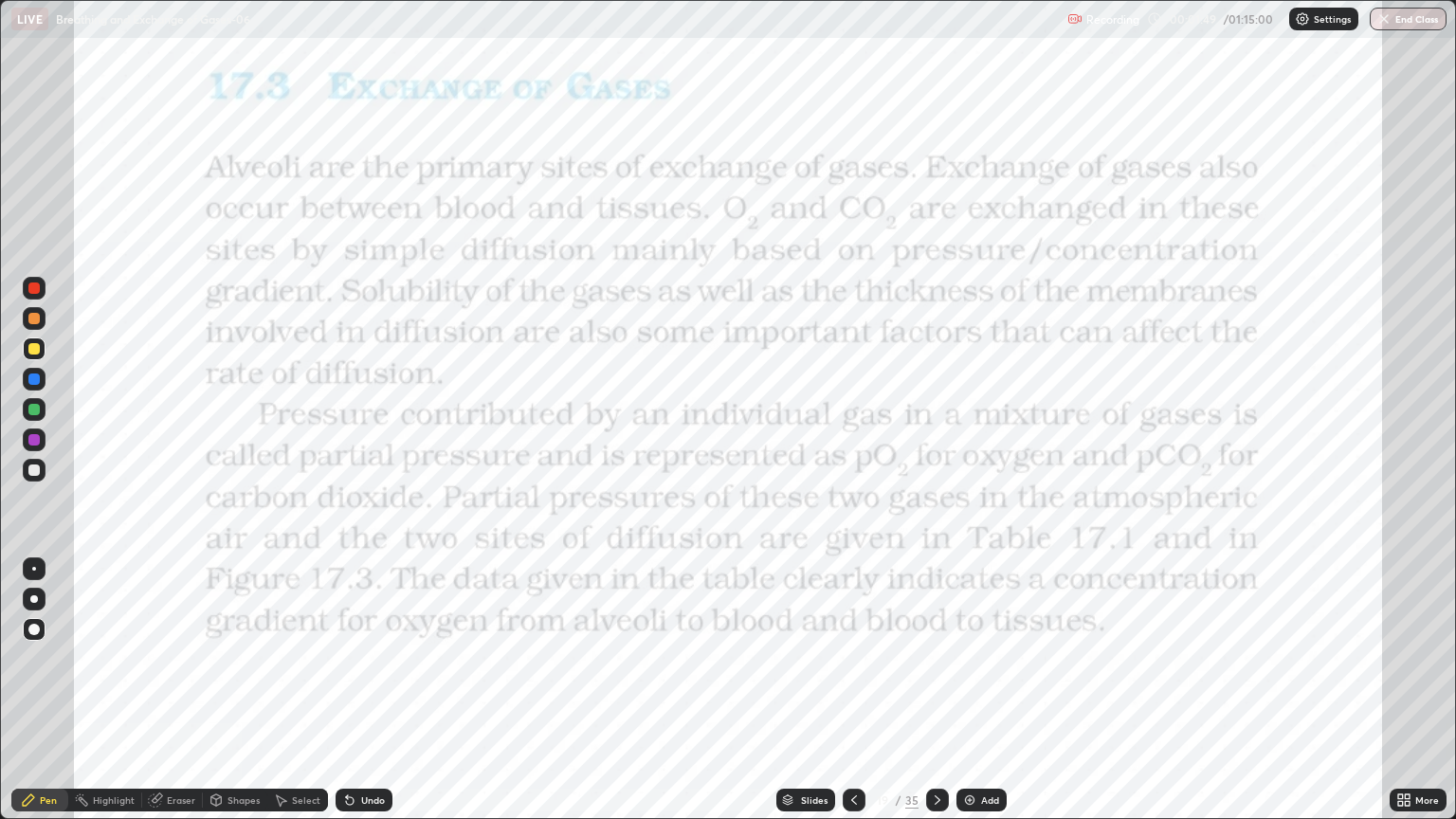 click at bounding box center [34, 349] 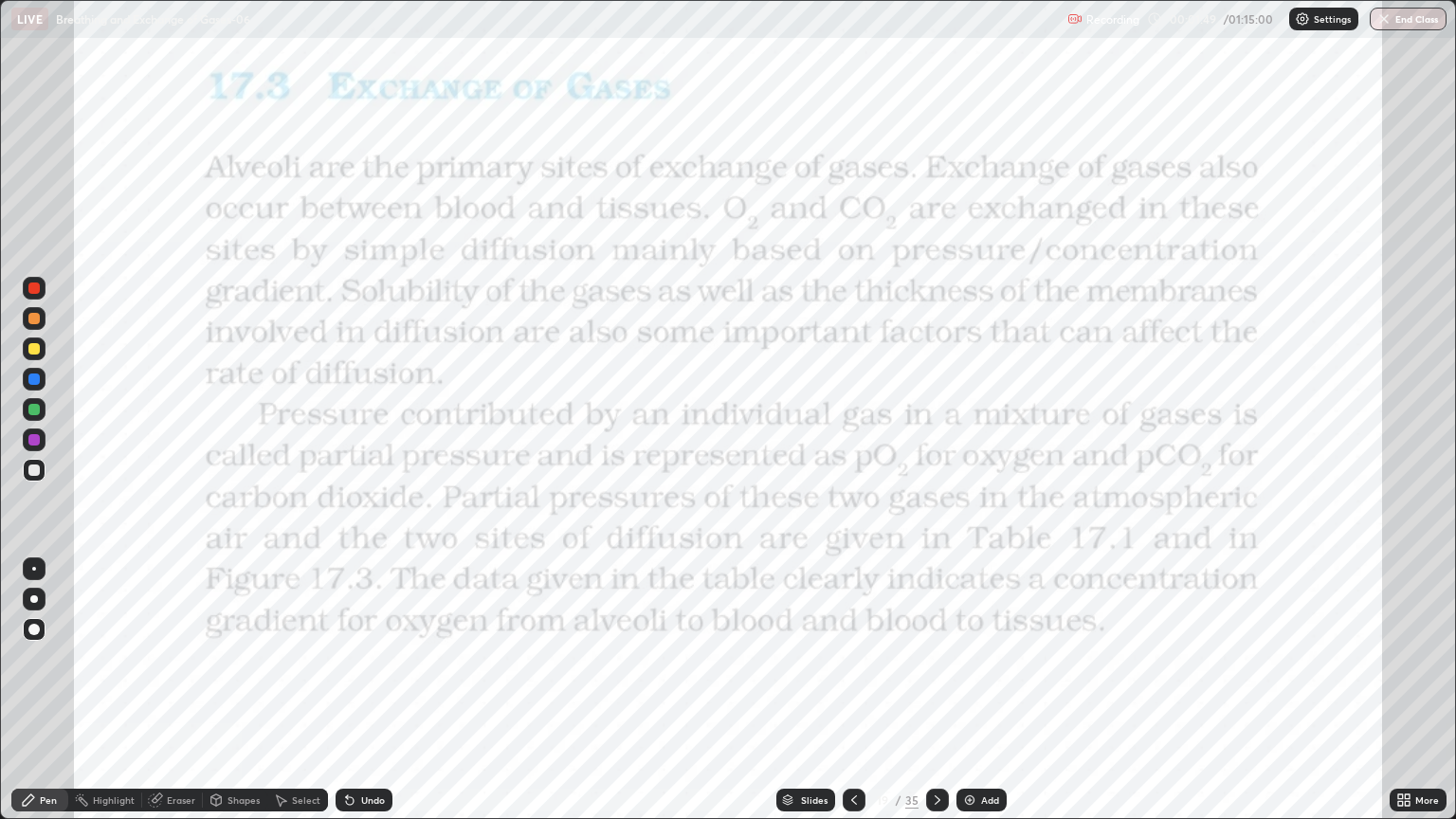 click at bounding box center (34, 470) 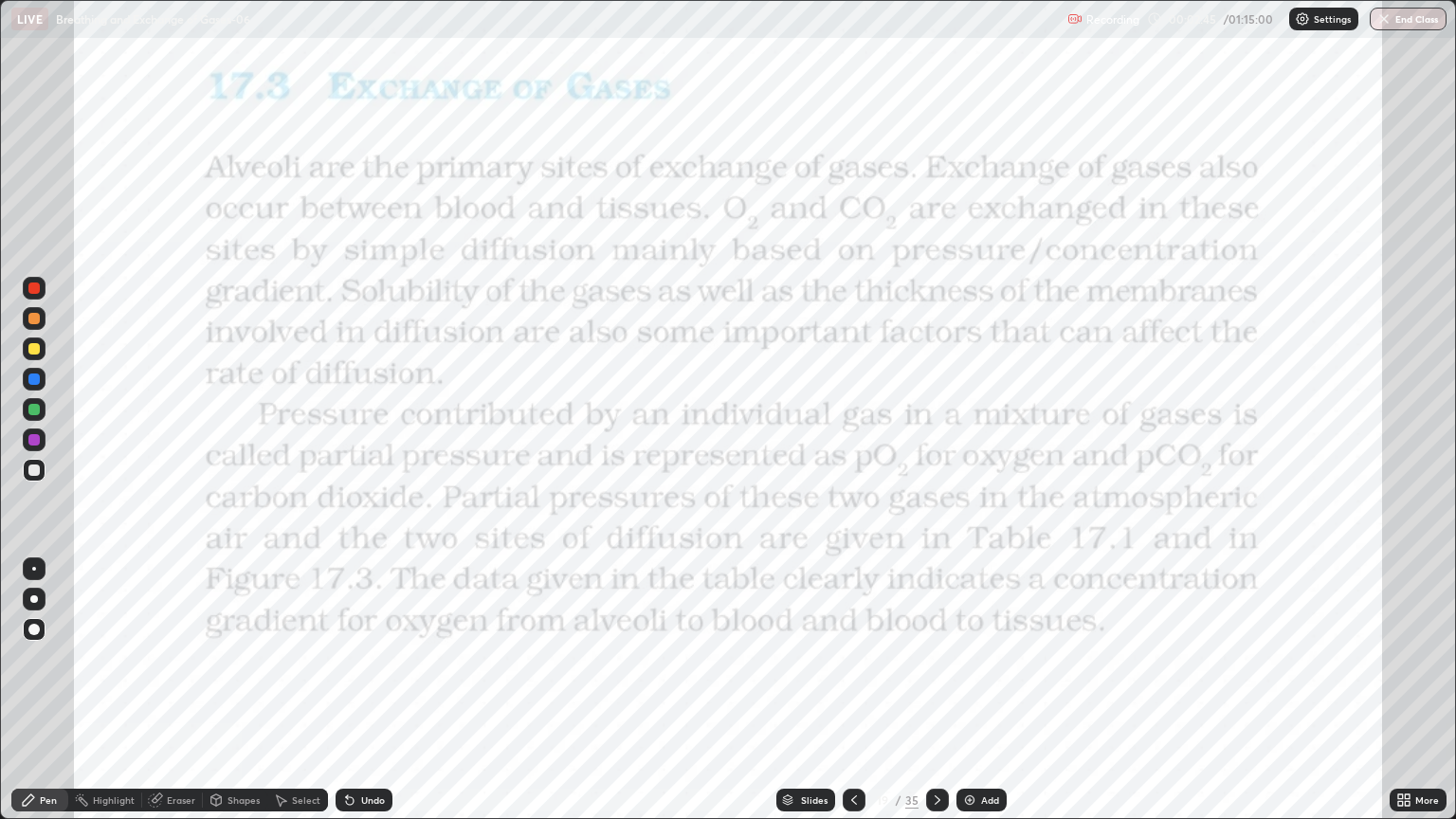 click at bounding box center (34, 288) 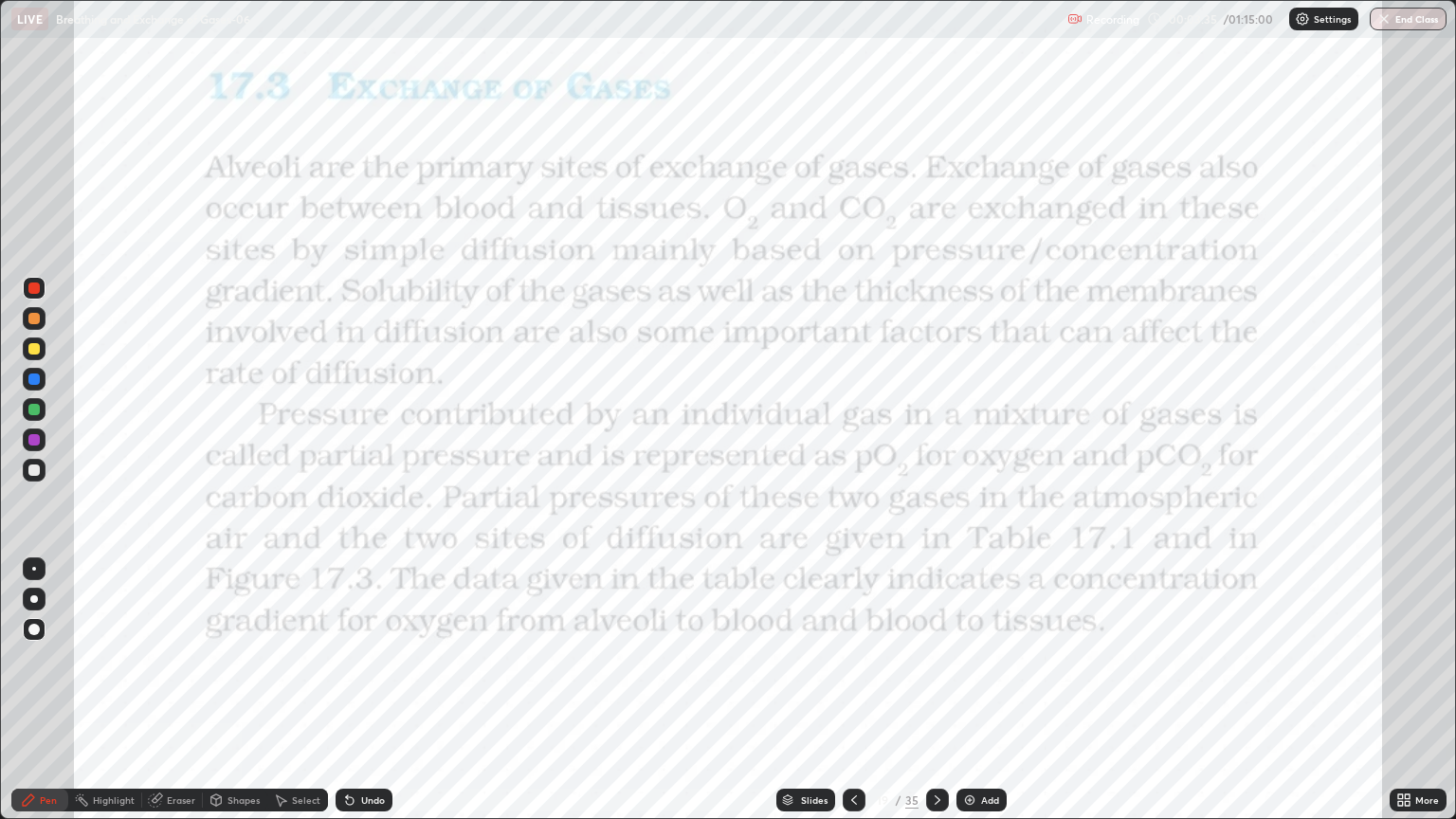 click on "Add" at bounding box center (990, 800) 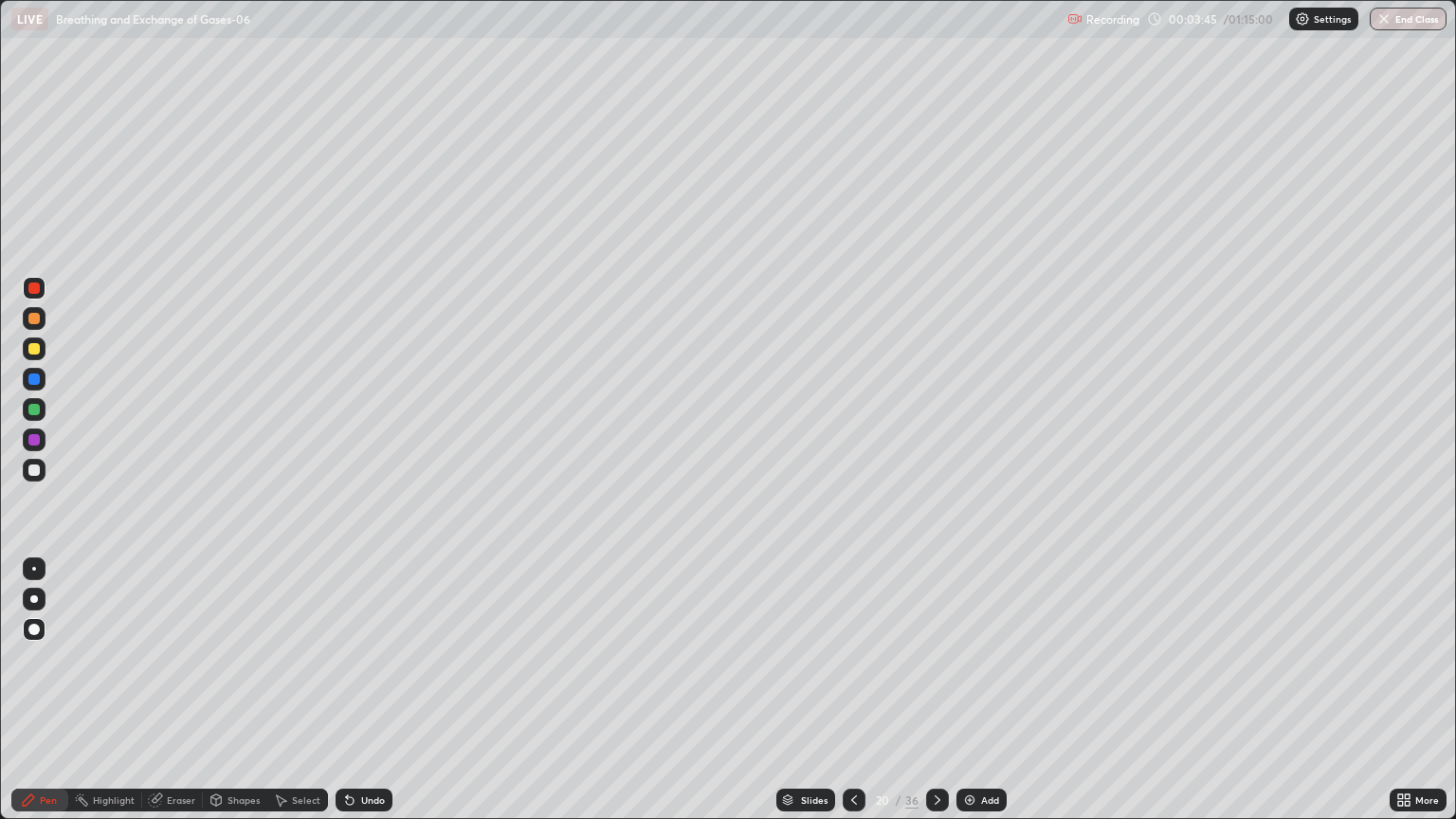 click at bounding box center [34, 599] 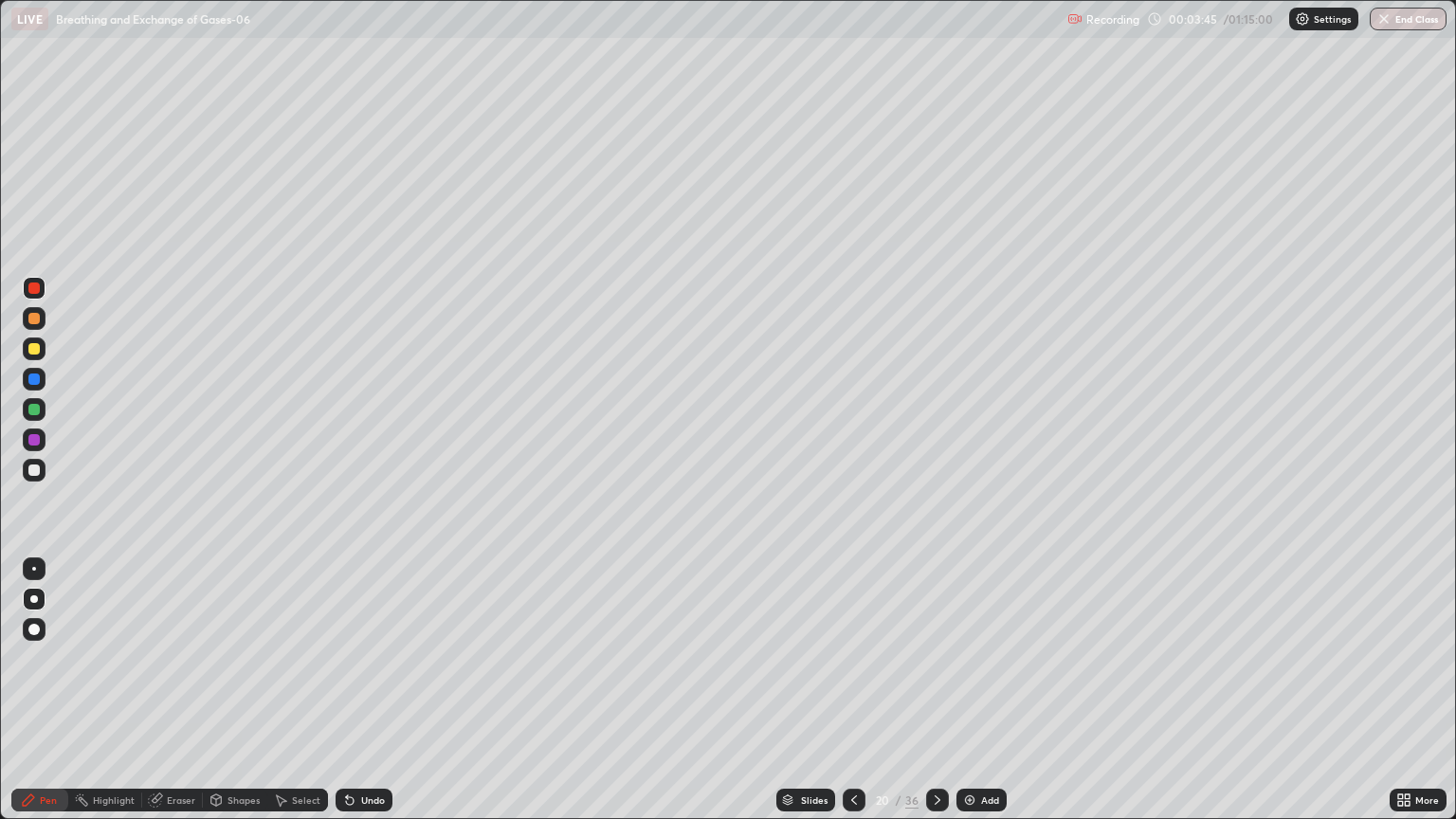 click at bounding box center (34, 569) 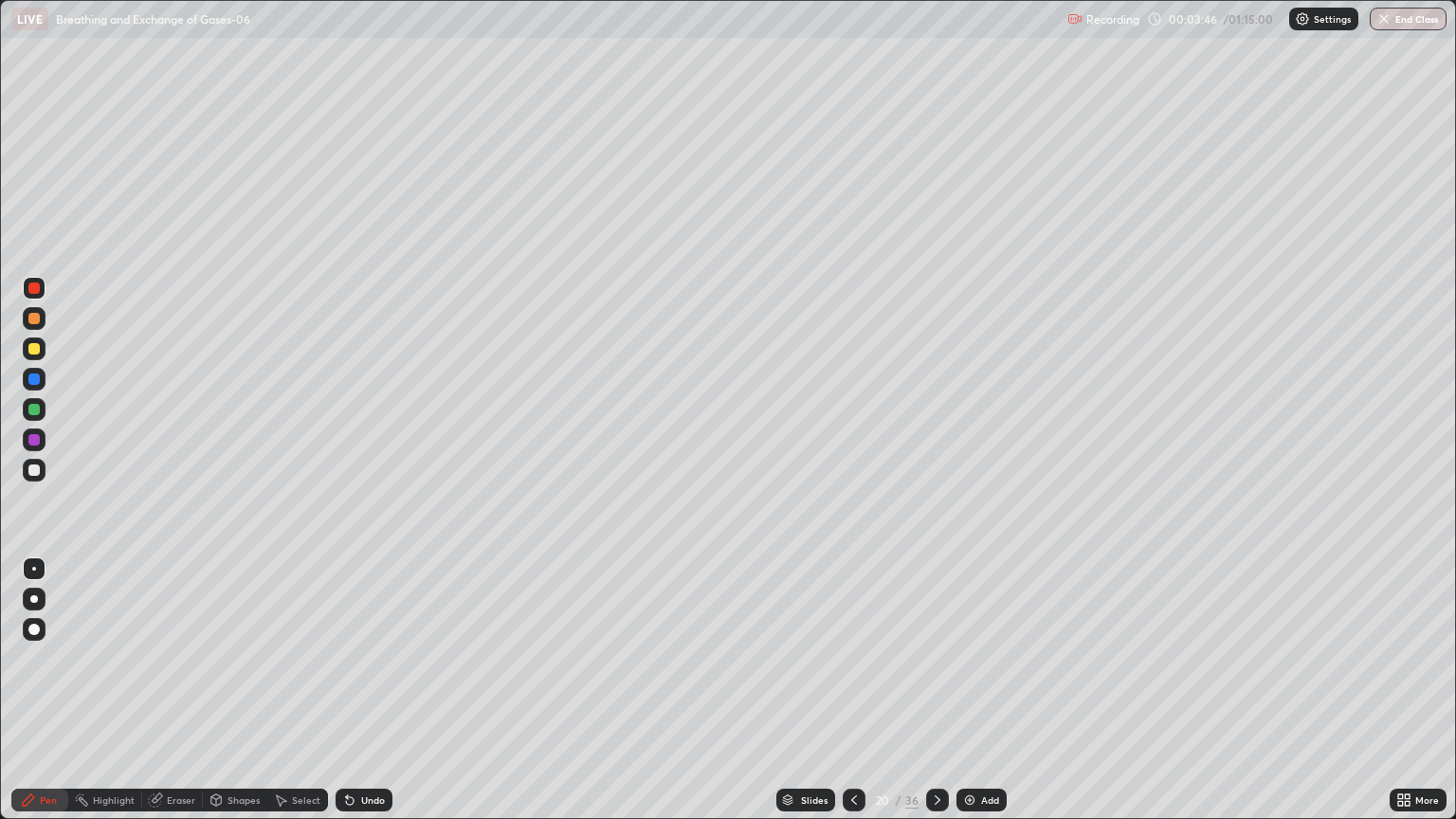 click at bounding box center (34, 349) 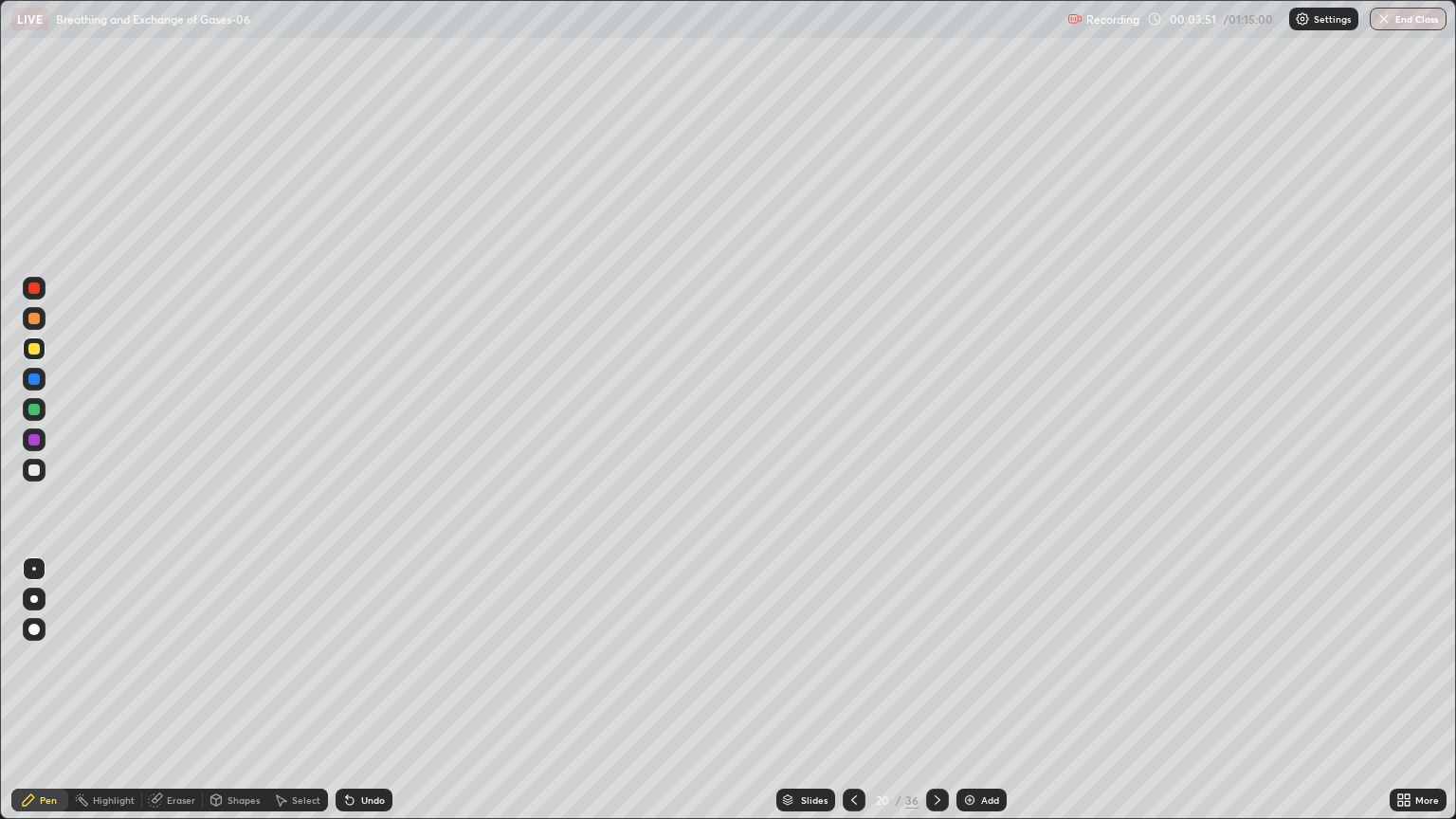 click at bounding box center (34, 288) 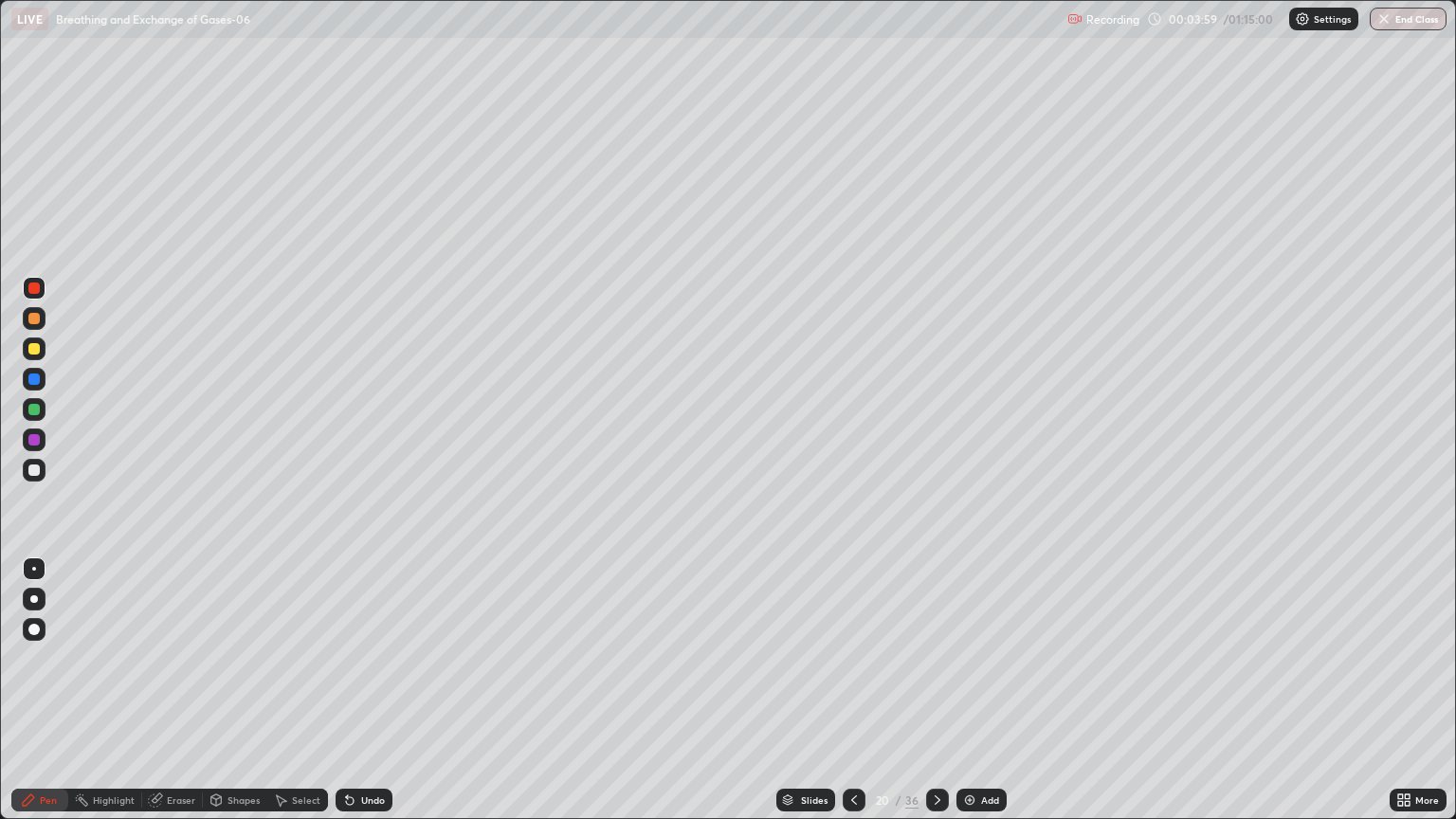click at bounding box center [34, 318] 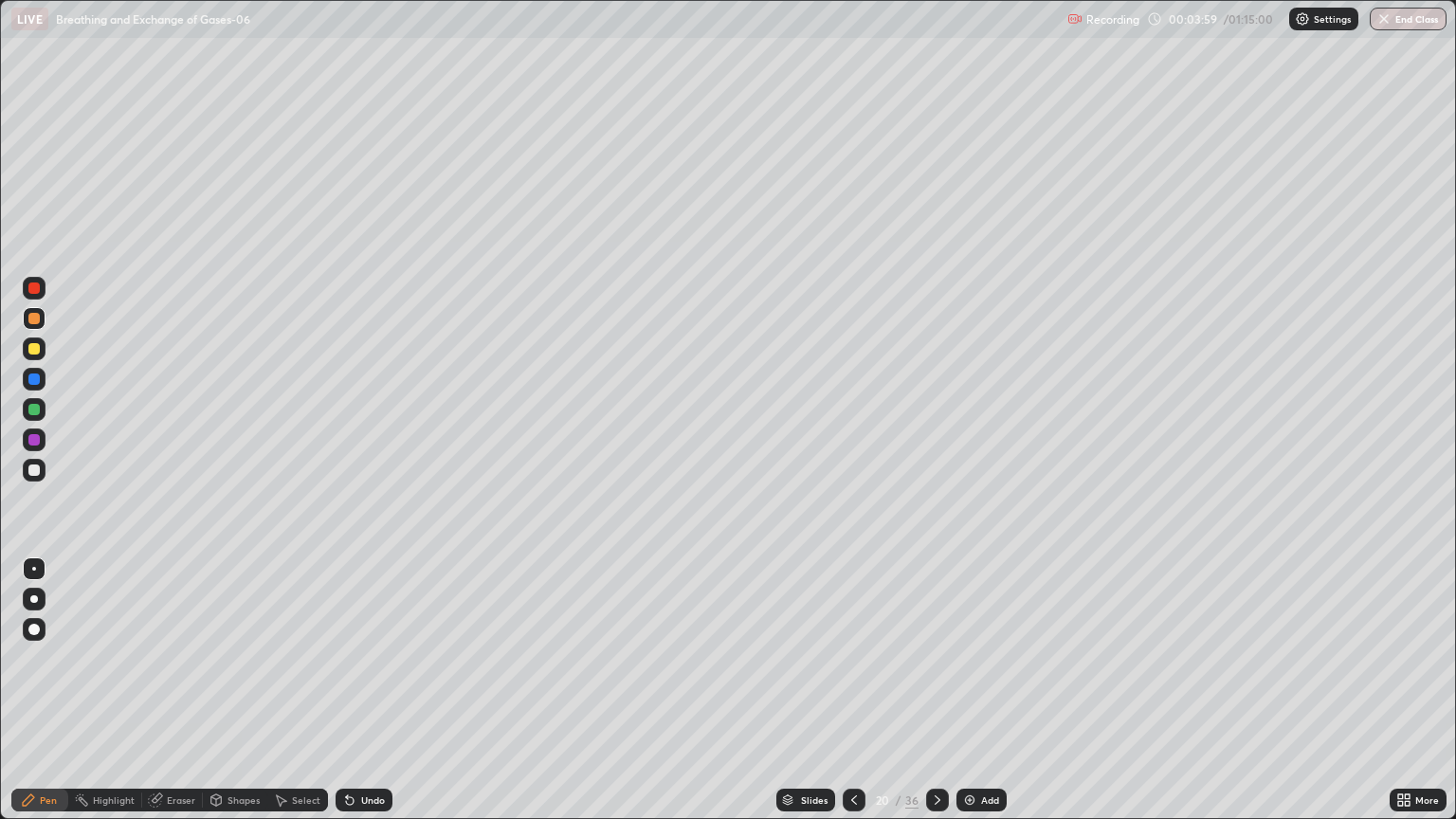 click at bounding box center [34, 318] 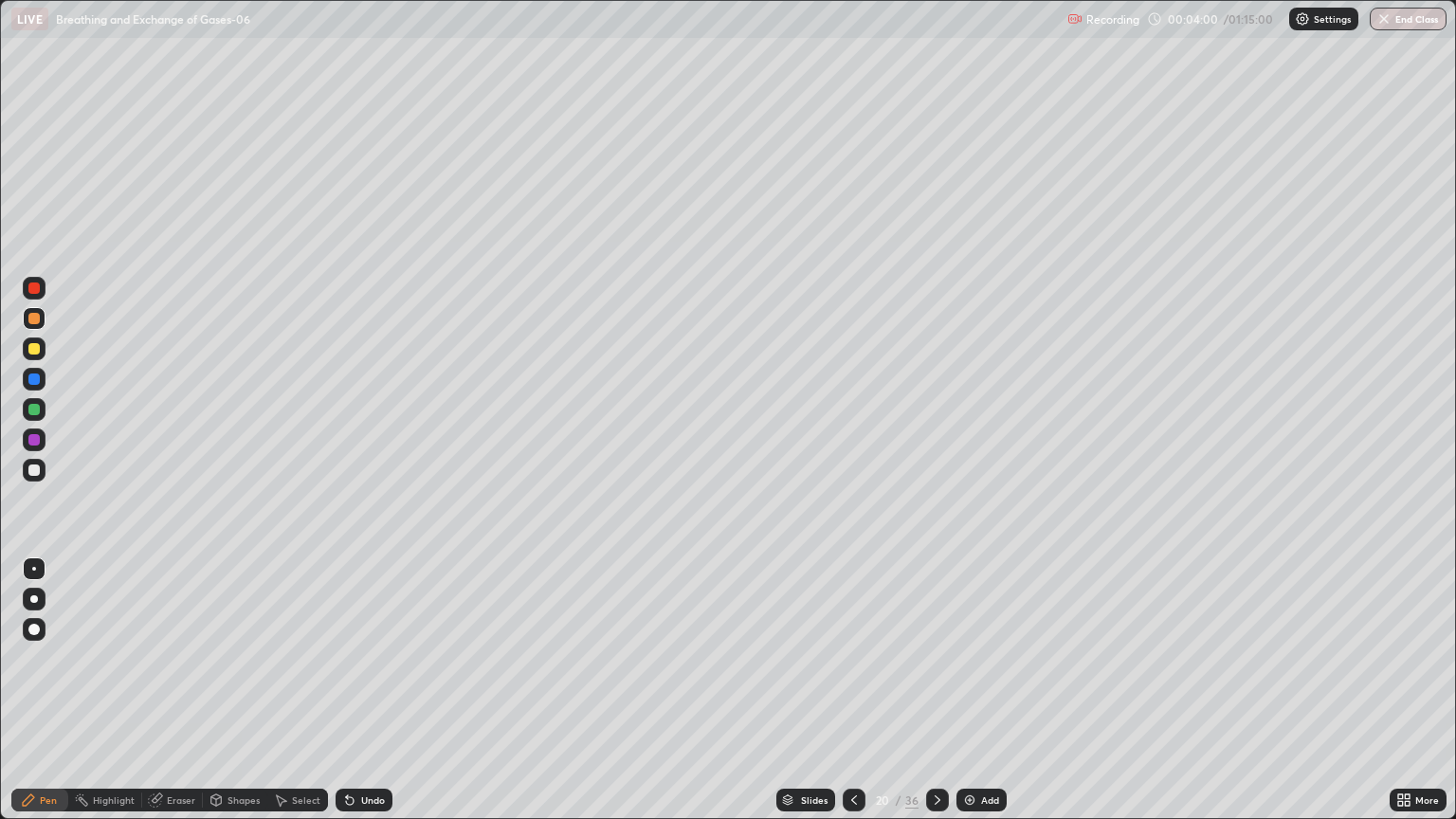 click at bounding box center (34, 379) 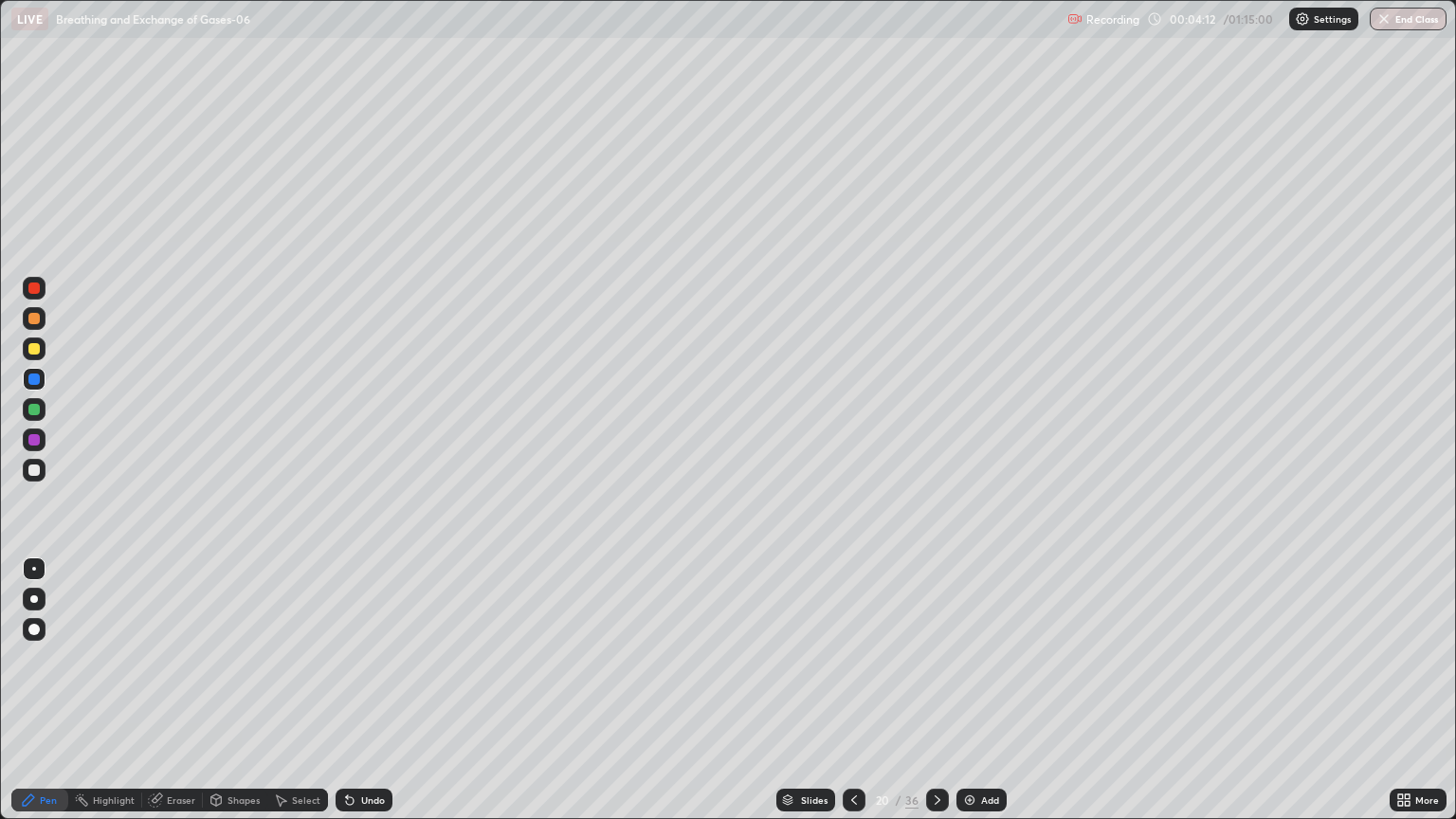 click at bounding box center (34, 440) 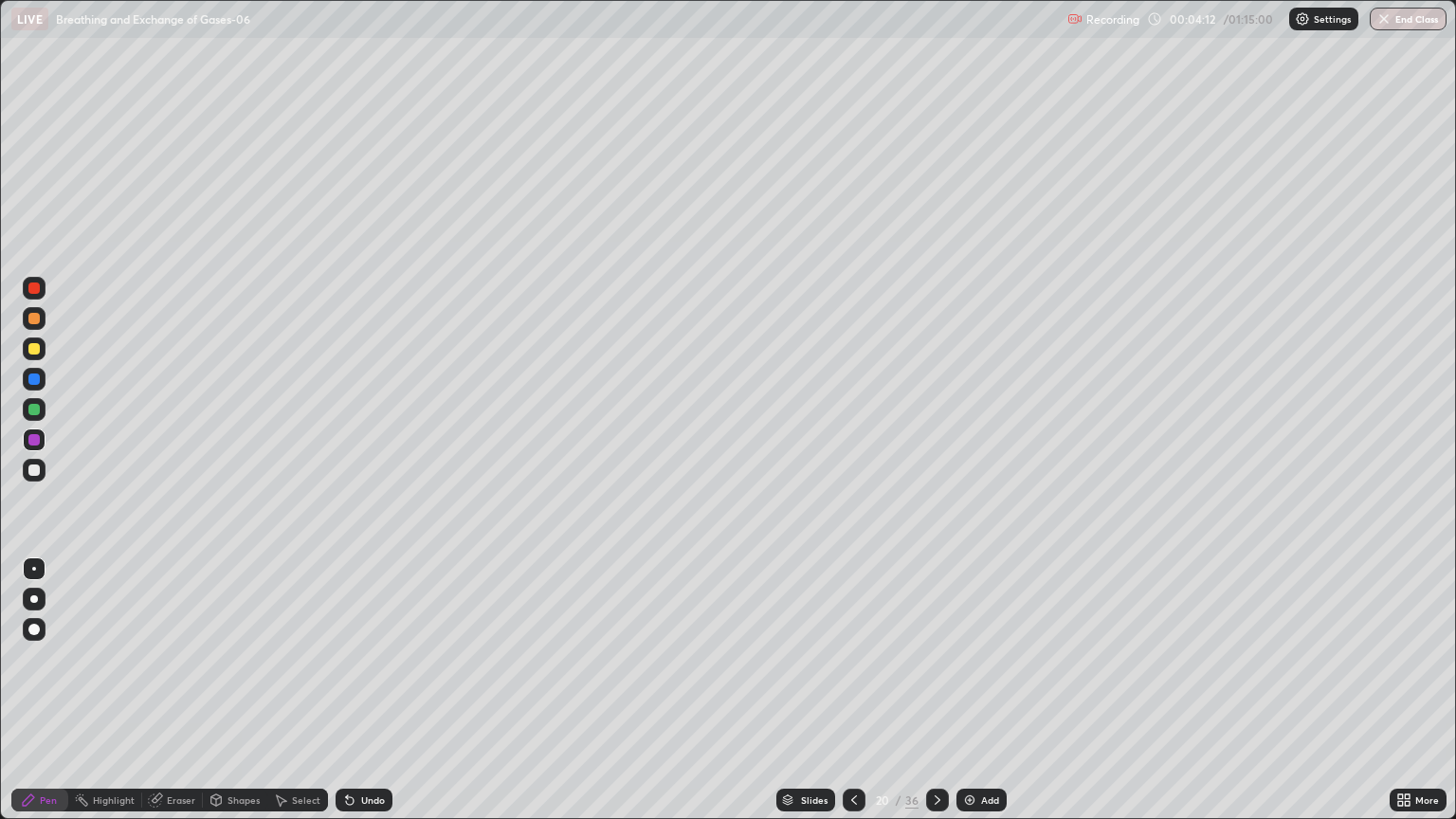 click at bounding box center (34, 470) 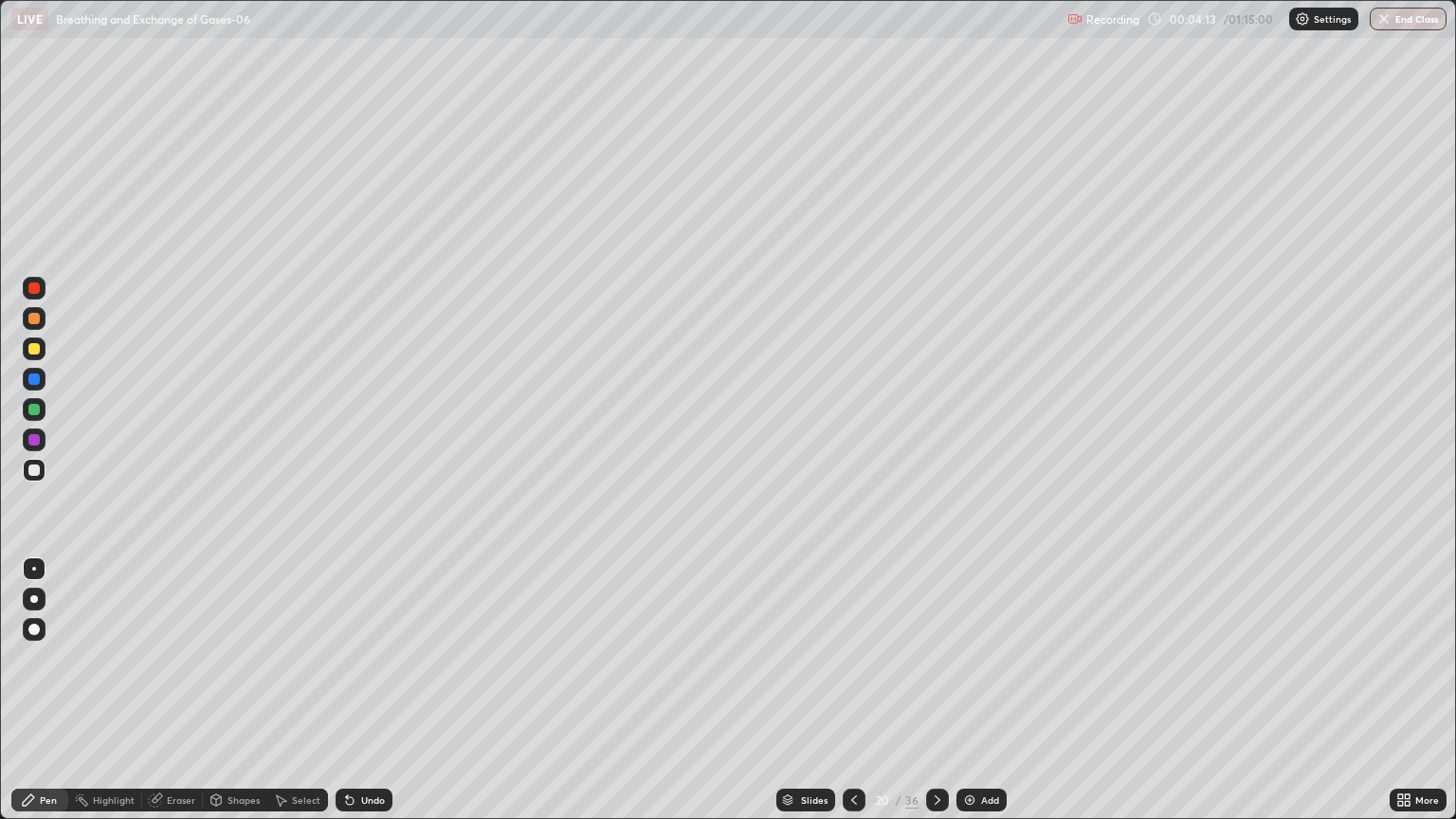 click at bounding box center (34, 470) 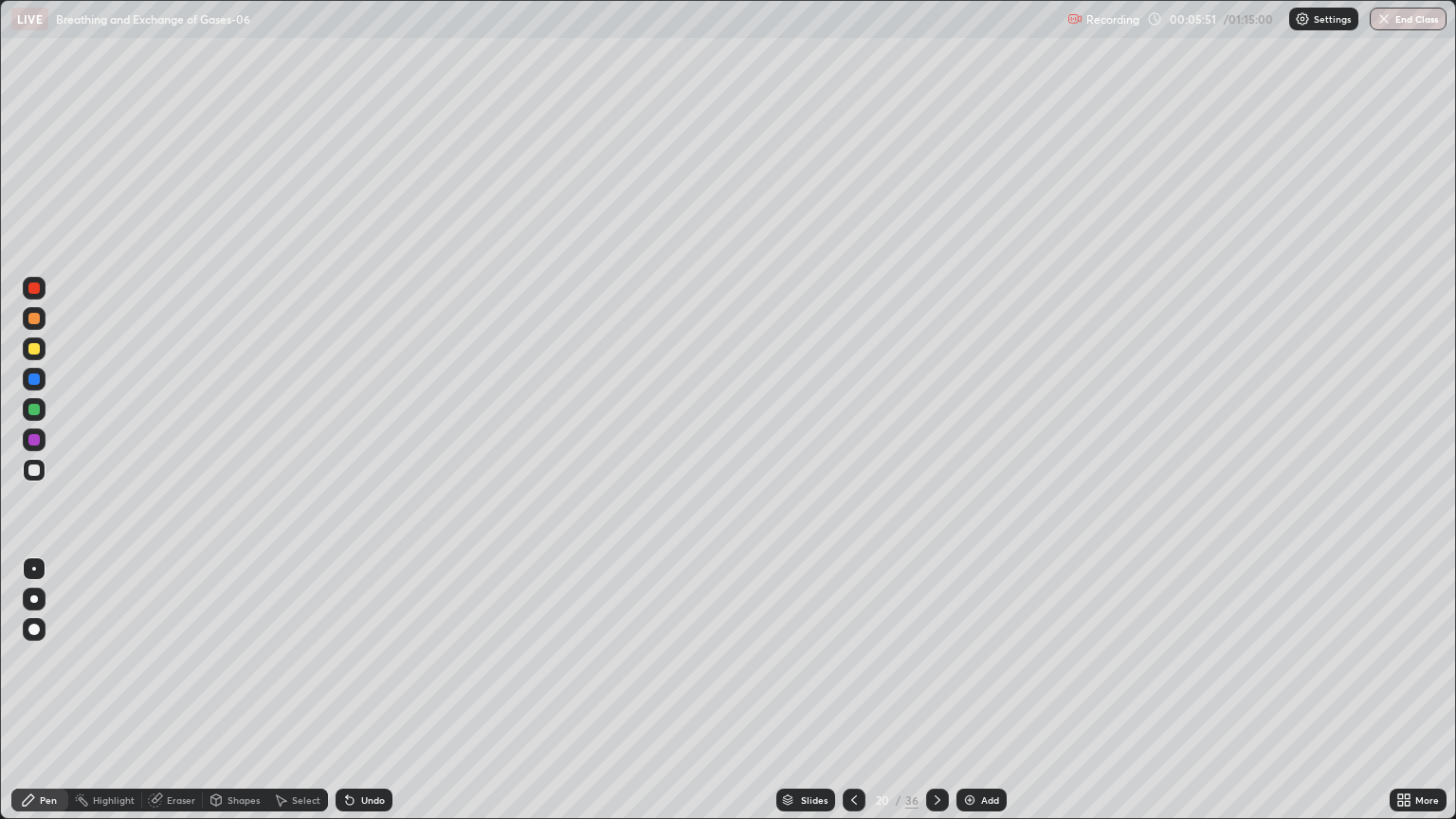 click 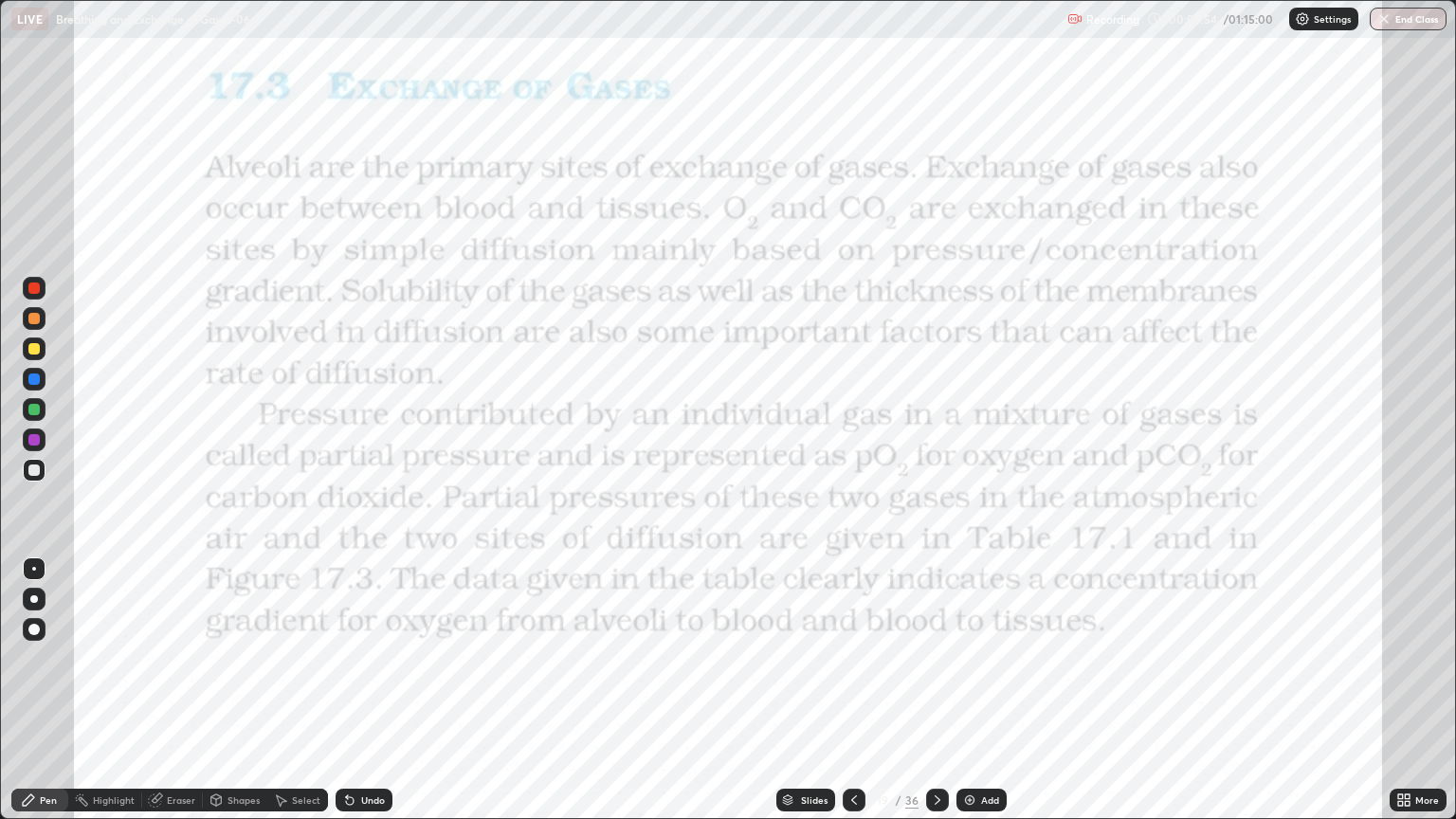 click on "Eraser" at bounding box center [181, 800] 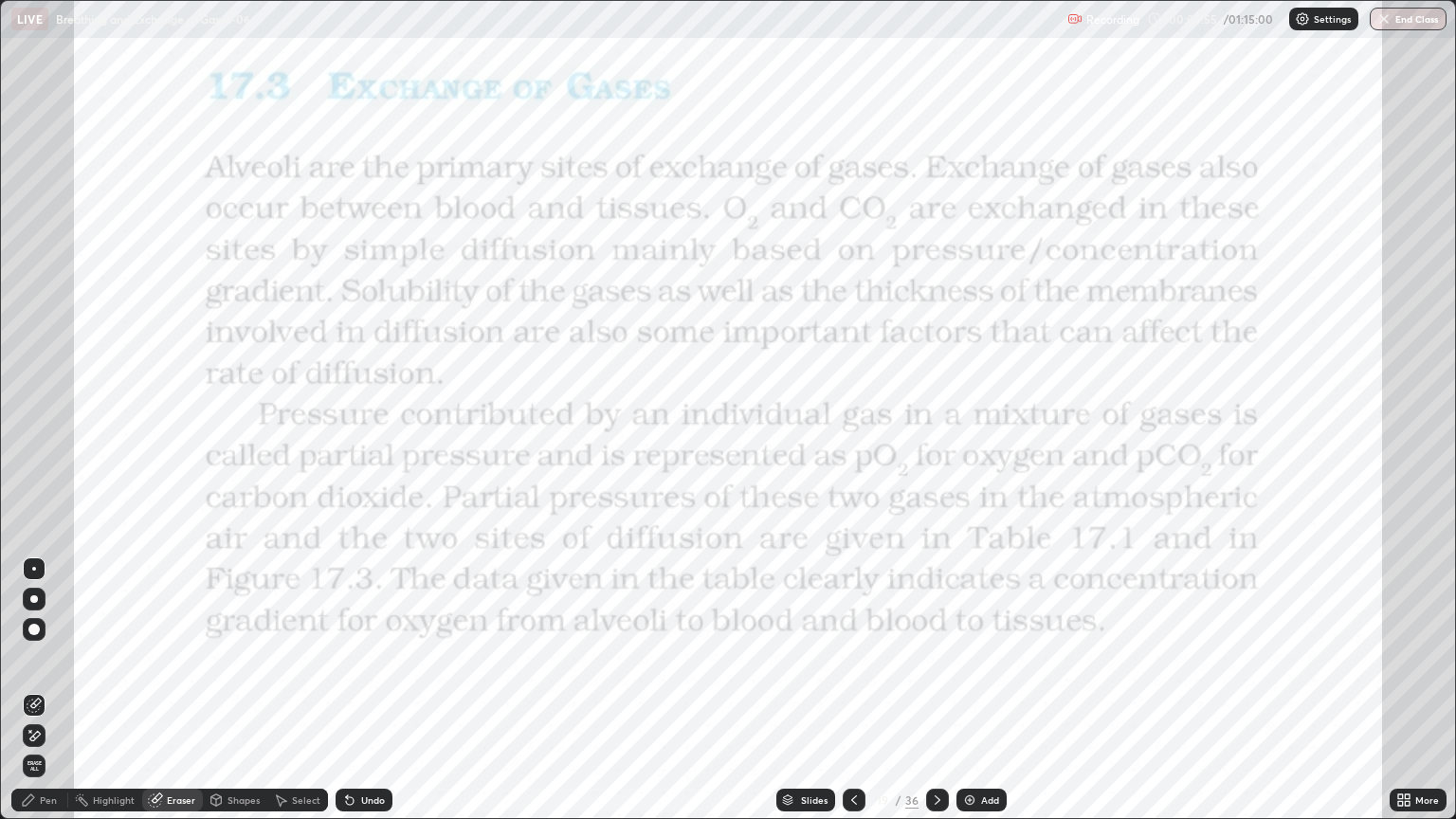 click at bounding box center (34, 736) 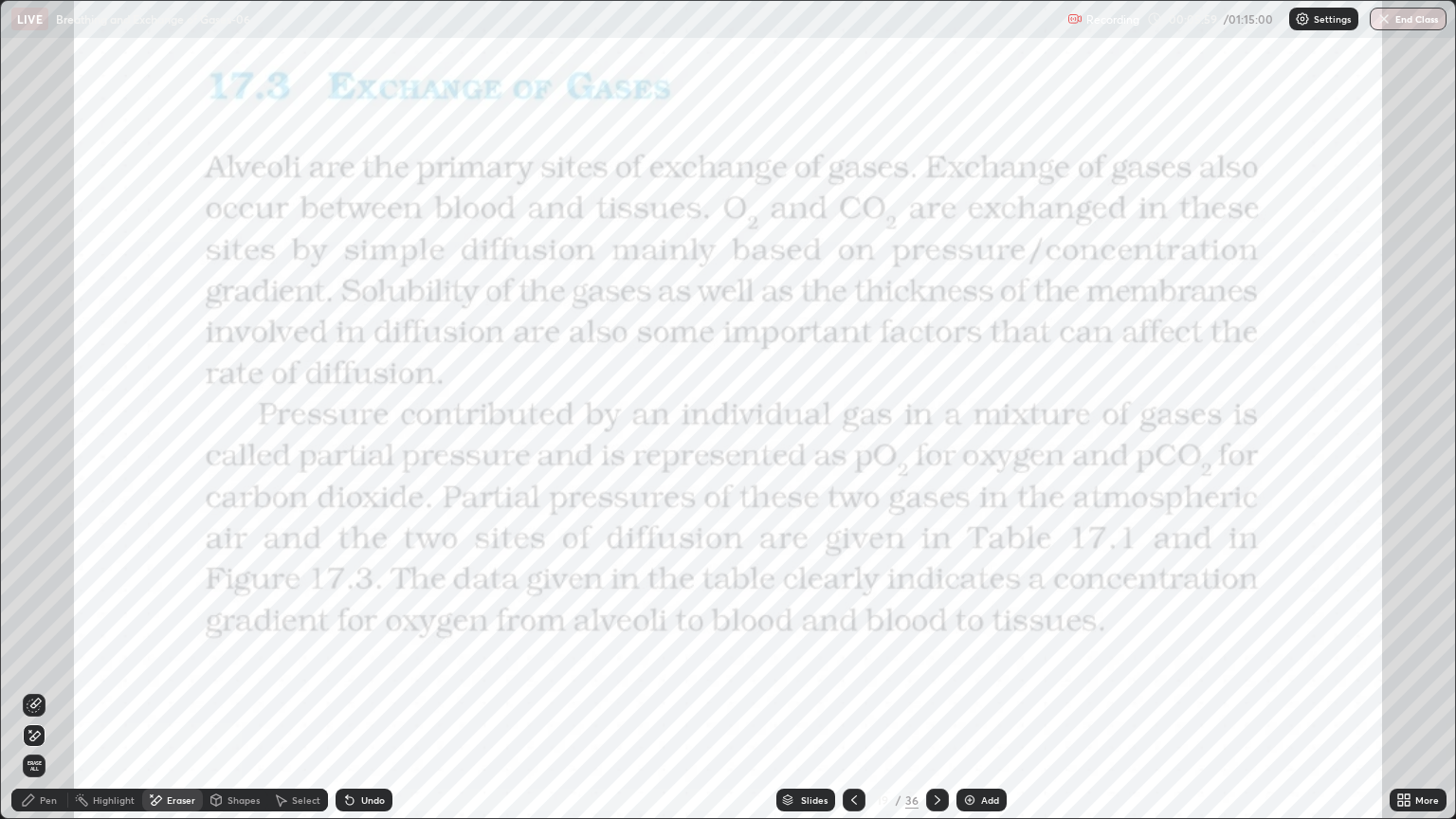 click on "Pen" at bounding box center (40, 800) 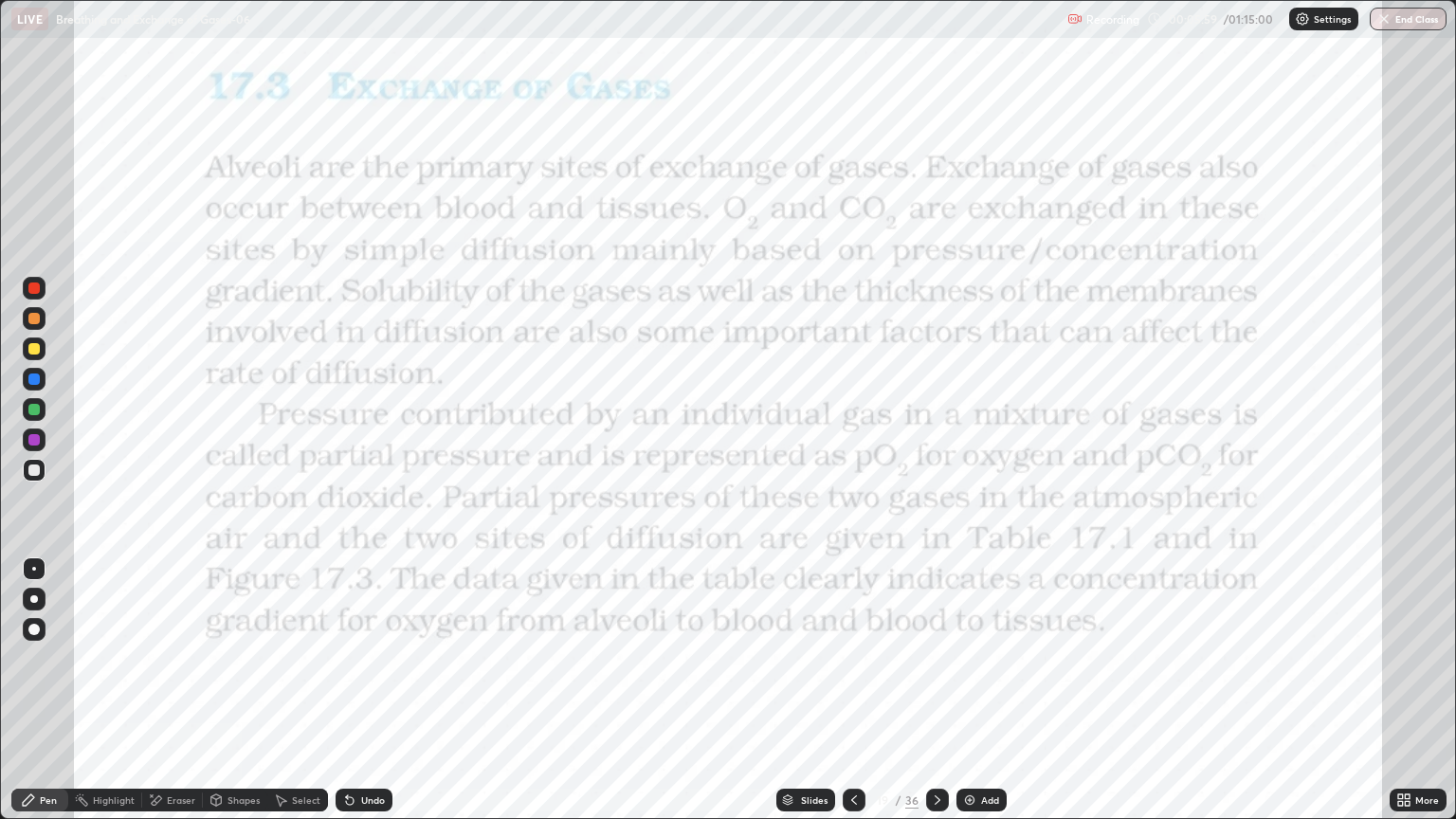 click 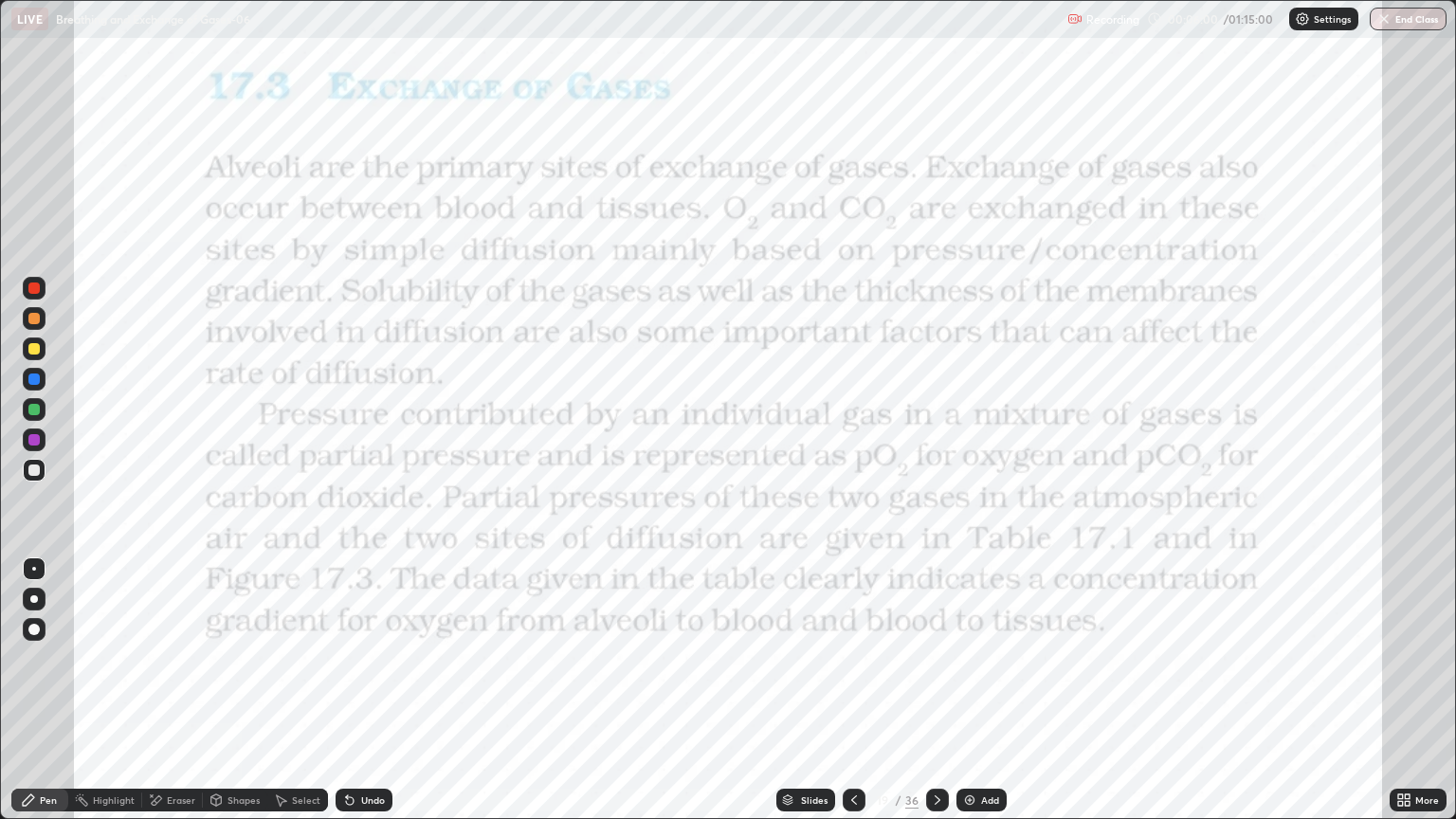 click at bounding box center (34, 288) 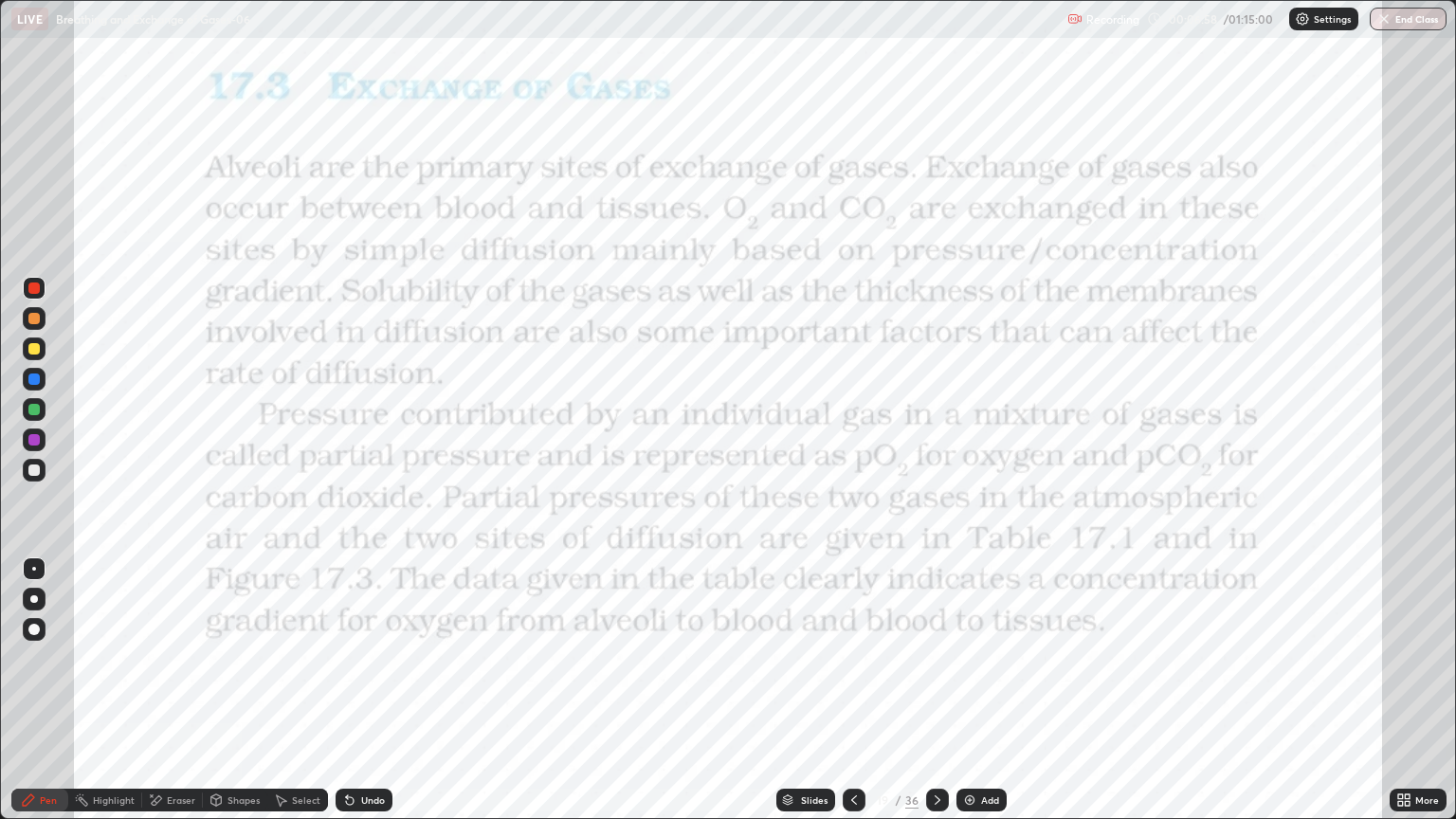 click 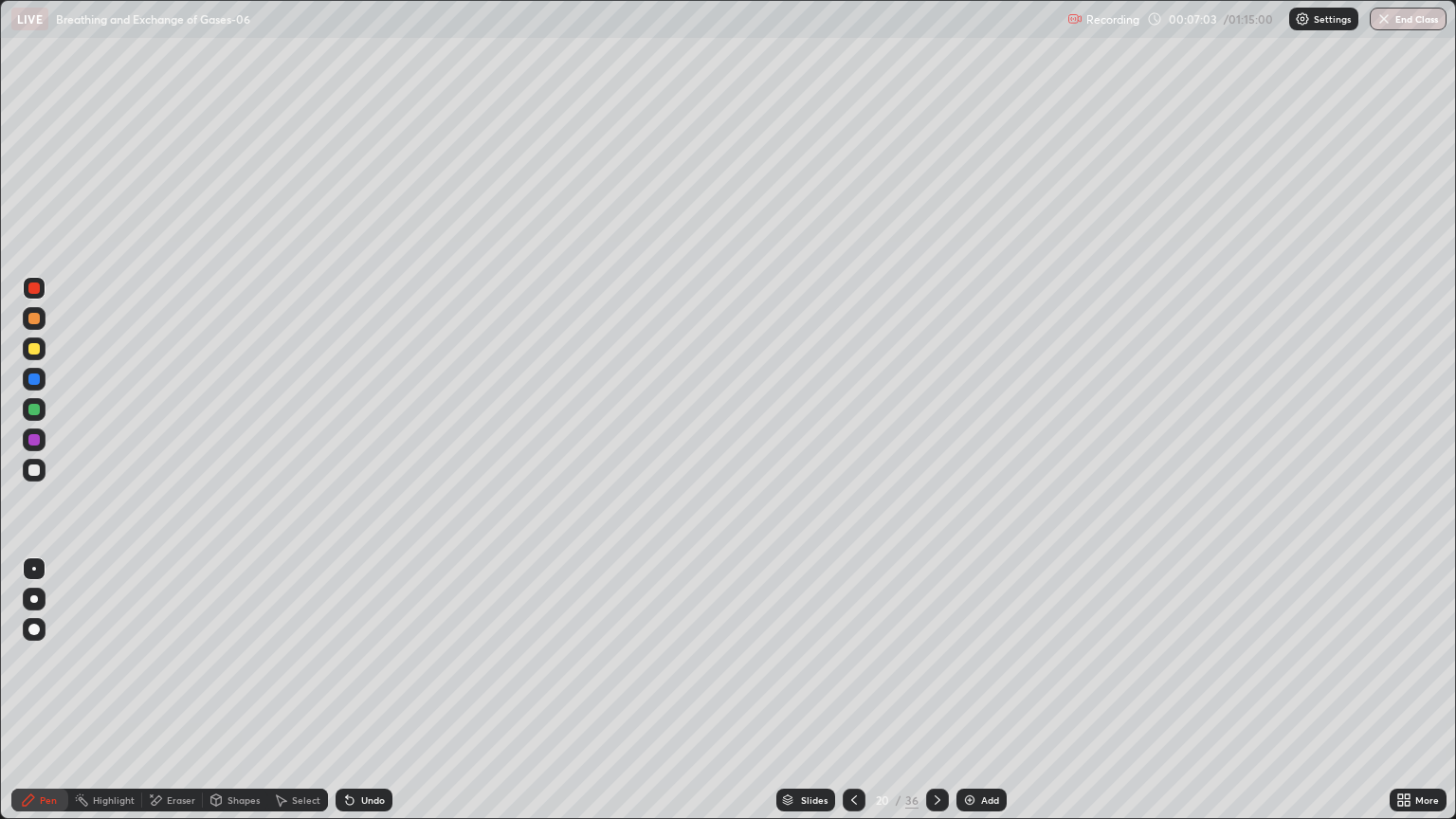 click at bounding box center [34, 470] 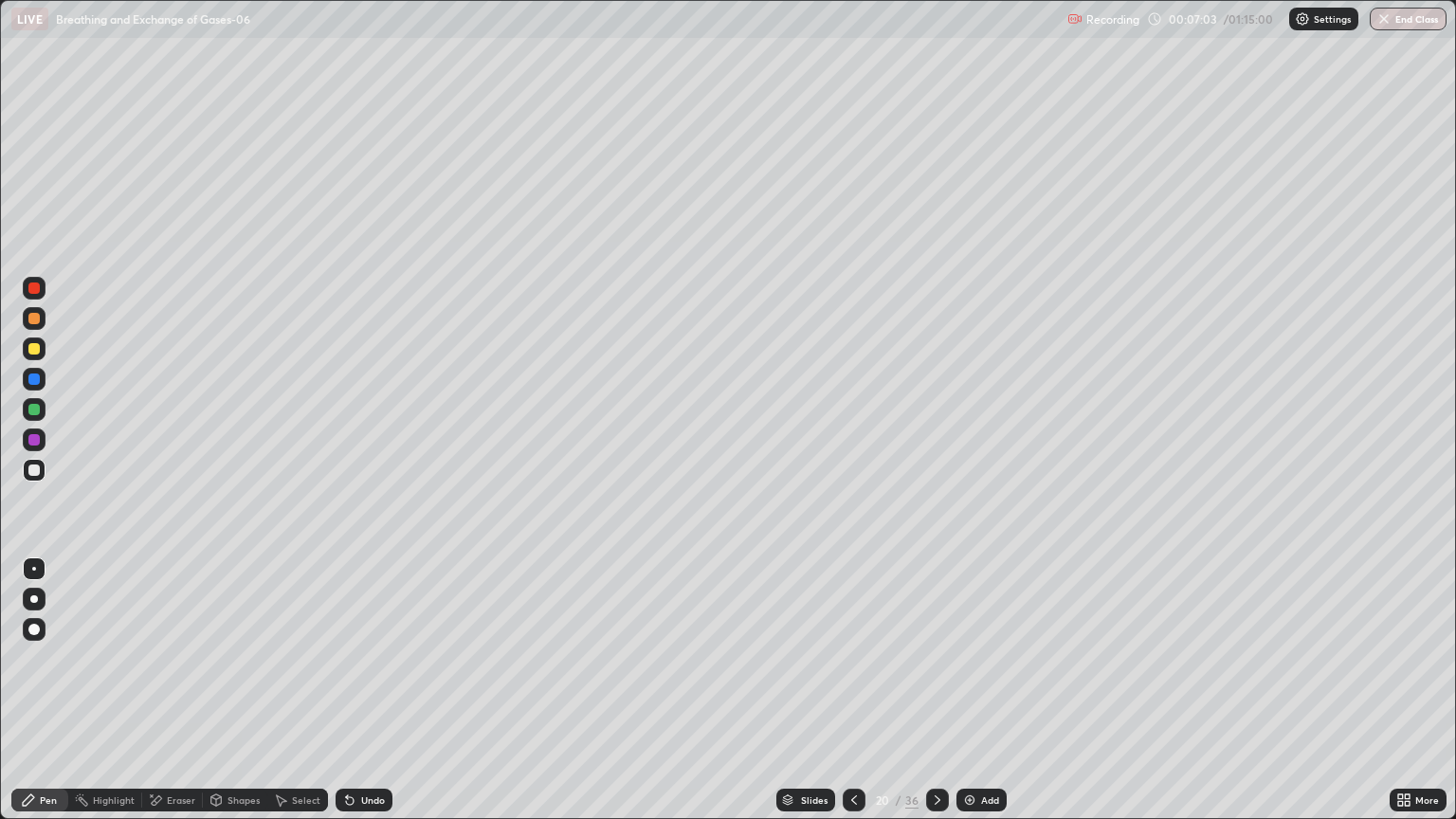 click at bounding box center [34, 599] 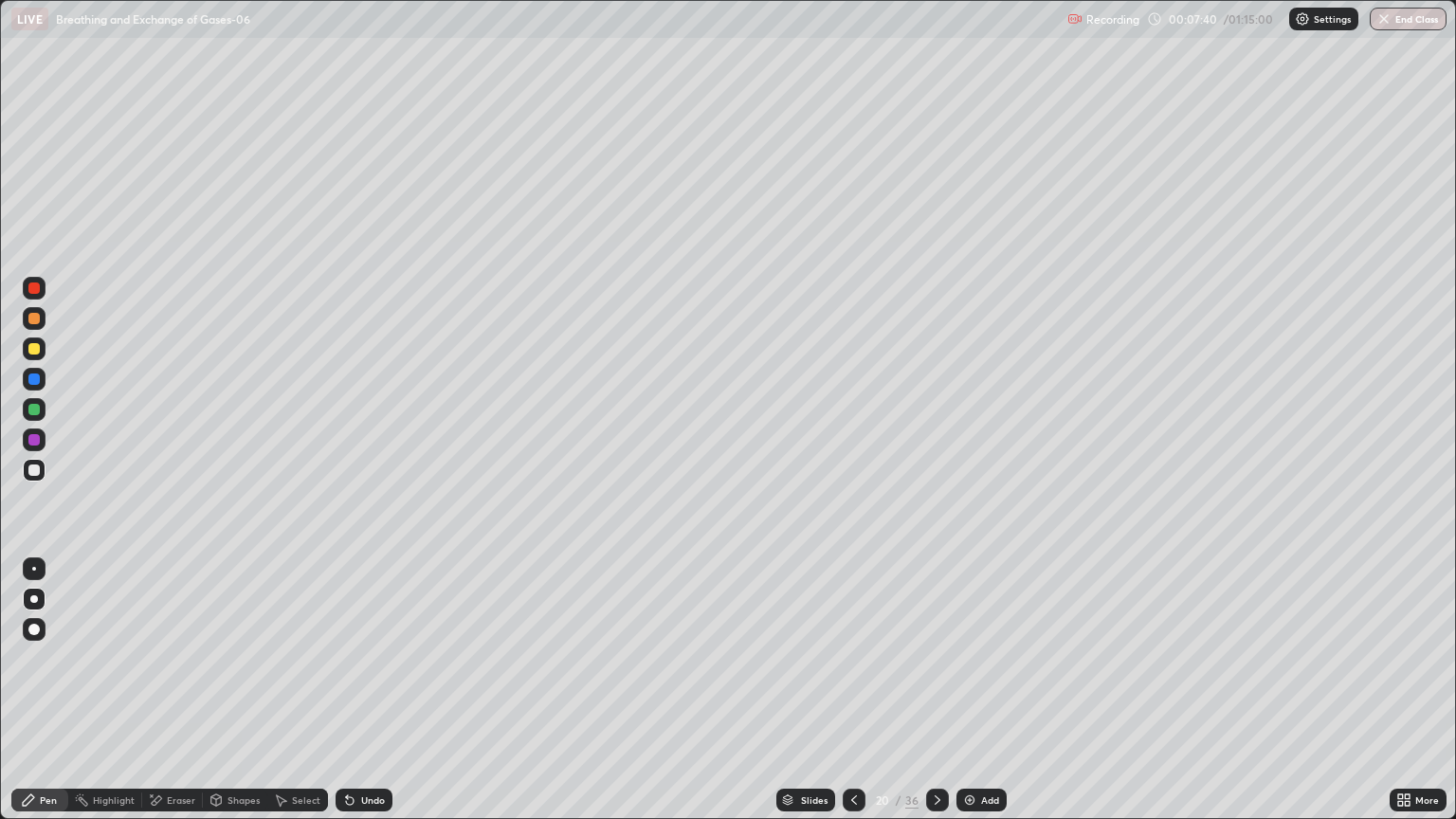 click at bounding box center [34, 629] 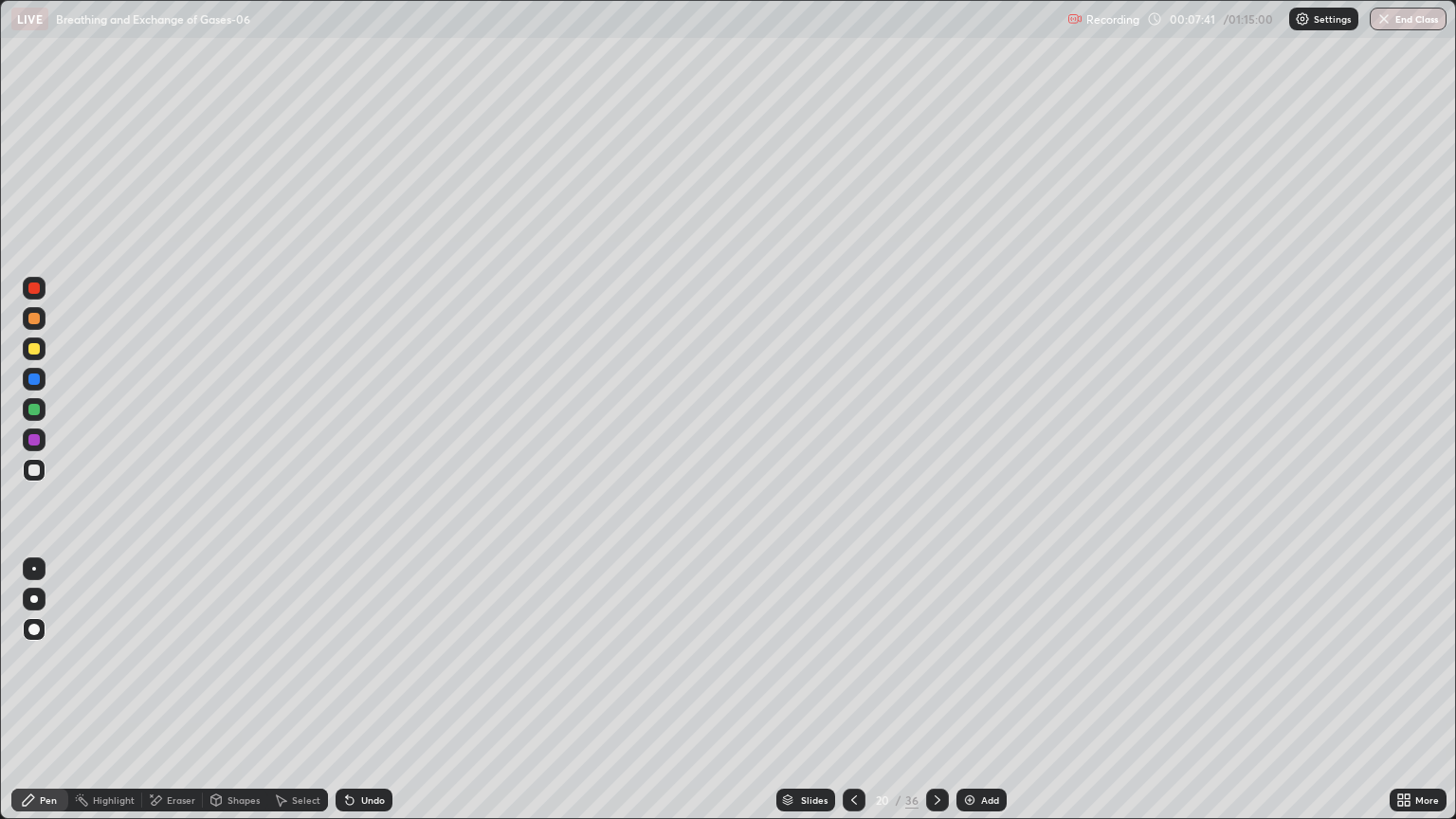 click on "Shapes" at bounding box center (244, 800) 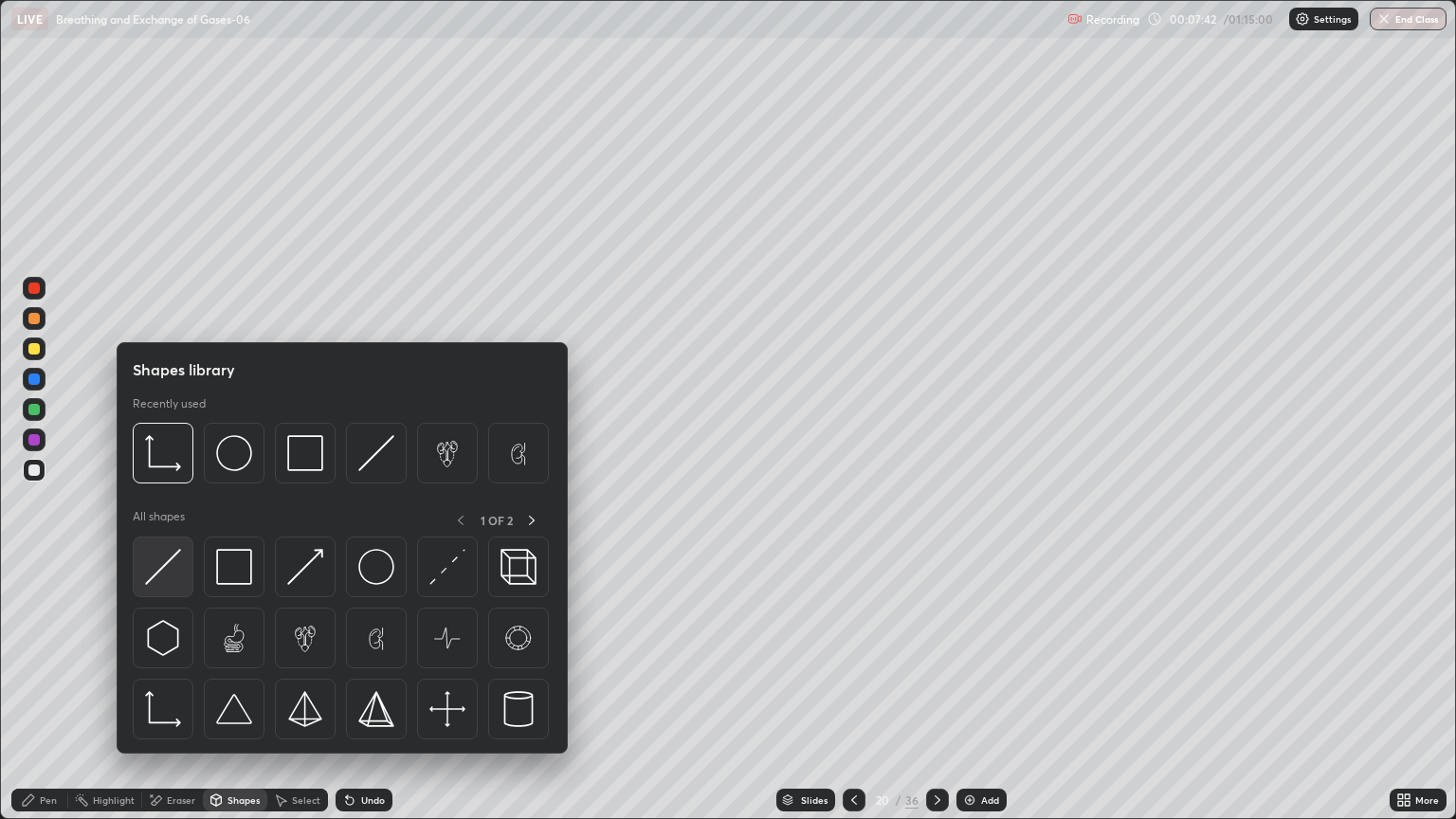 click at bounding box center [163, 567] 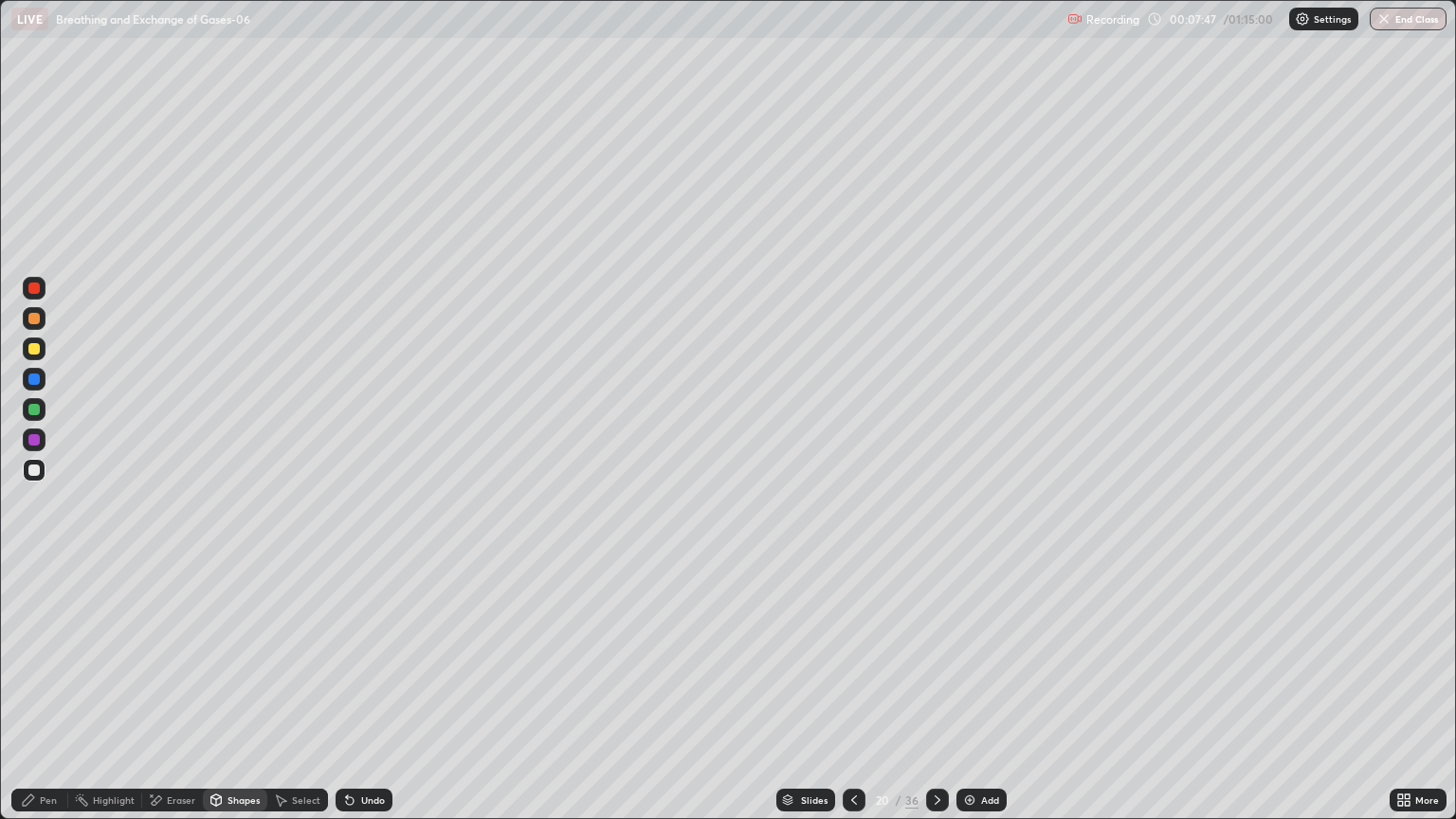 click on "Pen" at bounding box center [48, 800] 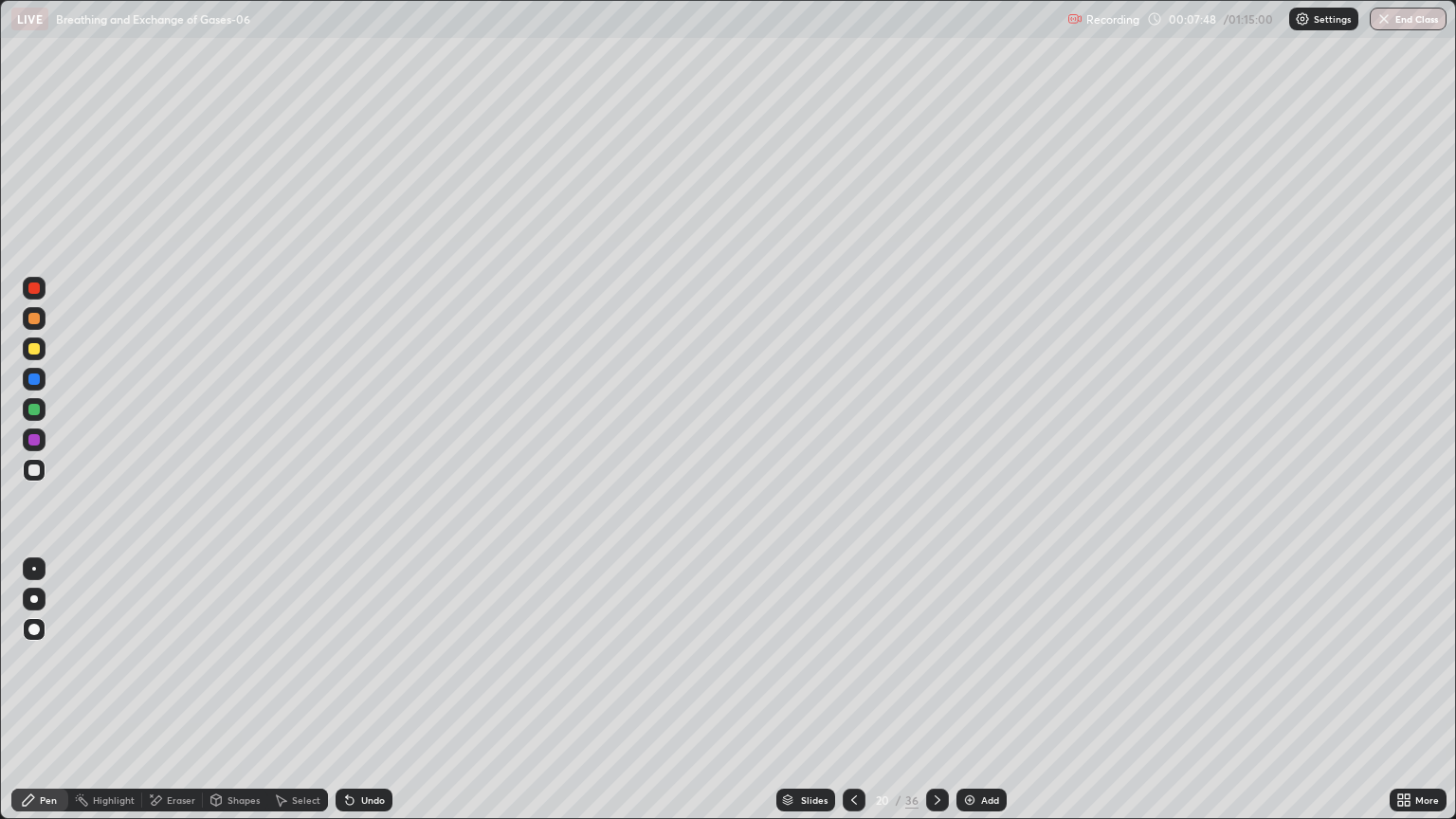click on "Eraser" at bounding box center (181, 800) 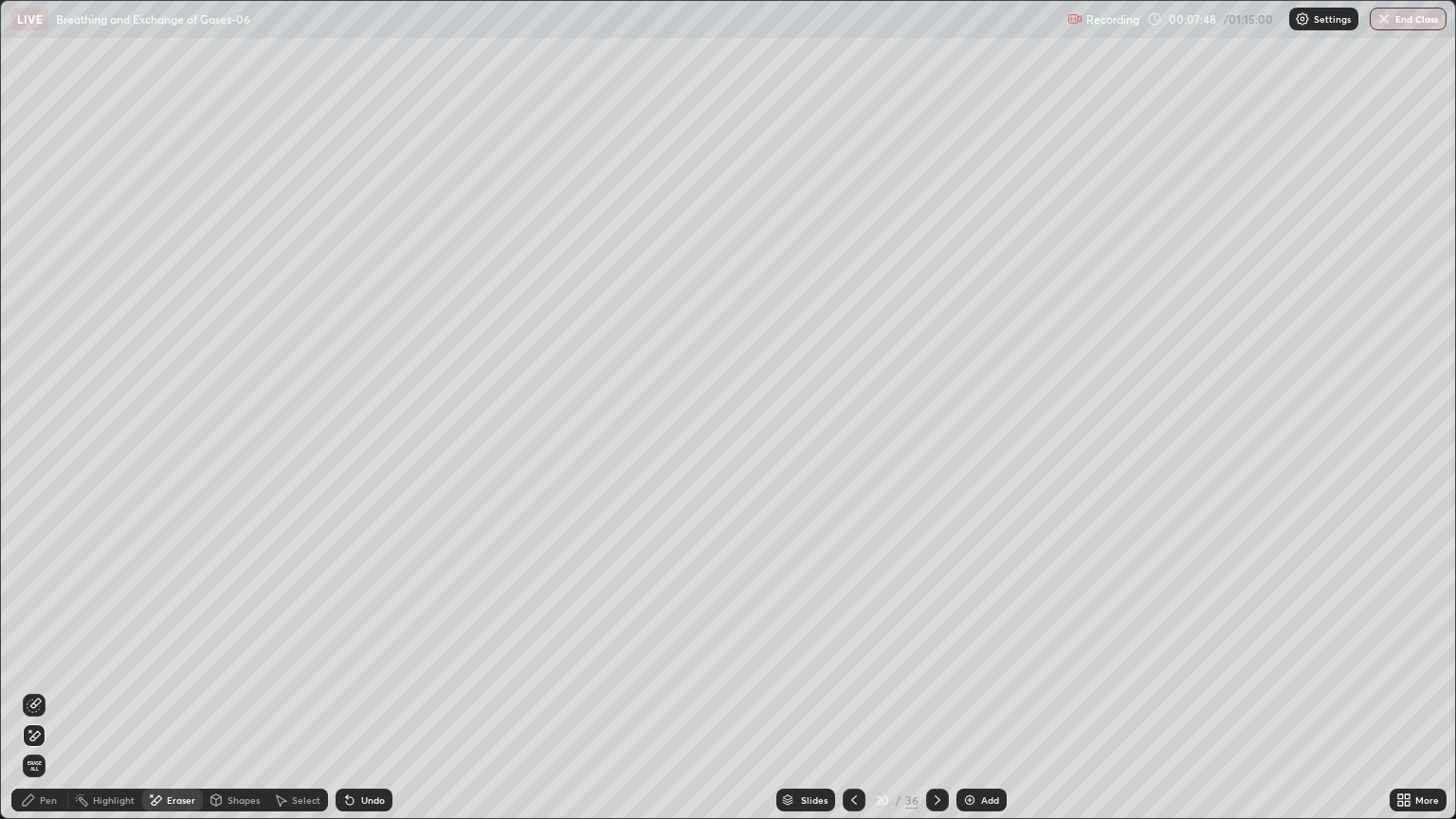 click on "Shapes" at bounding box center (244, 800) 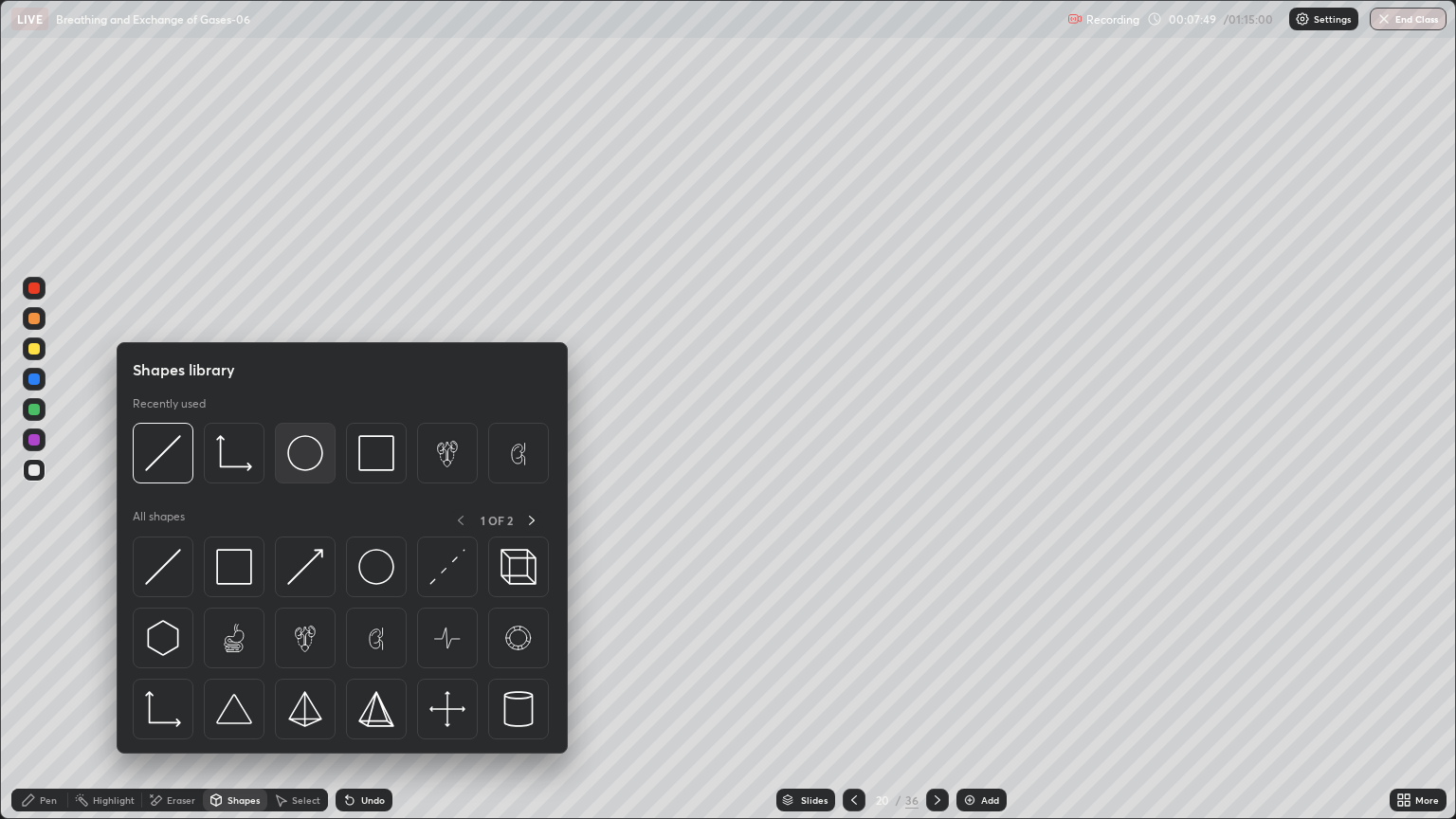 click at bounding box center (305, 453) 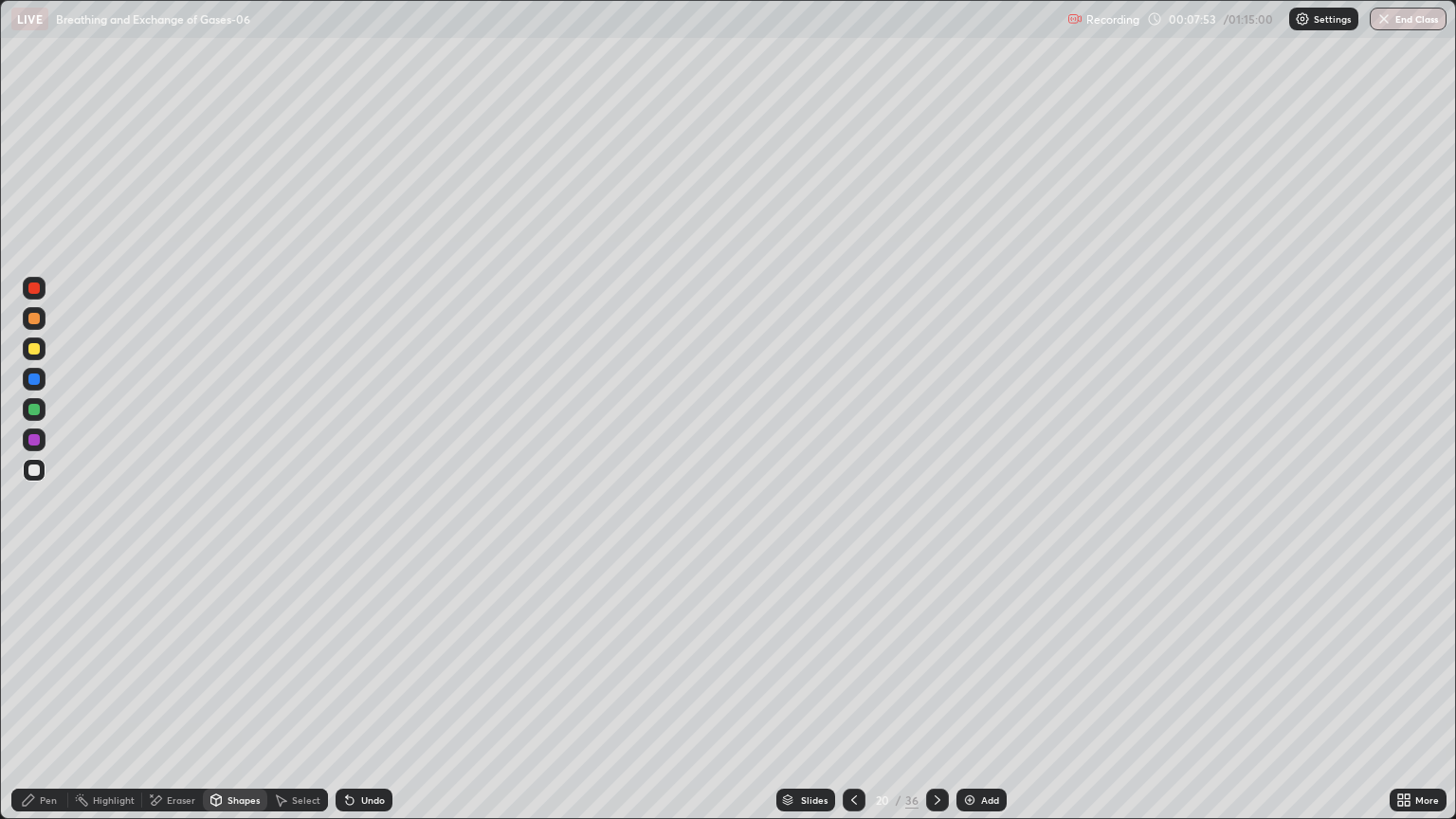 click on "Pen" at bounding box center (48, 800) 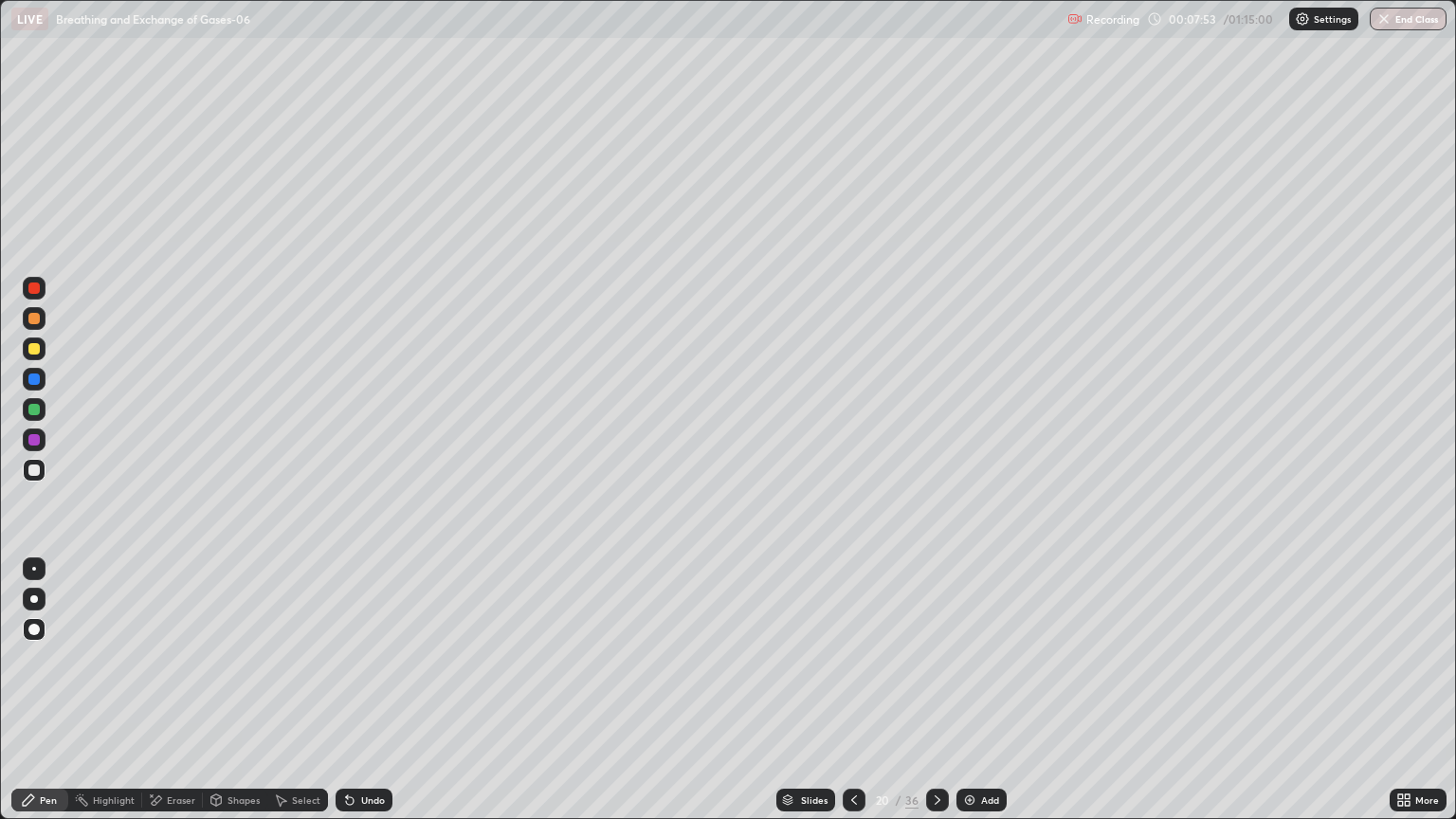 click at bounding box center [34, 470] 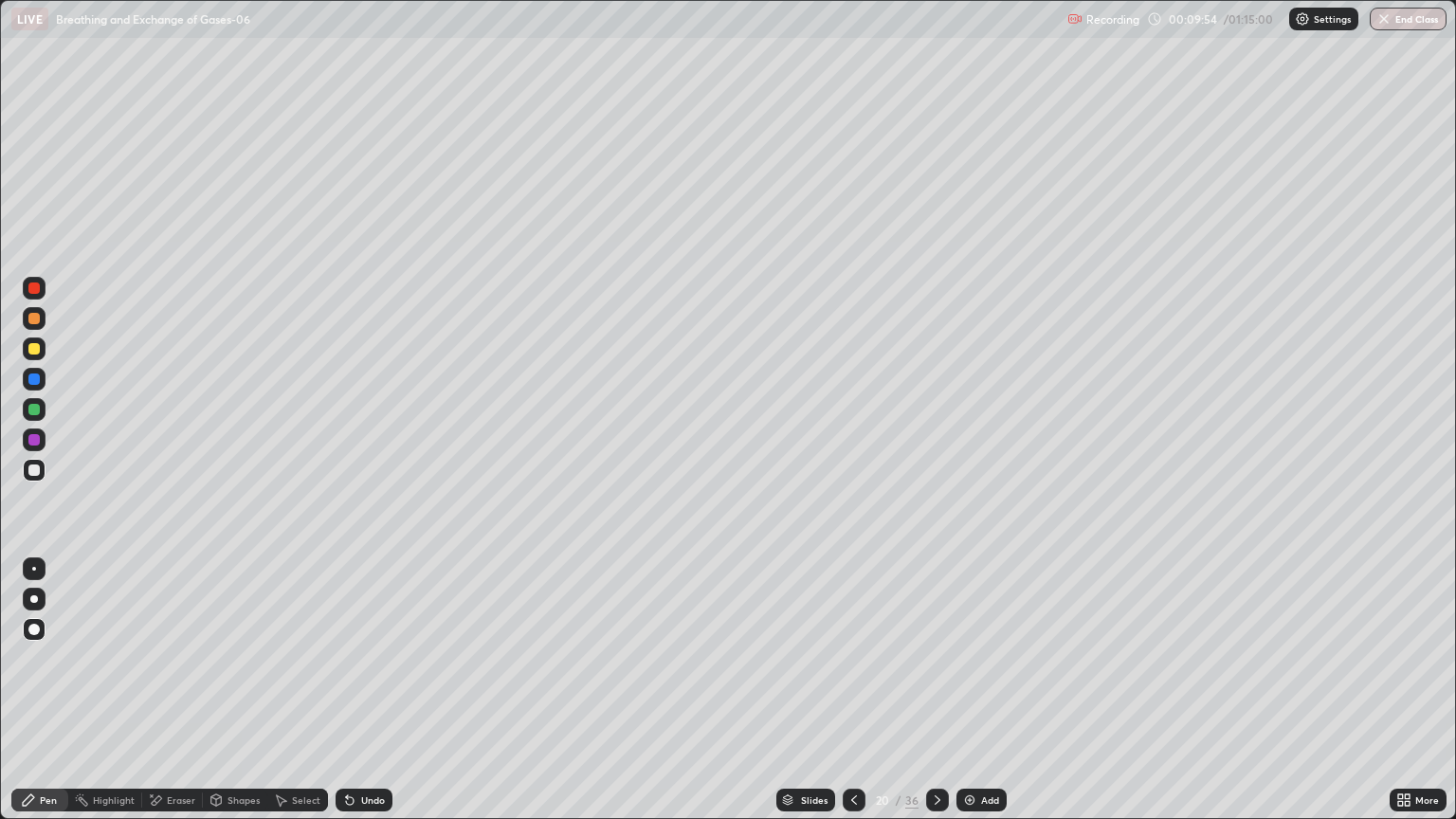 click at bounding box center [34, 599] 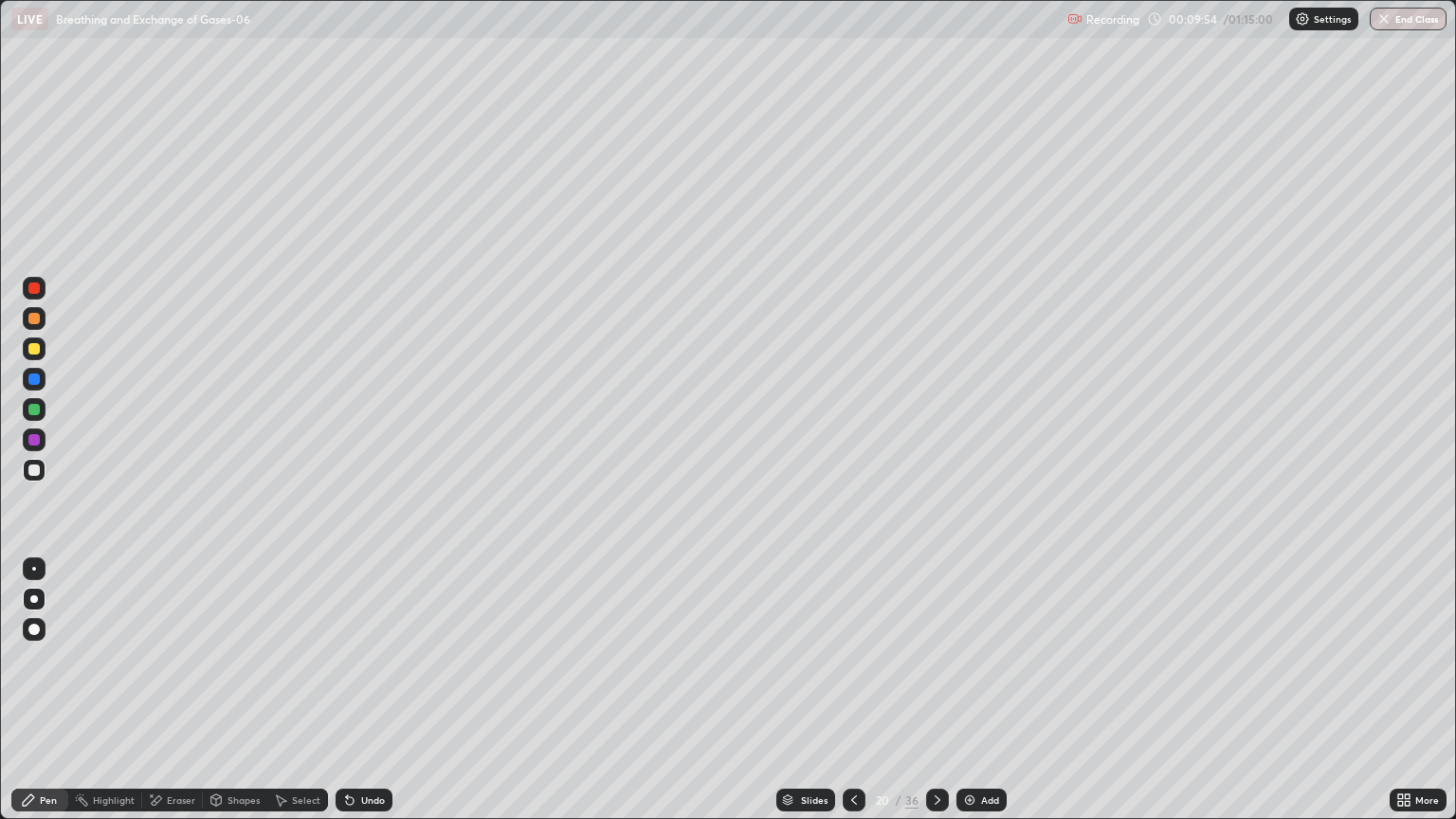 click at bounding box center (34, 599) 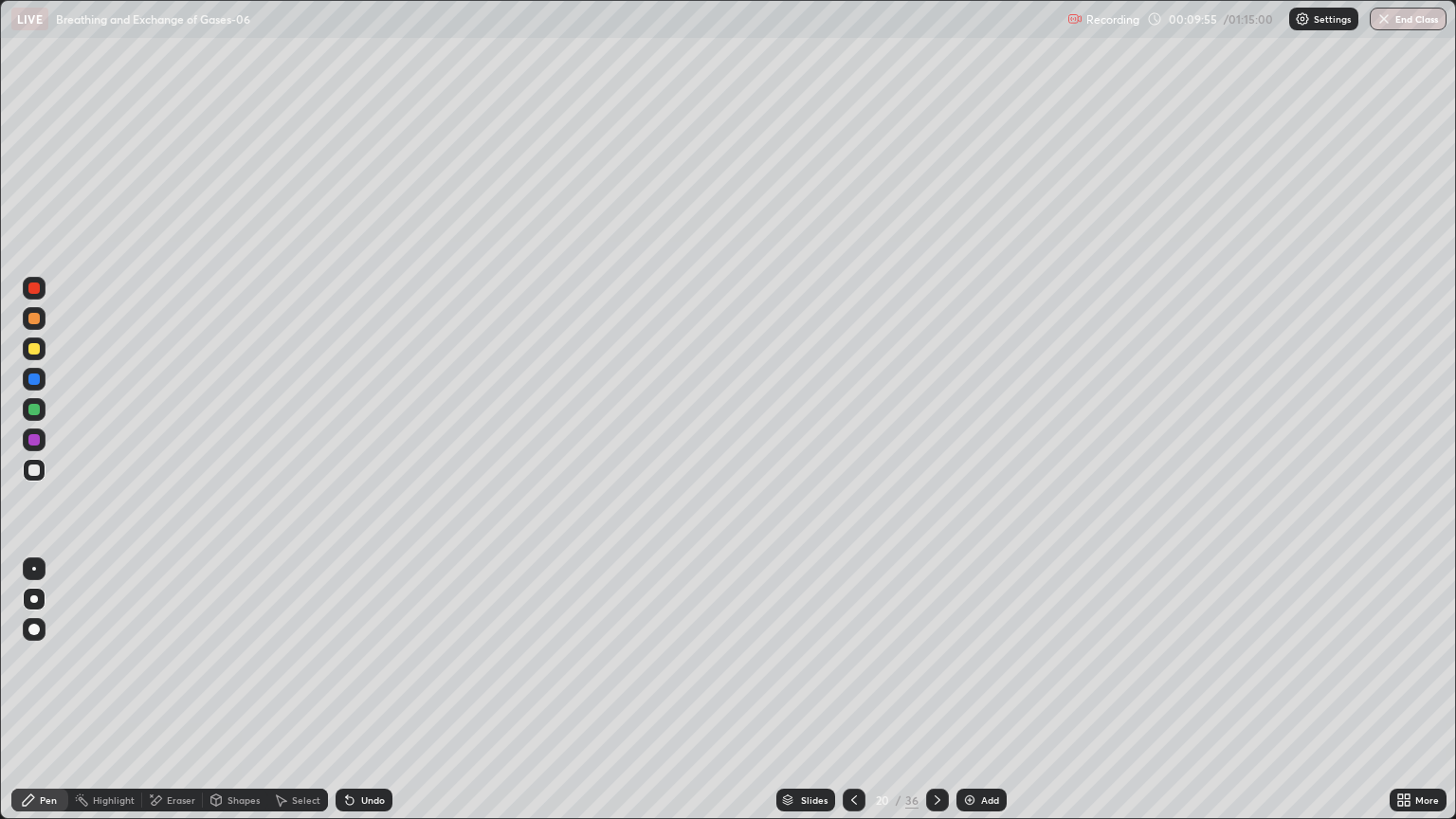 click at bounding box center (34, 599) 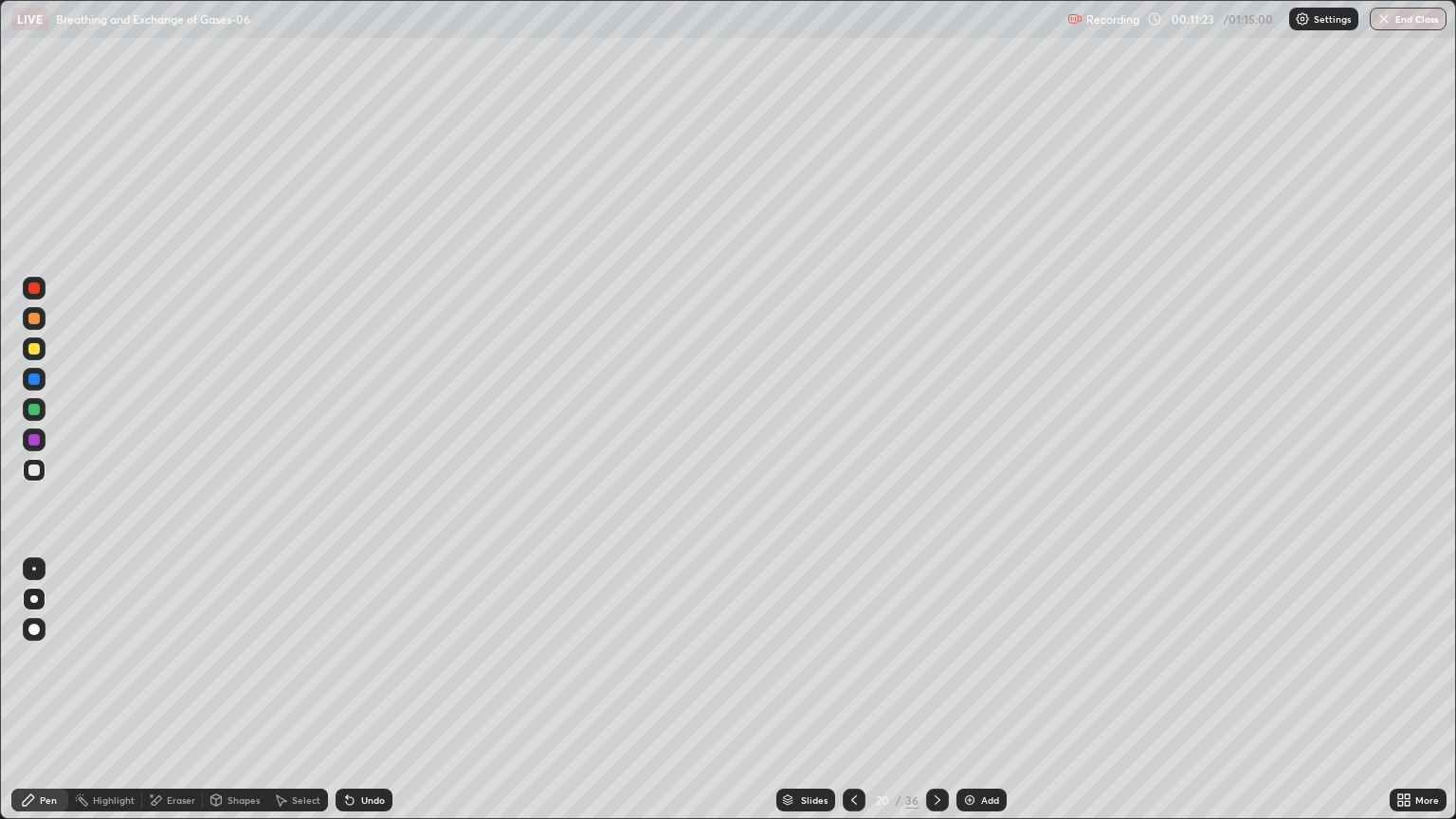 click at bounding box center (34, 288) 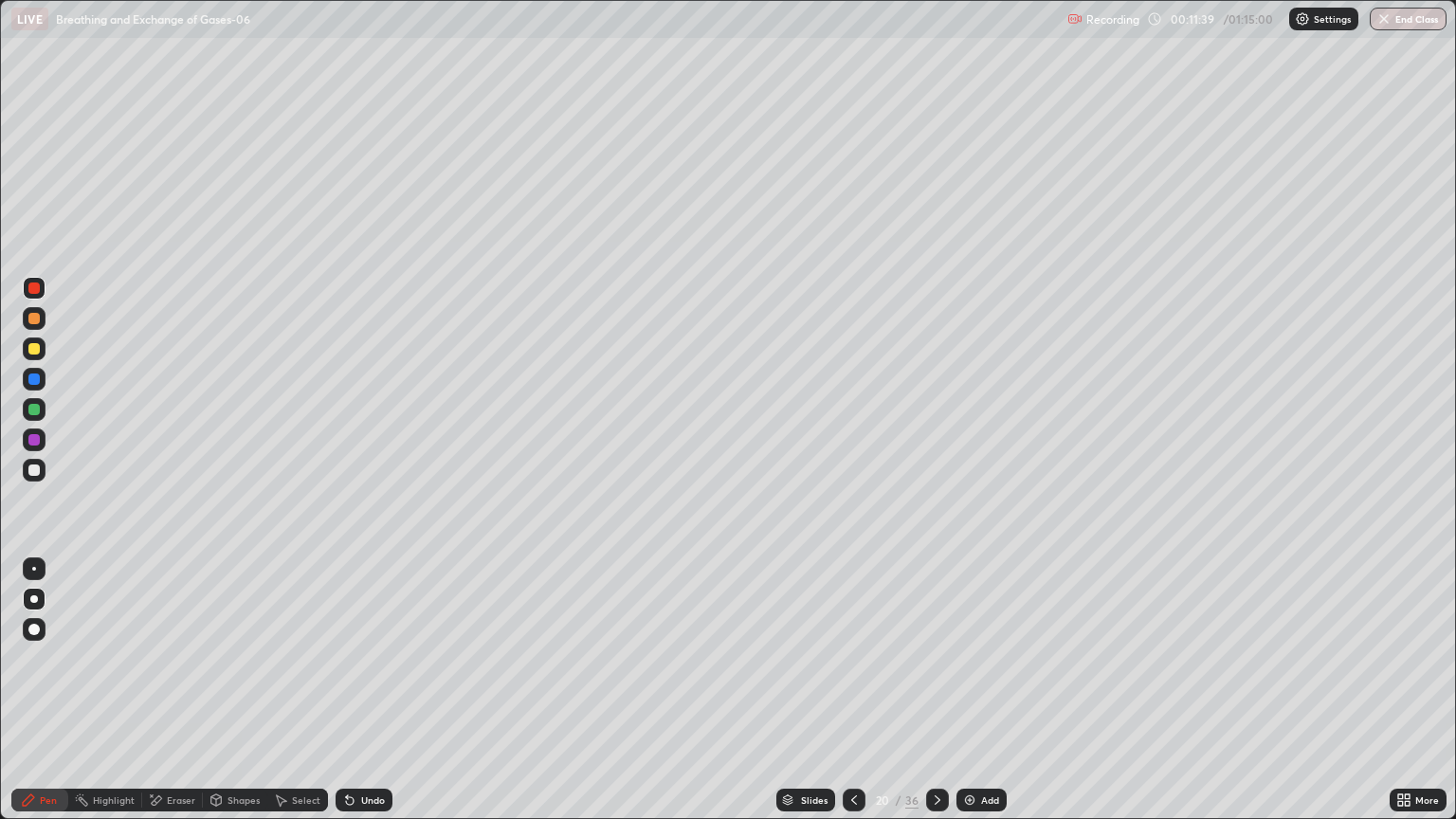 click 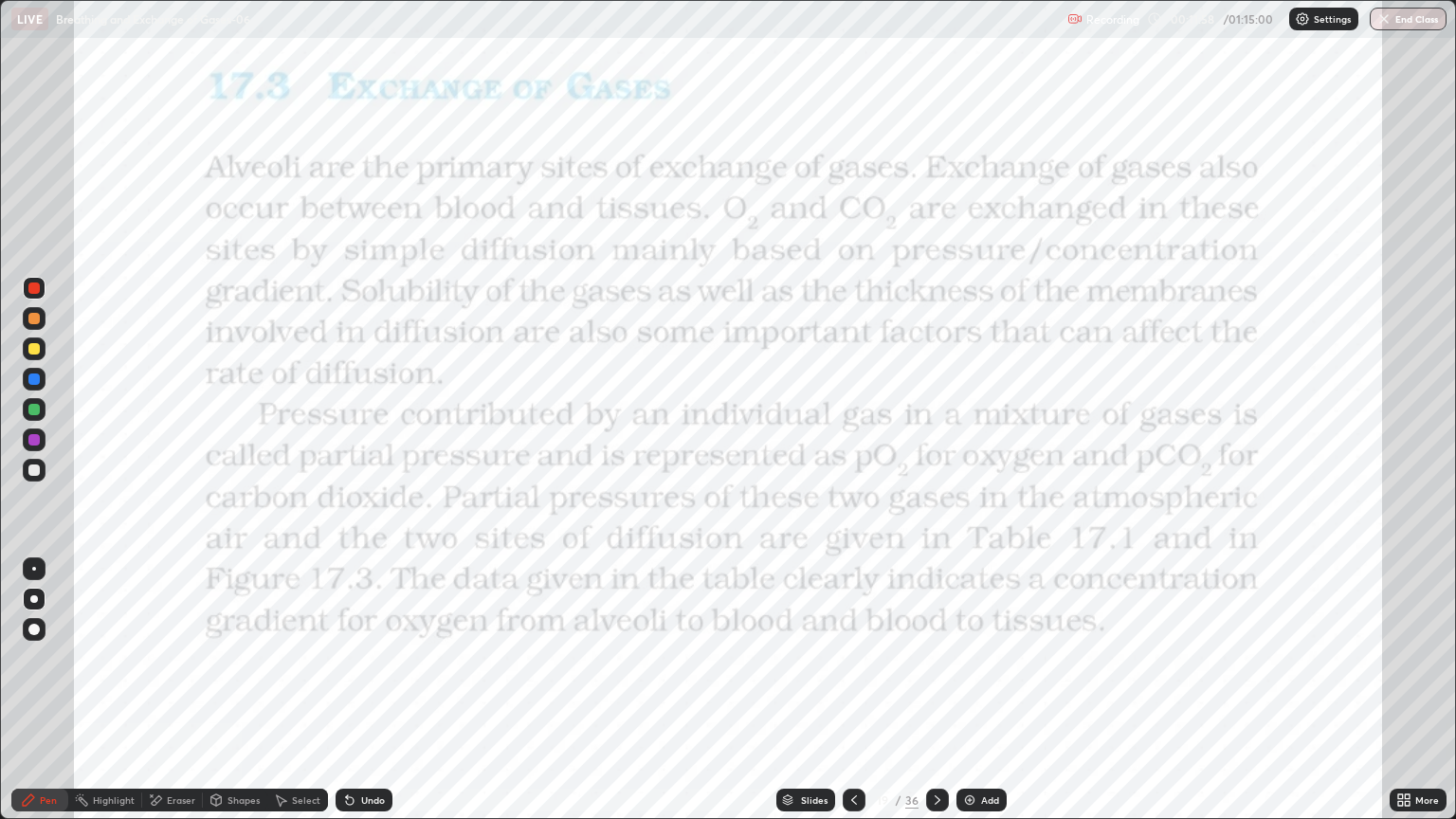 click 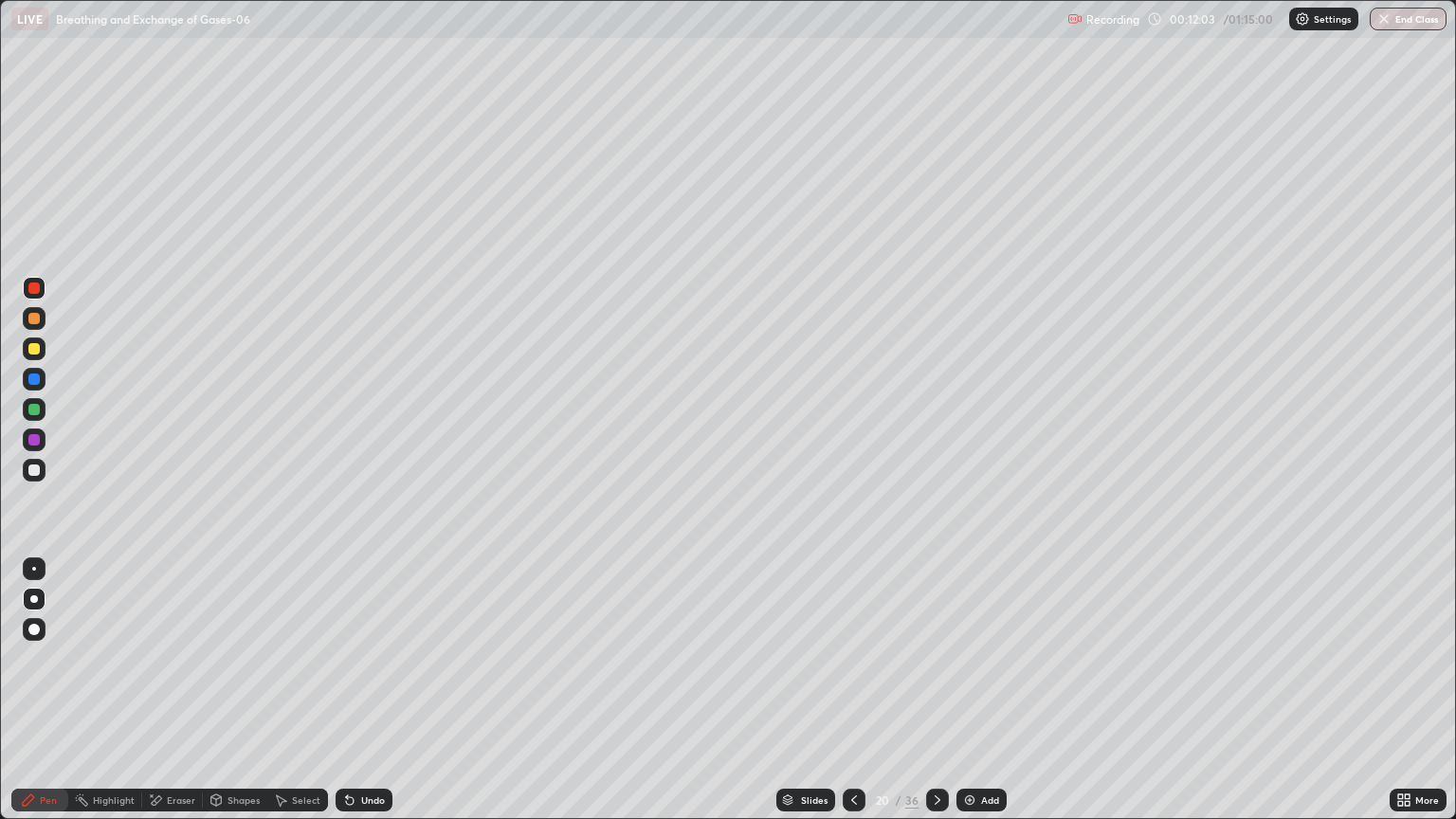 click at bounding box center [34, 349] 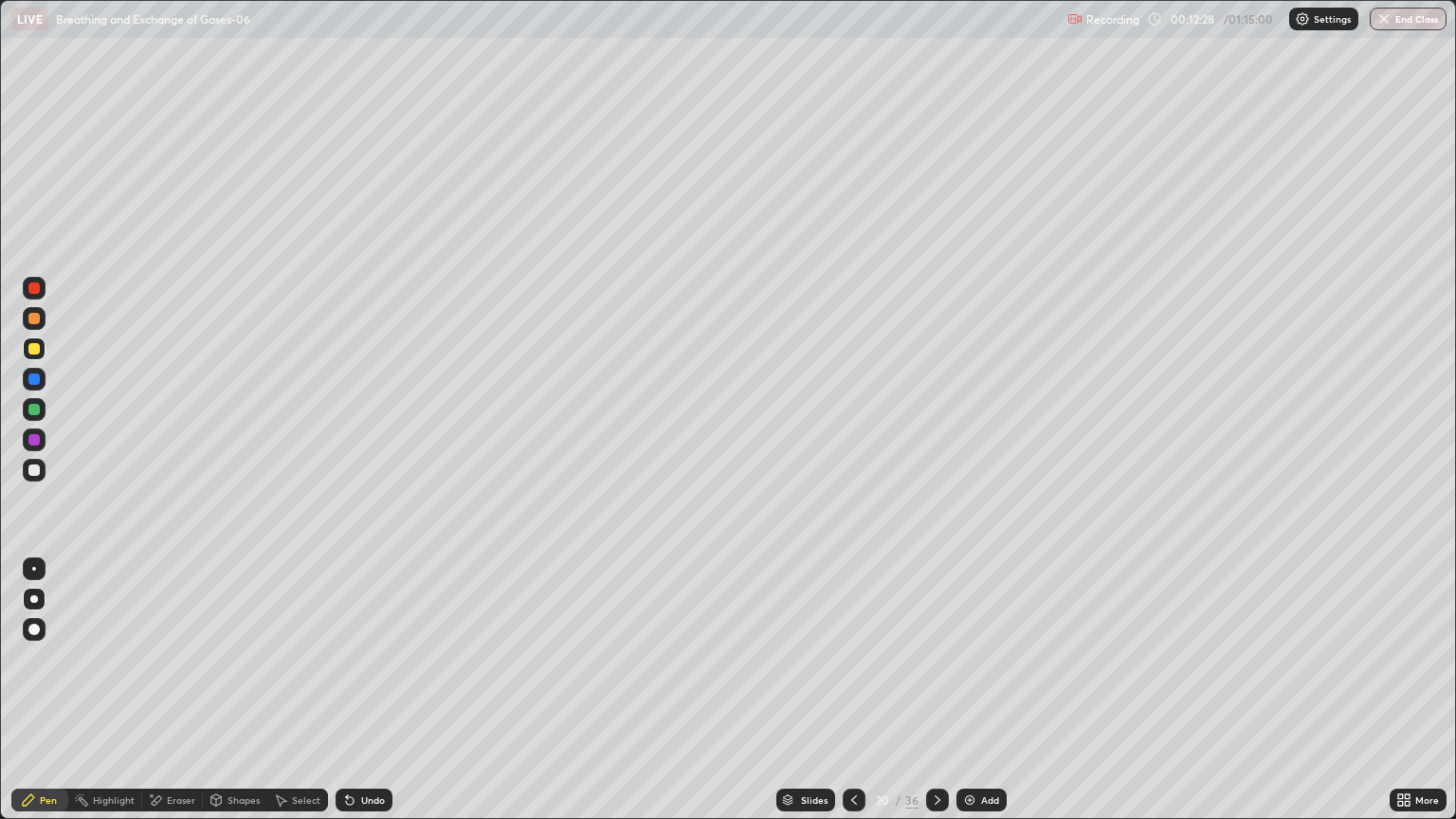 click at bounding box center [34, 470] 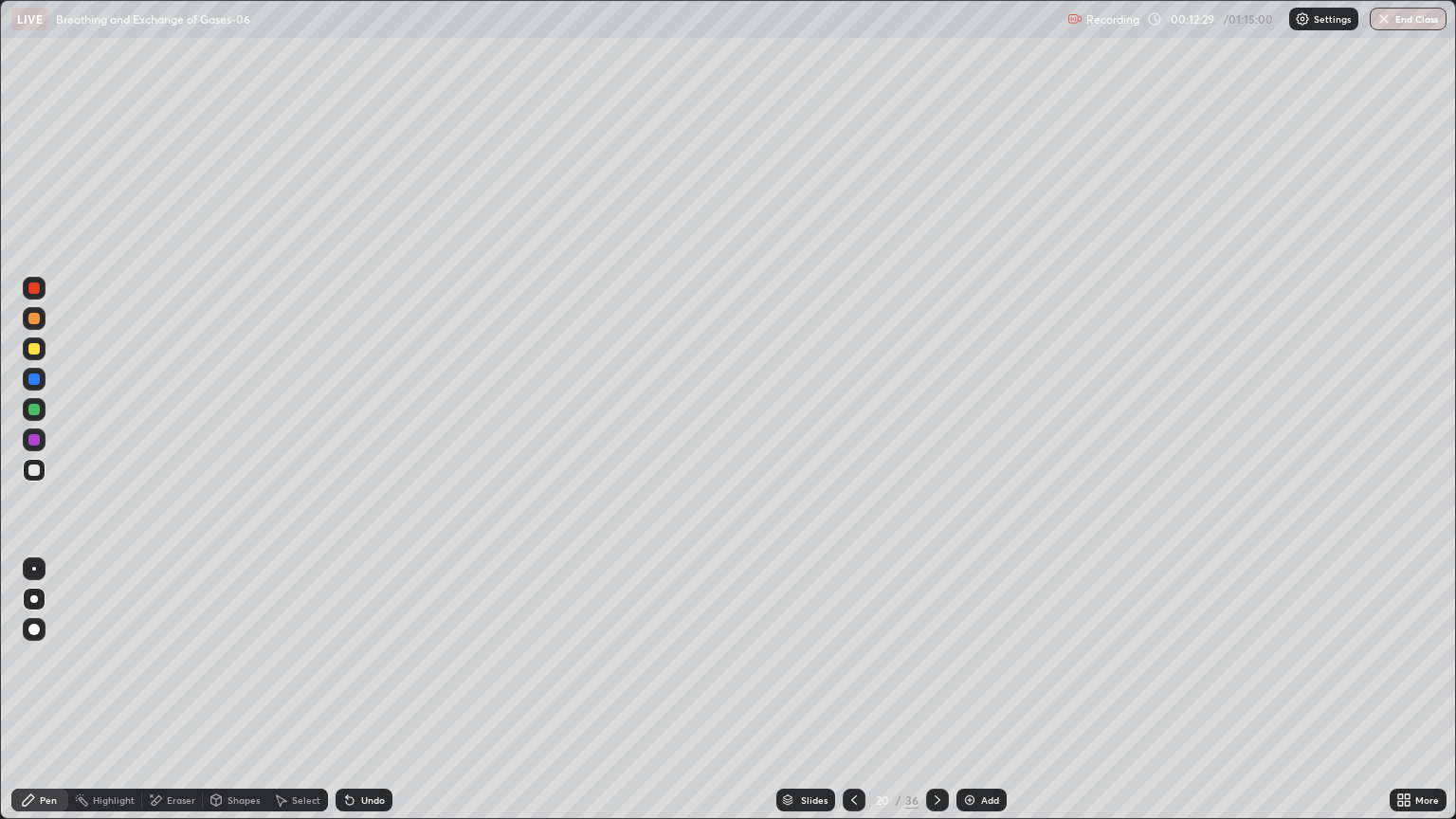 click at bounding box center [34, 470] 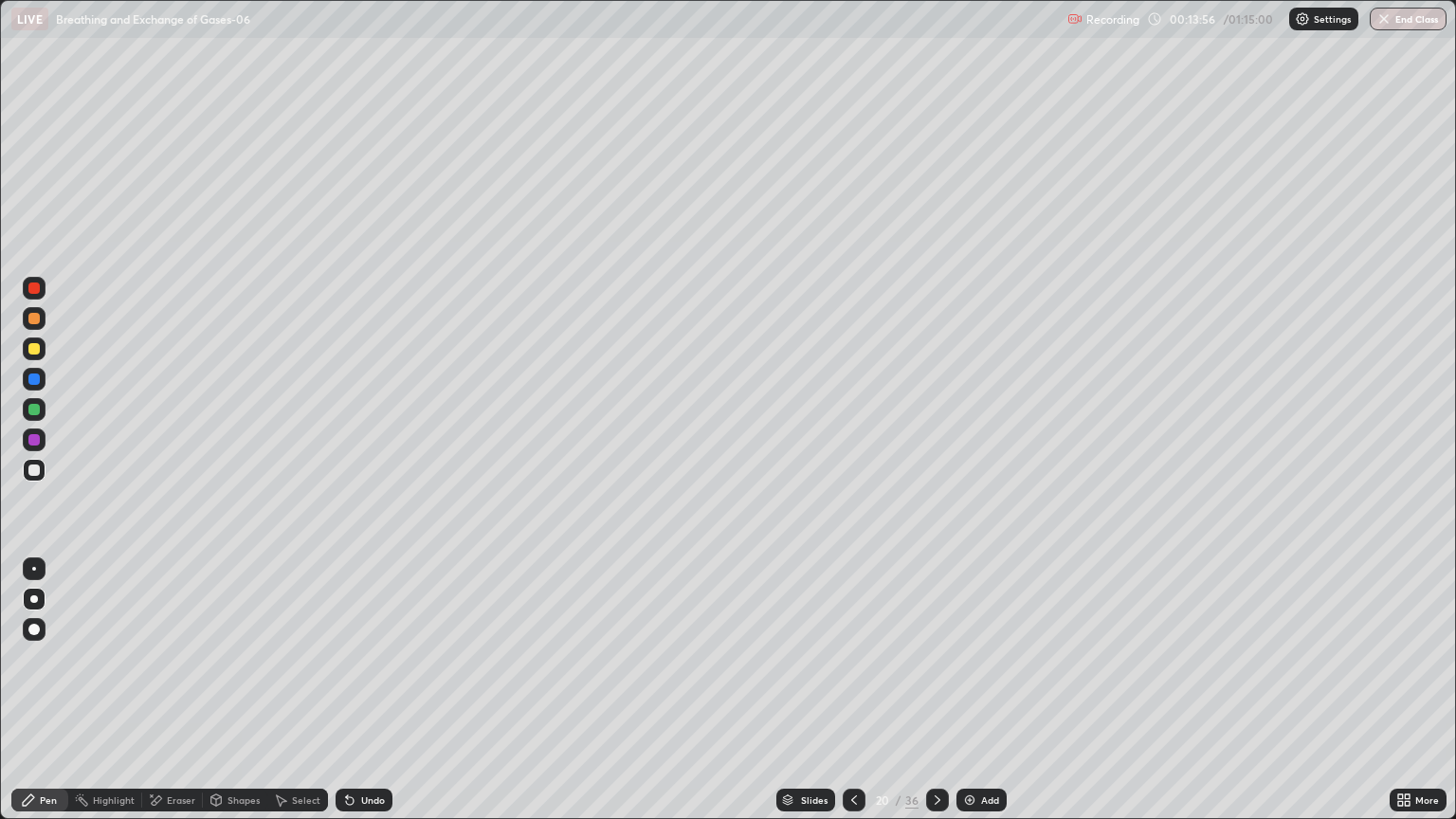 click at bounding box center (34, 410) 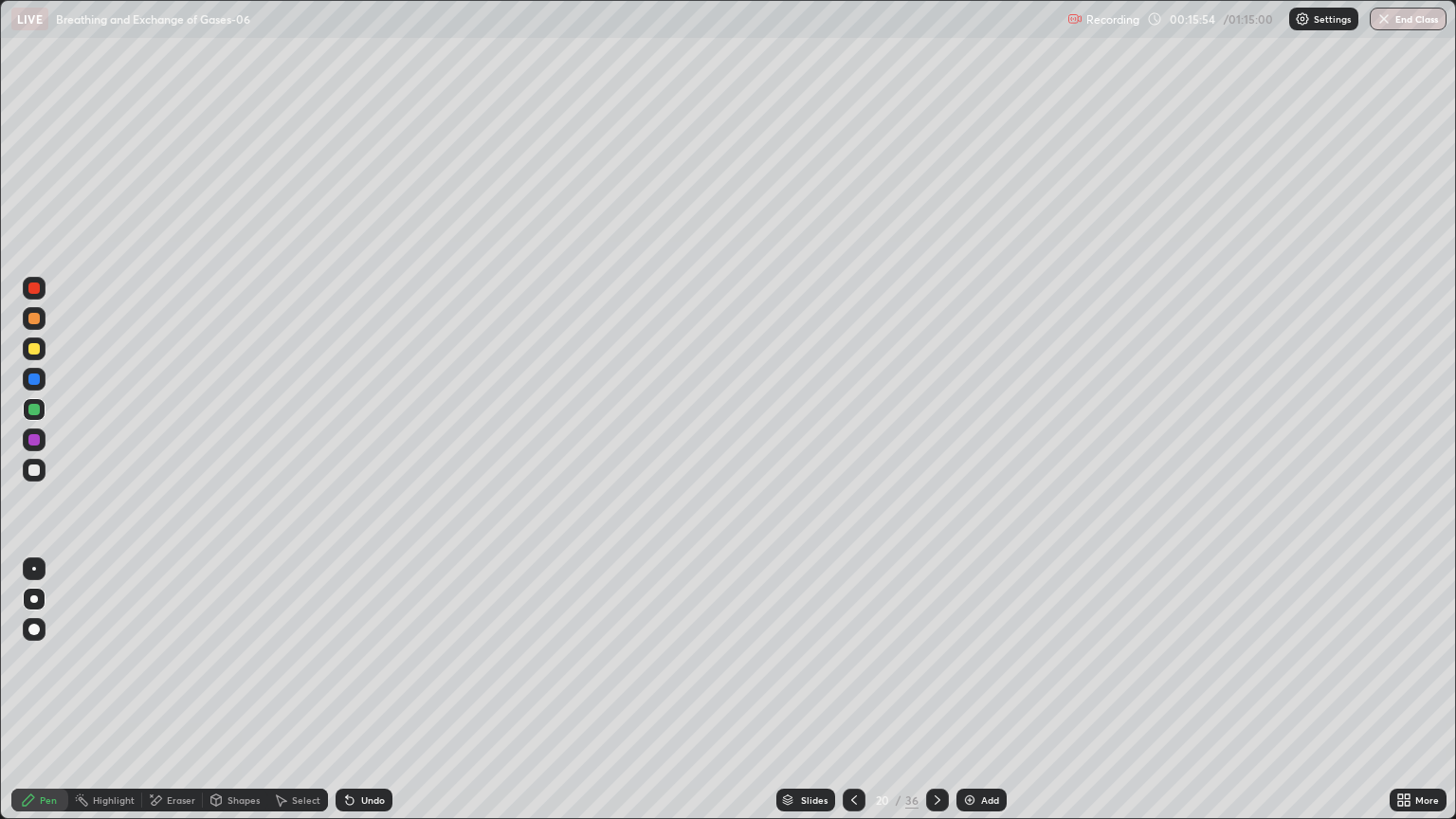 click at bounding box center (34, 440) 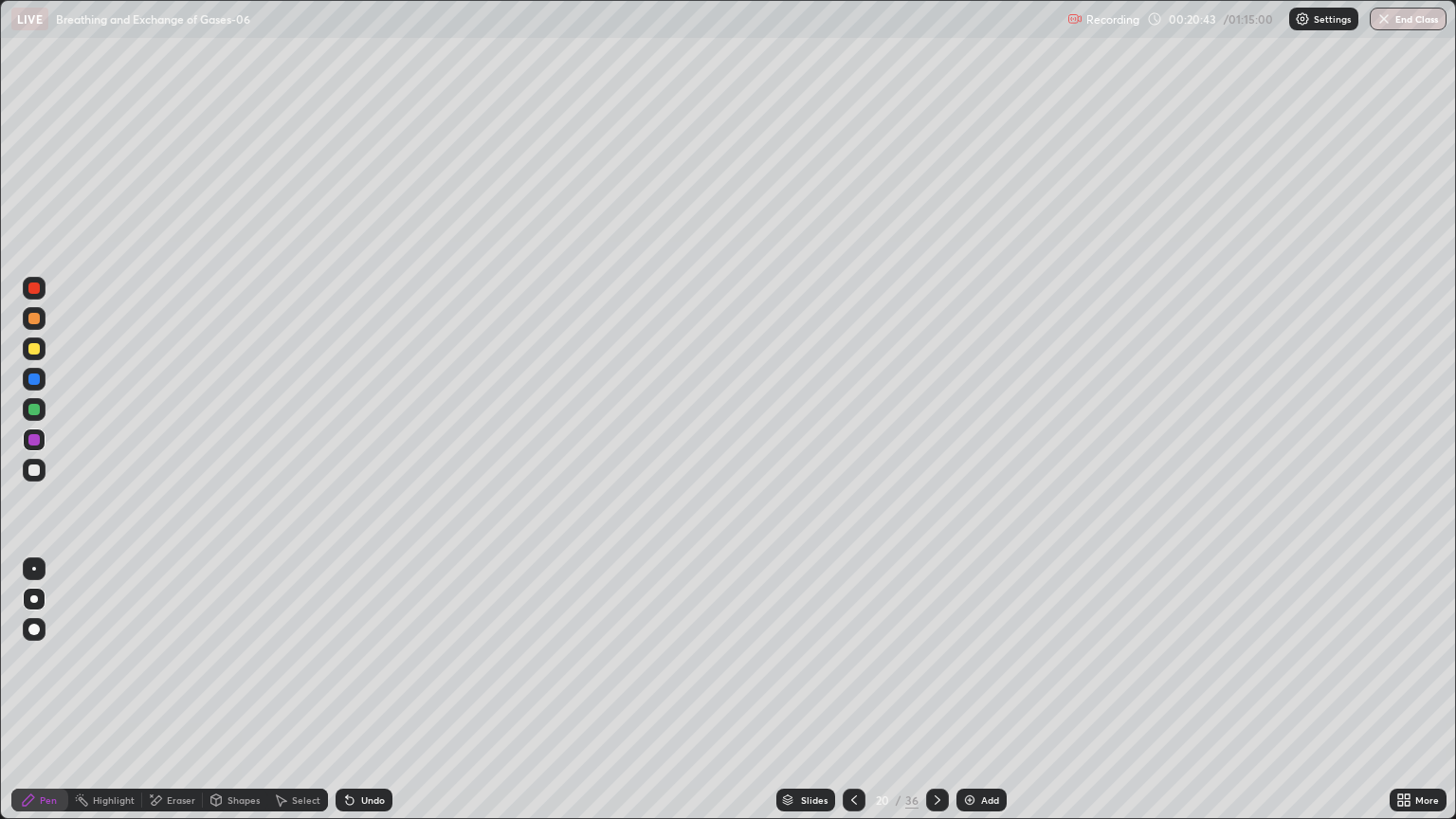 click 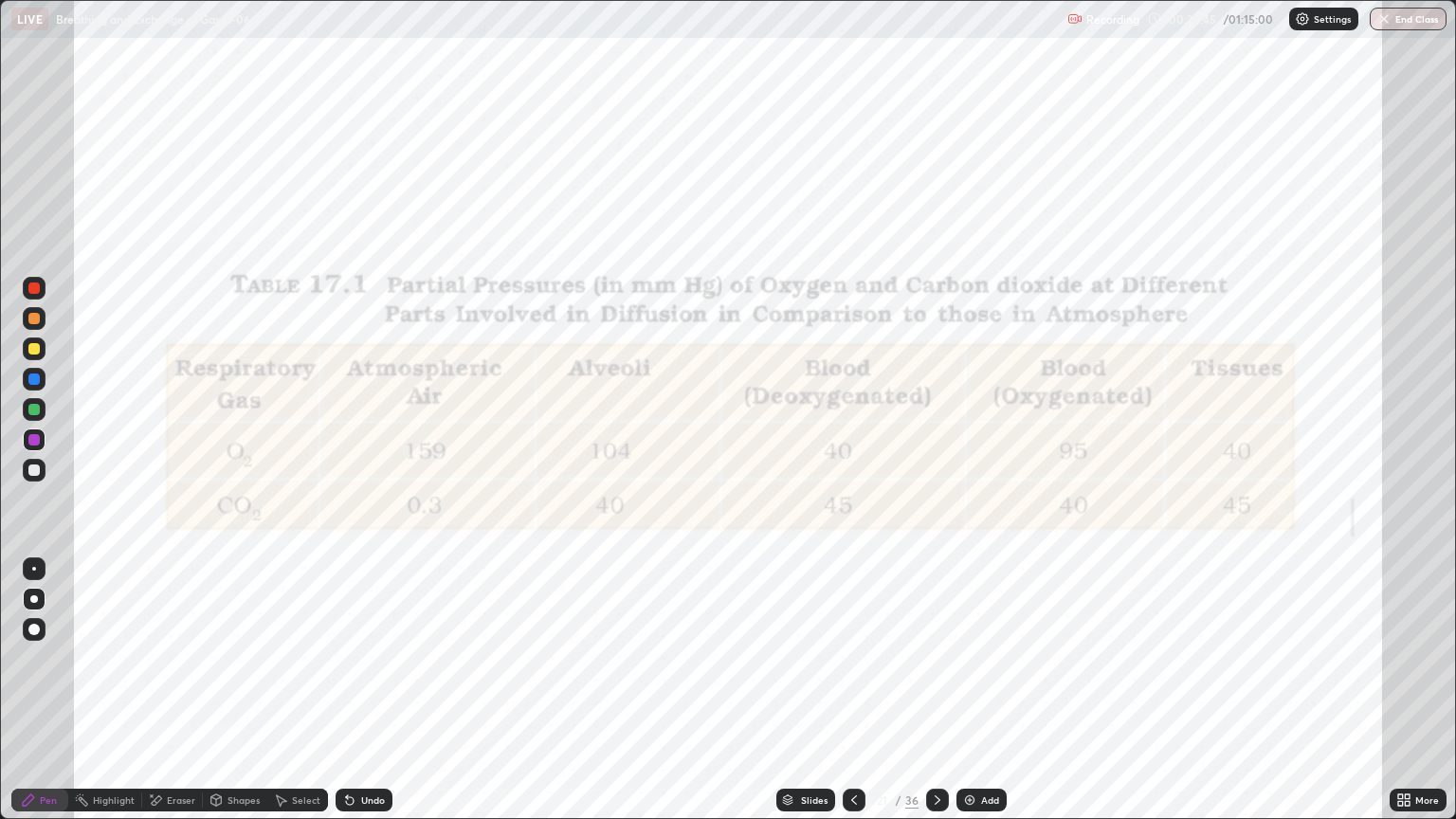 click 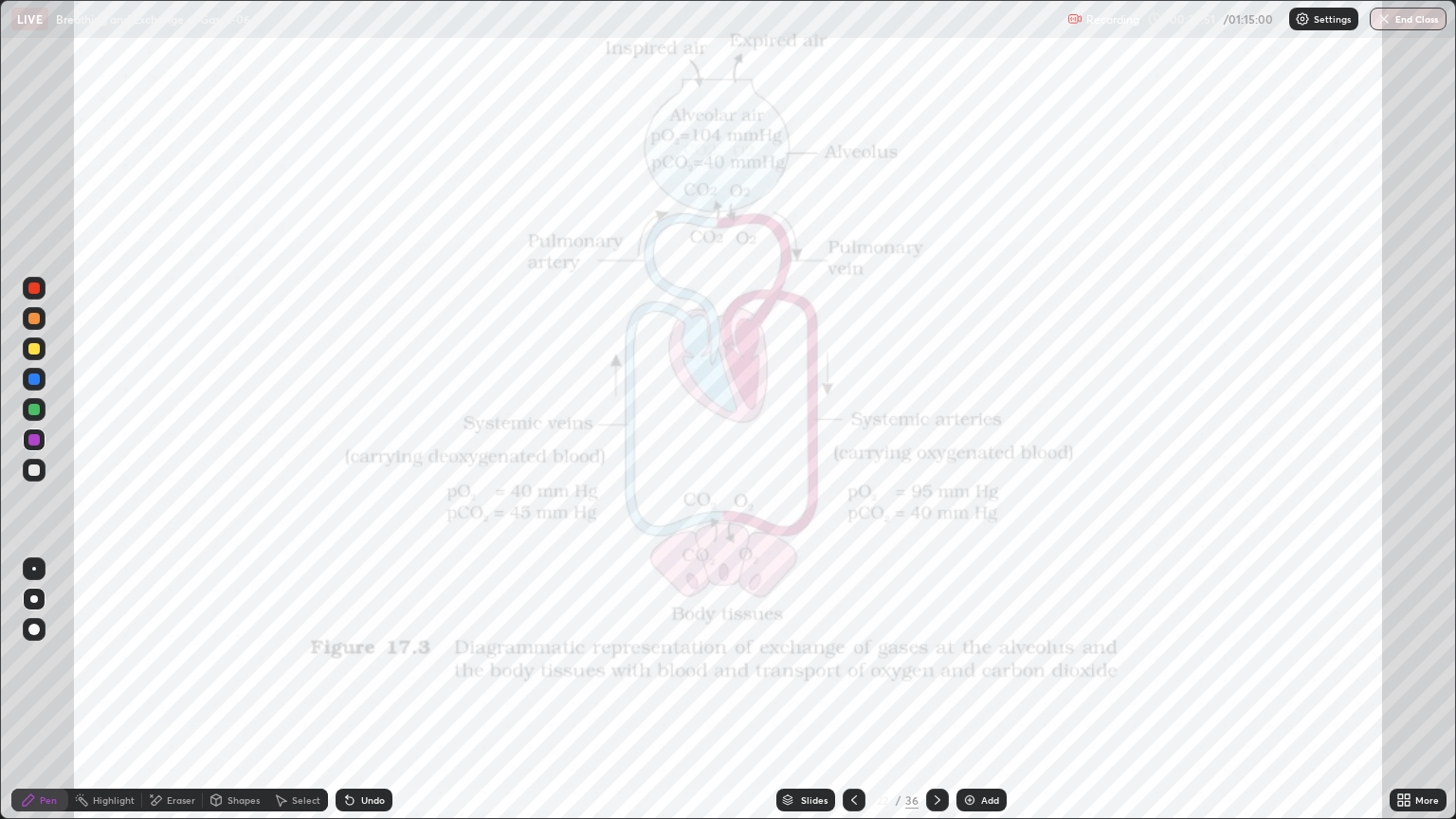 click at bounding box center (34, 288) 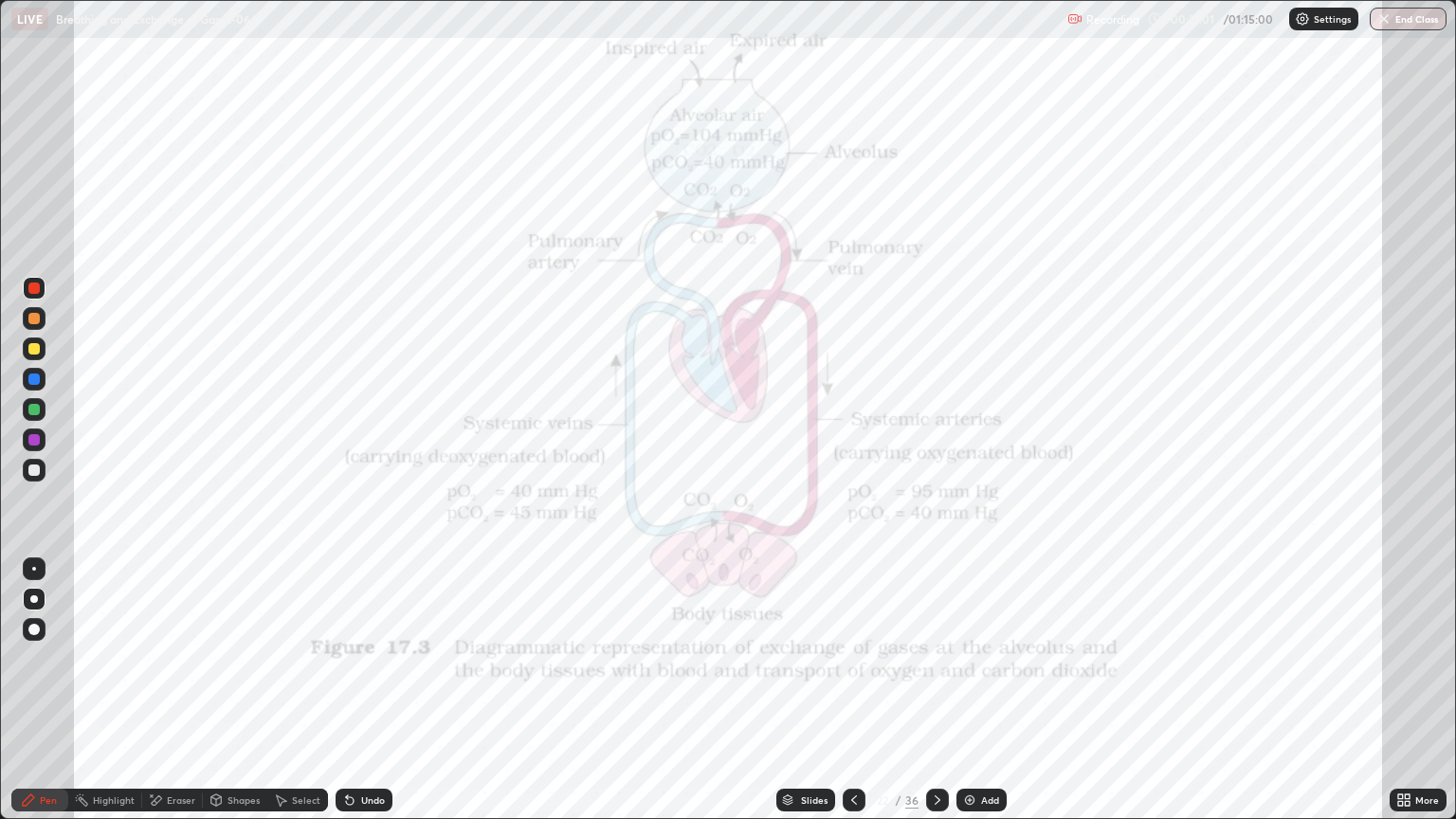 click at bounding box center (34, 288) 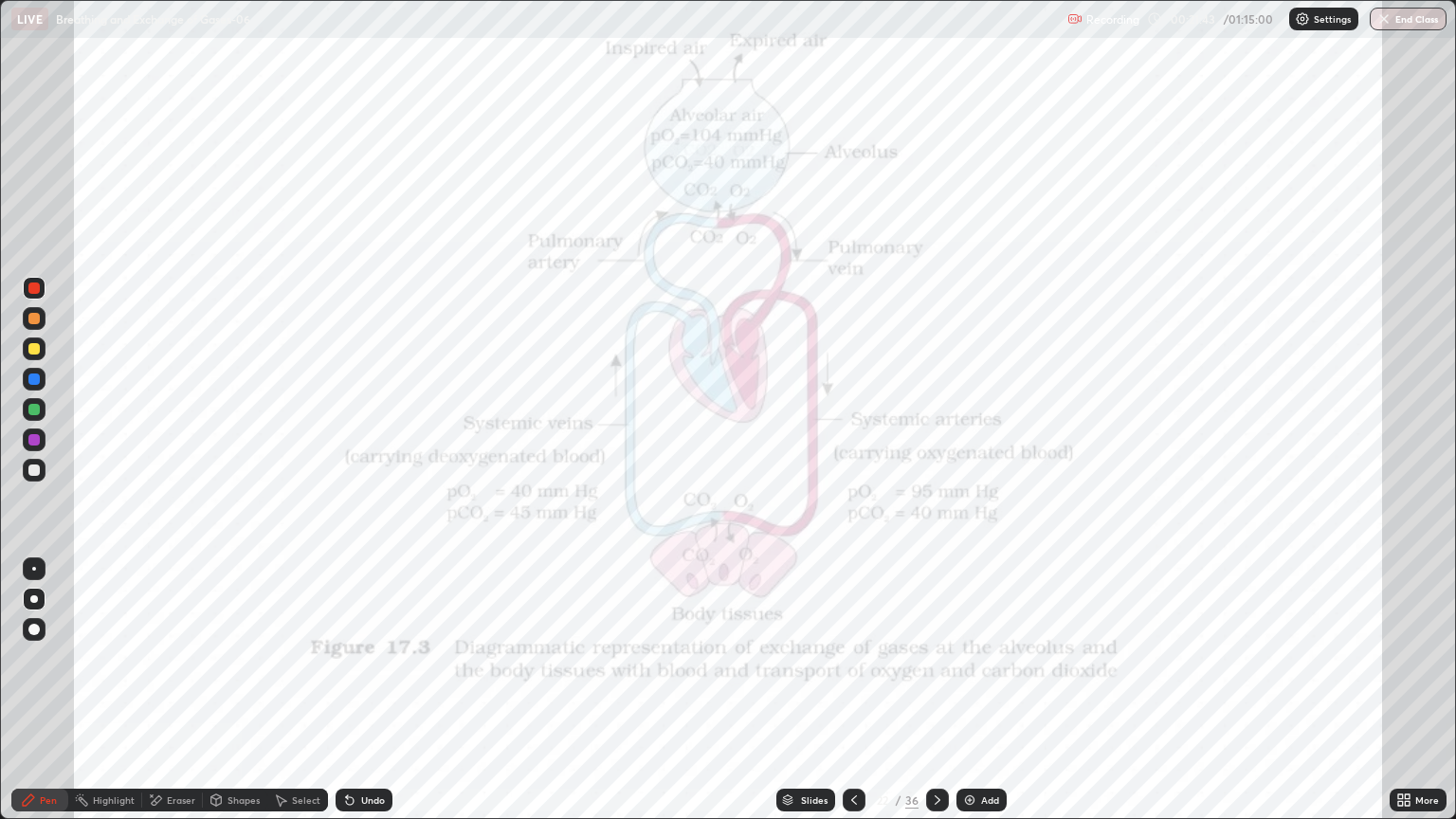 click at bounding box center (34, 410) 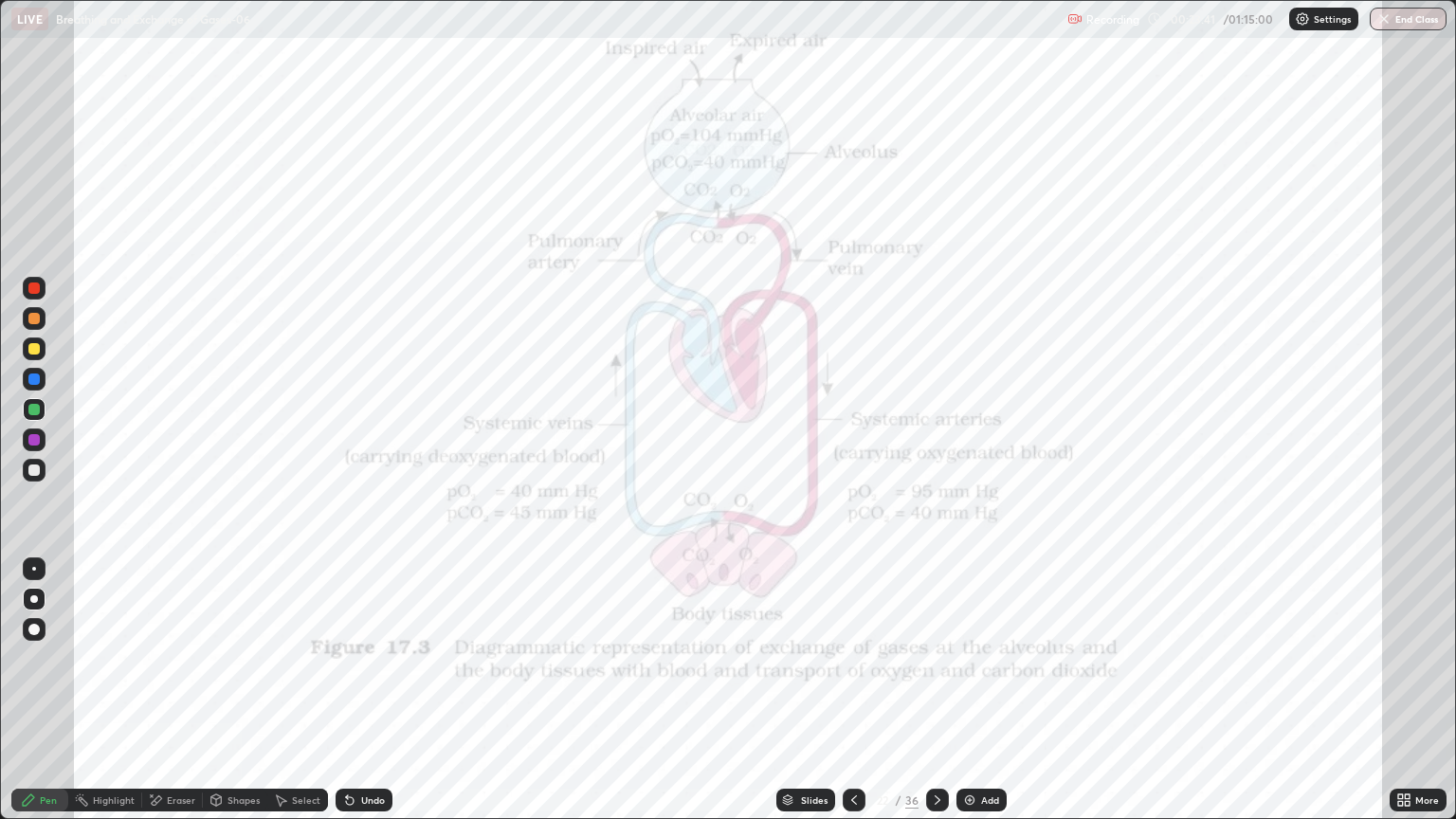 click on "Eraser" at bounding box center [181, 800] 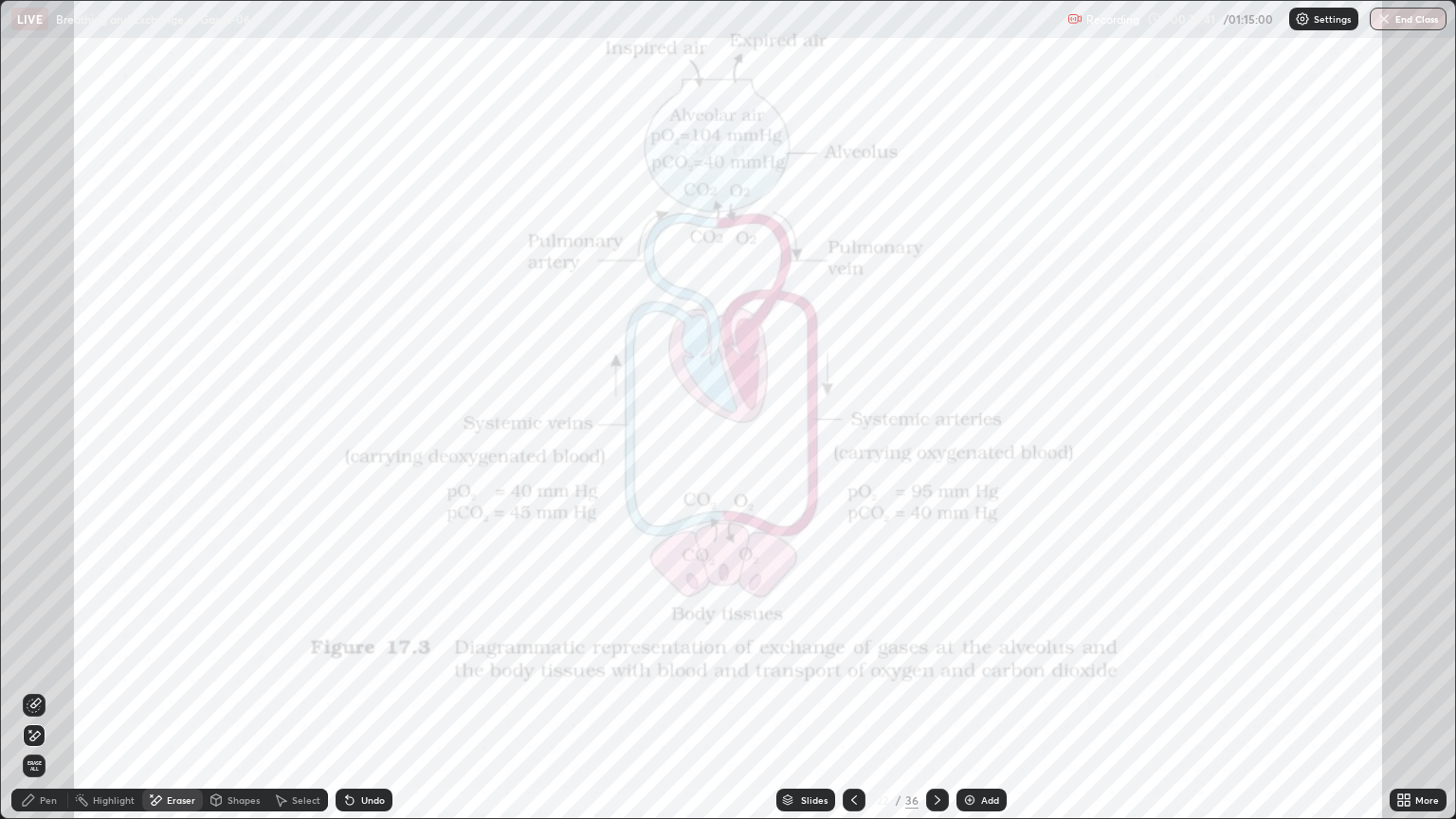 click 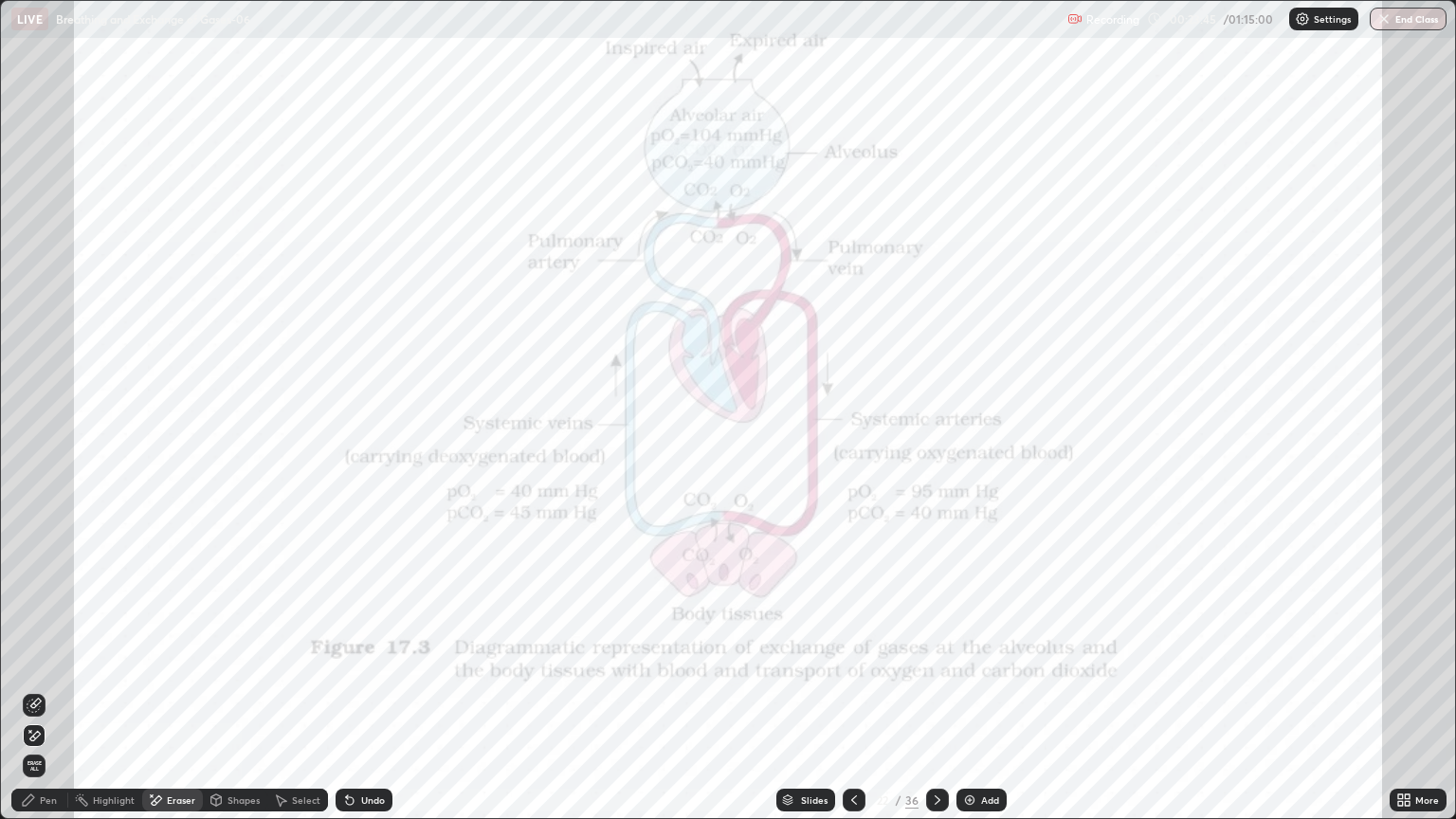 click on "Pen" at bounding box center (40, 800) 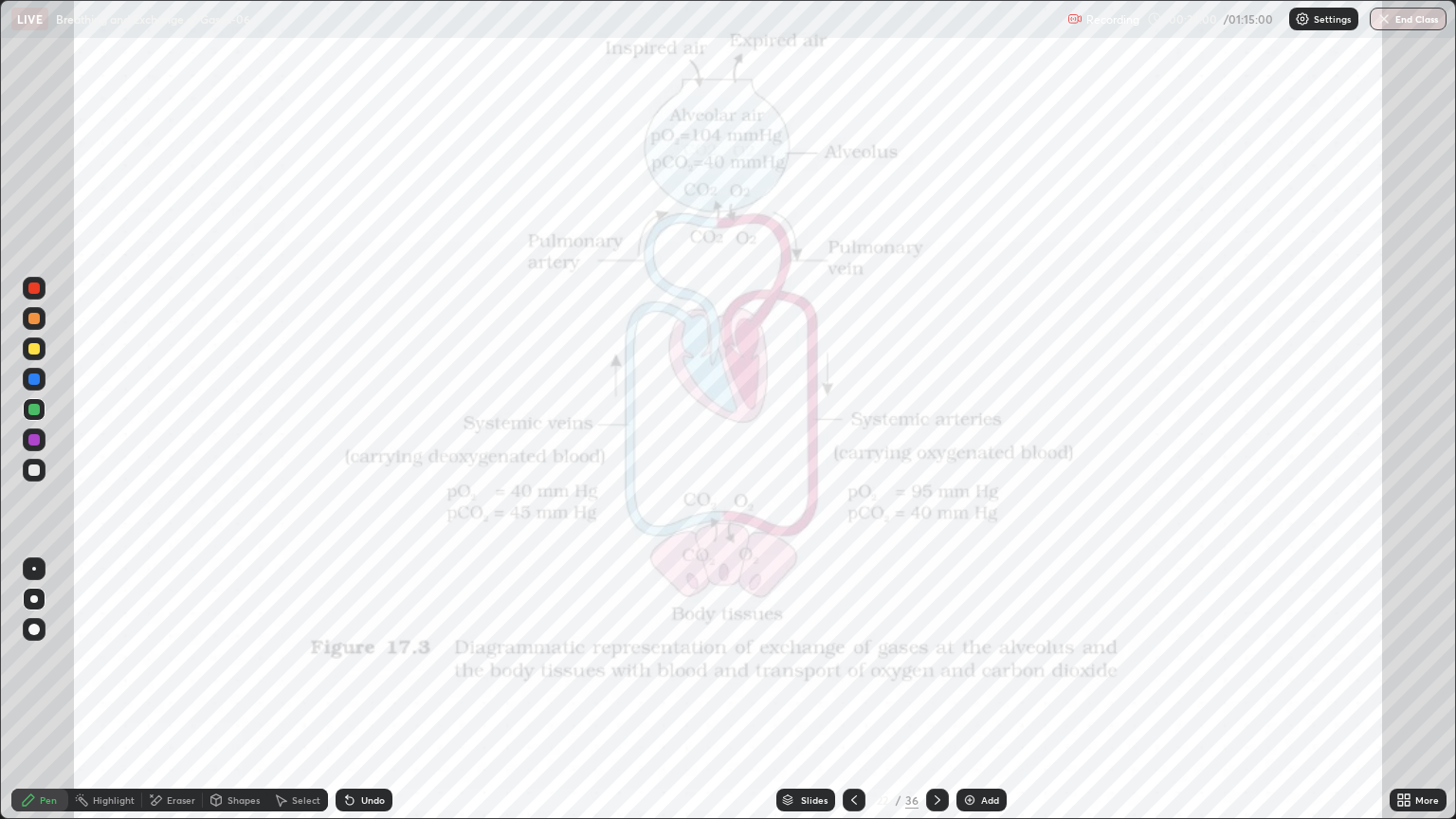 click at bounding box center [34, 379] 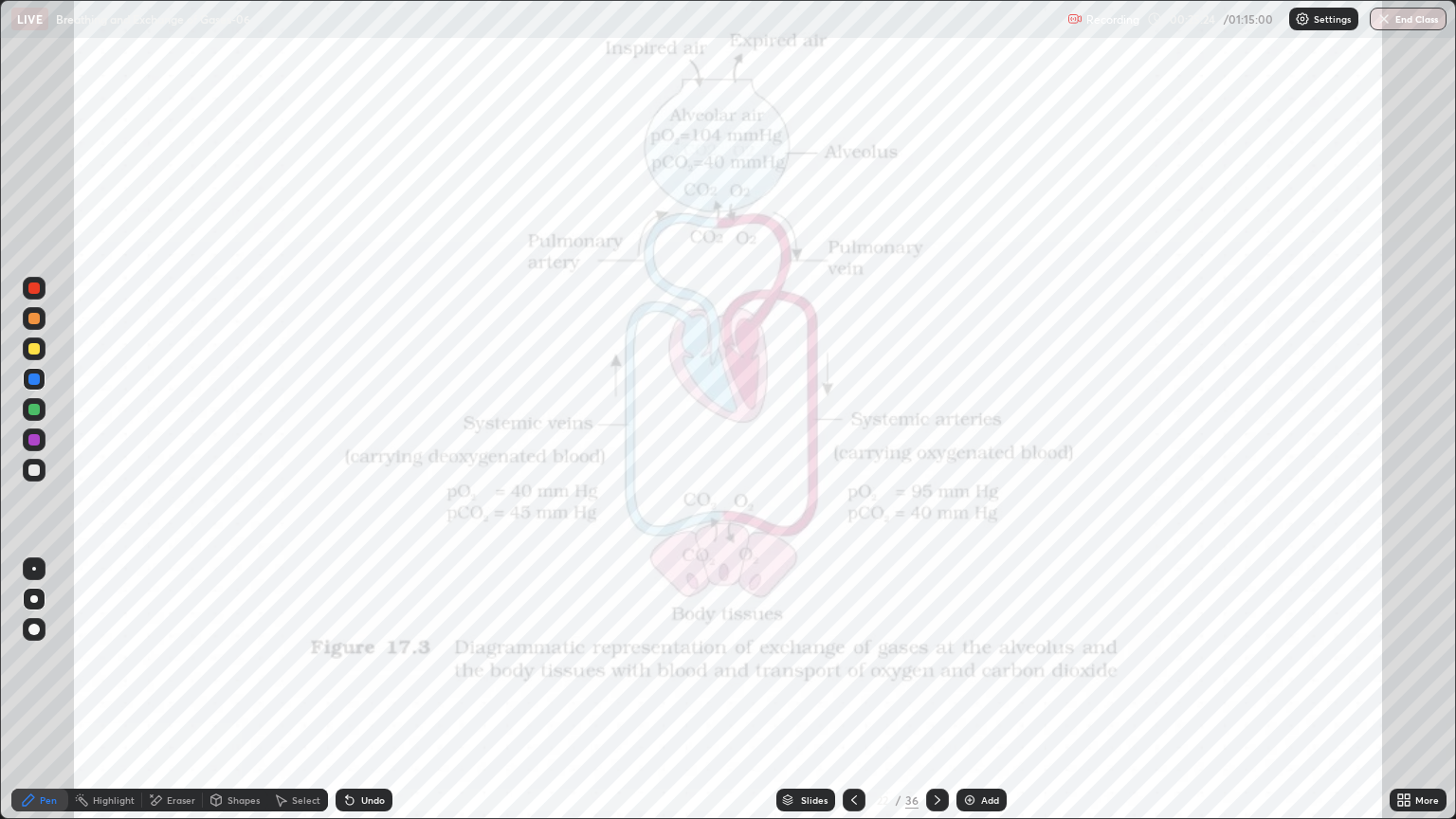 click at bounding box center [34, 288] 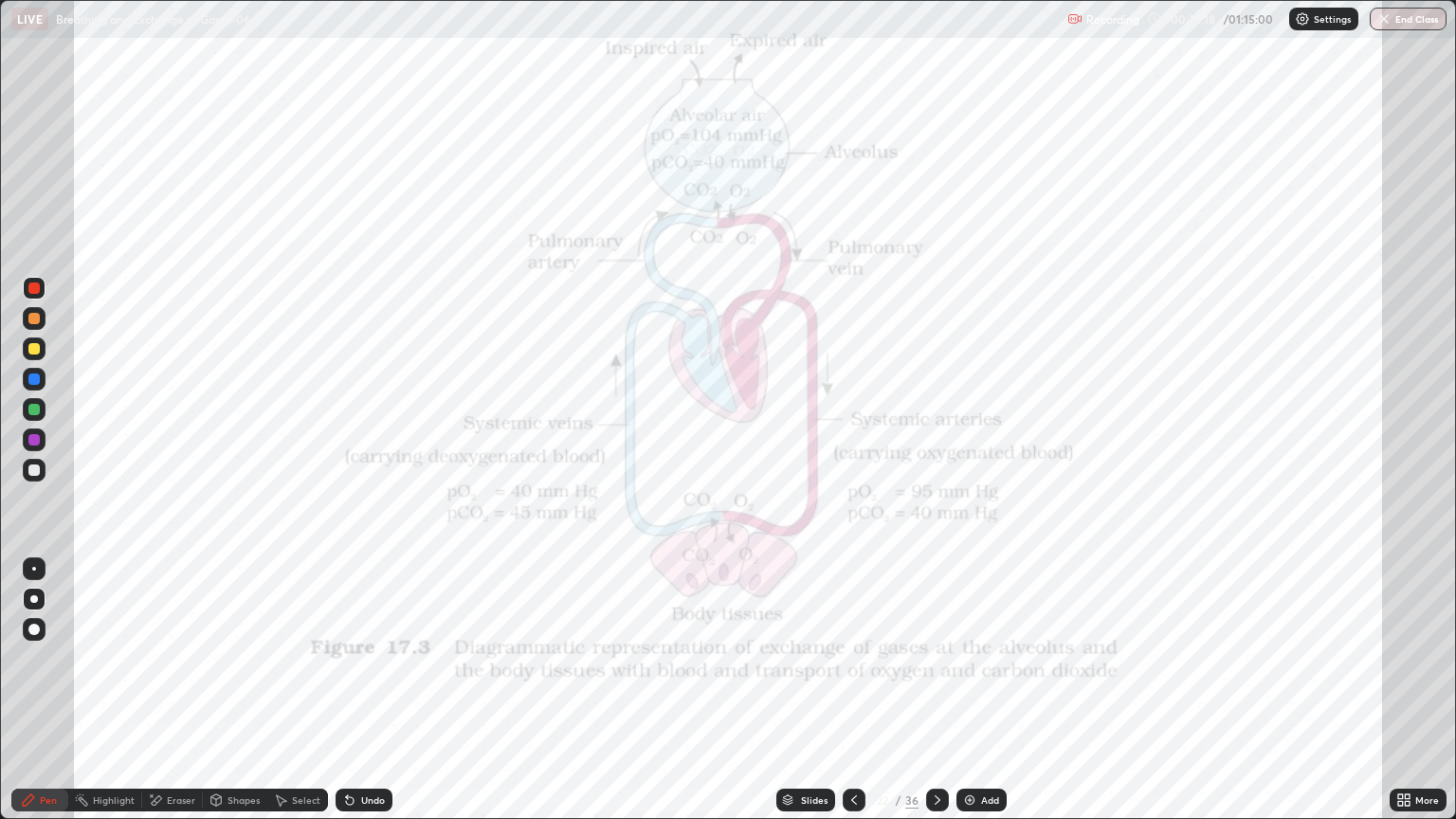 click at bounding box center [34, 379] 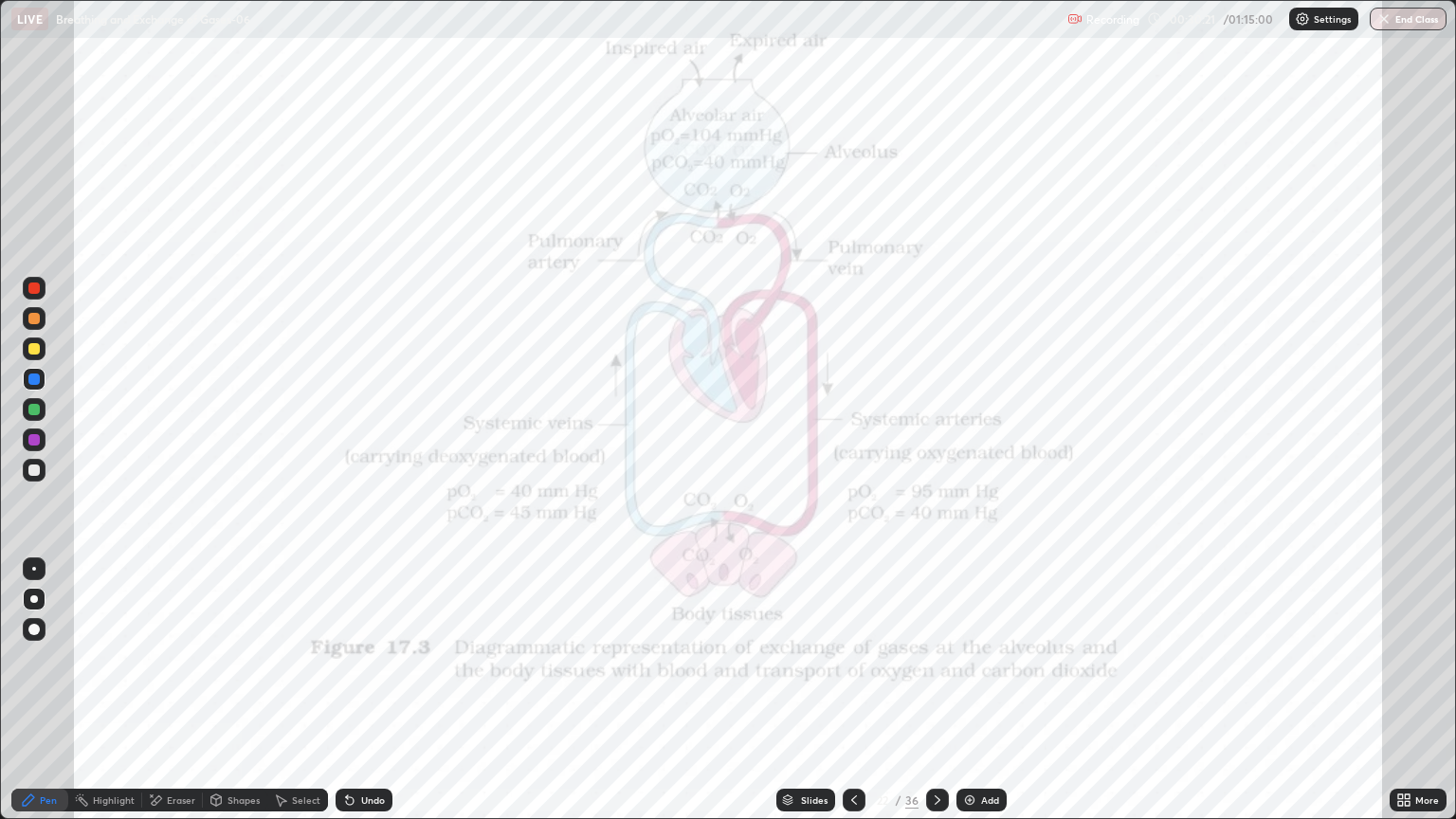 click at bounding box center (970, 800) 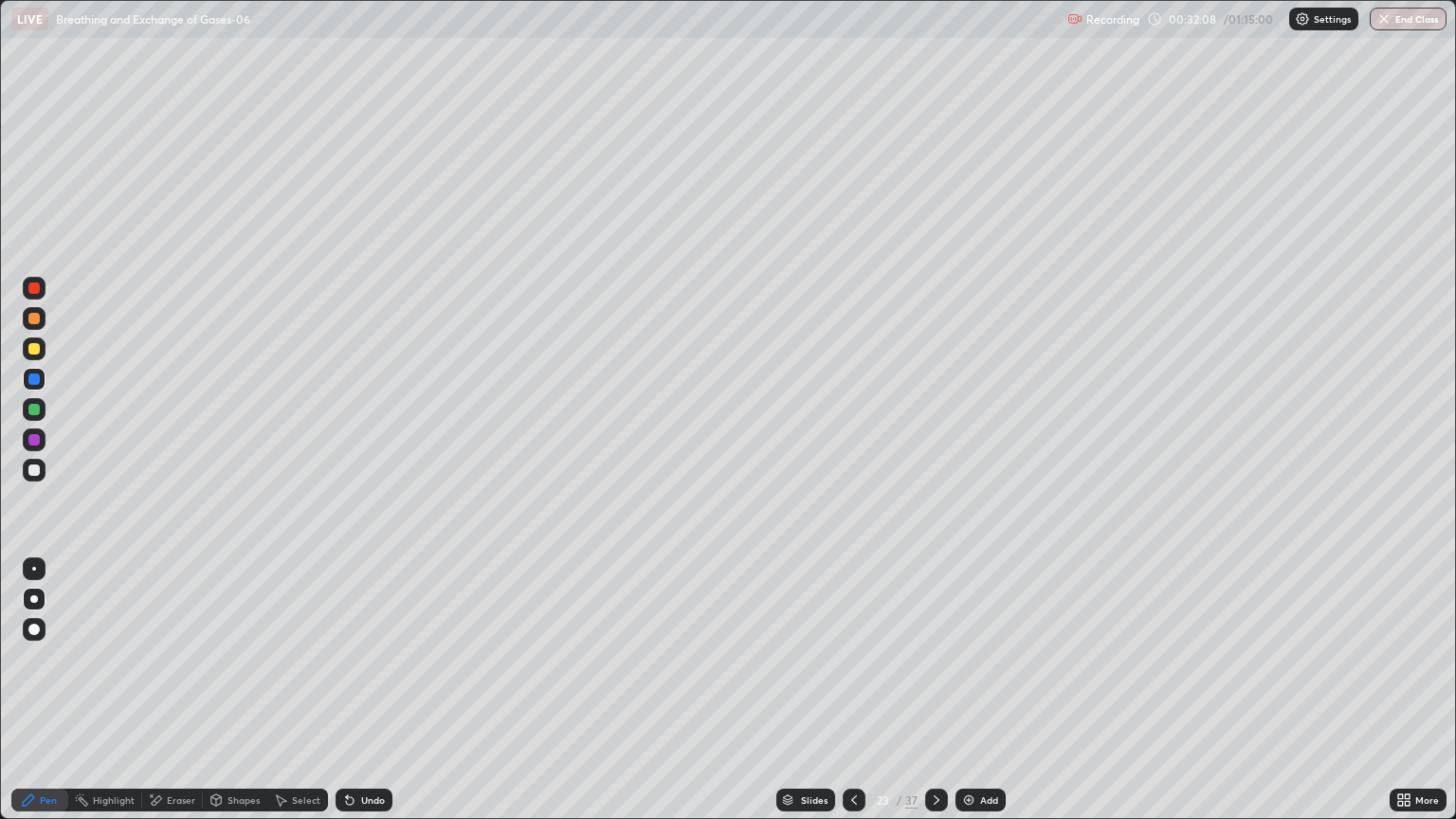click at bounding box center [34, 349] 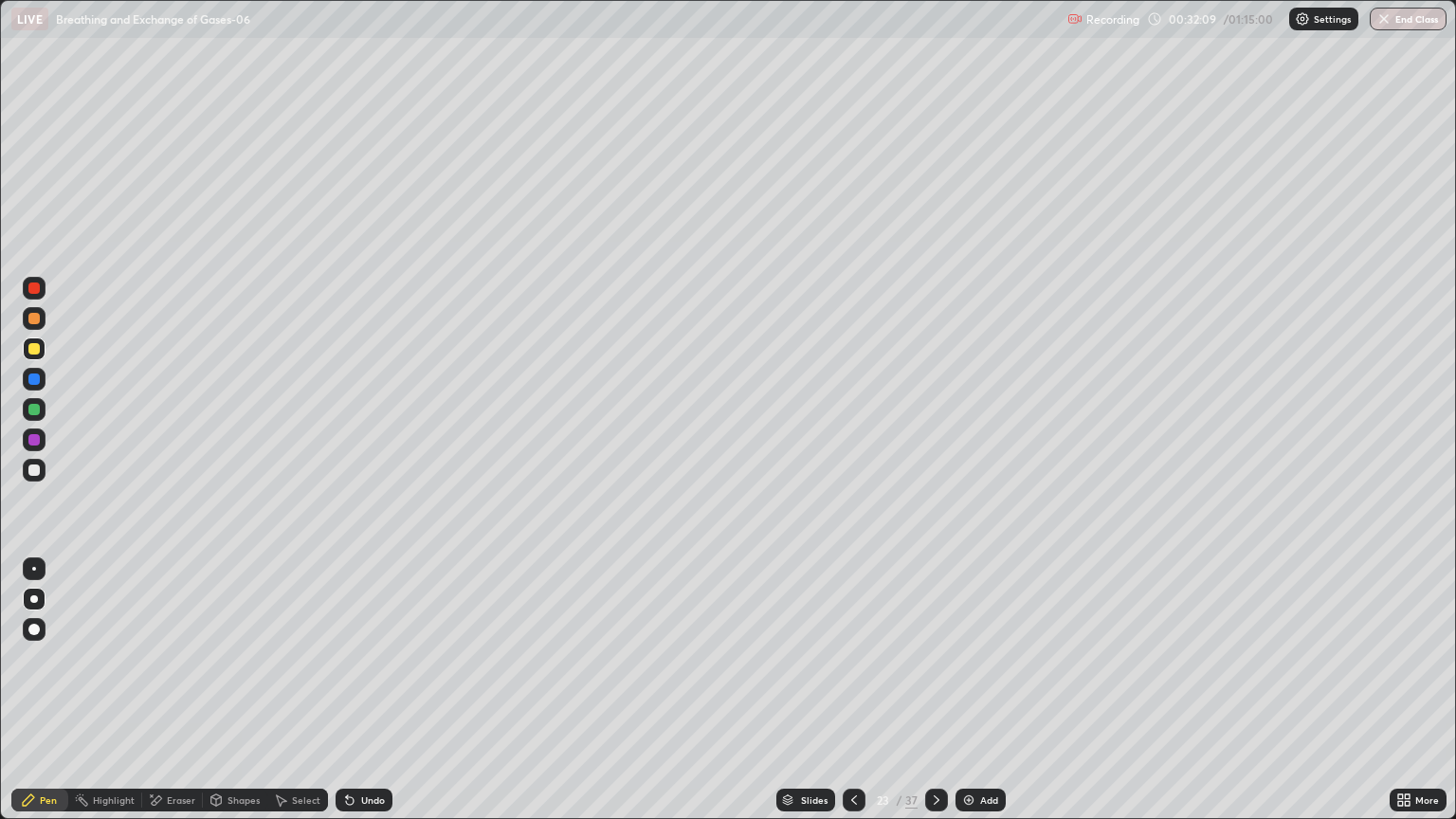 click at bounding box center [34, 599] 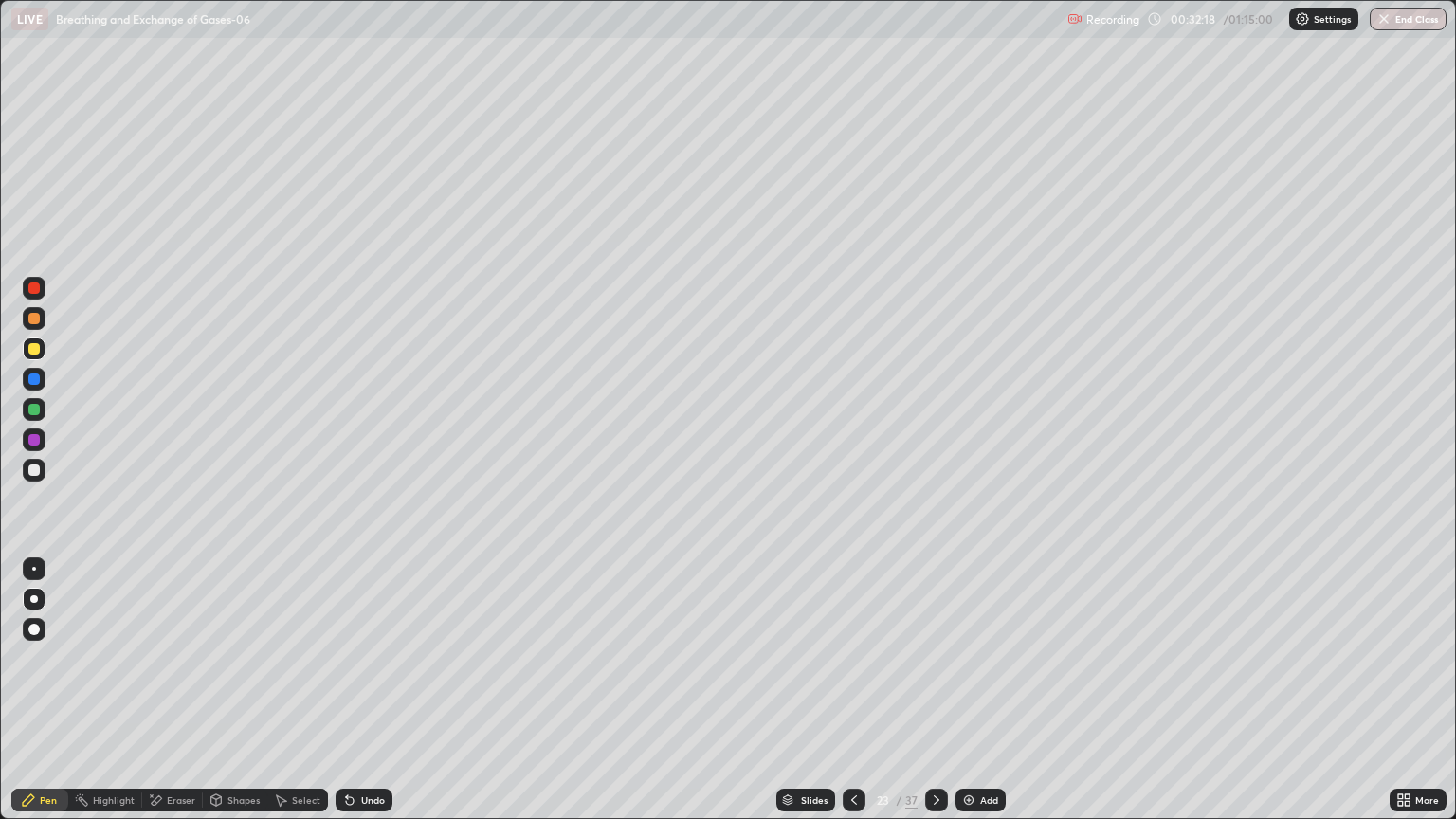 click at bounding box center [34, 288] 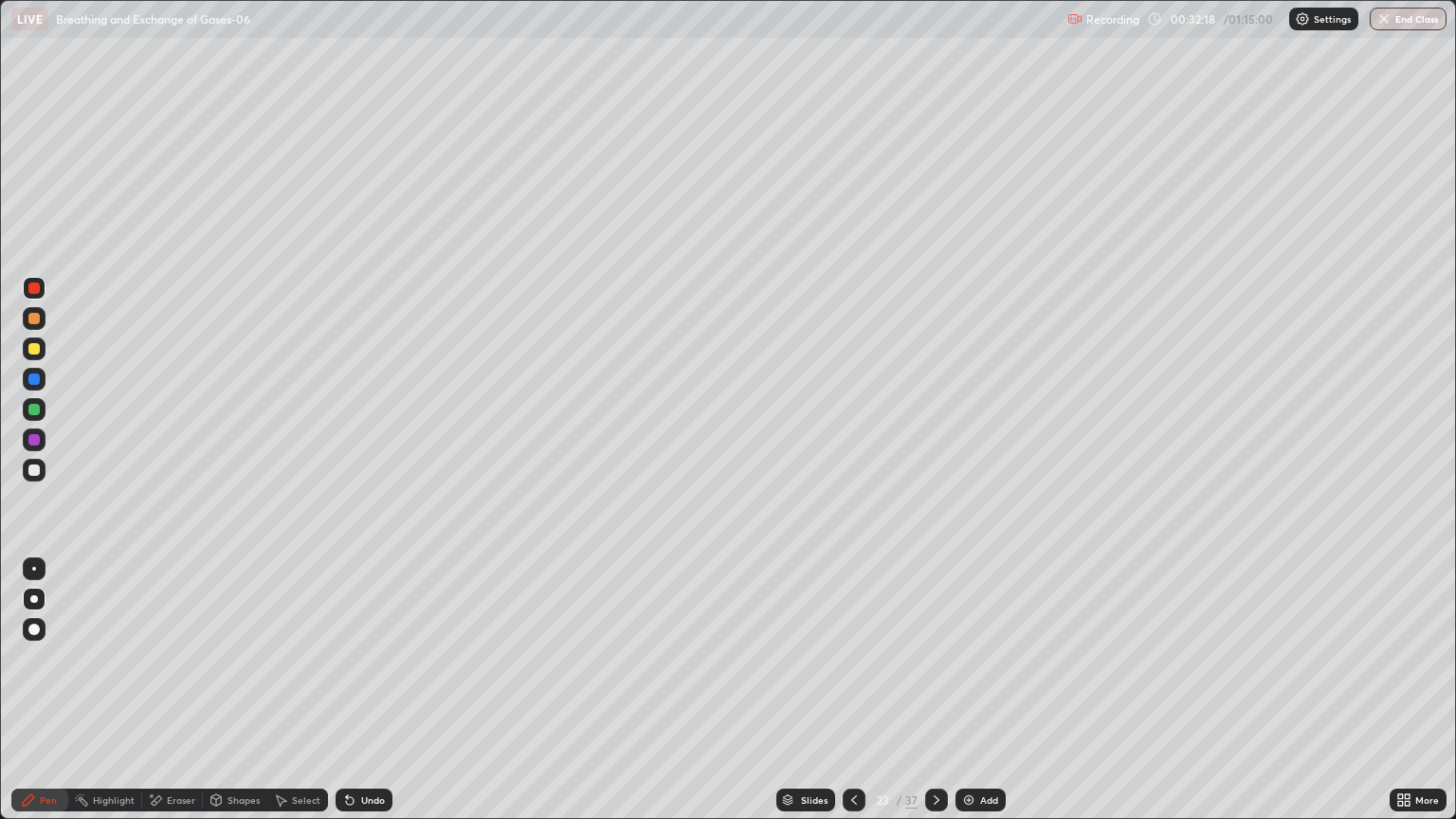 click at bounding box center (34, 288) 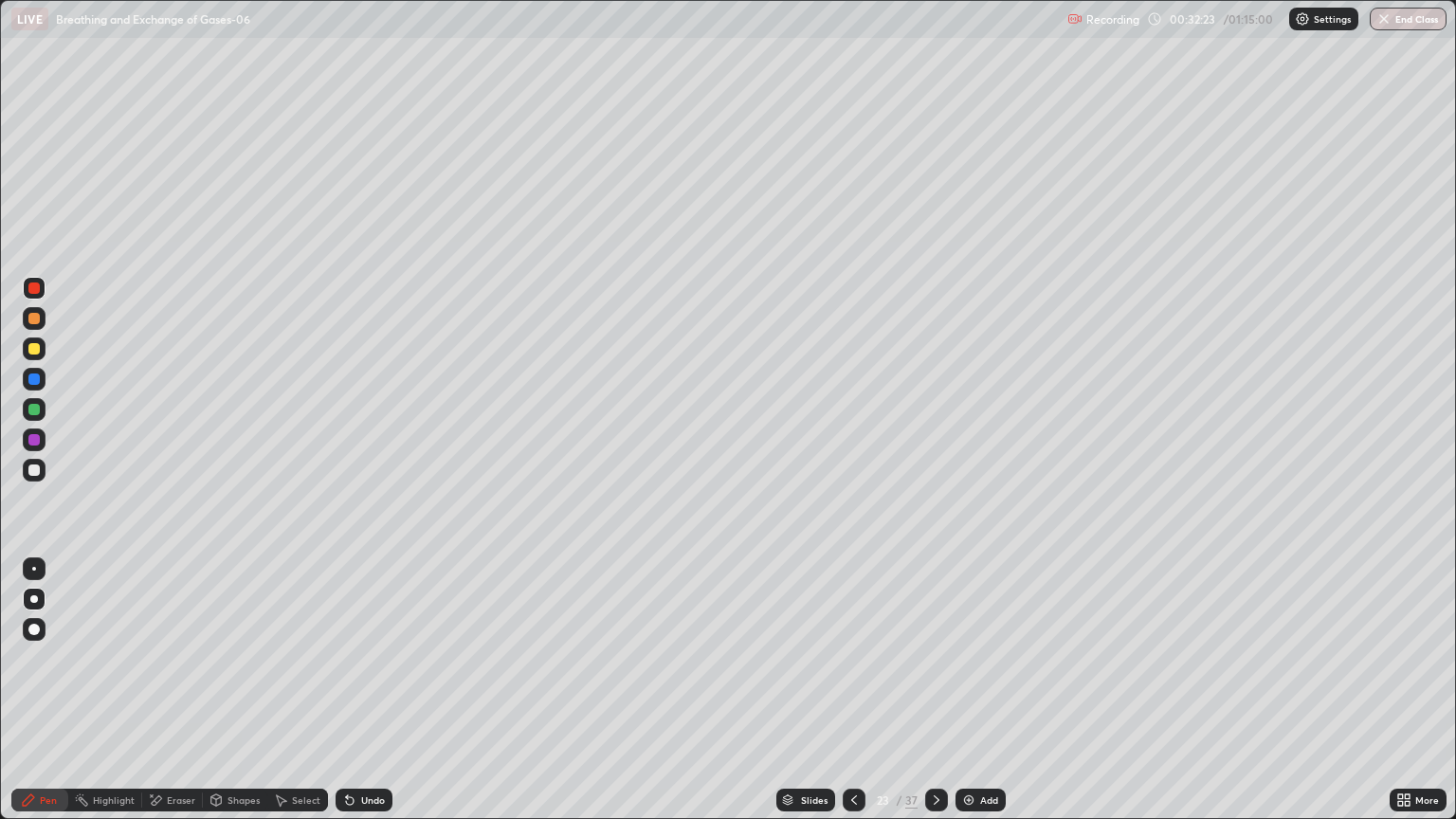 click at bounding box center [34, 318] 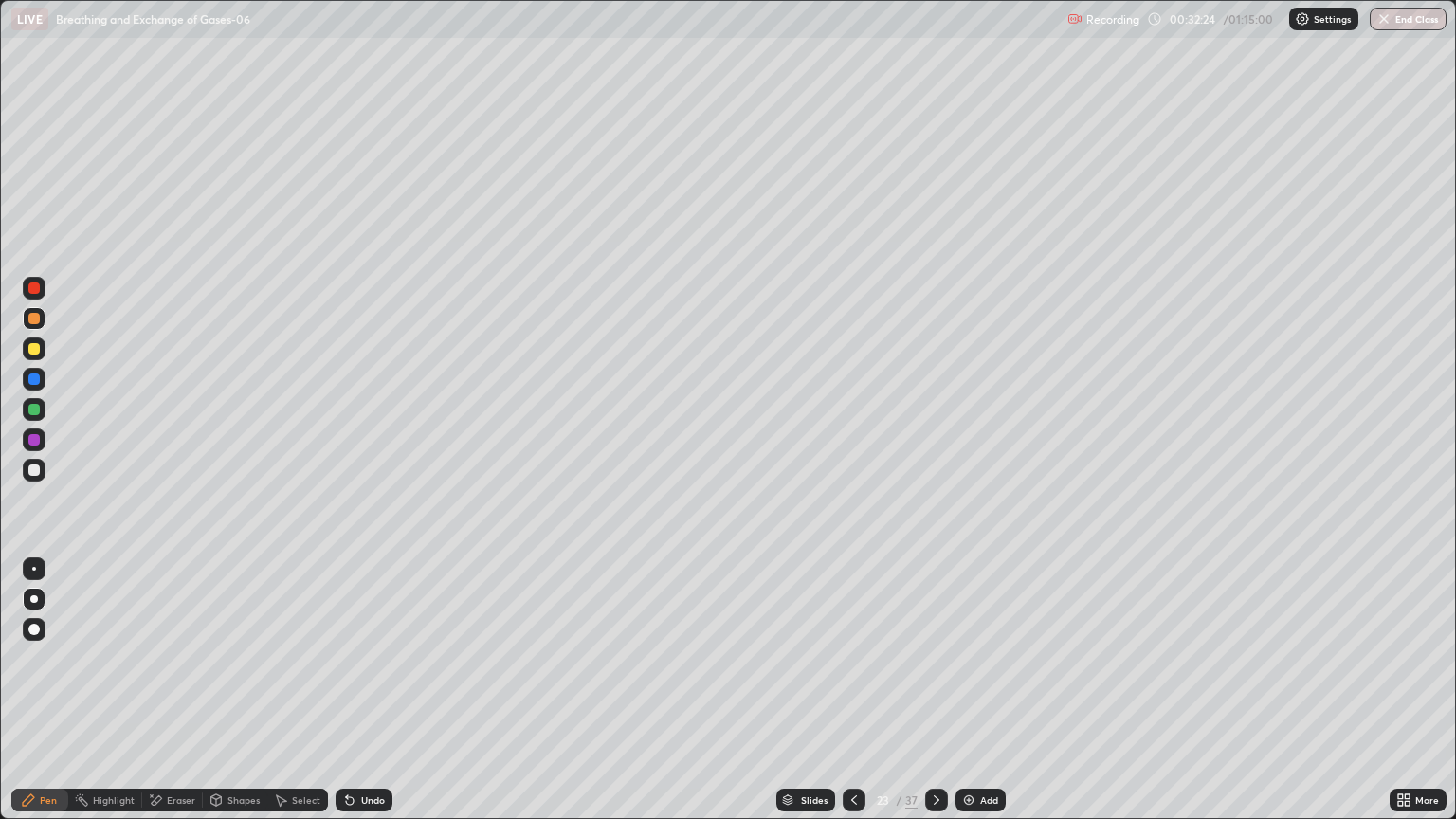 click at bounding box center [34, 318] 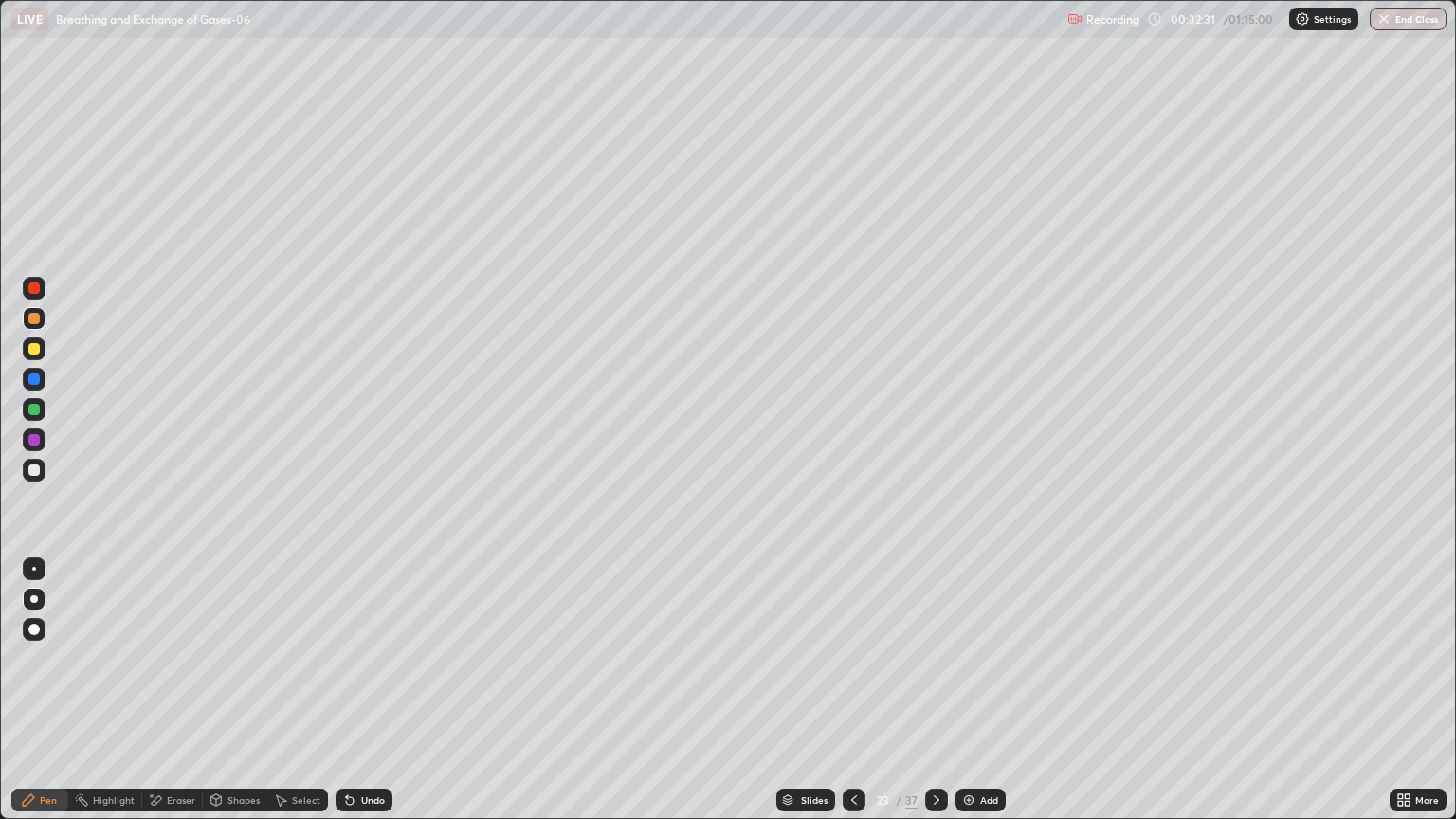 click on "Undo" at bounding box center [373, 800] 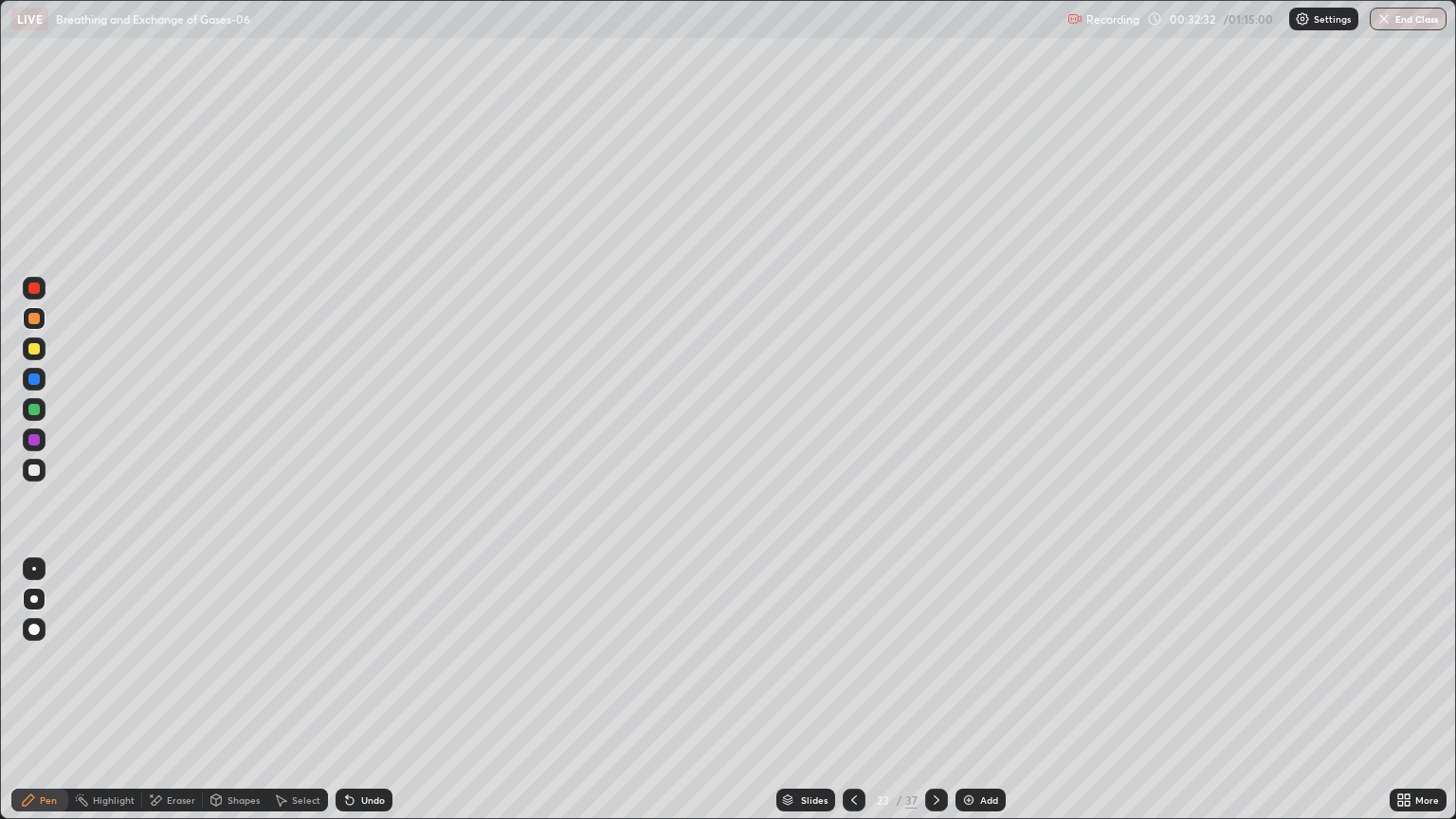 click on "Undo" at bounding box center [364, 800] 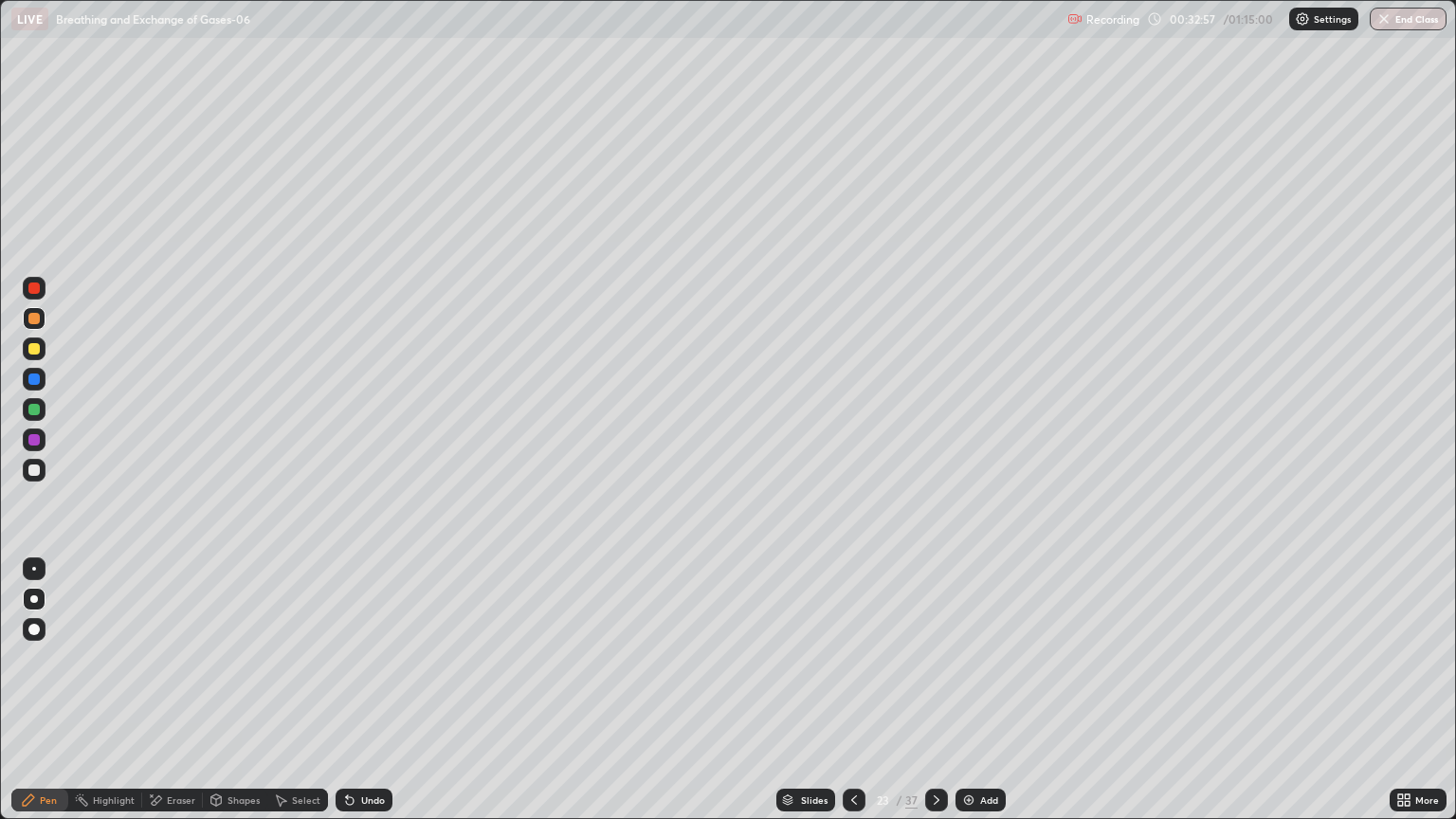 click at bounding box center (34, 288) 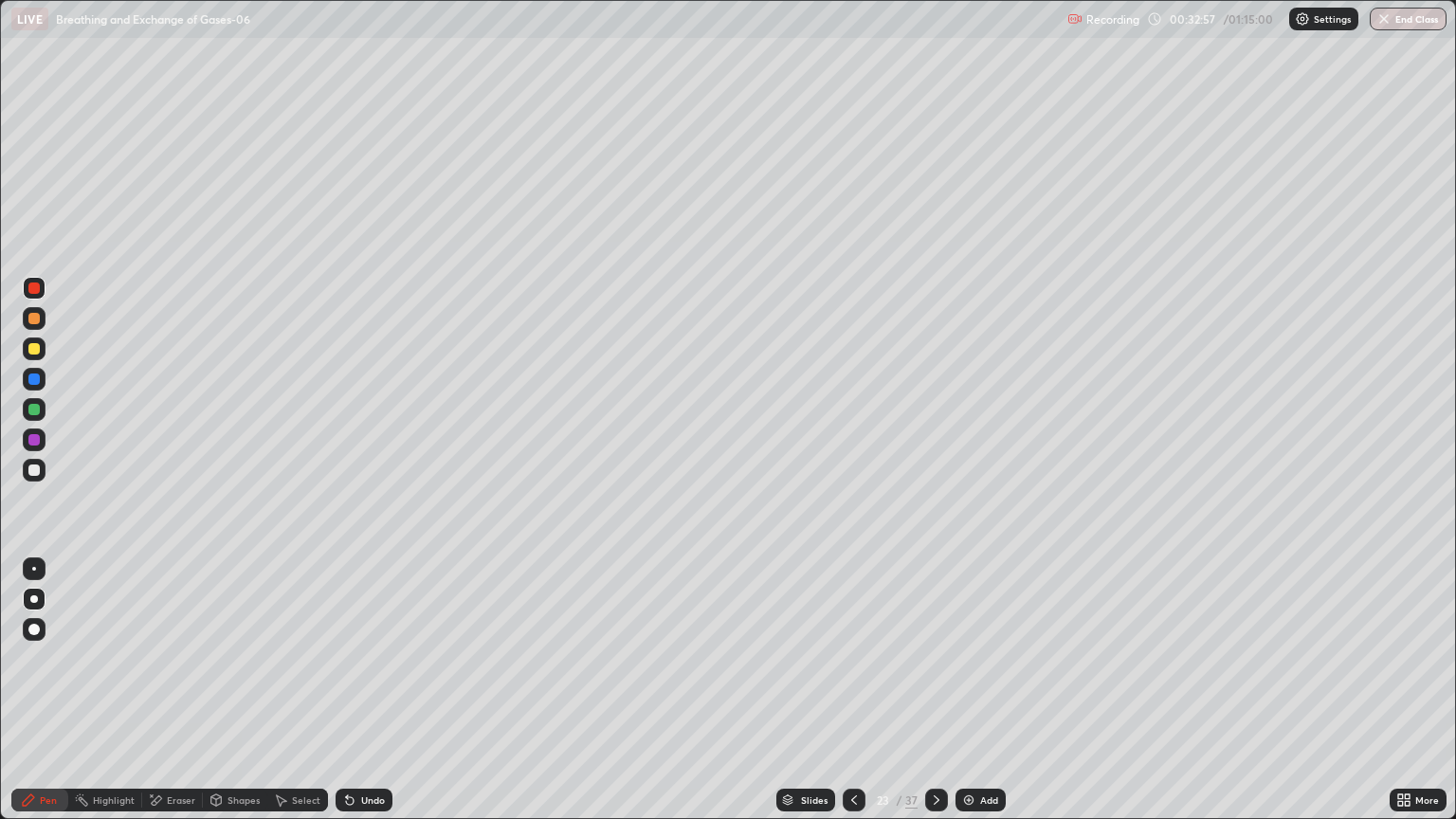 click at bounding box center (34, 288) 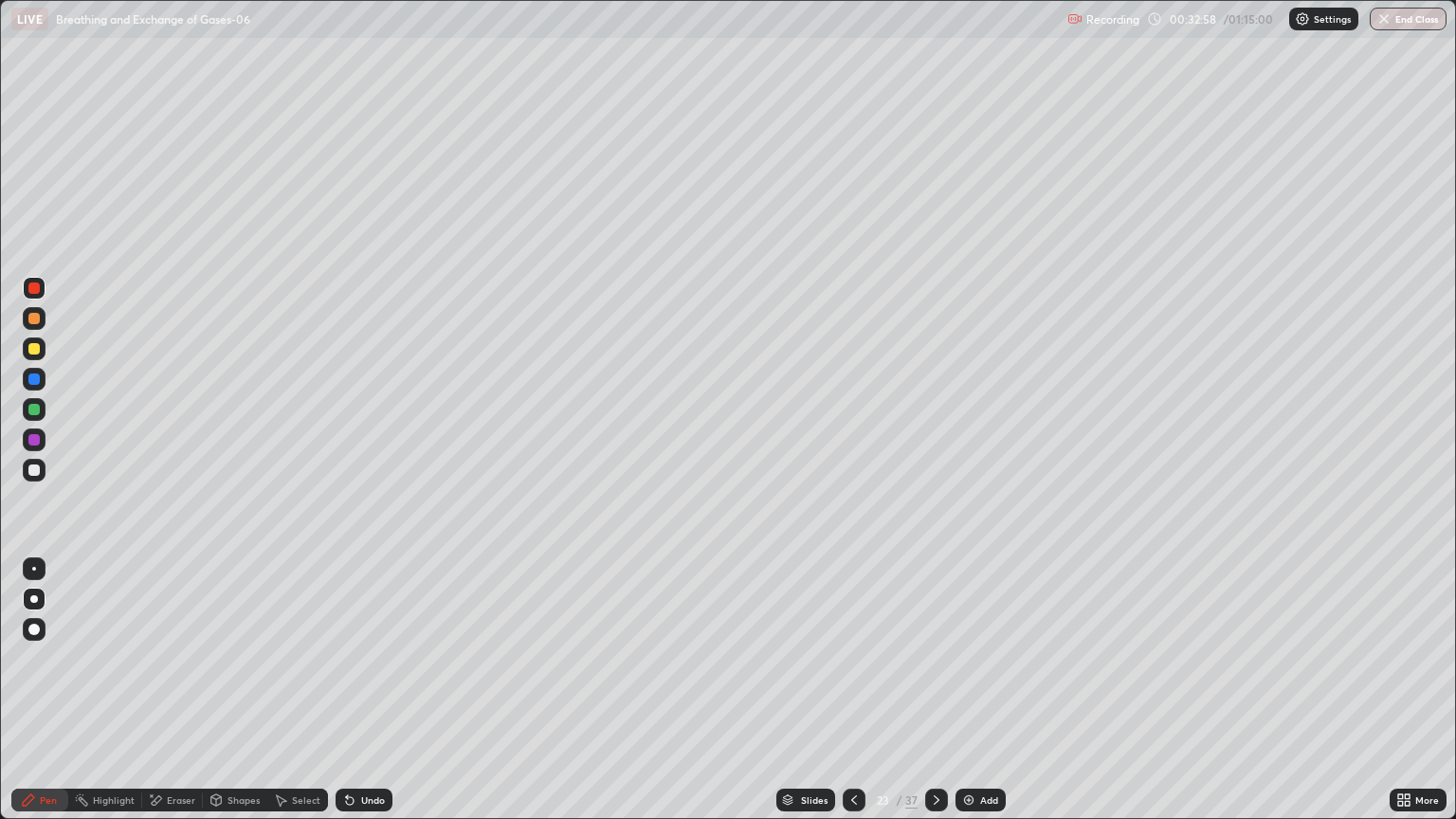 click at bounding box center (34, 349) 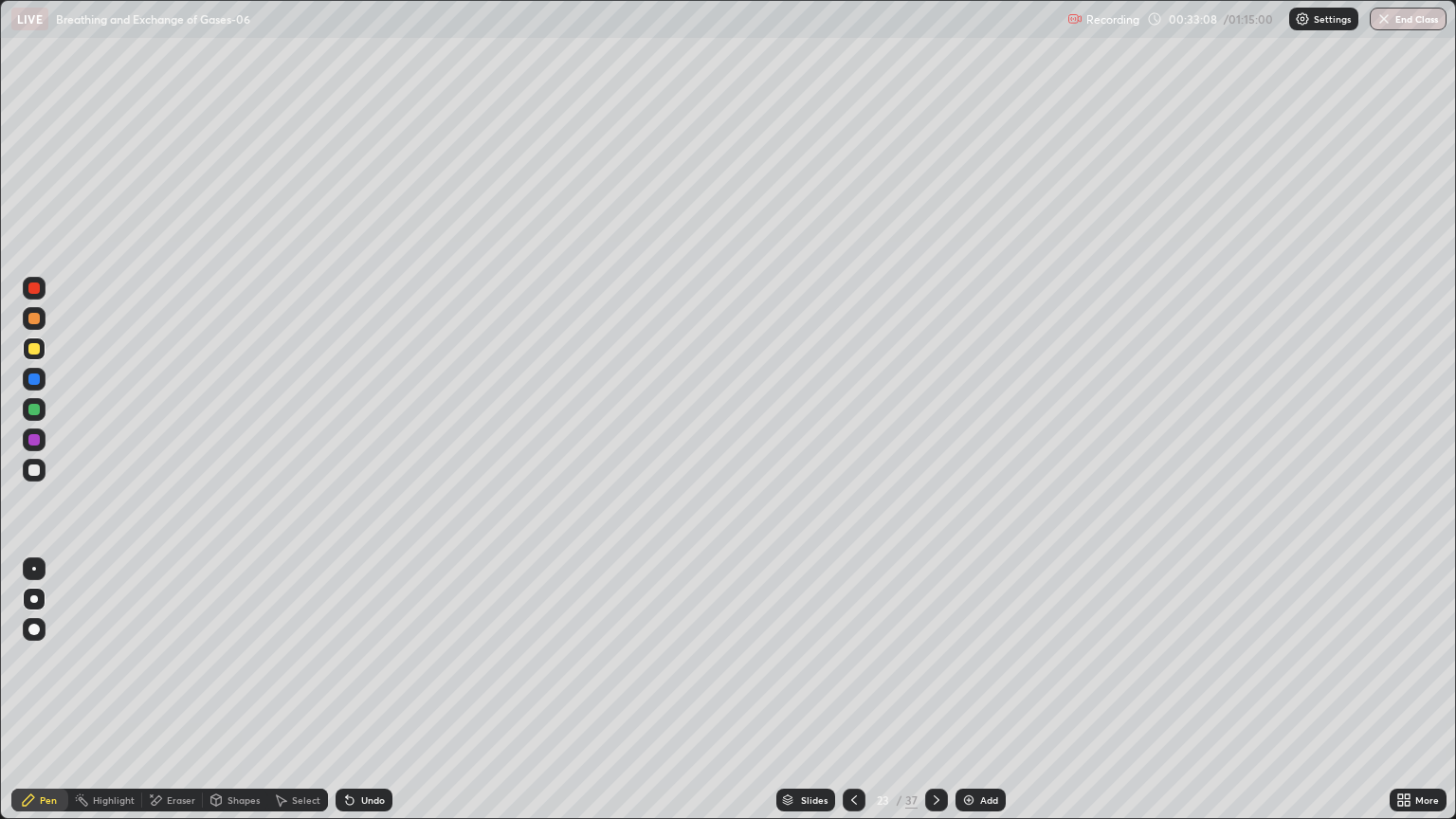click at bounding box center [34, 470] 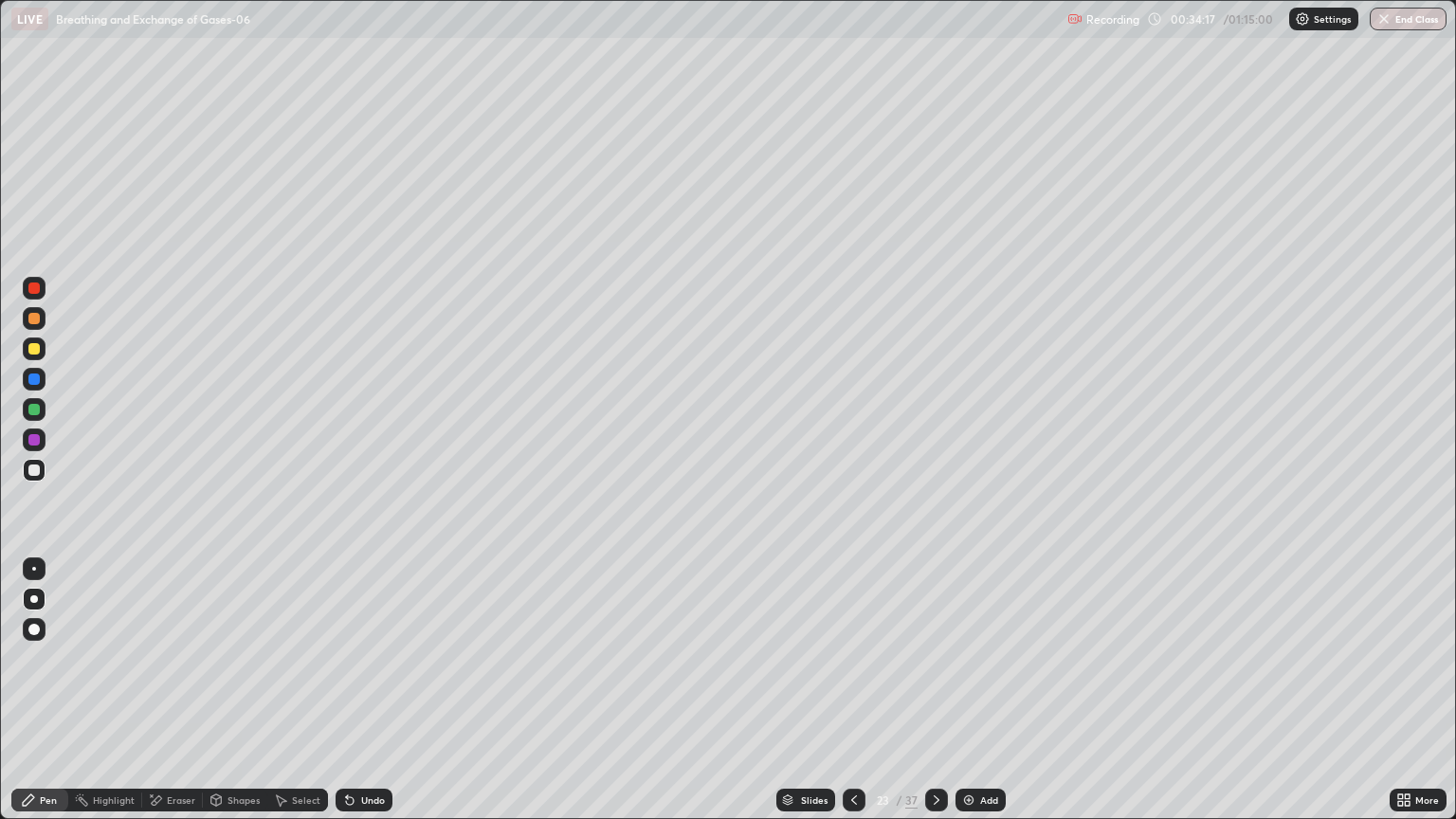 click at bounding box center [34, 349] 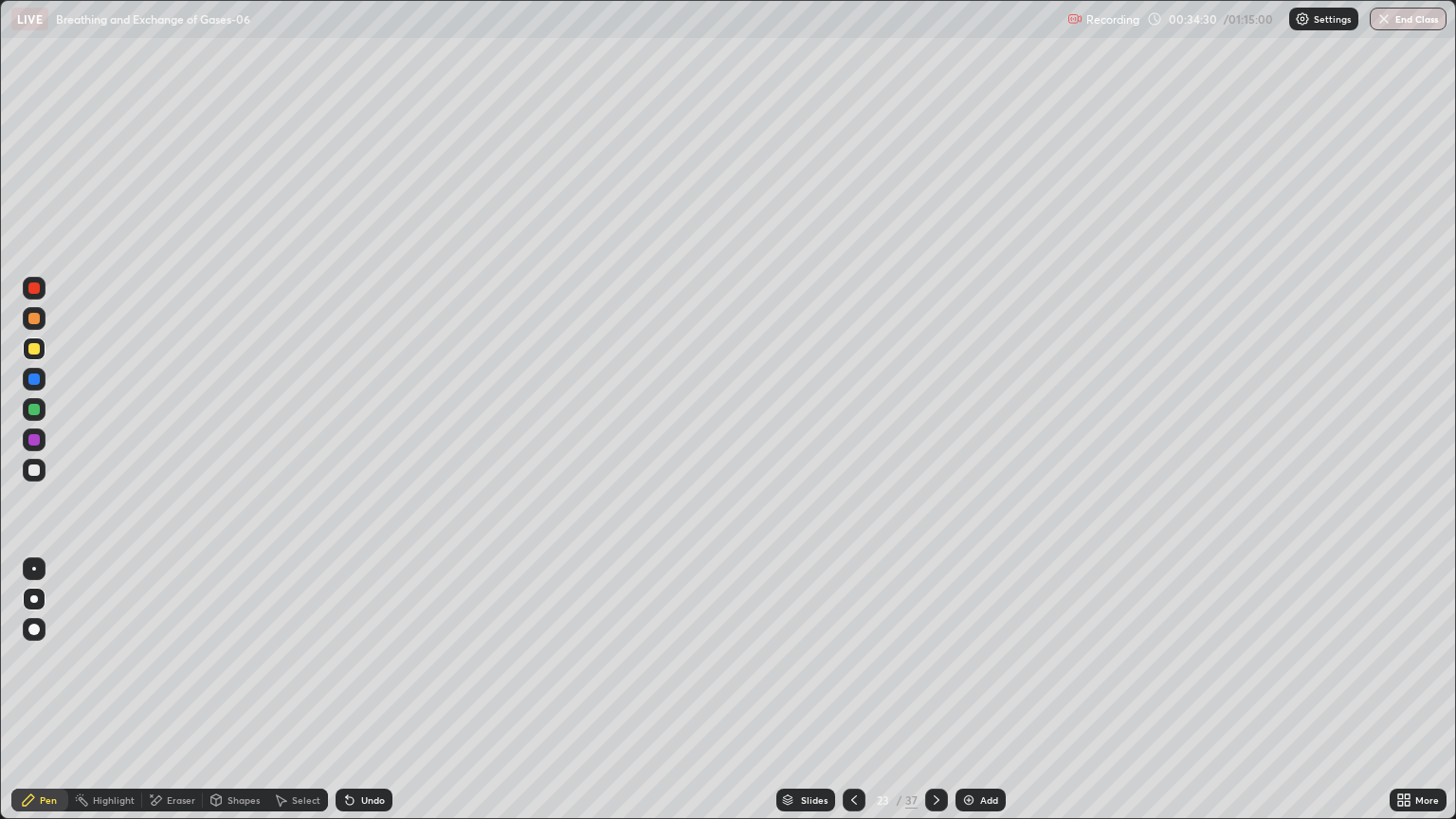 click at bounding box center (34, 379) 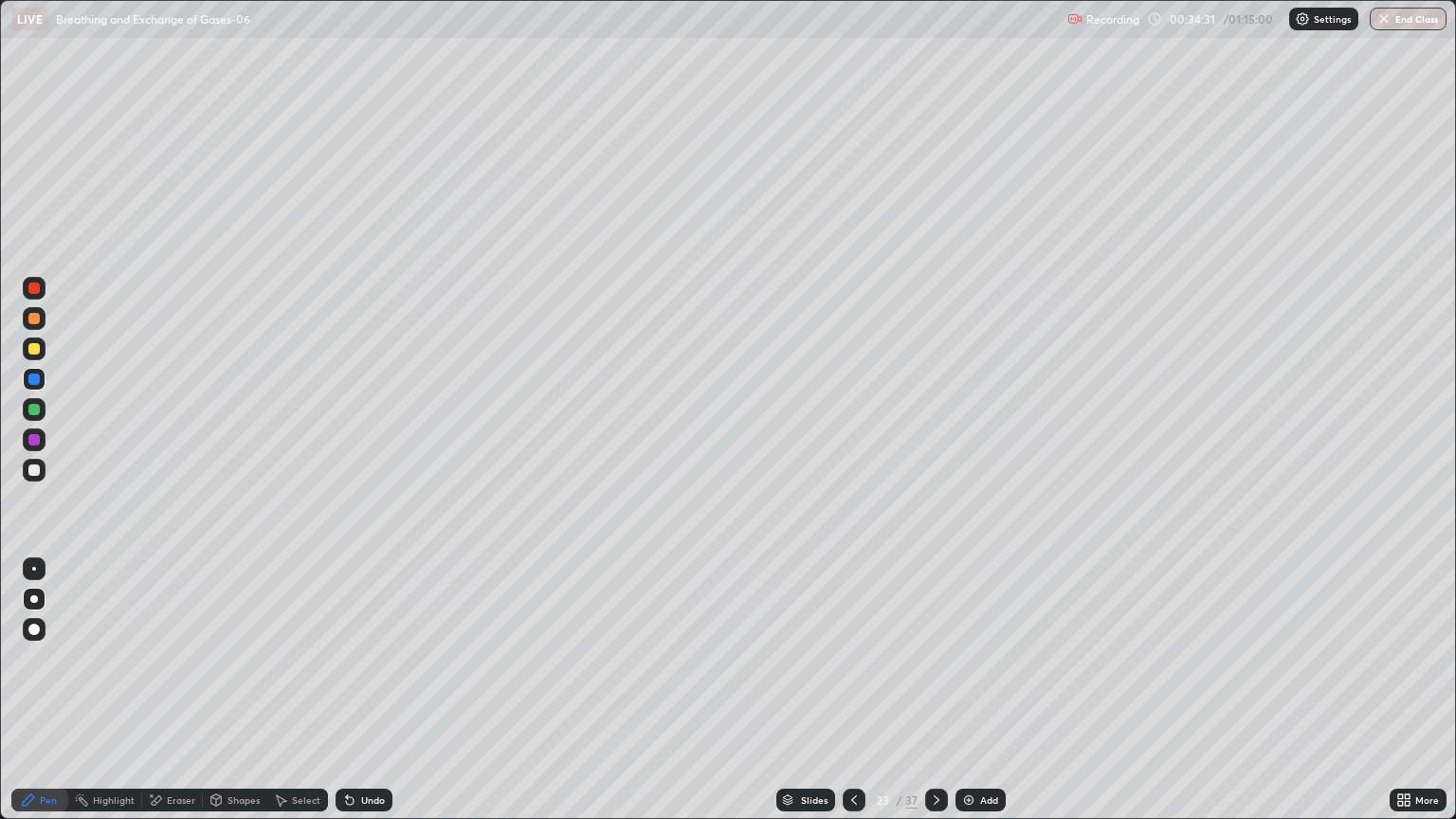 click at bounding box center (34, 569) 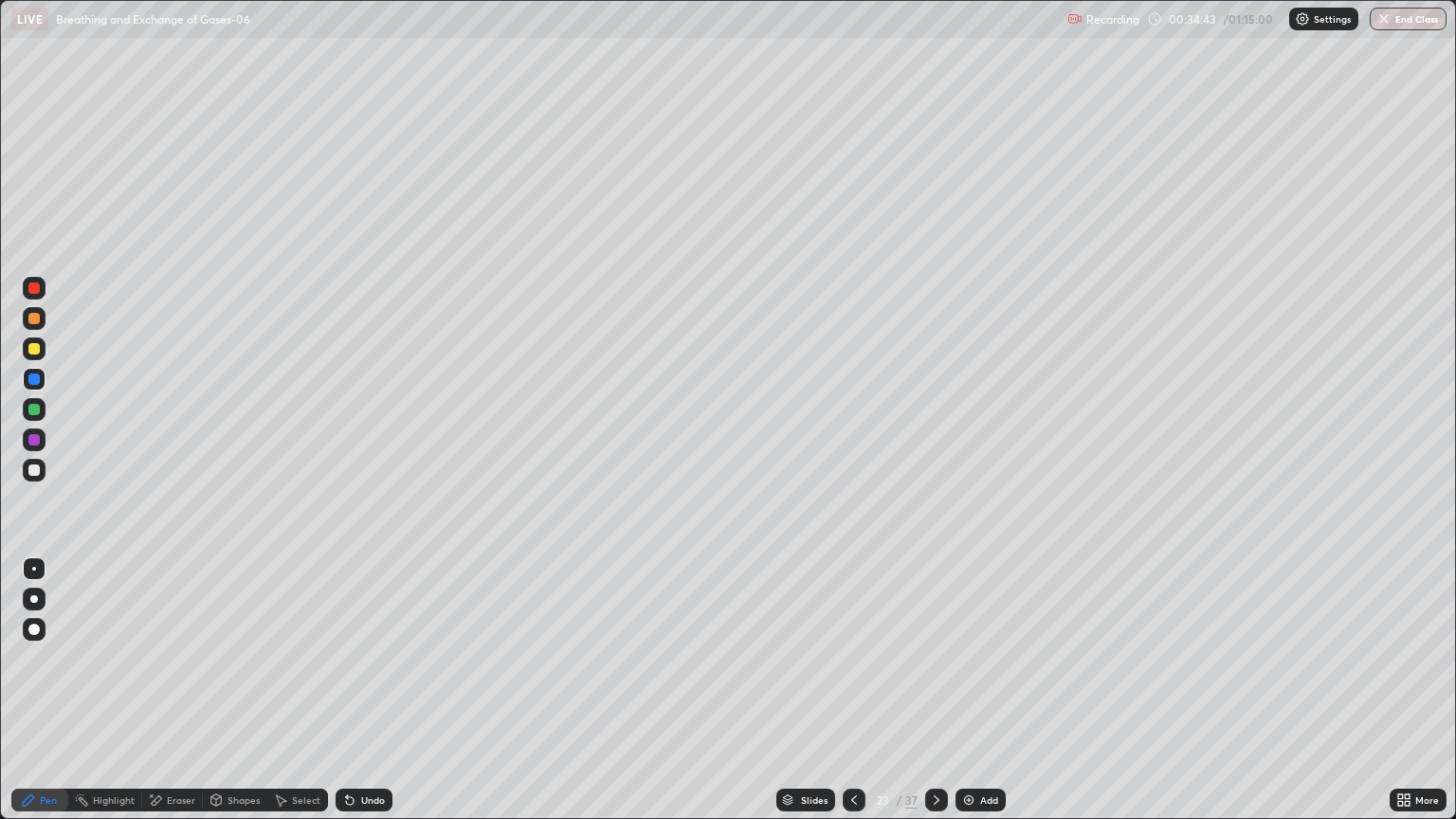click on "Eraser" at bounding box center [173, 800] 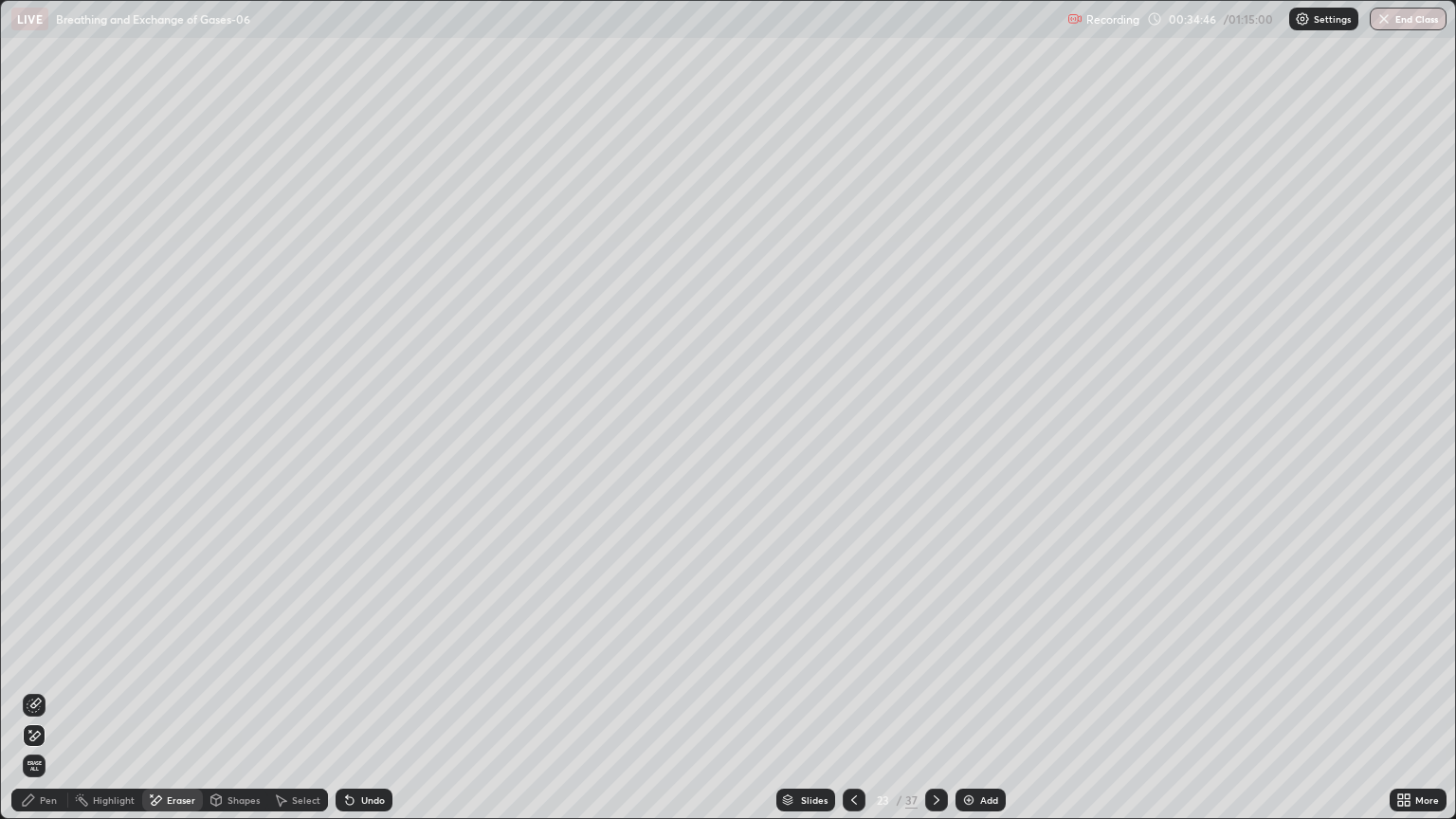 click 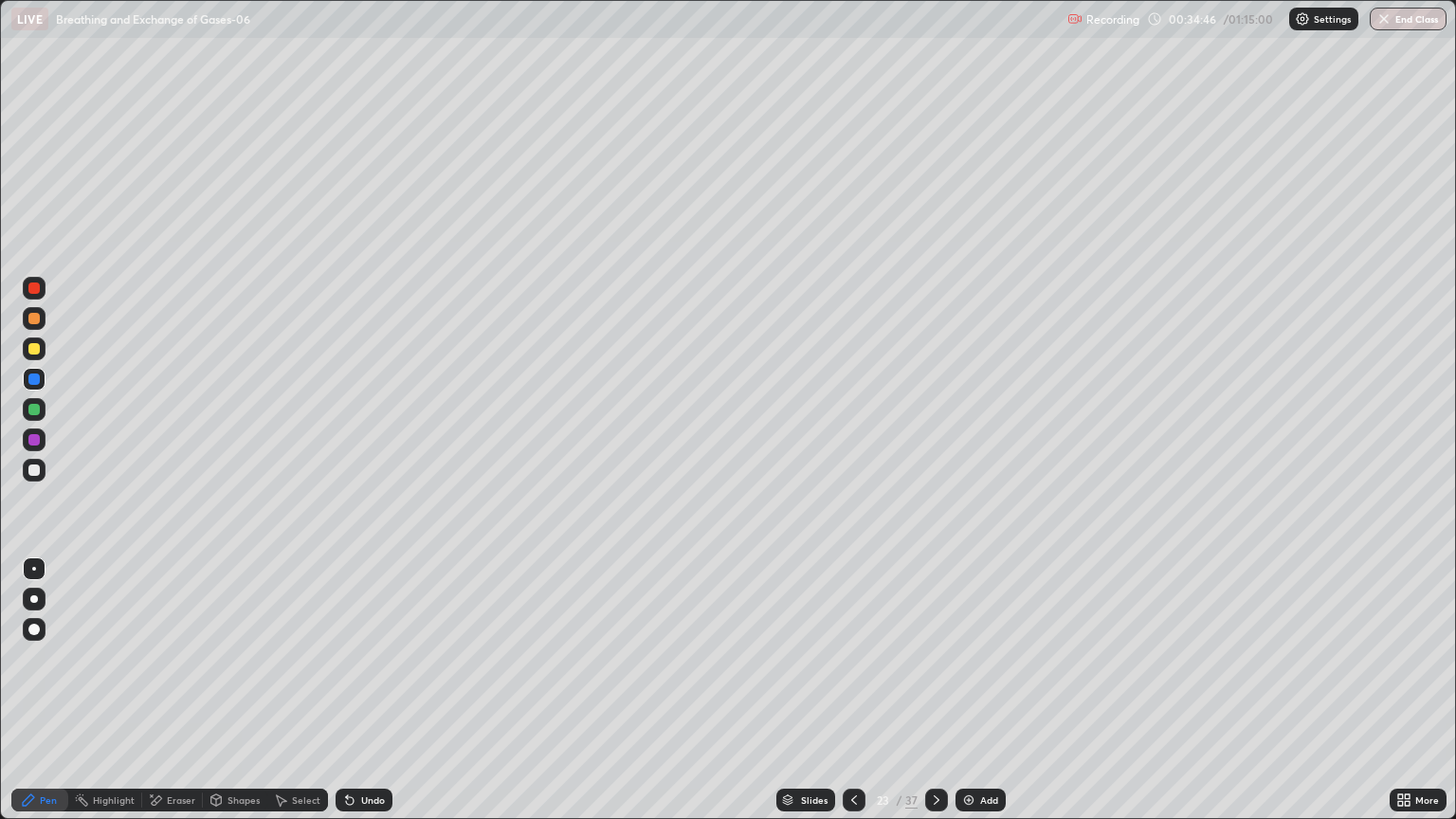 click on "Pen" at bounding box center (48, 800) 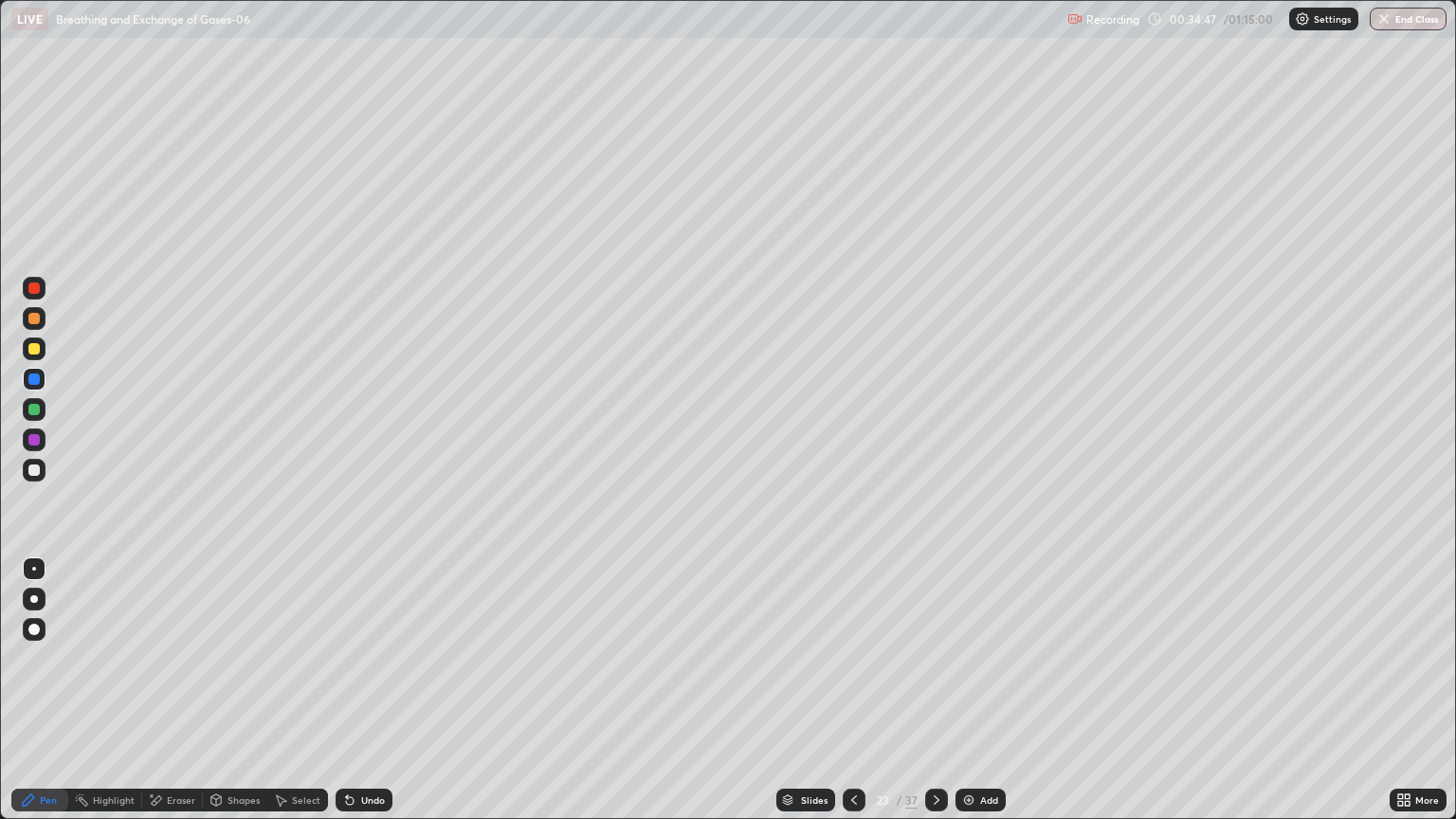 click at bounding box center [34, 440] 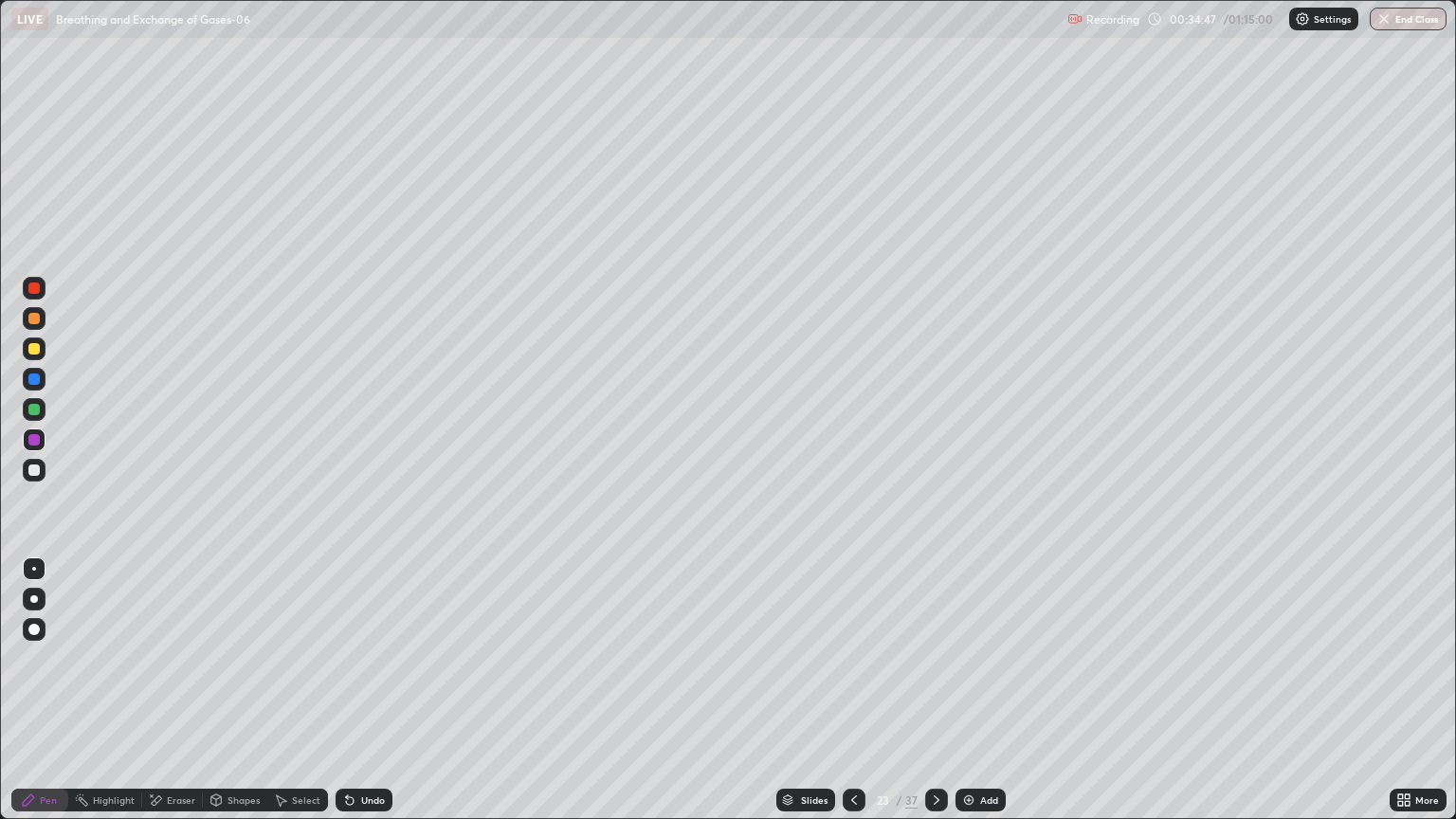 click at bounding box center [34, 470] 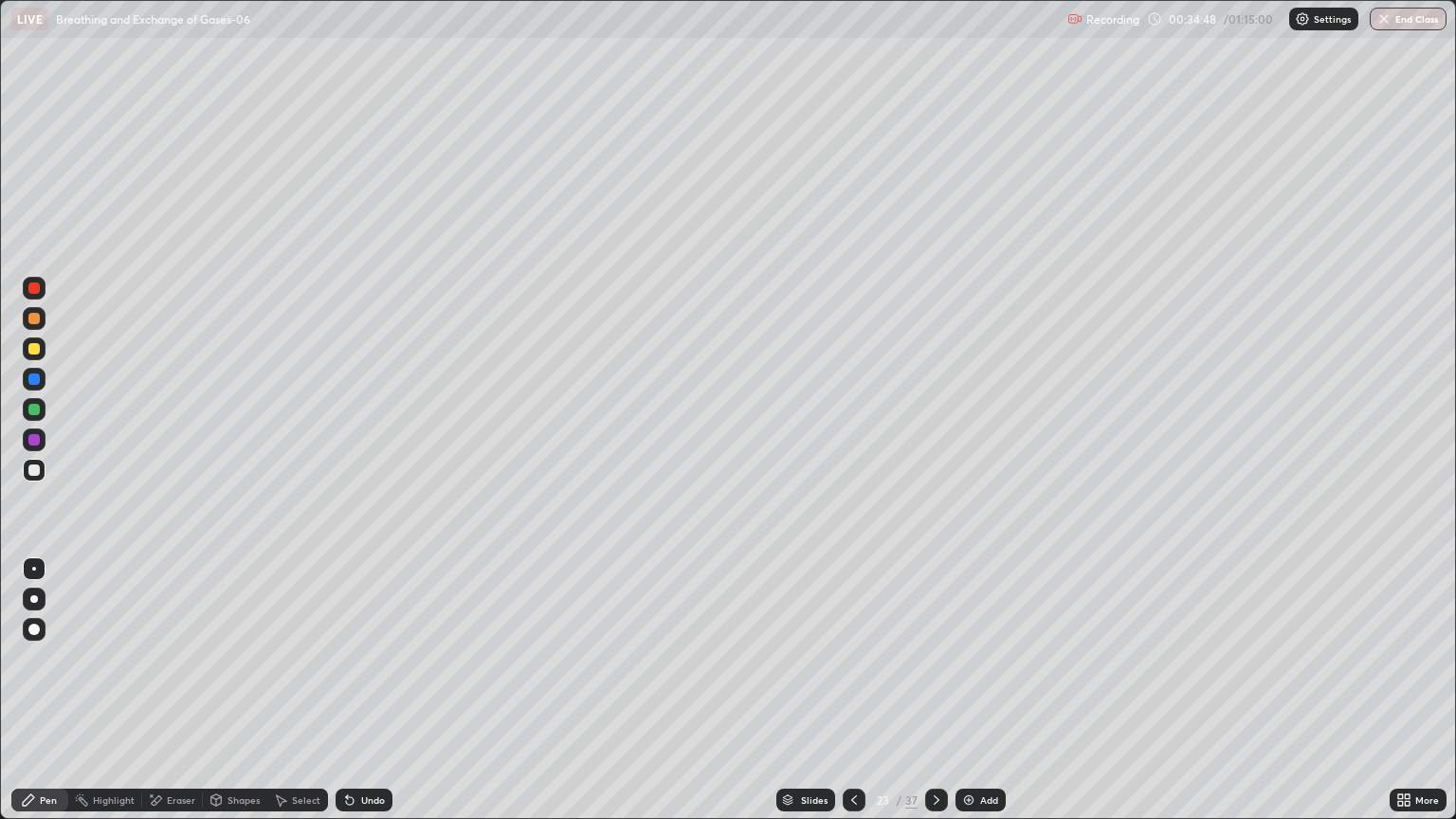 click at bounding box center [34, 629] 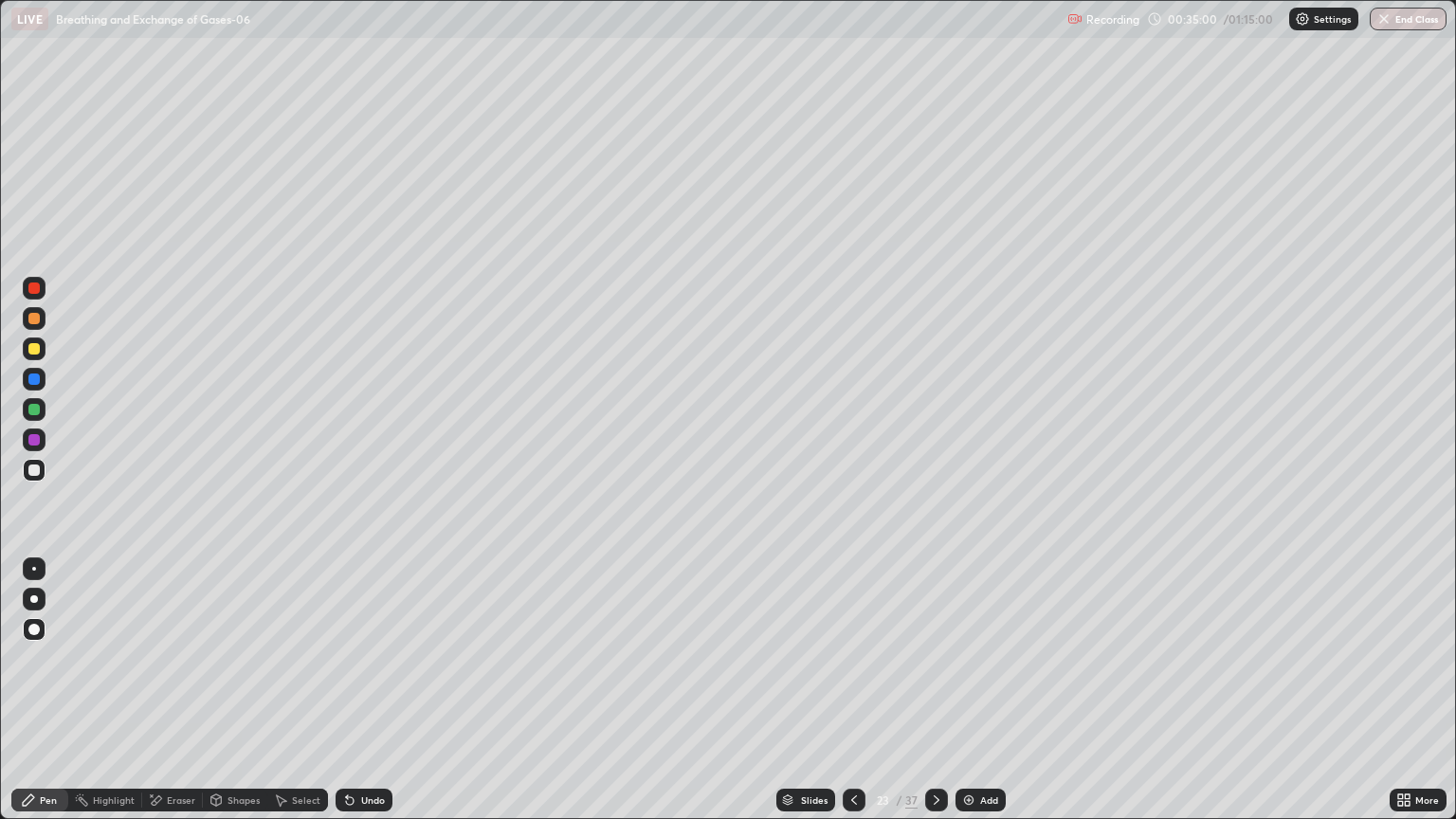click at bounding box center (34, 349) 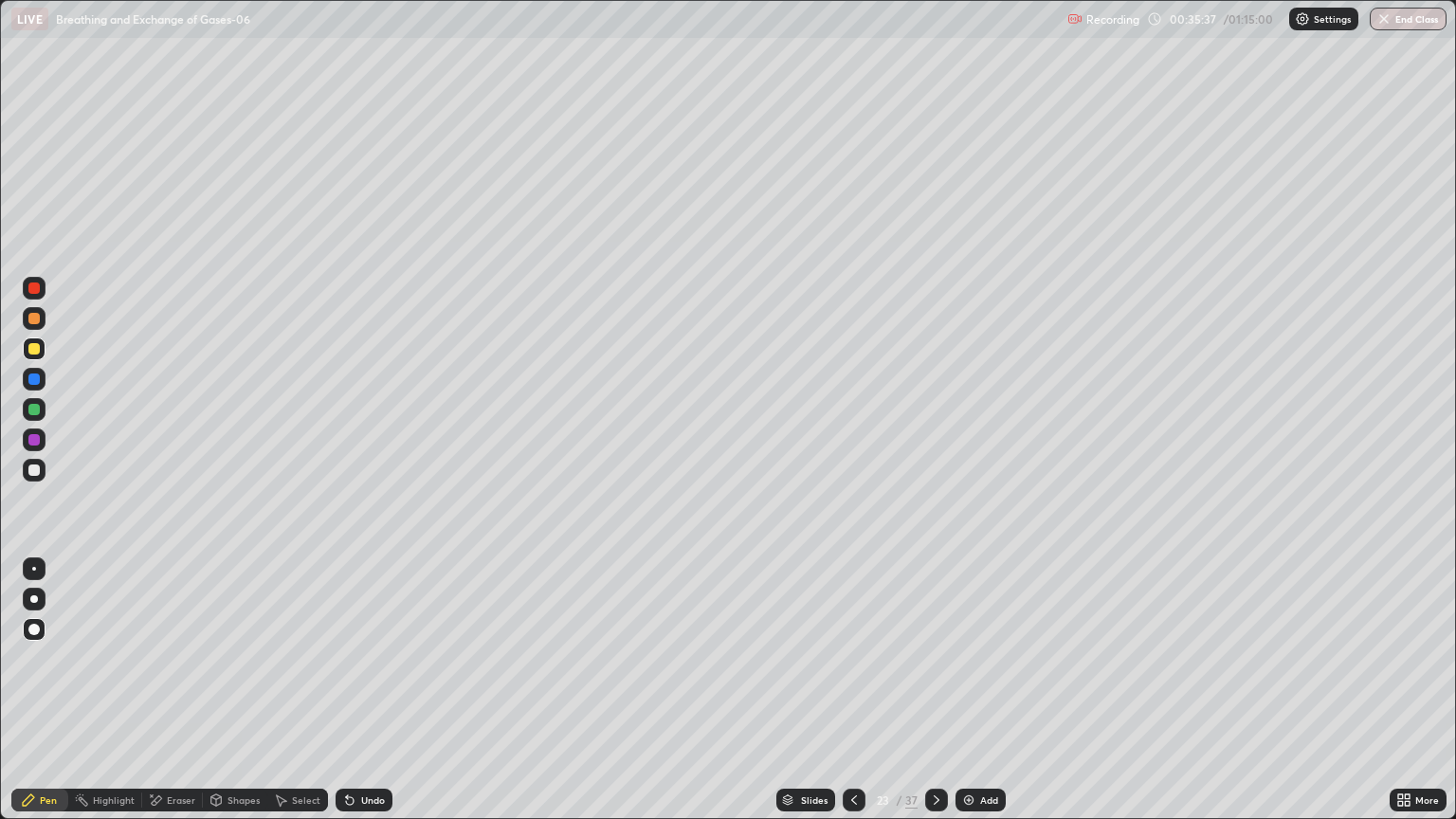 click at bounding box center [34, 379] 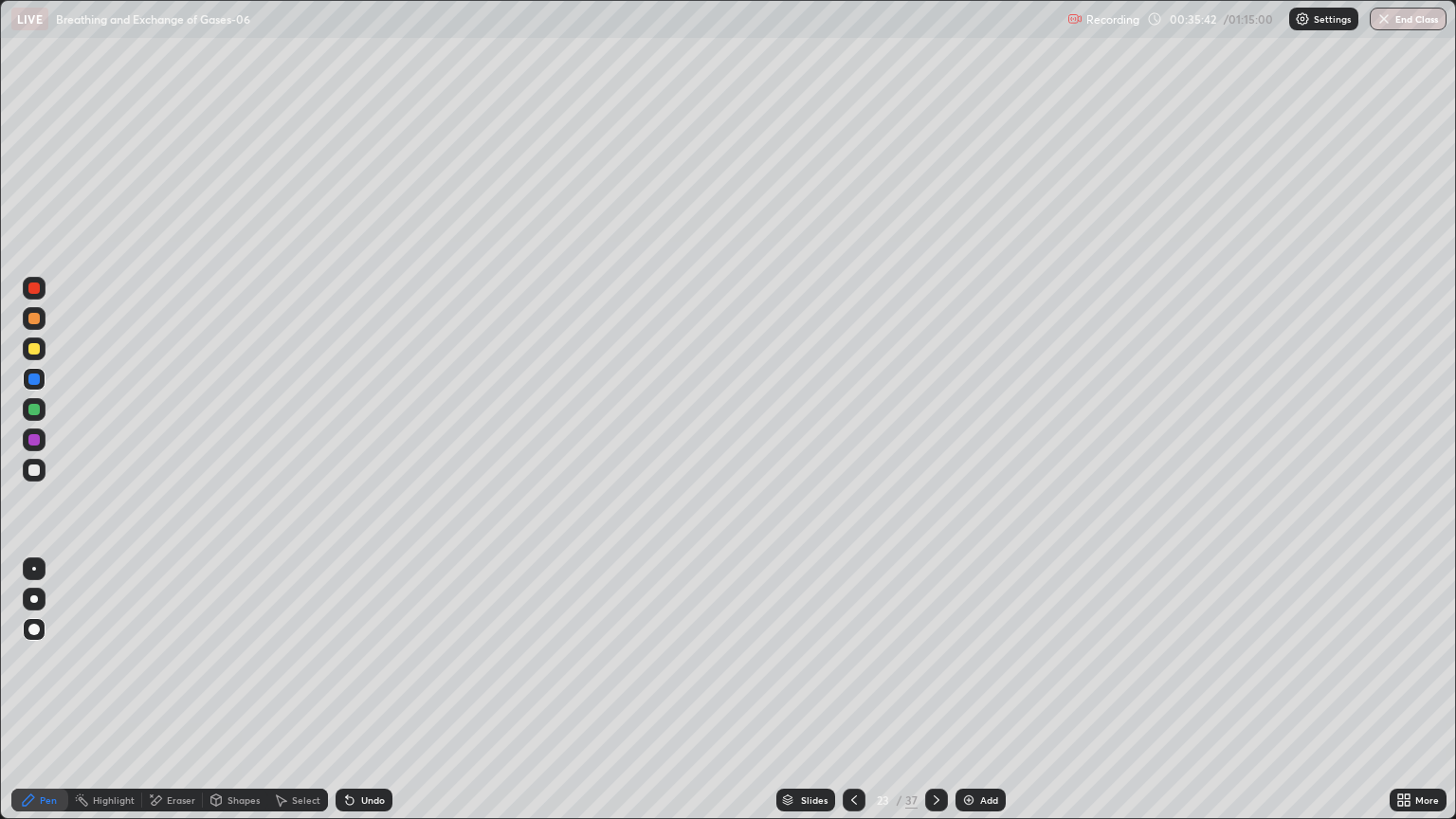click on "Undo" at bounding box center [373, 800] 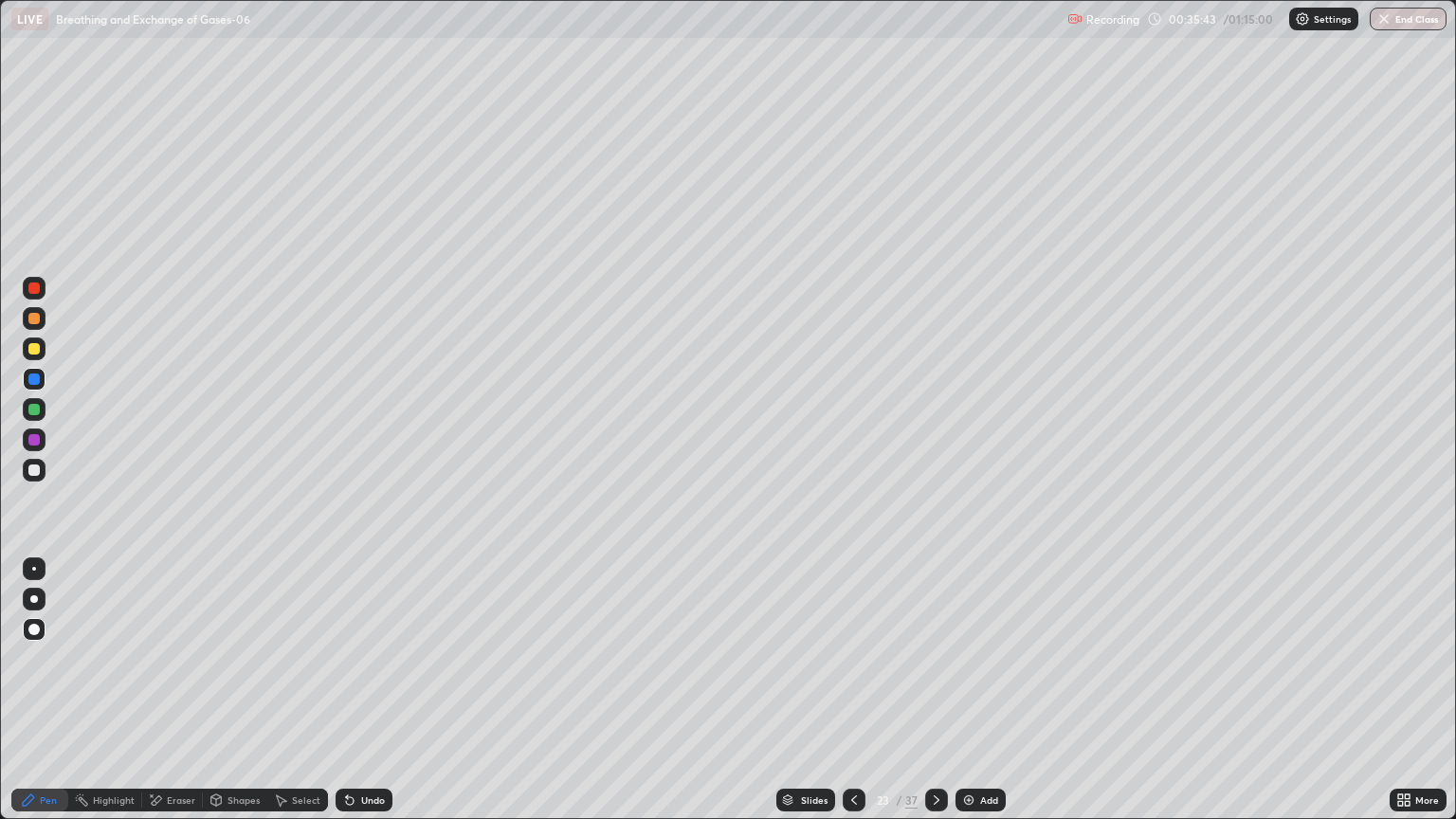 click on "Undo" at bounding box center [373, 800] 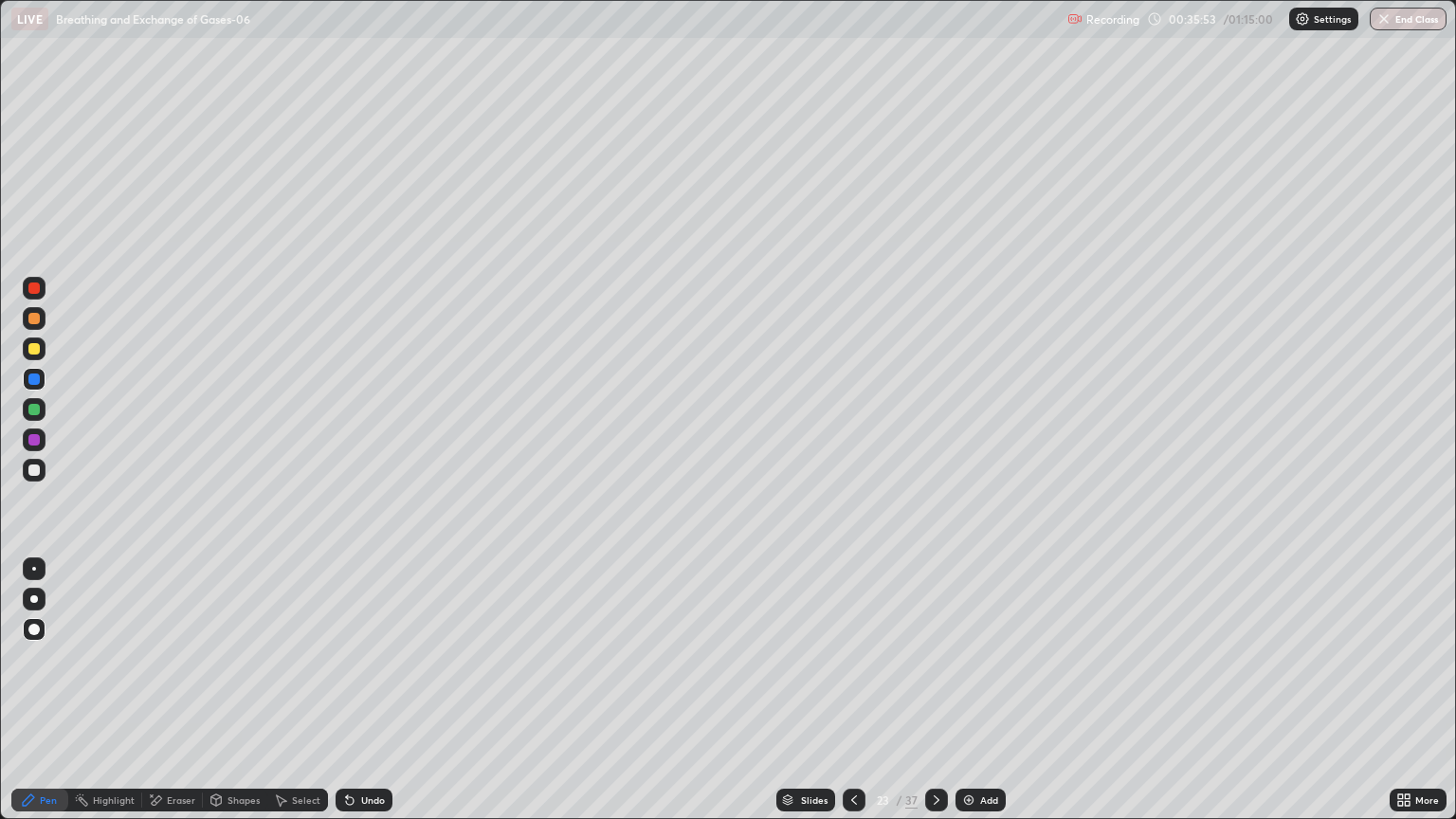 click at bounding box center (34, 599) 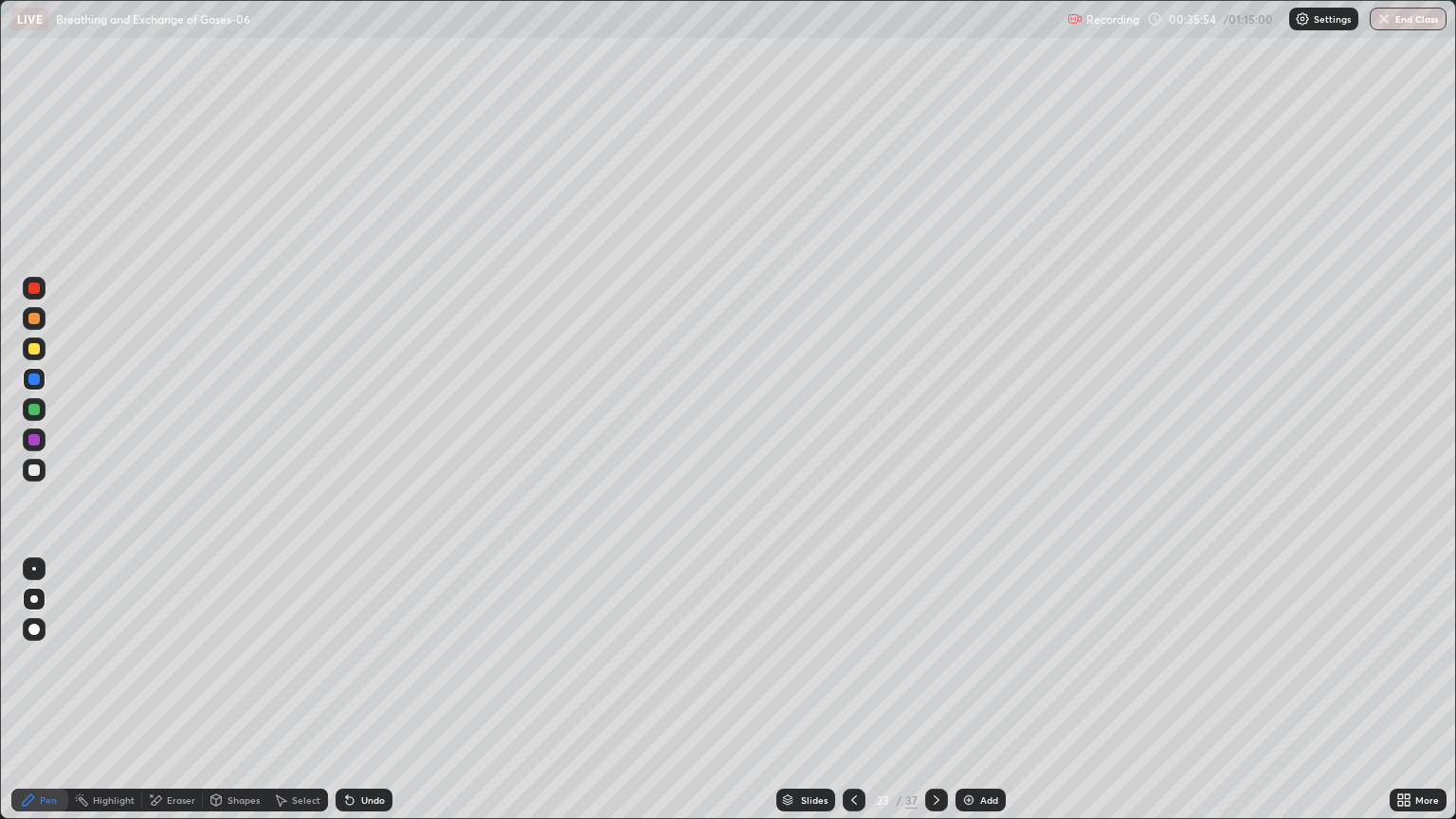 click at bounding box center [34, 349] 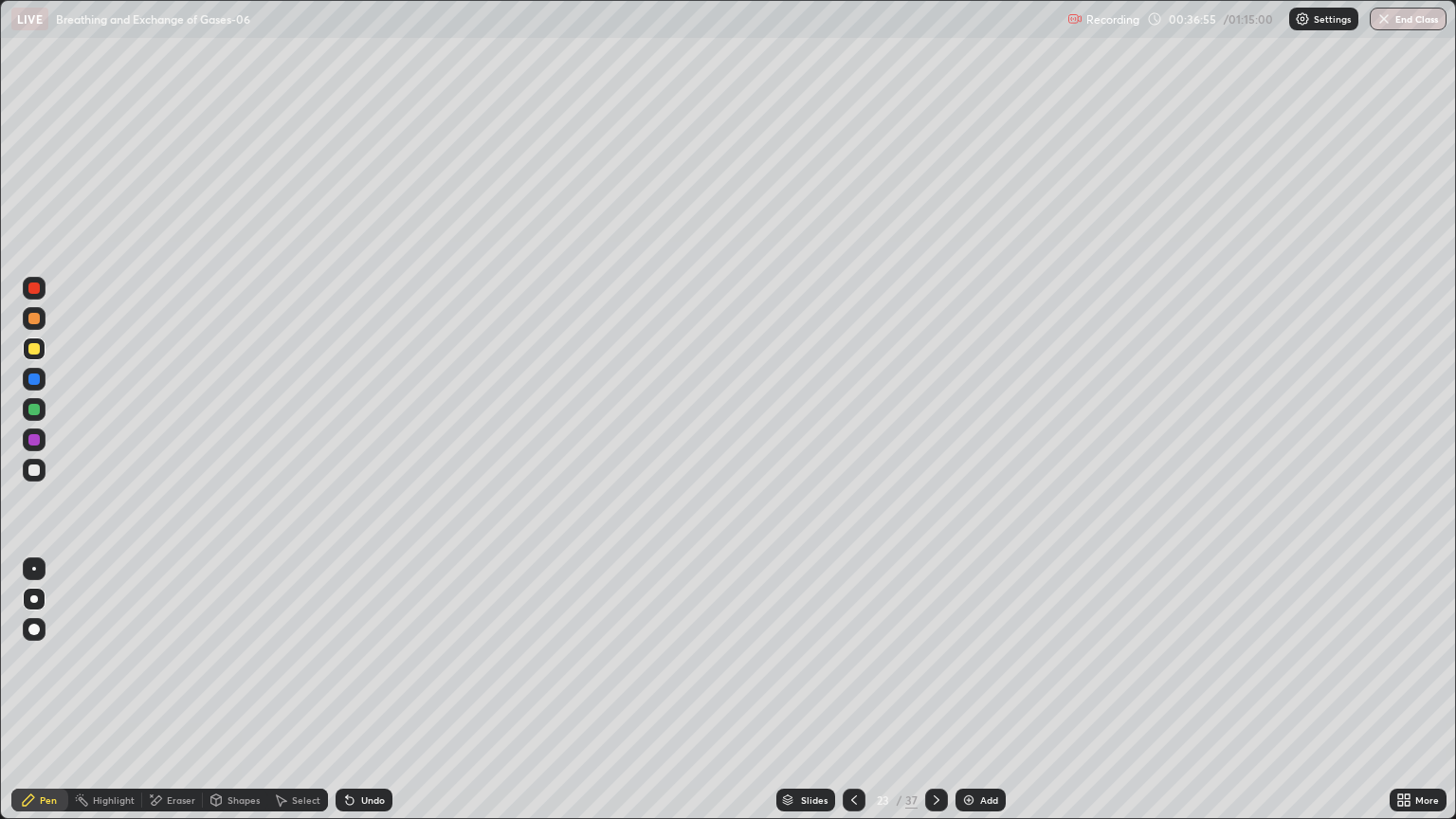 click at bounding box center (34, 288) 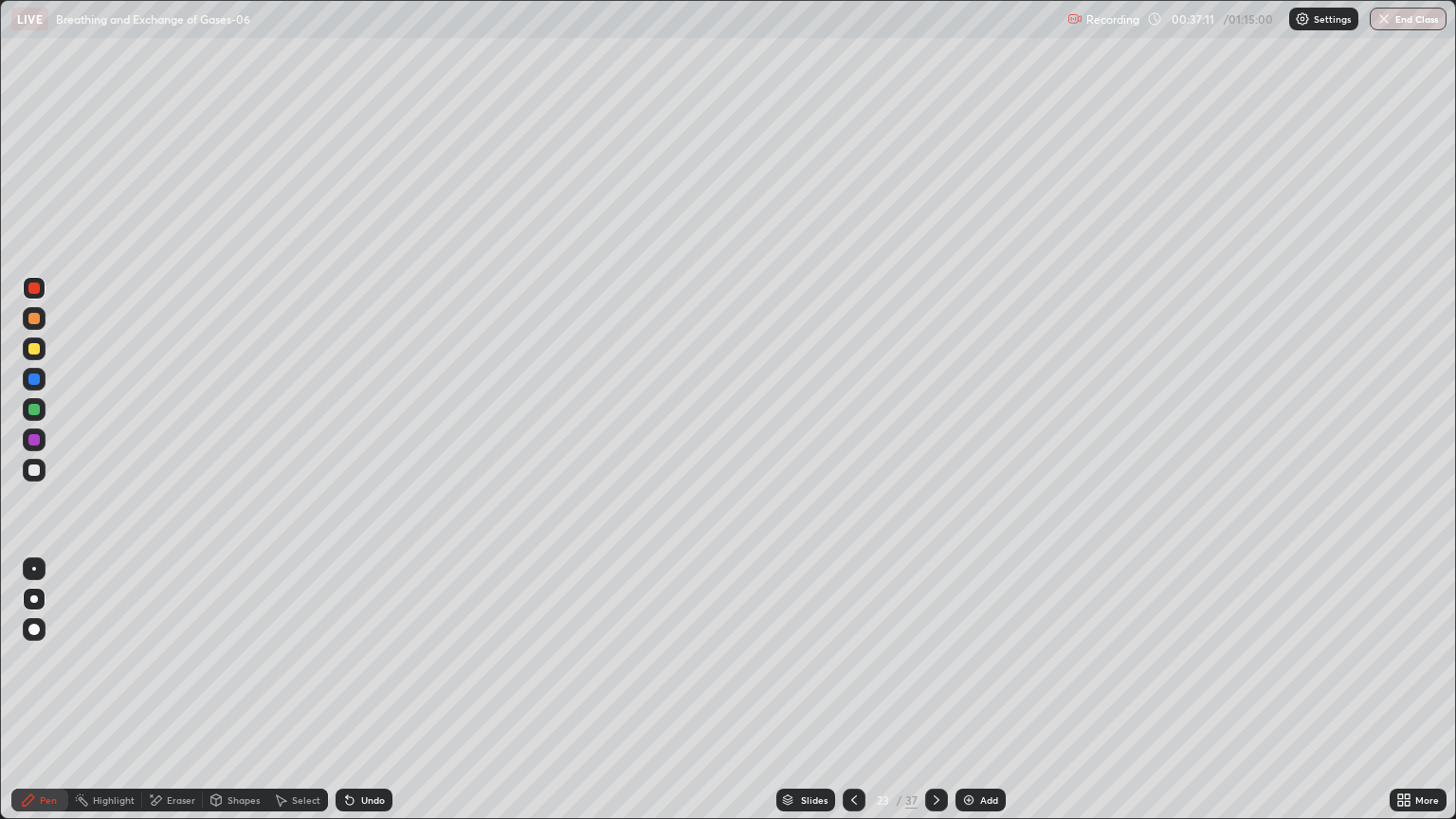 click on "Undo" at bounding box center (373, 800) 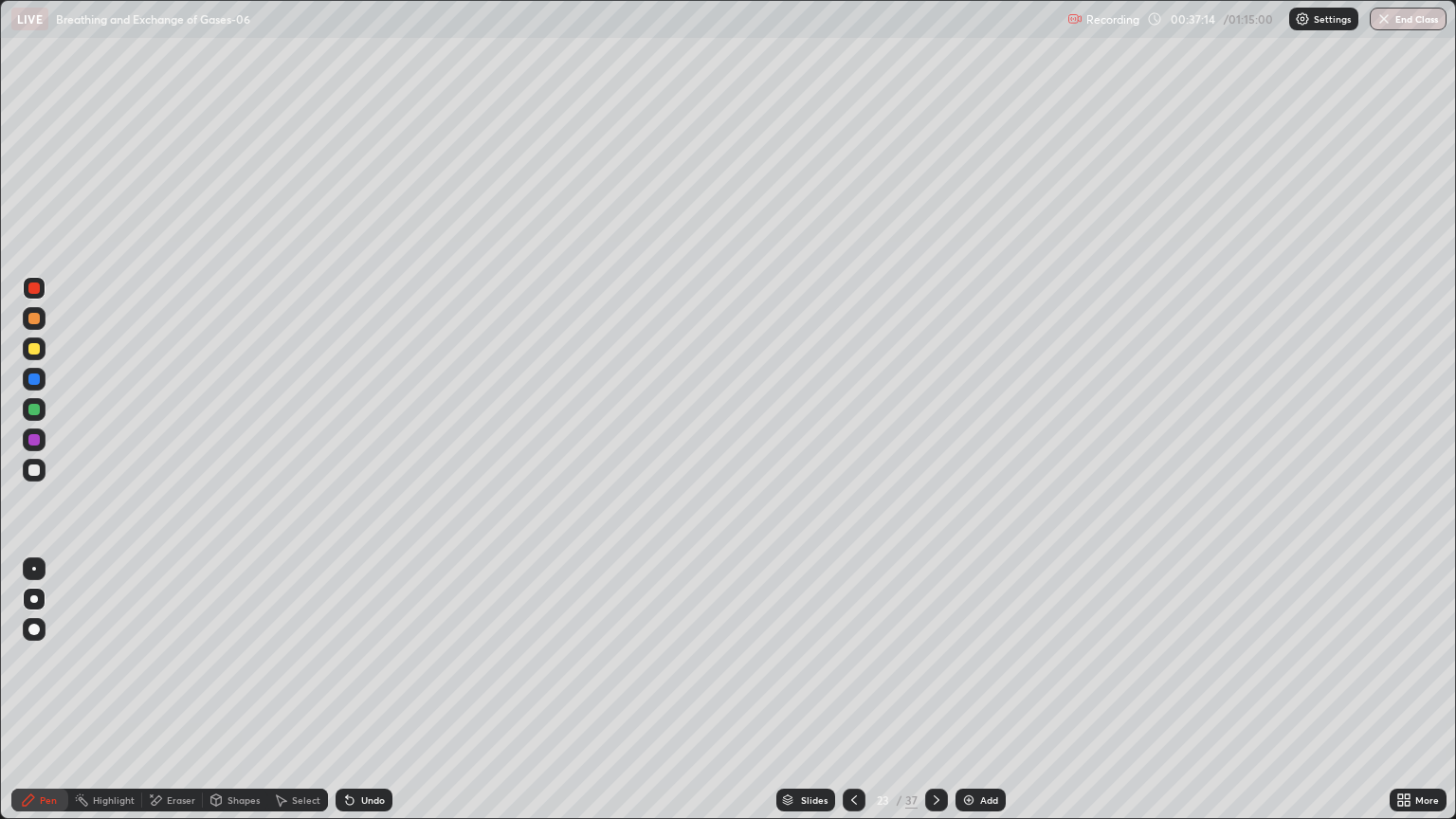 click on "Undo" at bounding box center (373, 800) 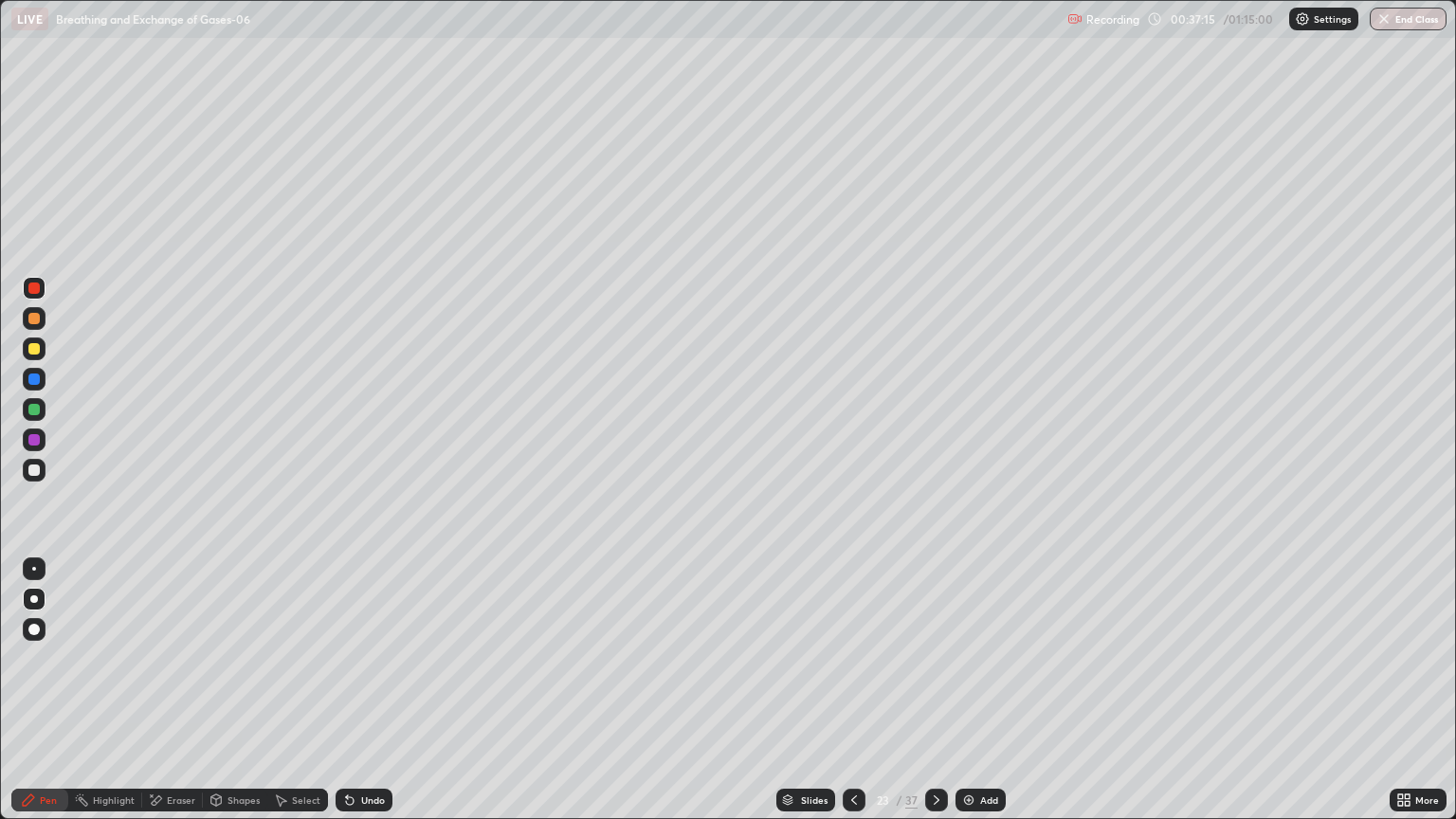 click on "Undo" at bounding box center [373, 800] 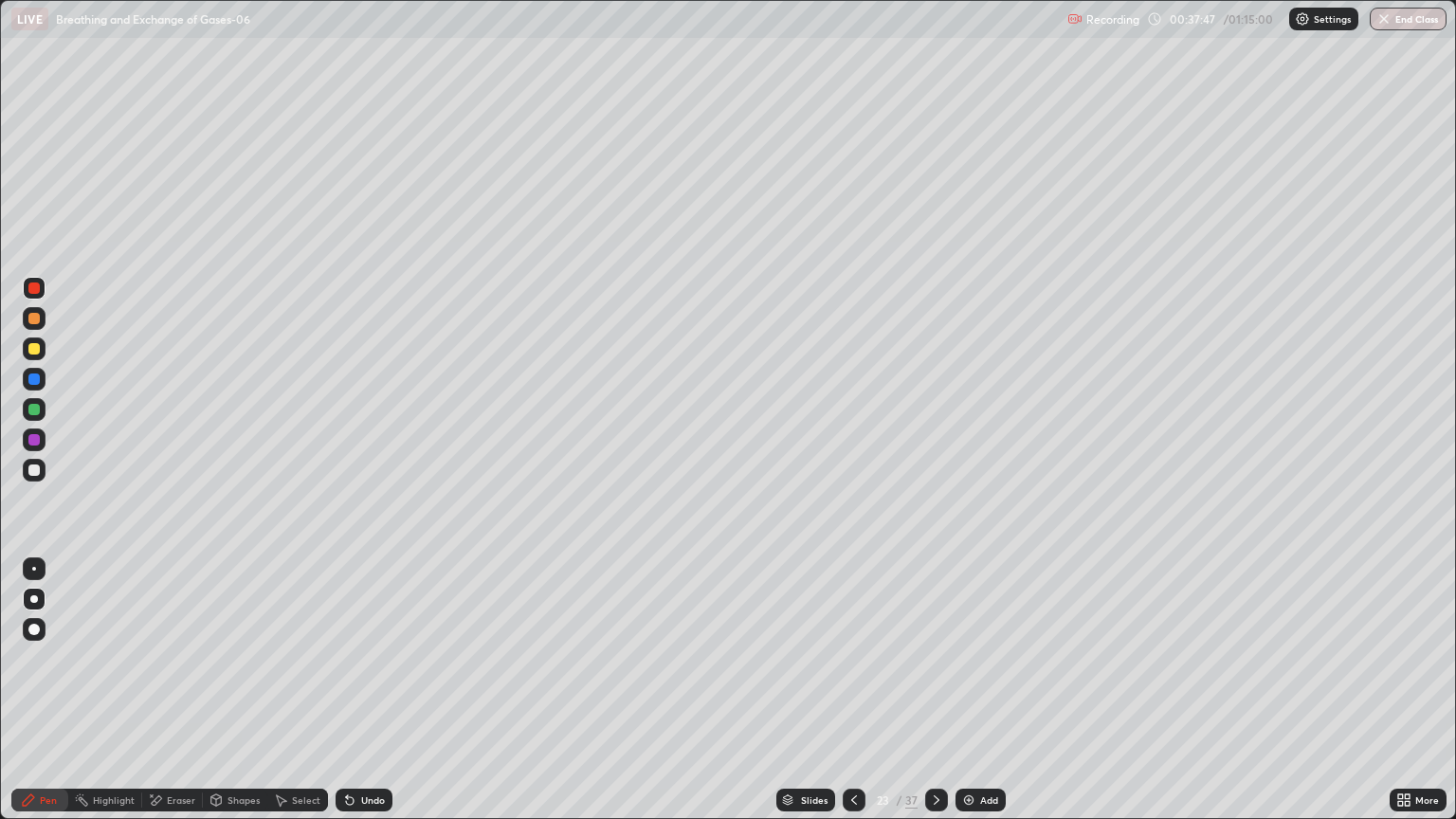 click on "Undo" at bounding box center (373, 800) 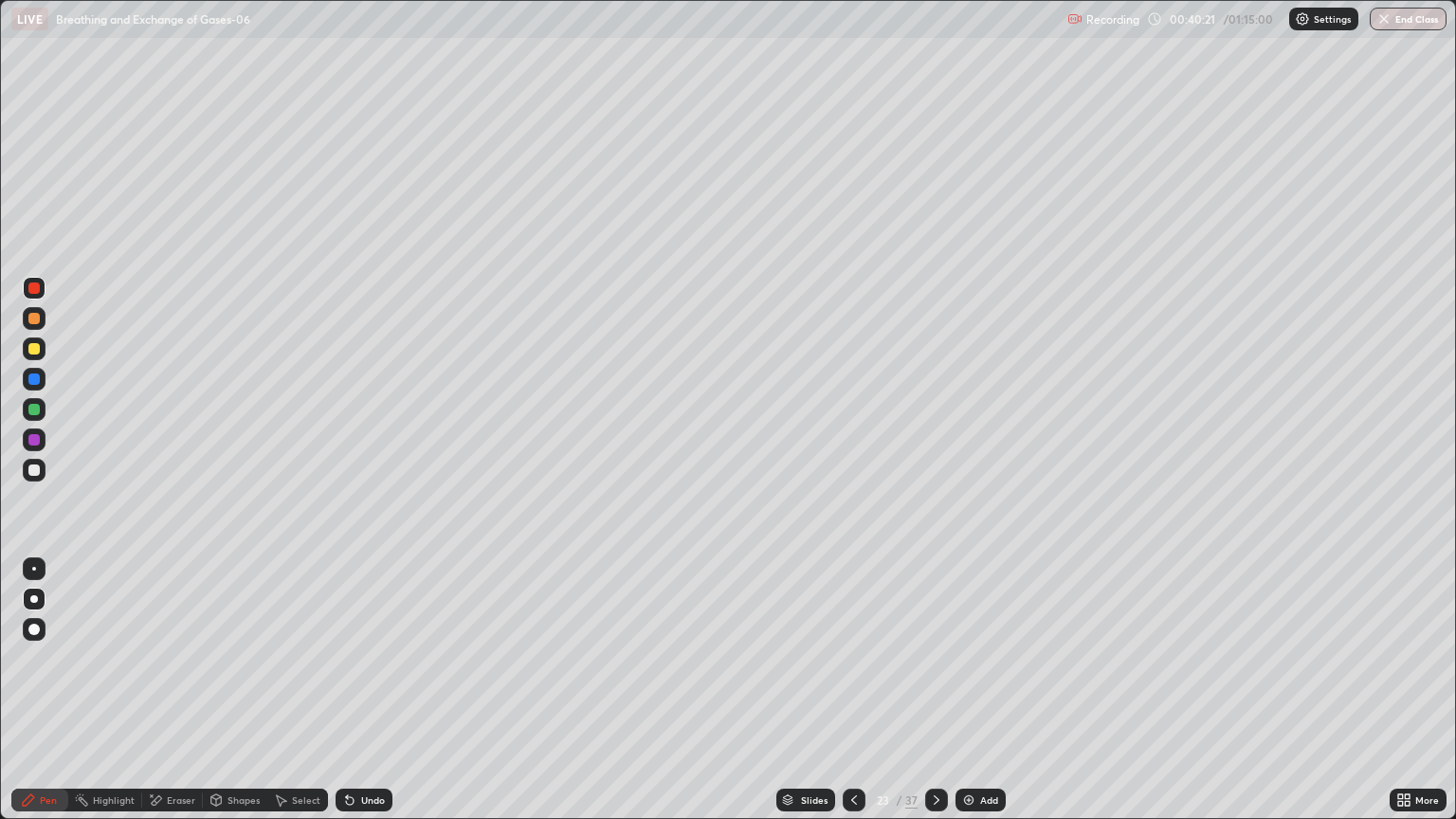 click at bounding box center (34, 379) 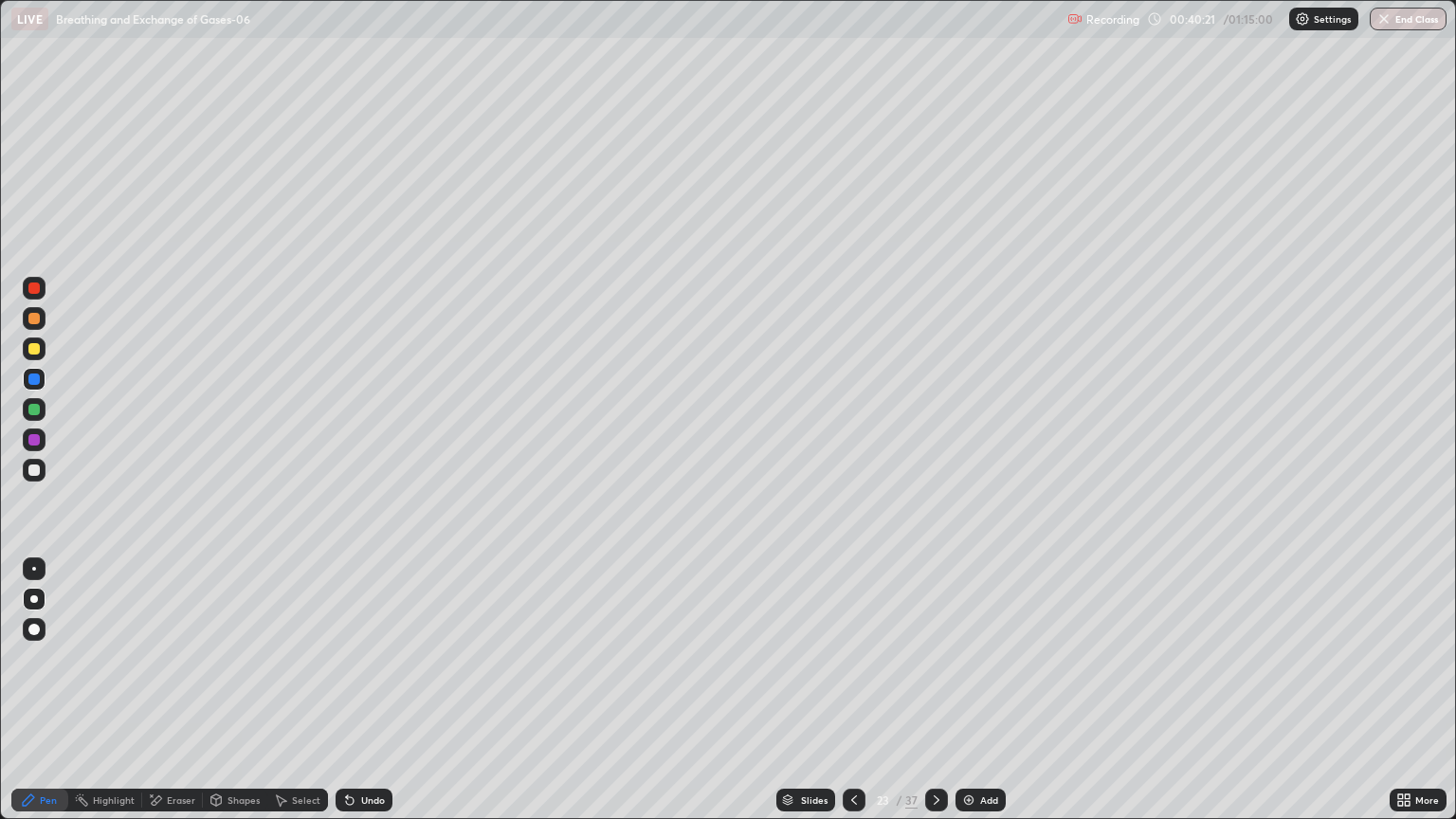 click at bounding box center [34, 599] 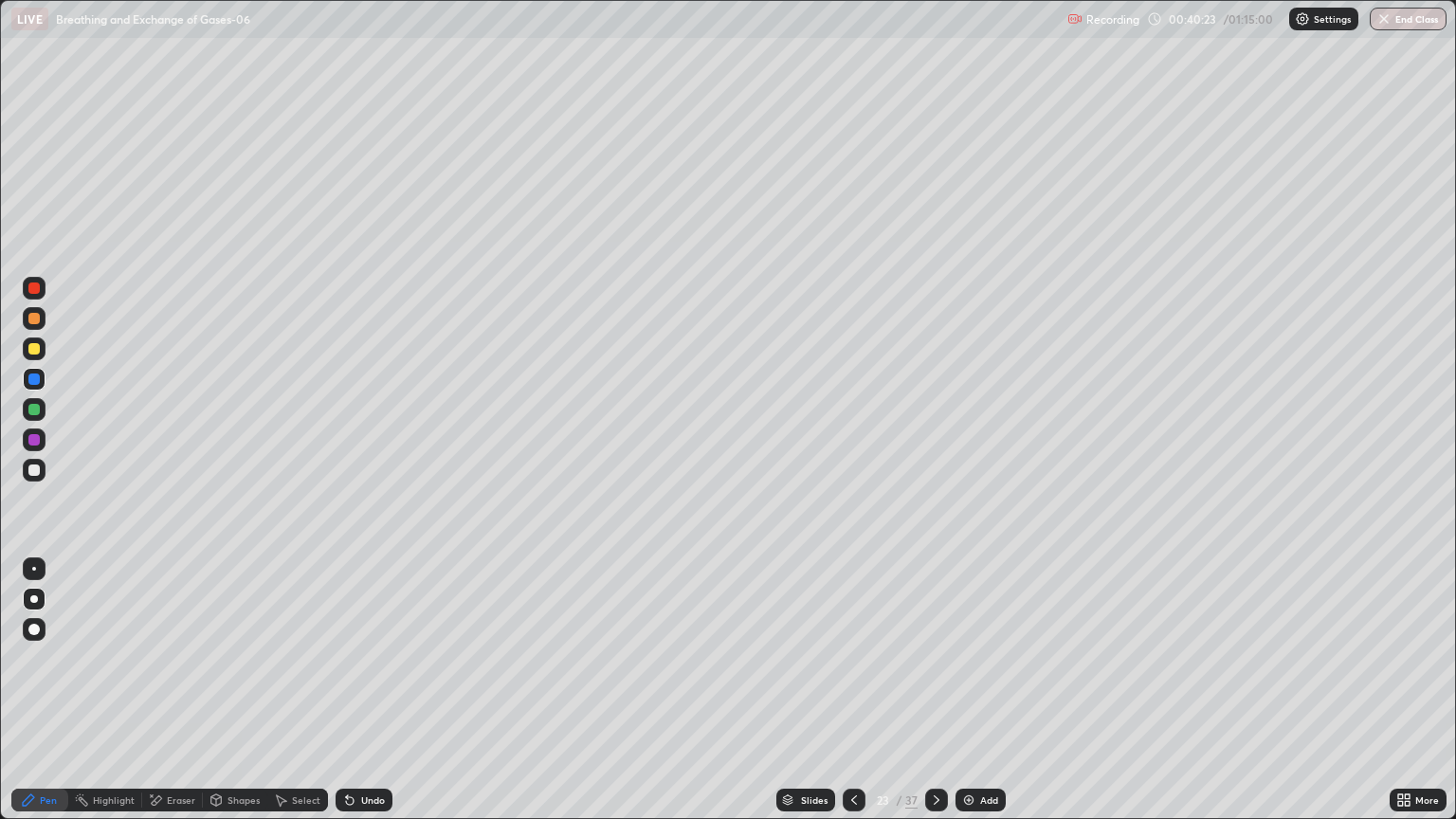 click at bounding box center [34, 288] 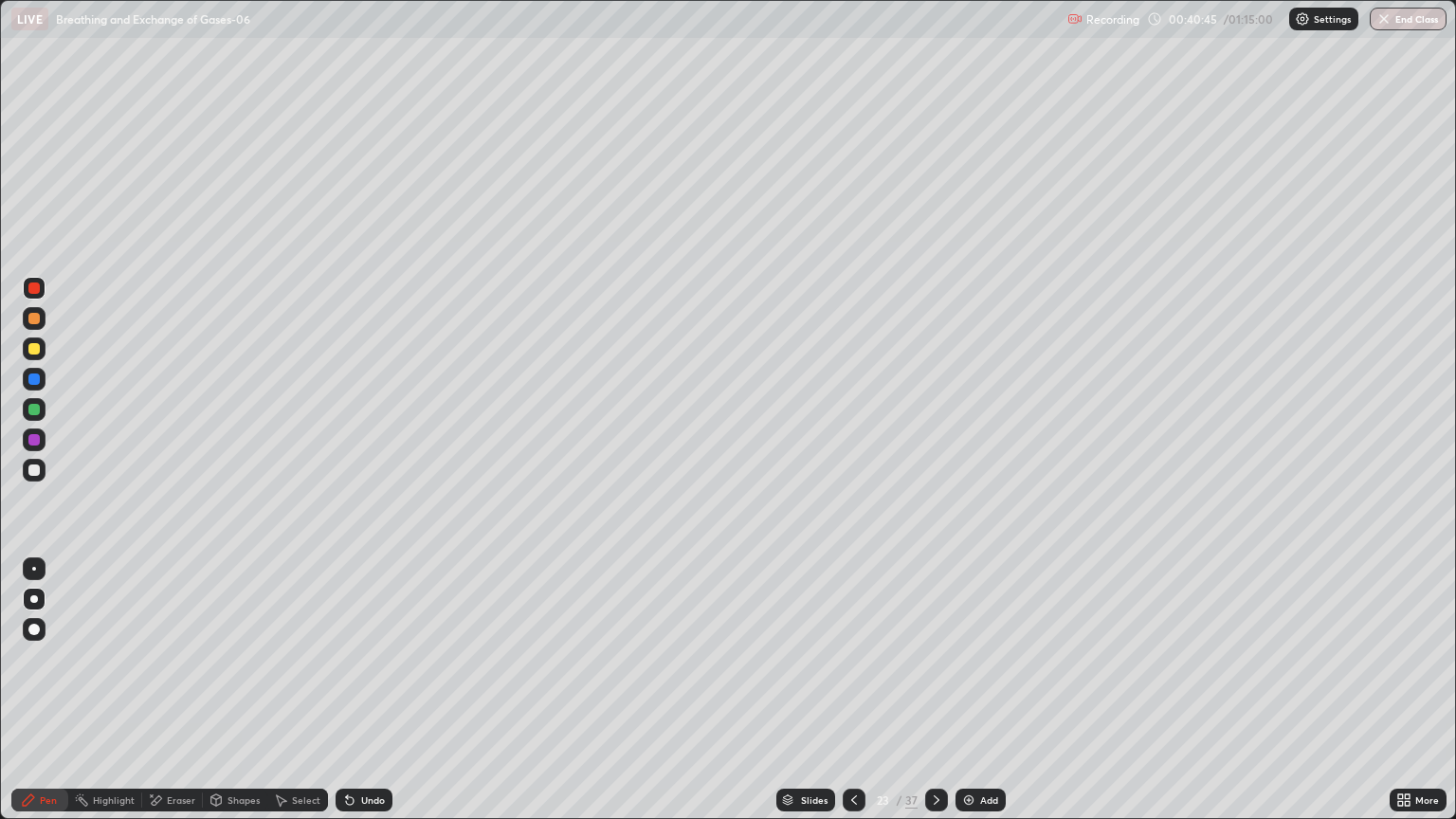 click at bounding box center (34, 470) 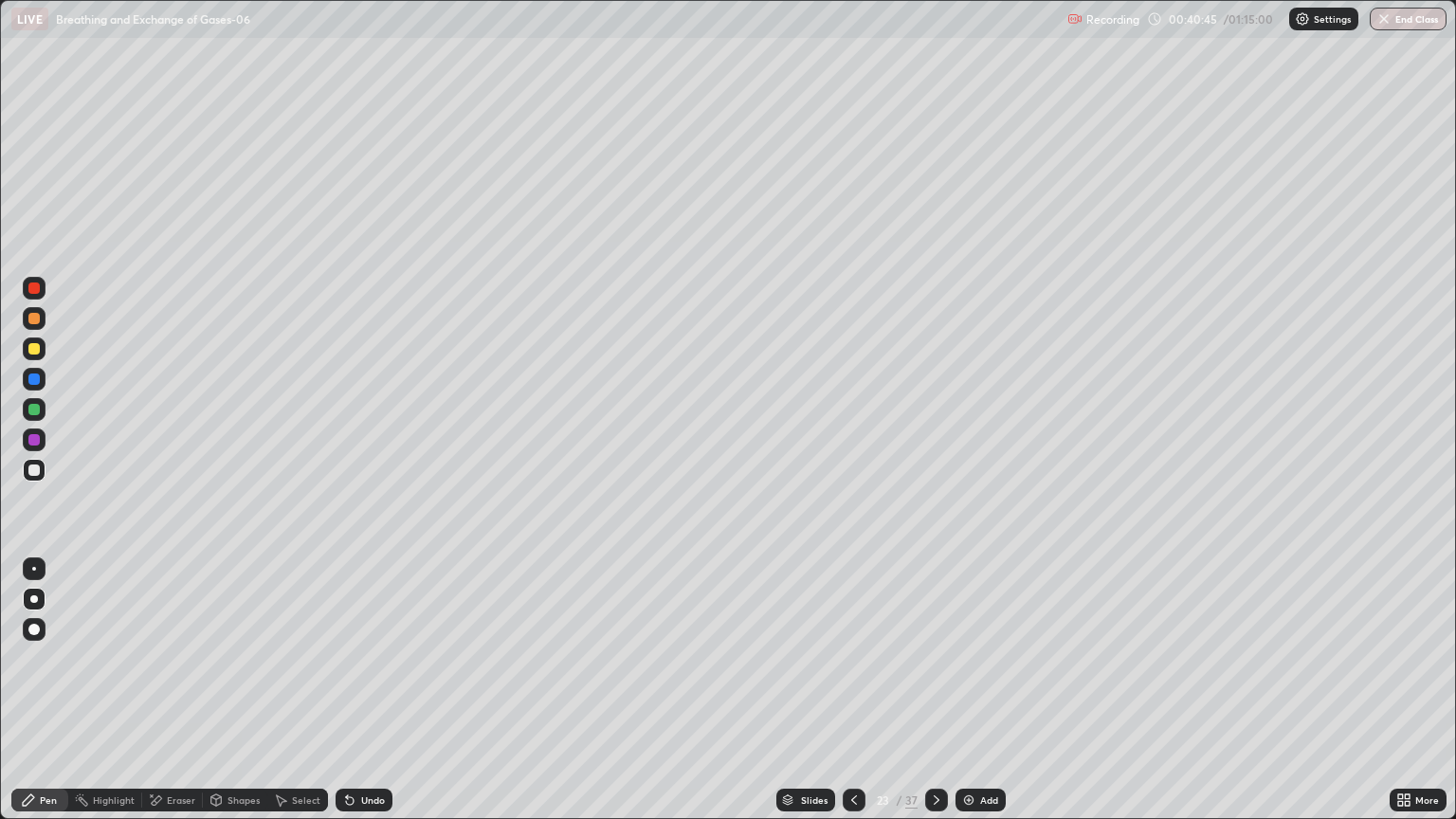 click at bounding box center [34, 599] 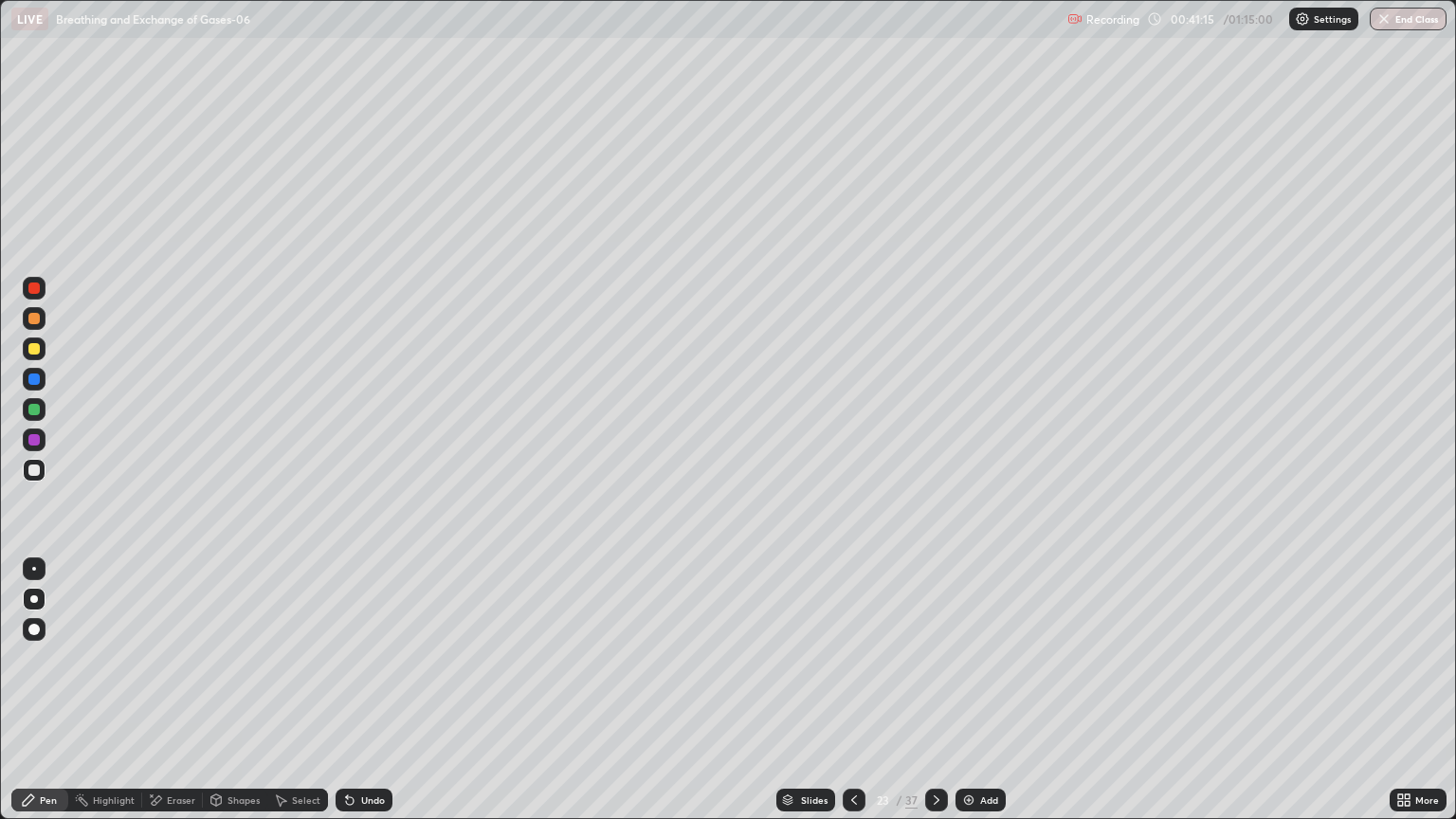 click at bounding box center (34, 288) 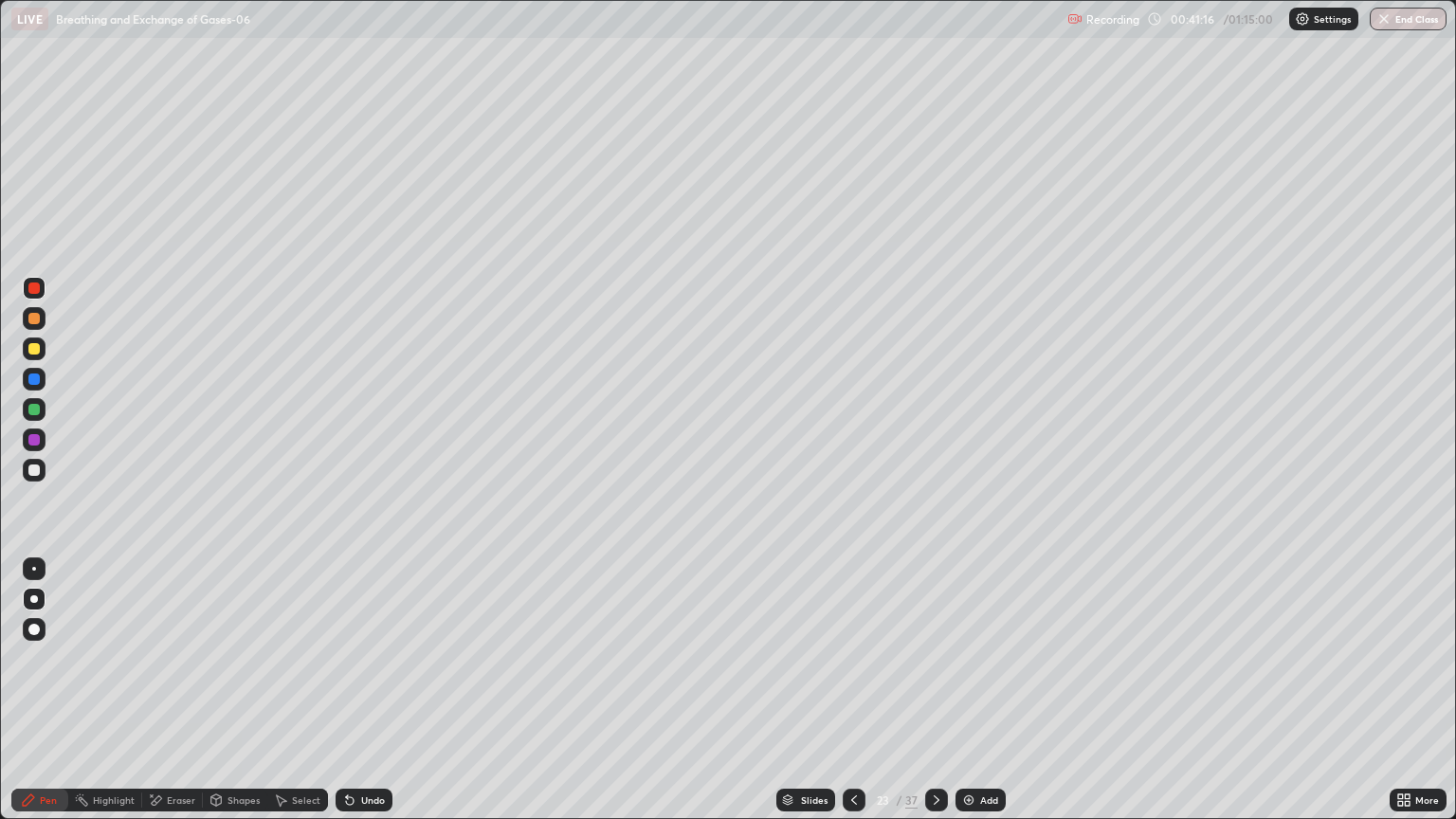 click at bounding box center (34, 318) 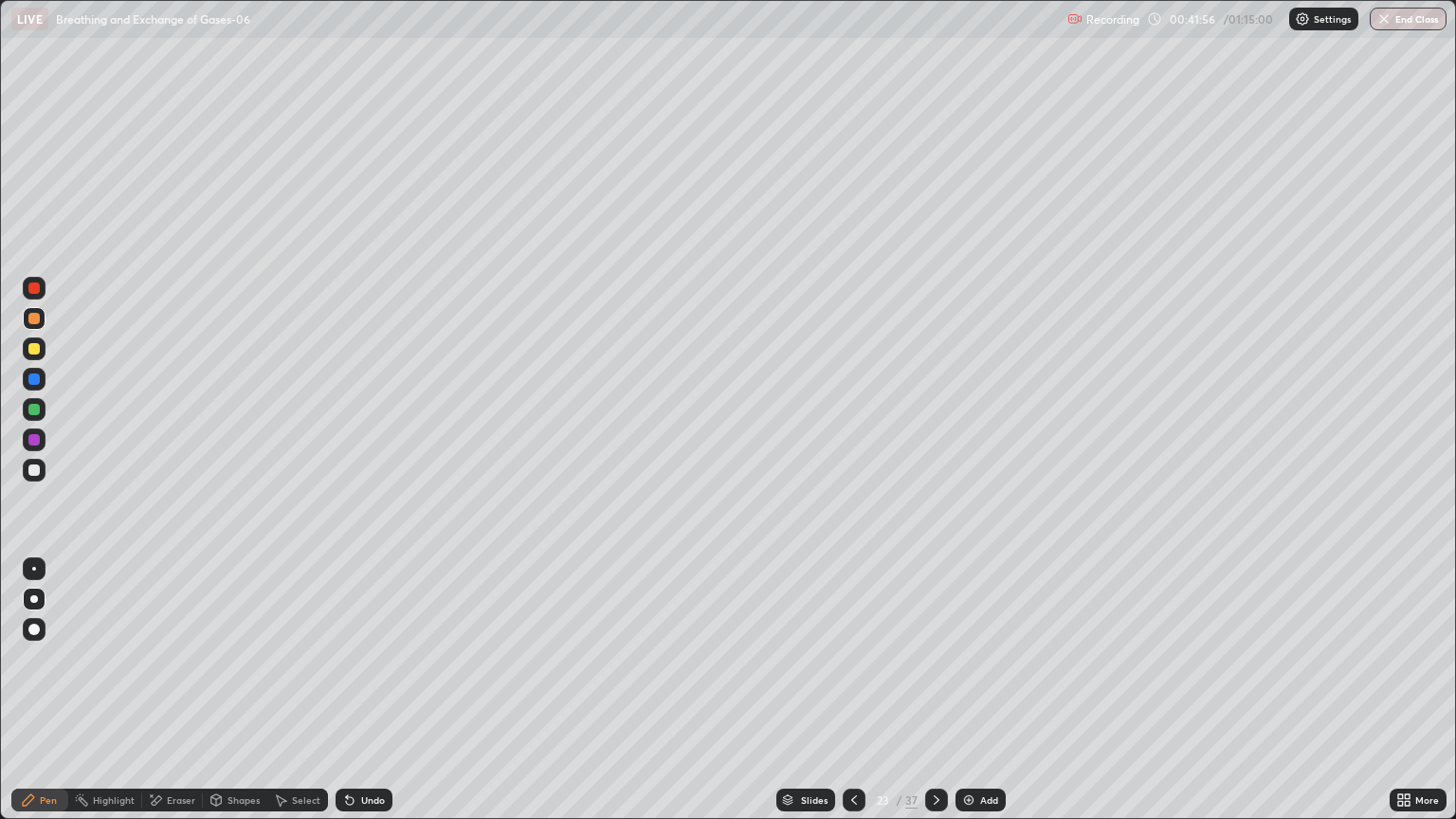 click at bounding box center (34, 379) 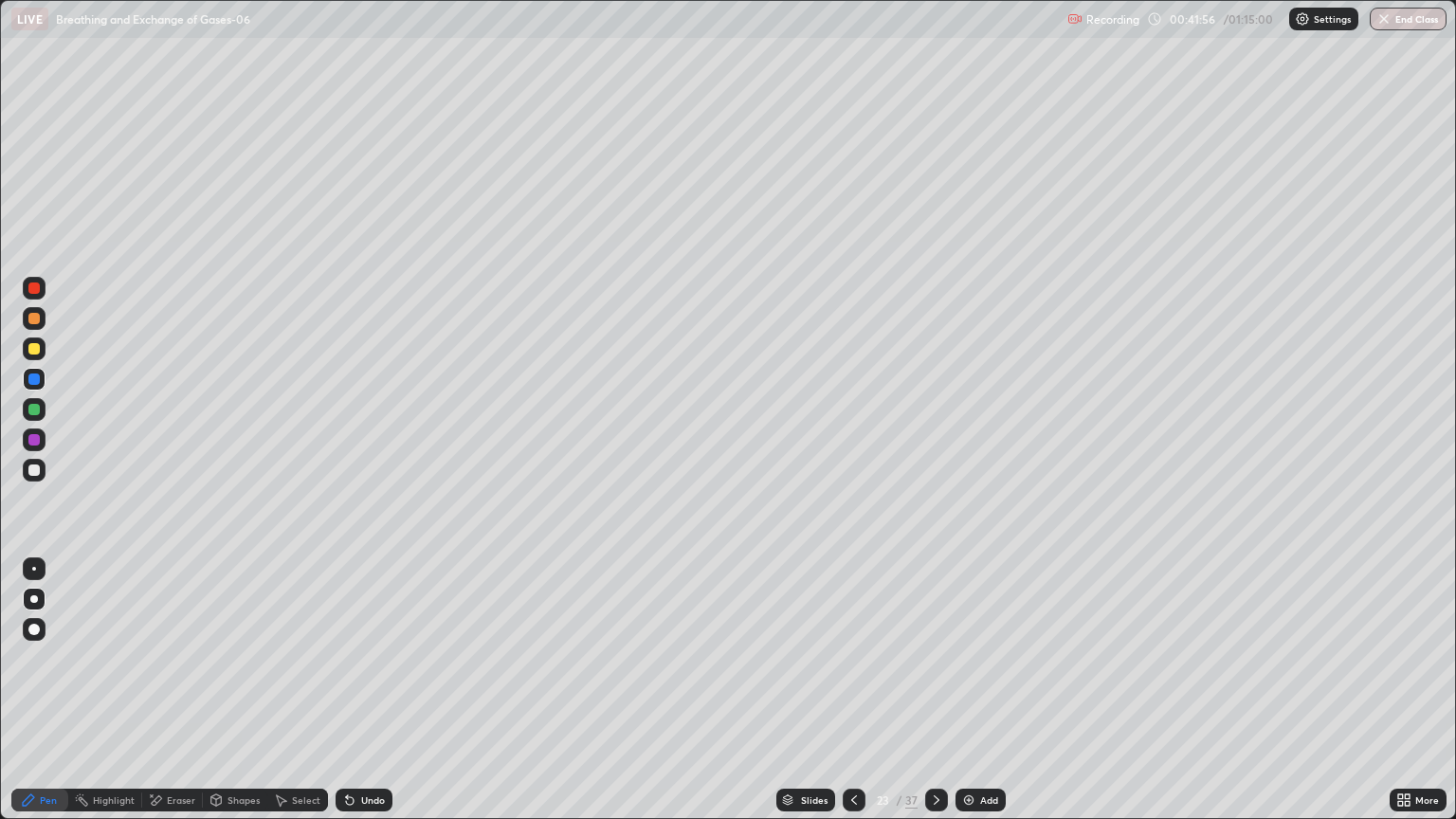 click at bounding box center (34, 379) 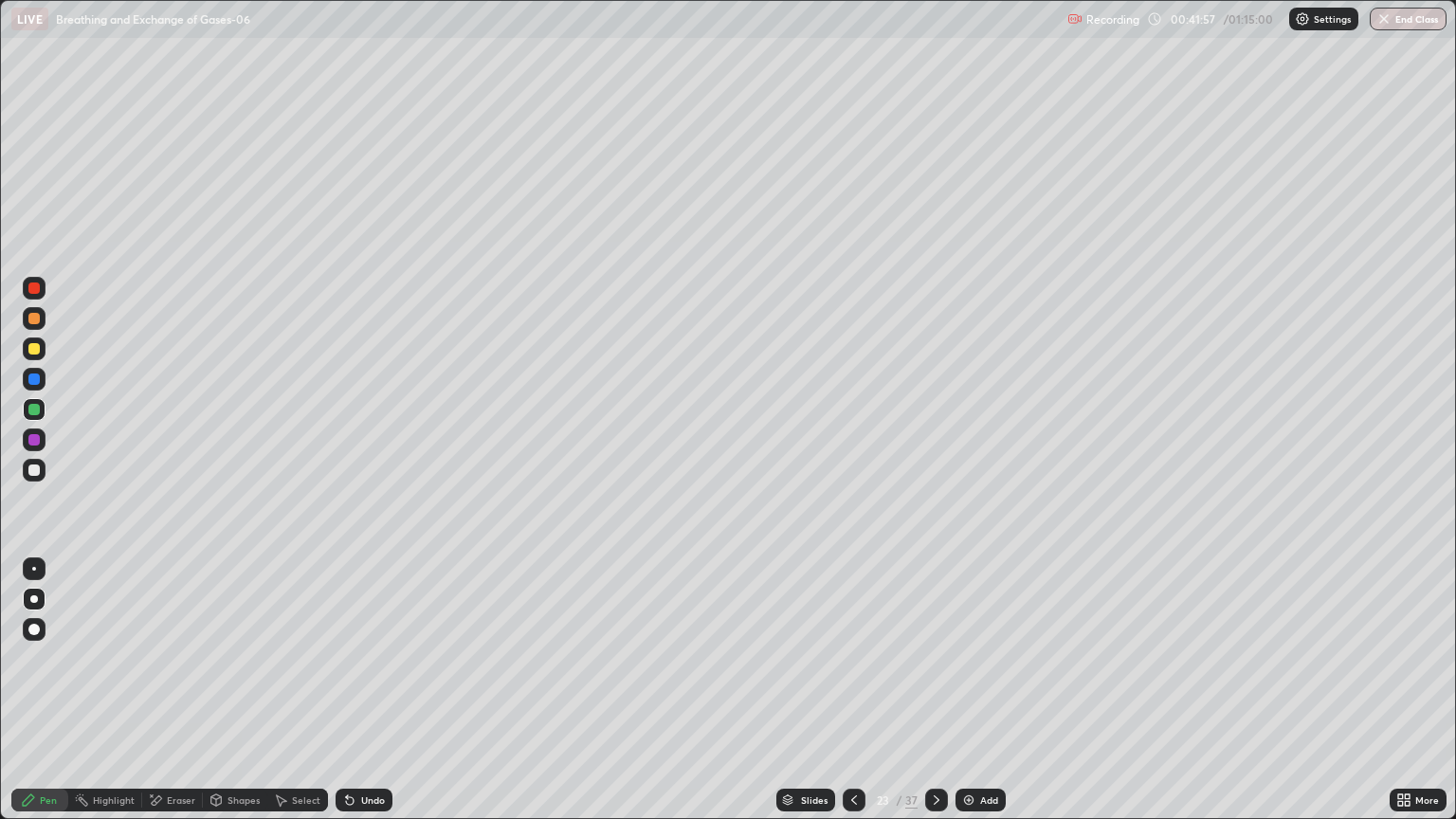 click at bounding box center (34, 440) 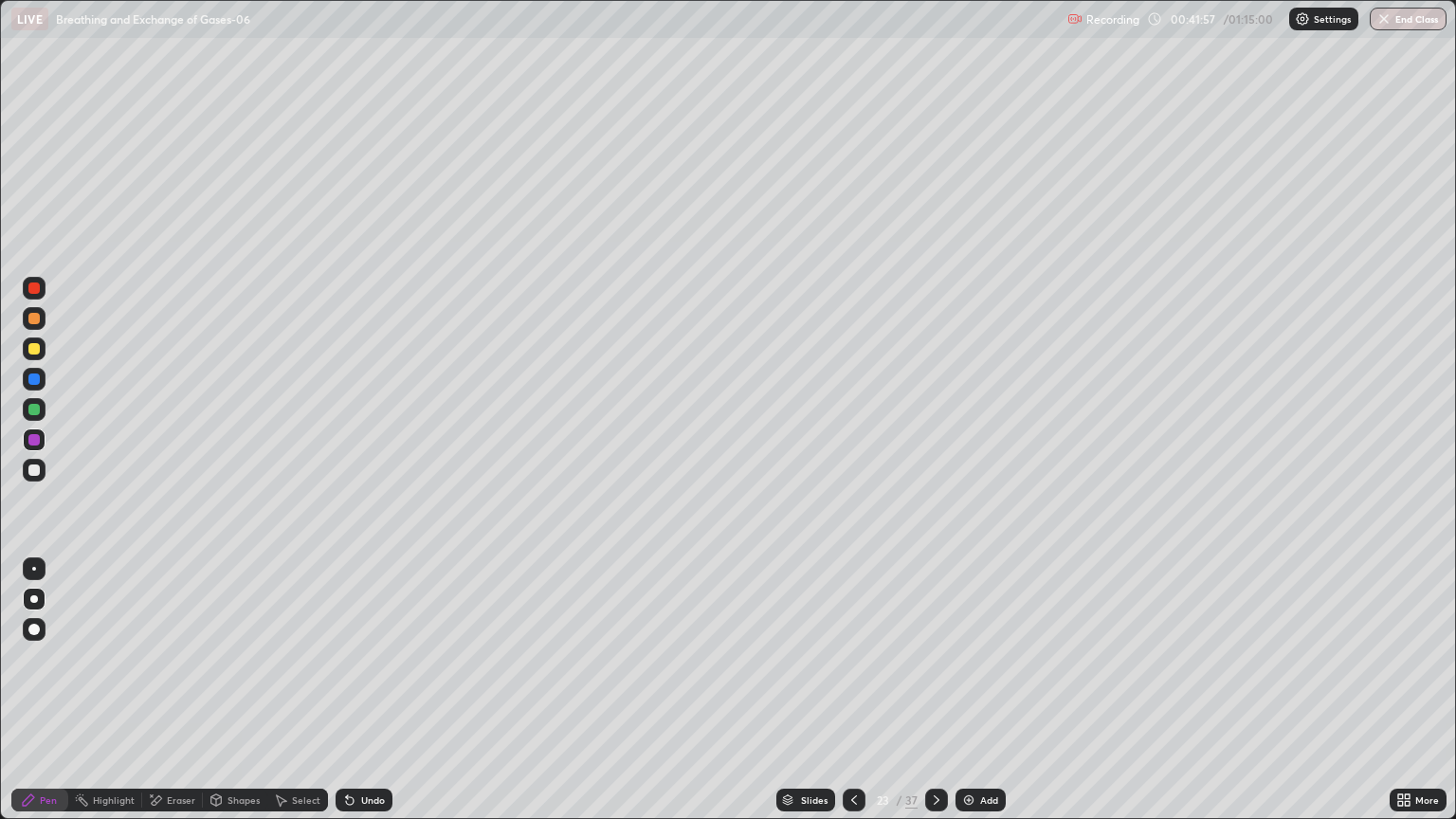click at bounding box center [34, 440] 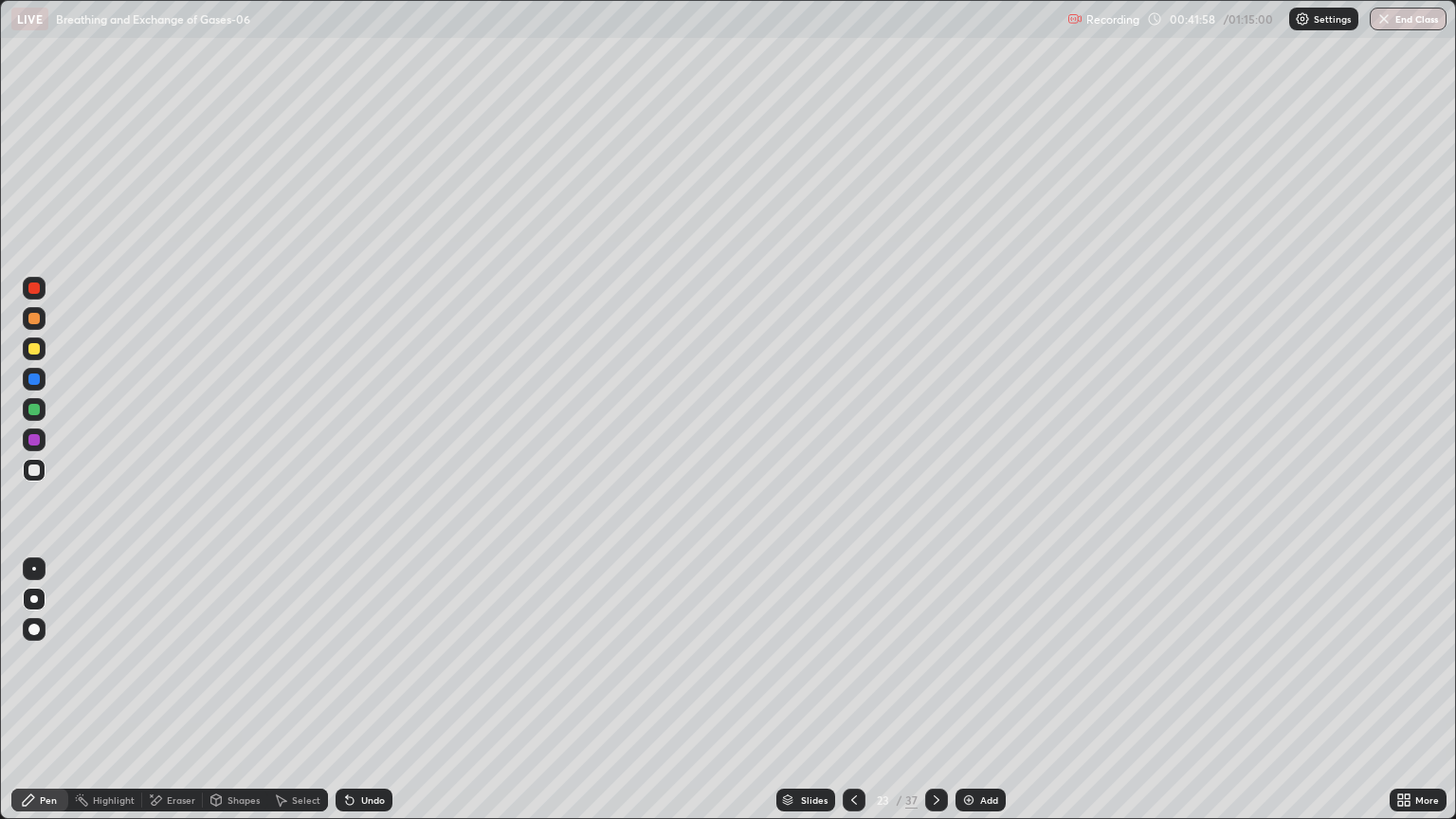 click at bounding box center (34, 470) 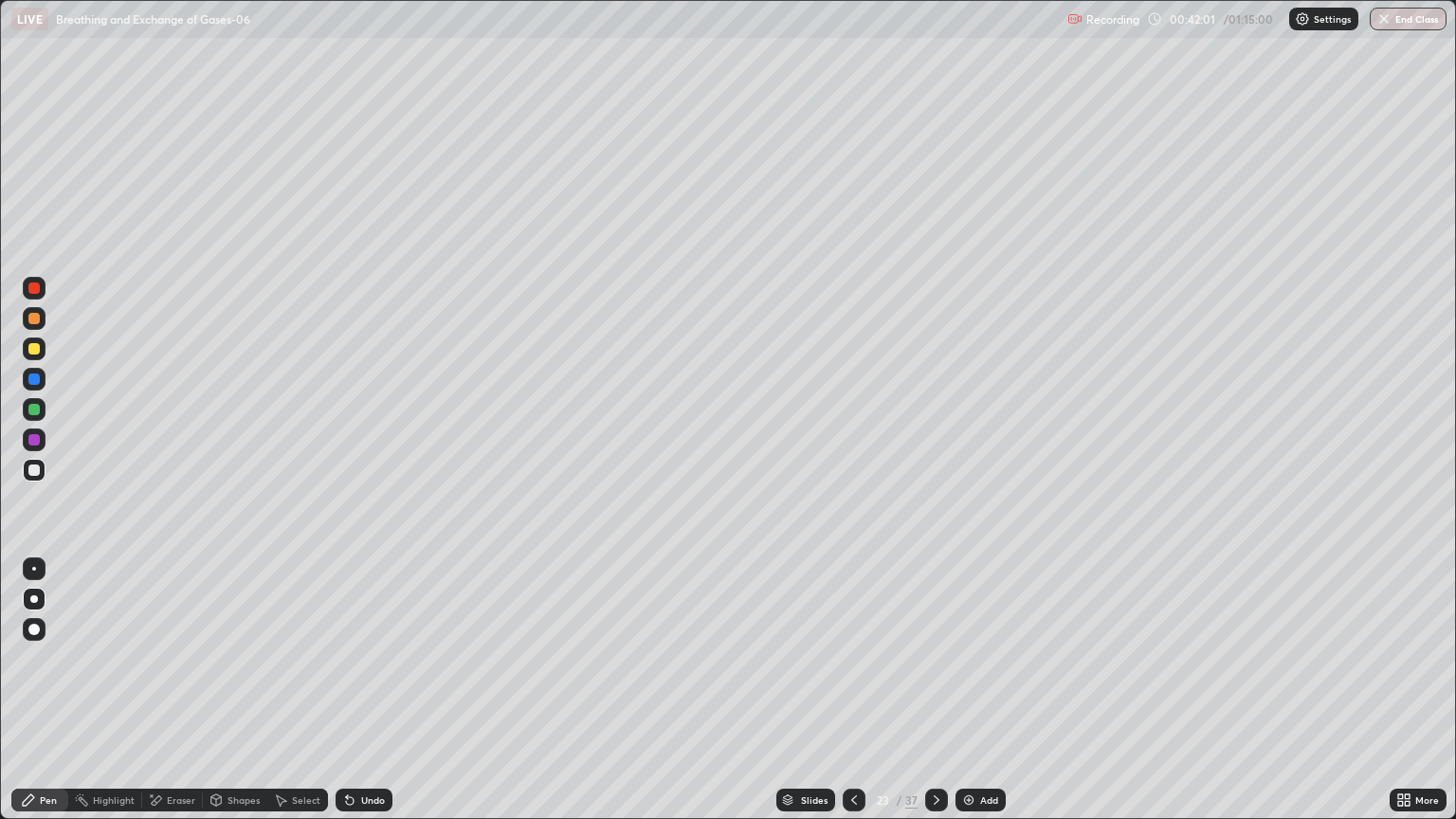 click at bounding box center (34, 288) 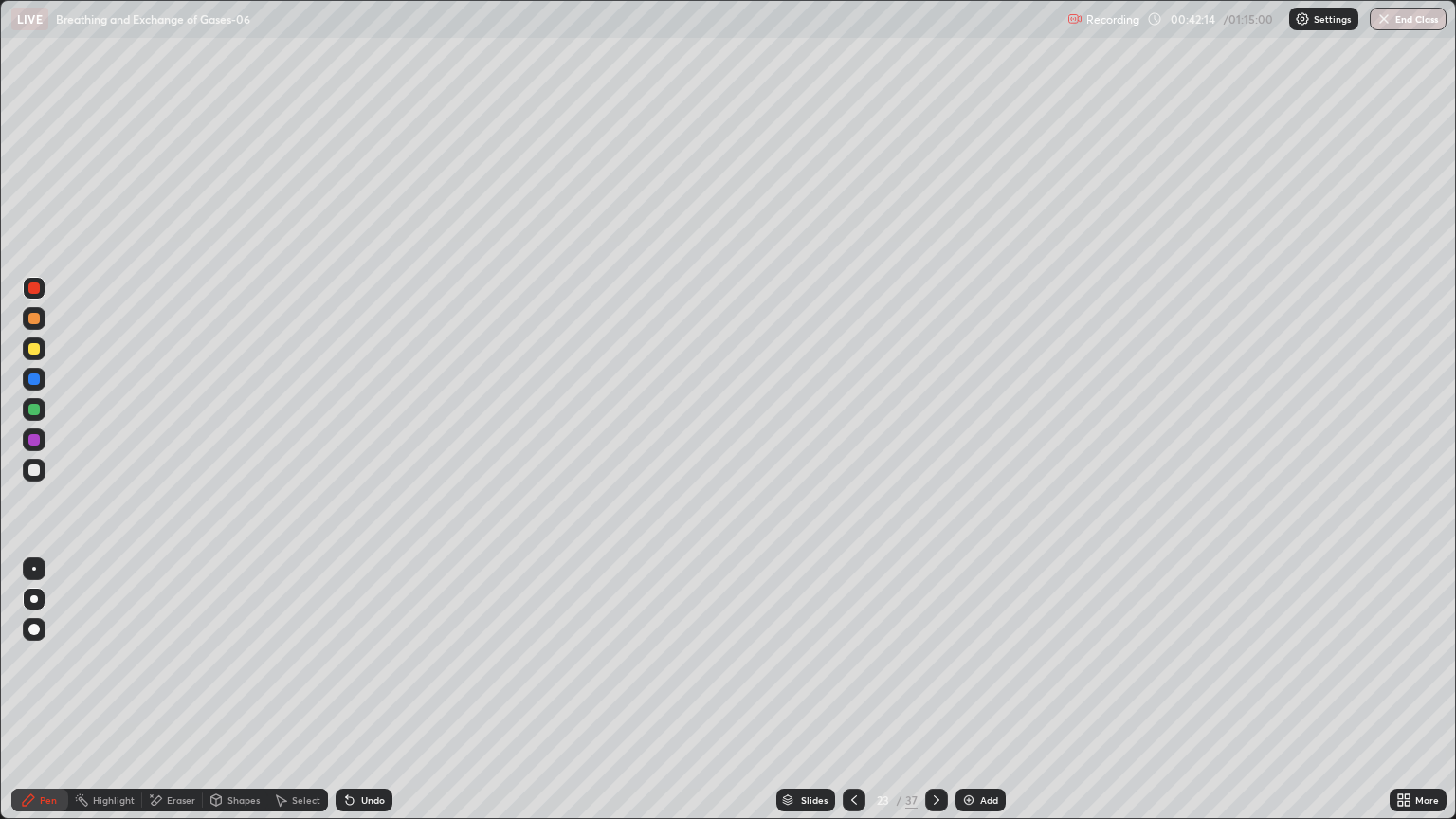 click at bounding box center [34, 440] 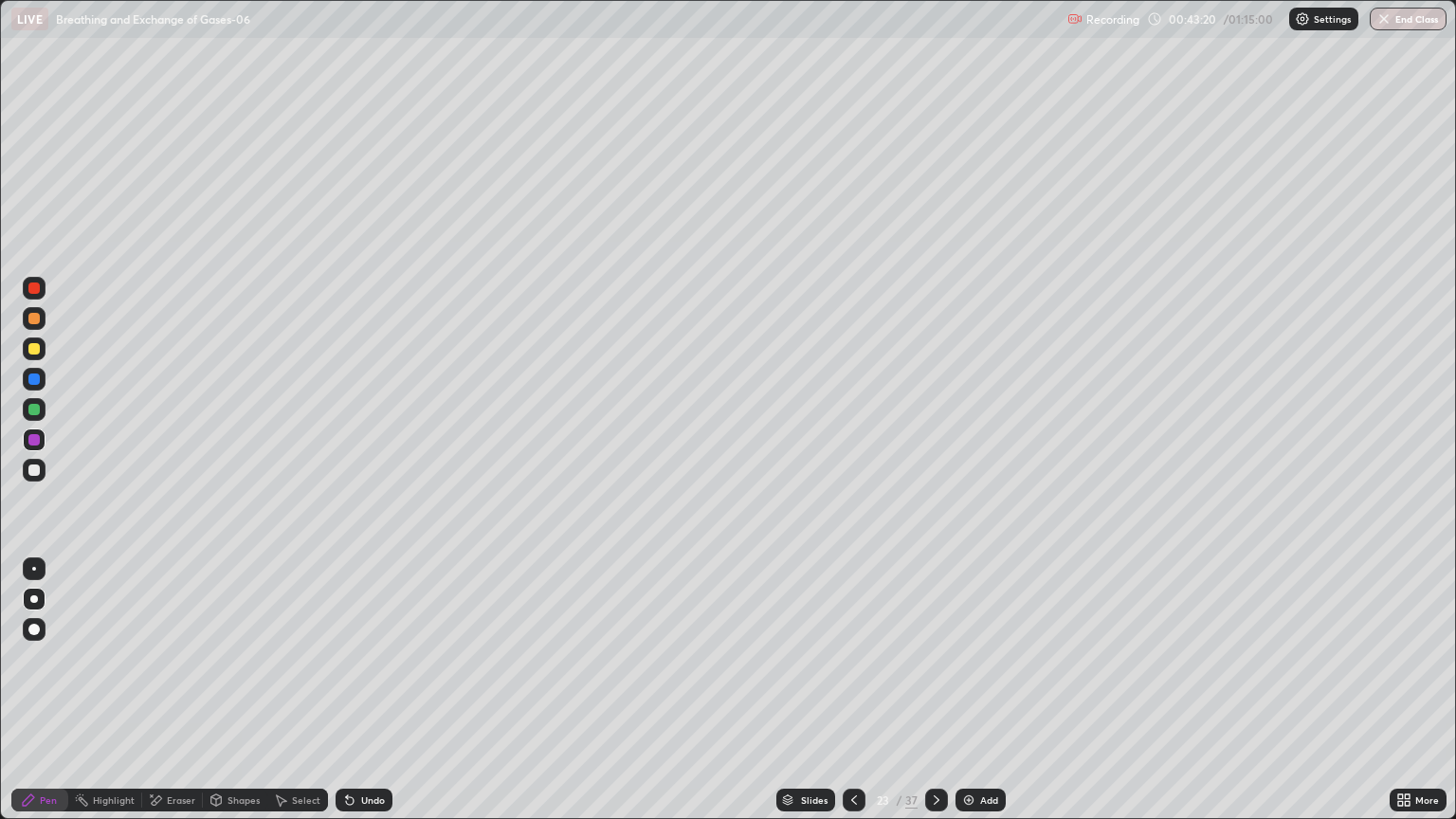 click at bounding box center [34, 349] 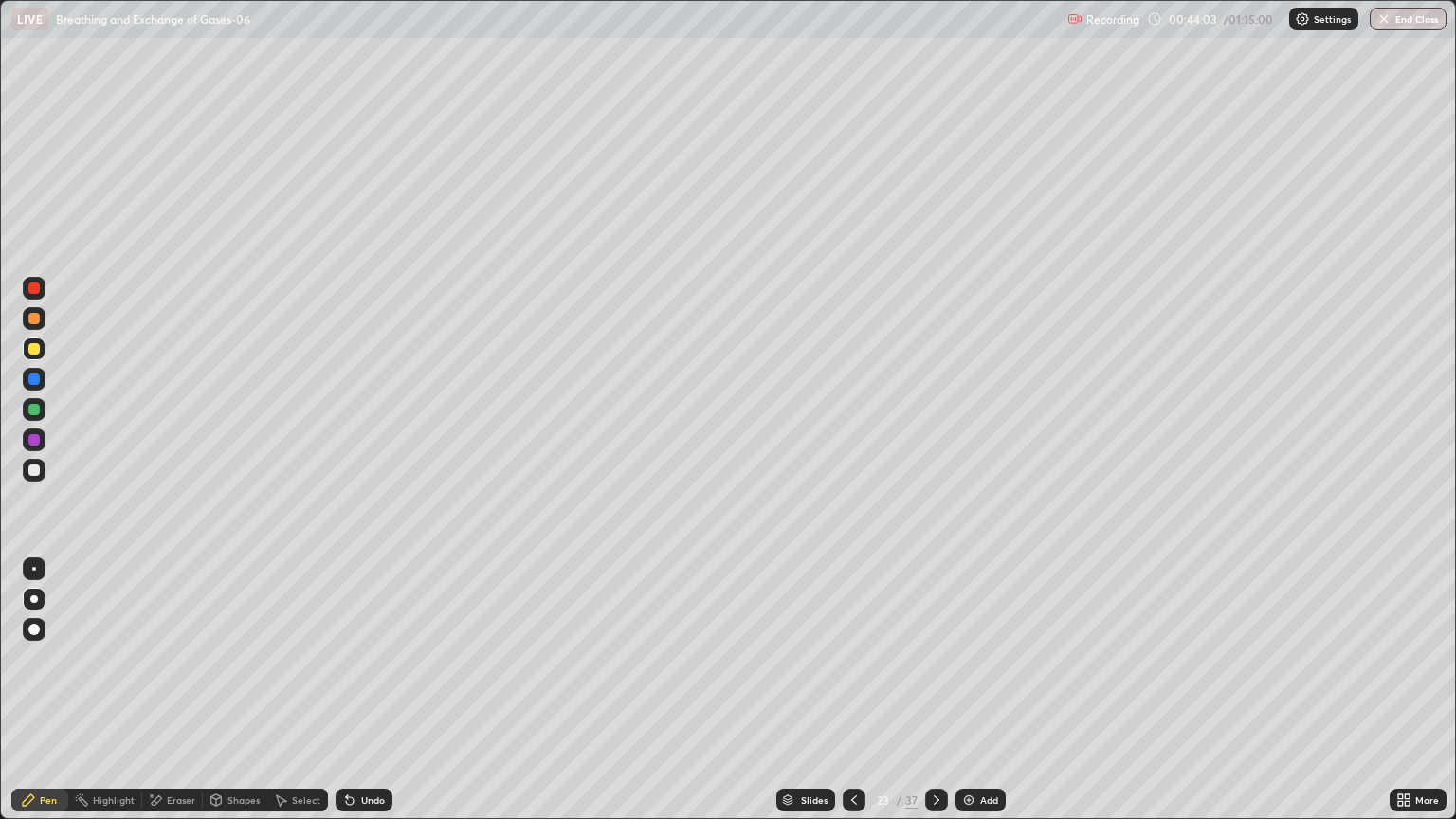 click on "Undo" at bounding box center [373, 800] 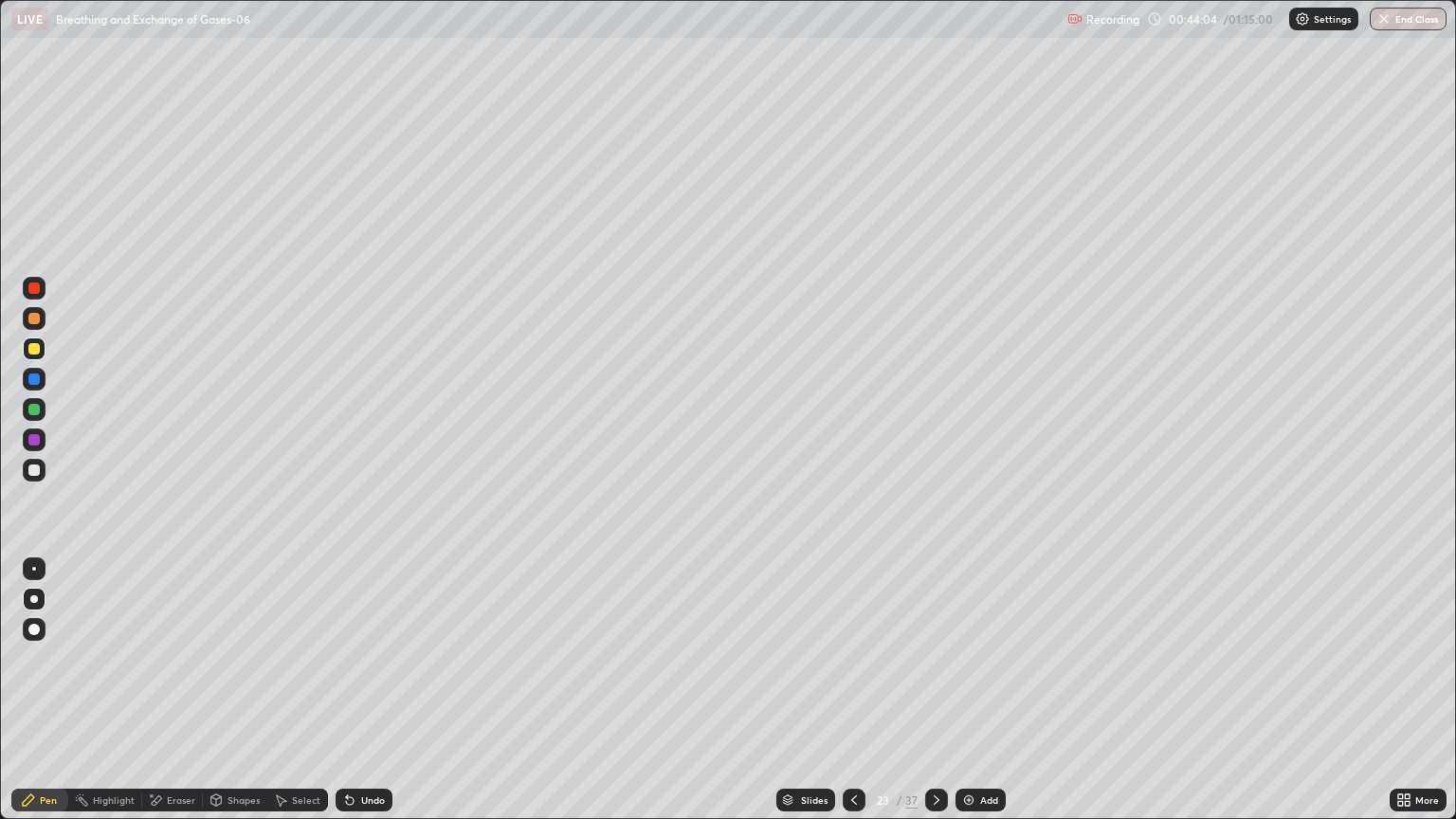 click on "Undo" at bounding box center (373, 800) 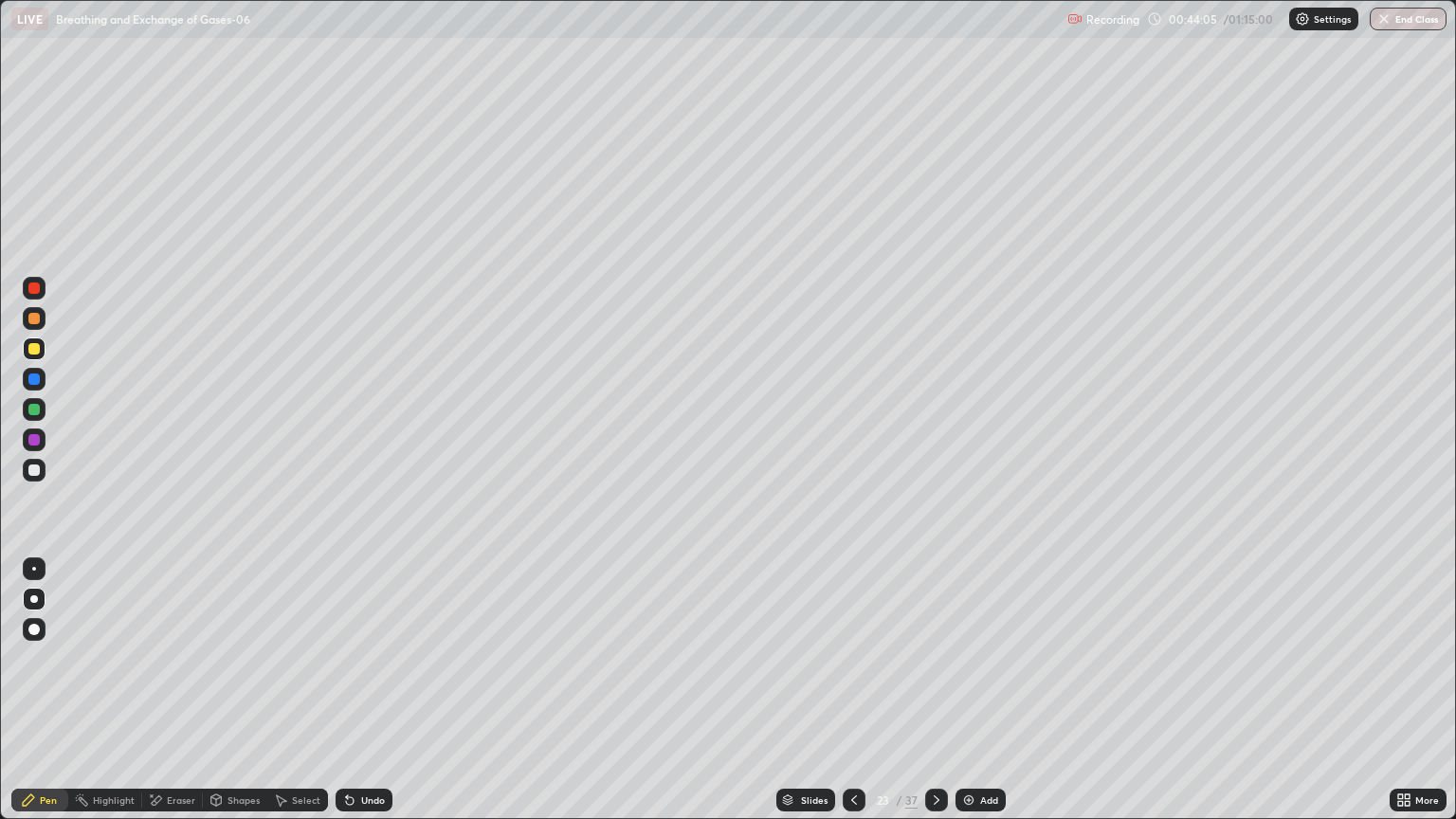 click on "Undo" at bounding box center (364, 800) 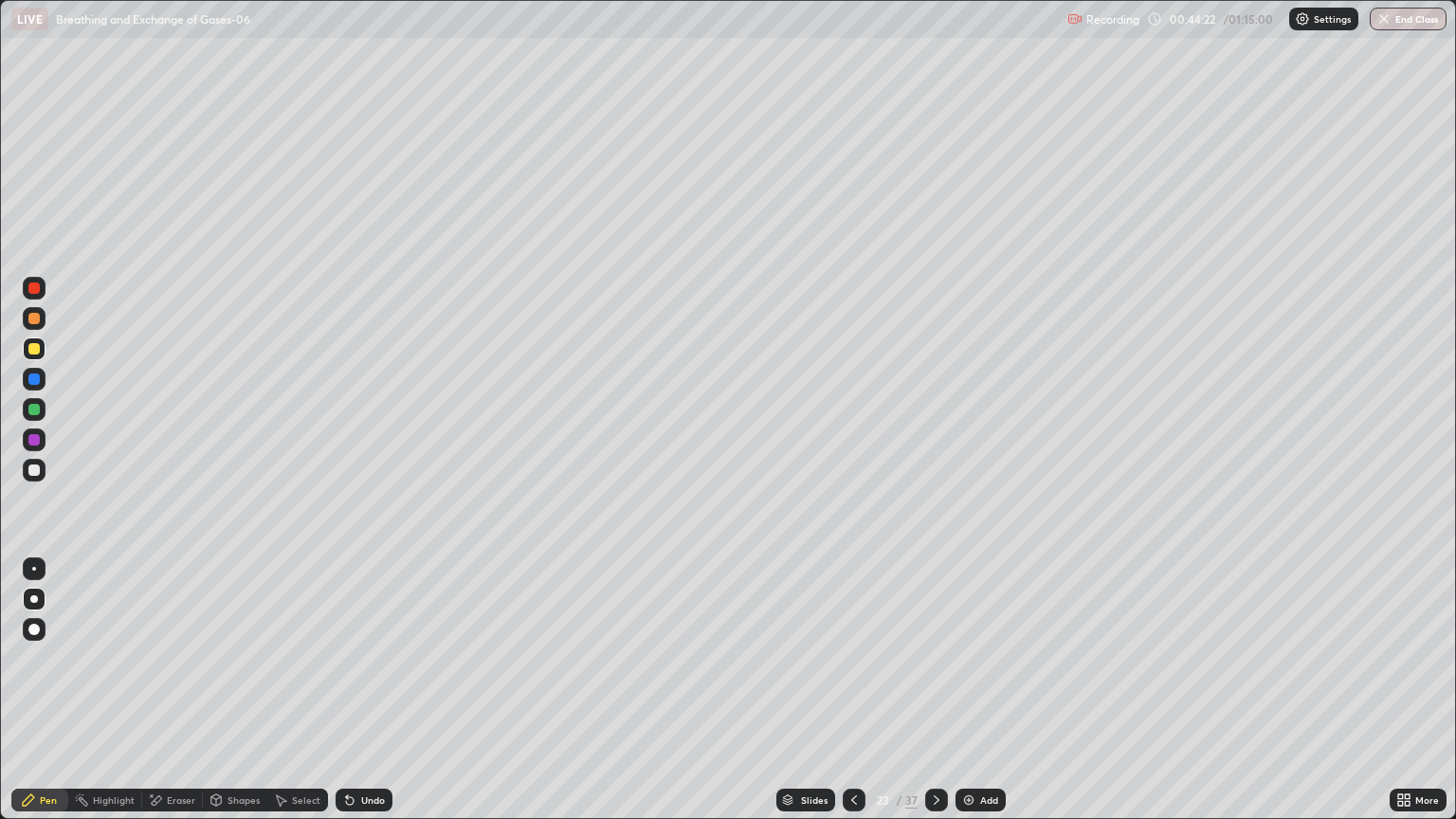 click at bounding box center (34, 470) 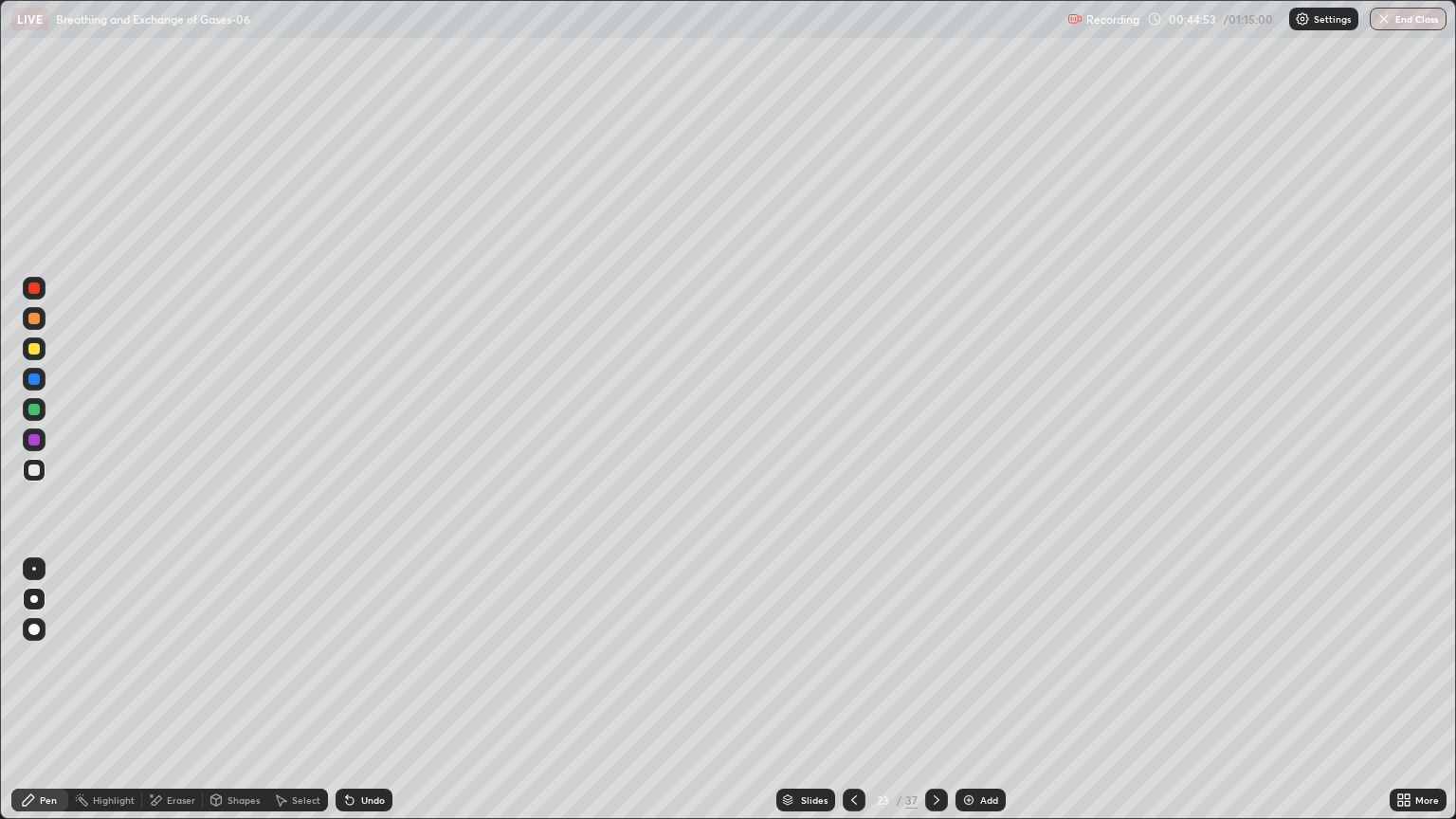 click at bounding box center [34, 349] 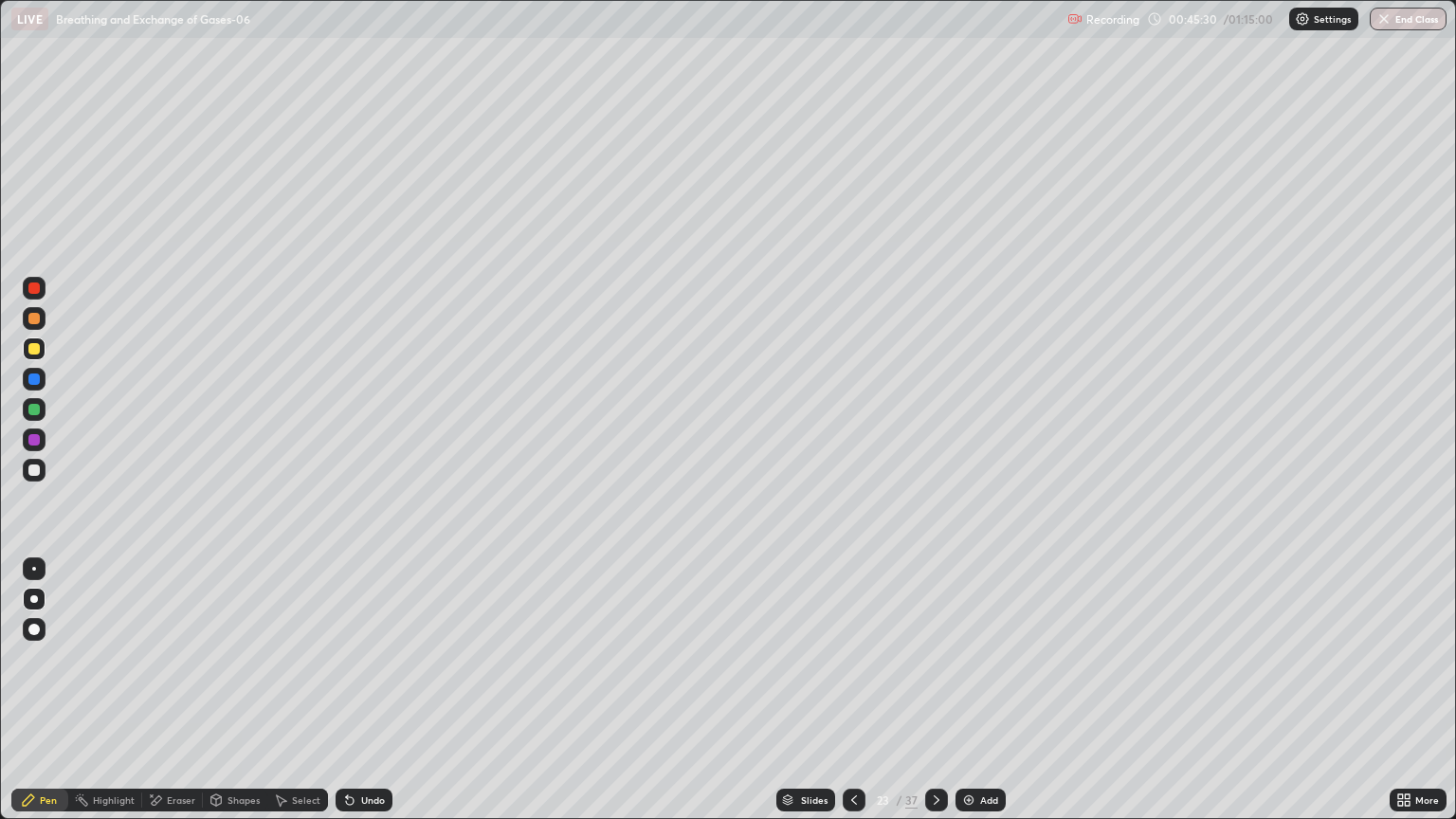 click at bounding box center [34, 470] 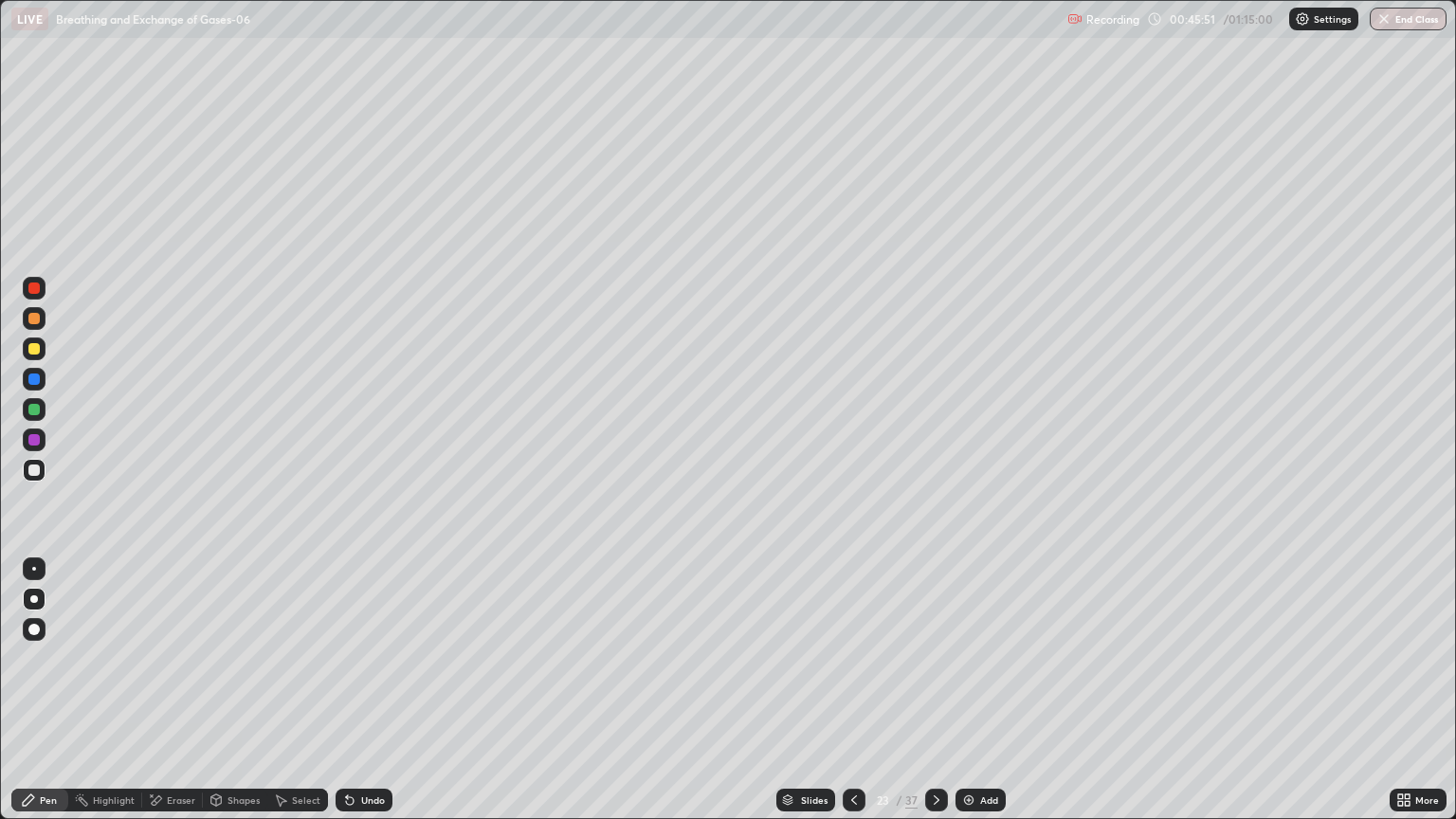 click on "Eraser" at bounding box center [181, 800] 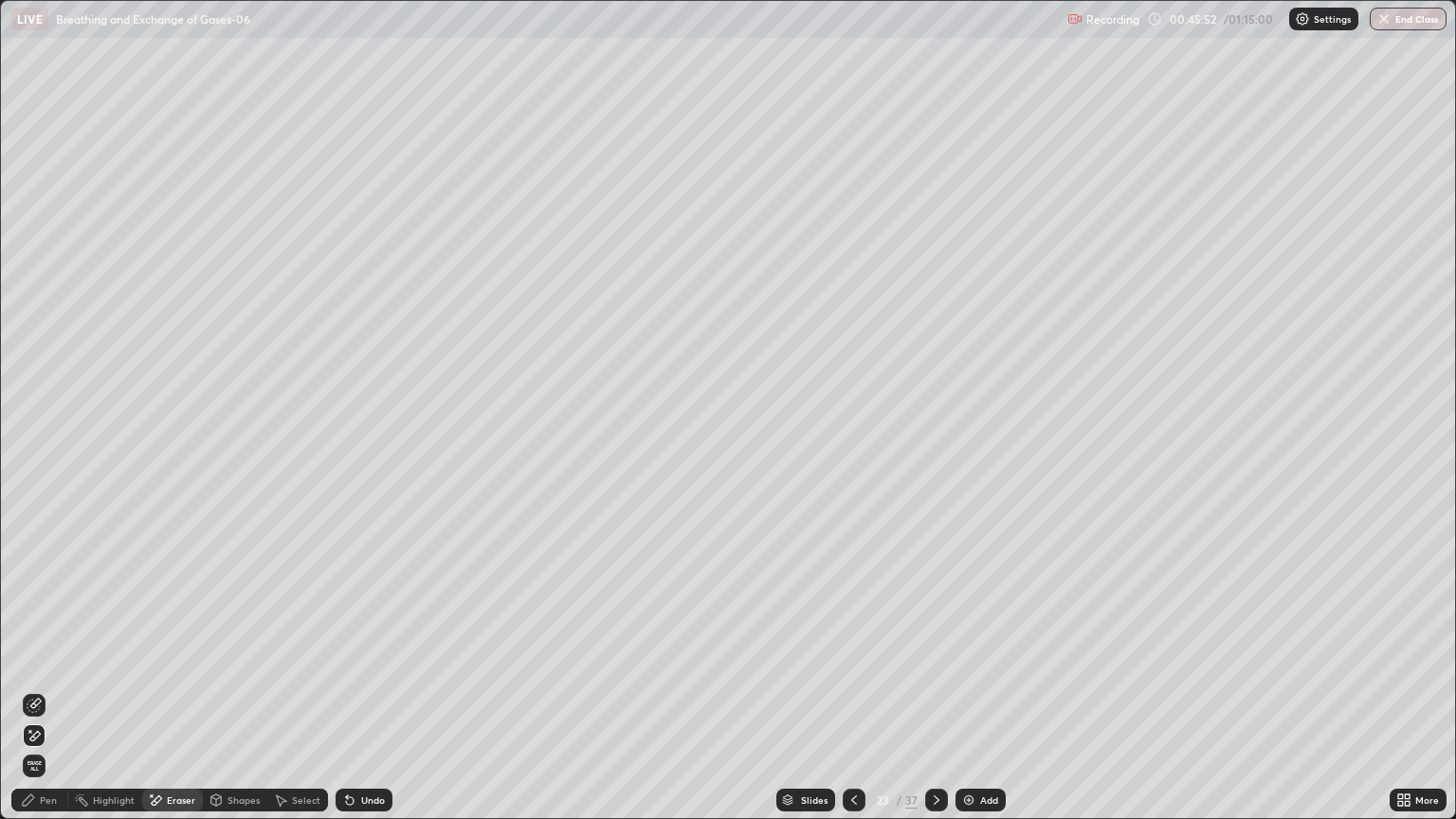 click 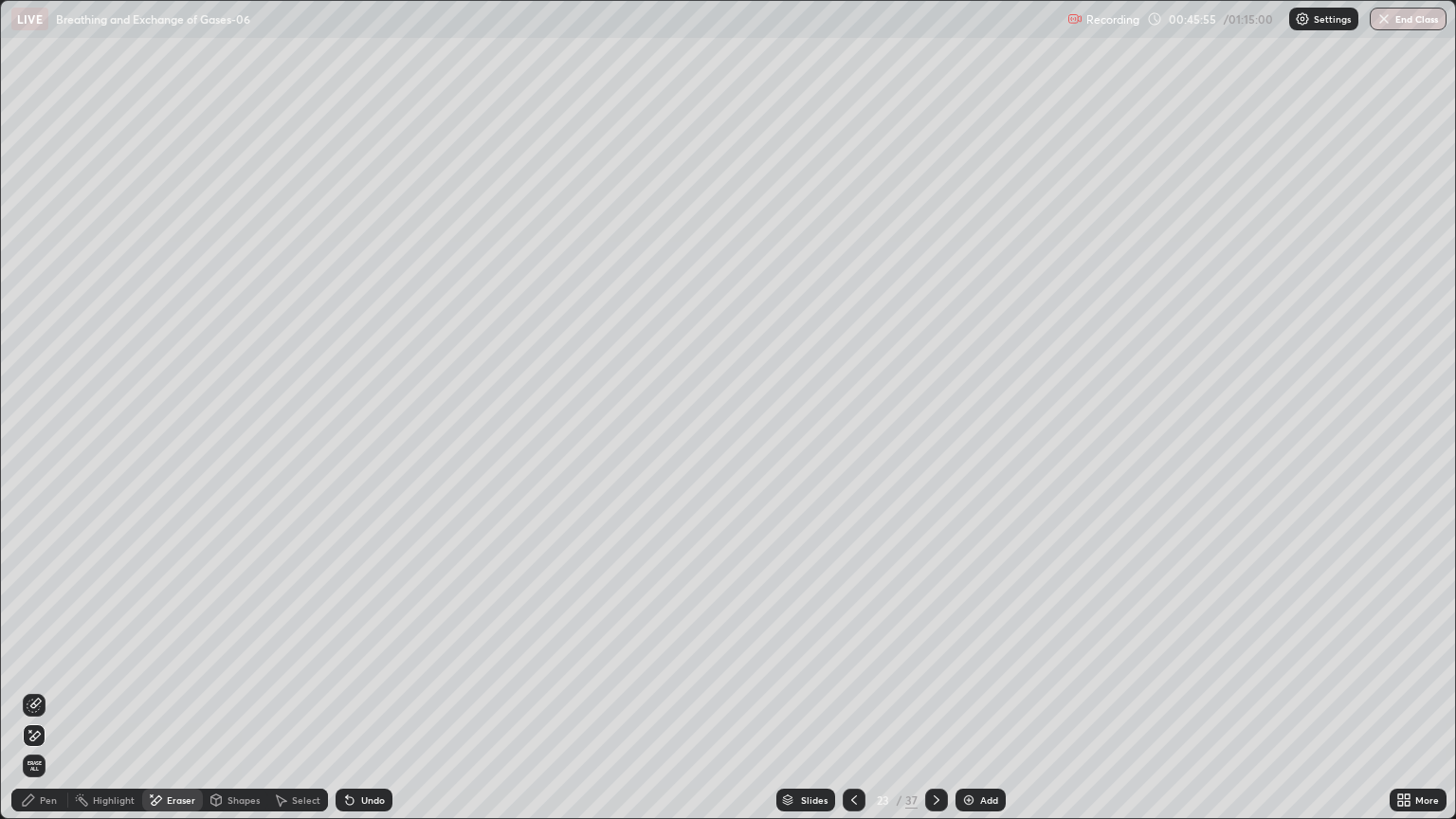 click 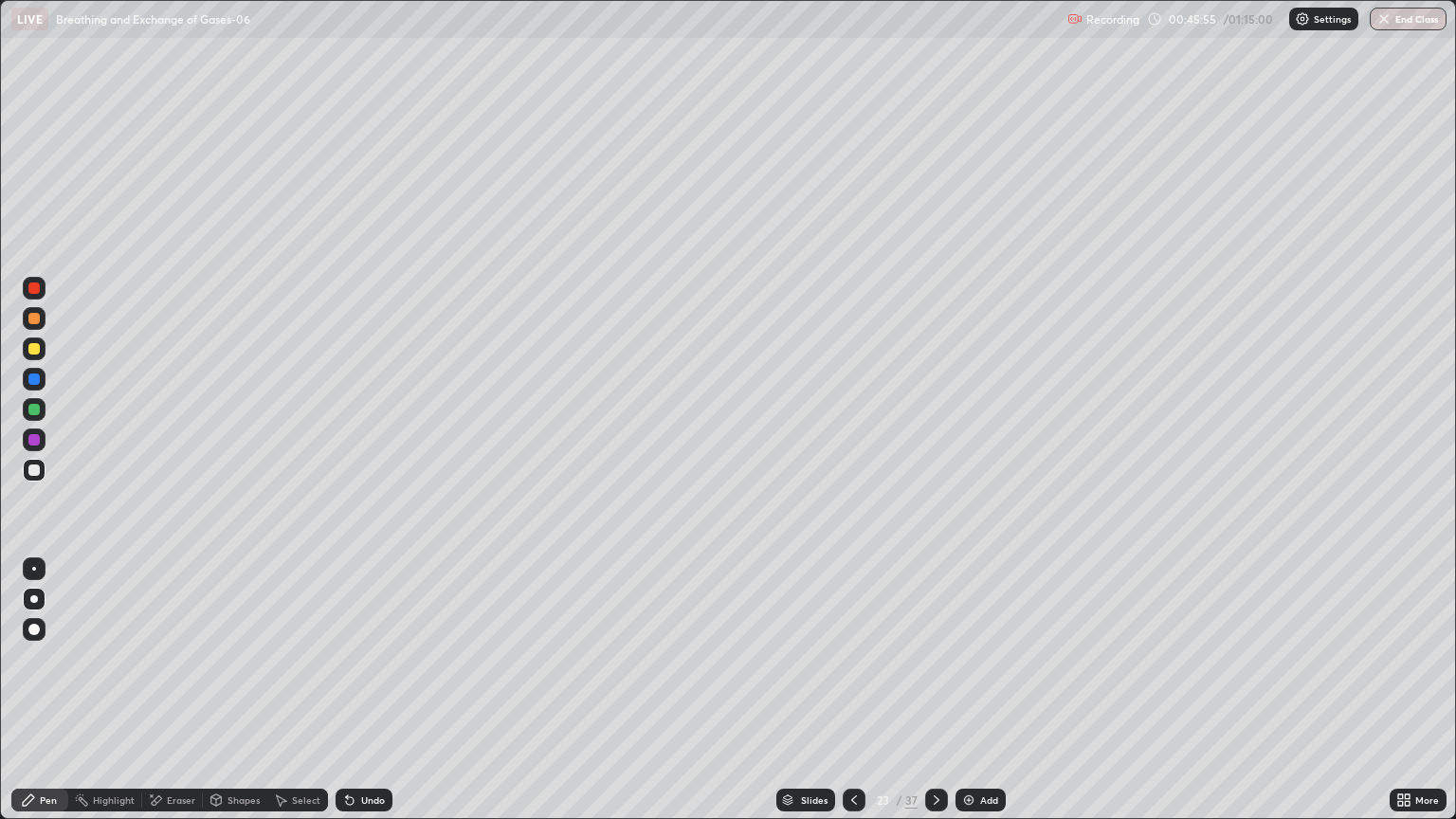click 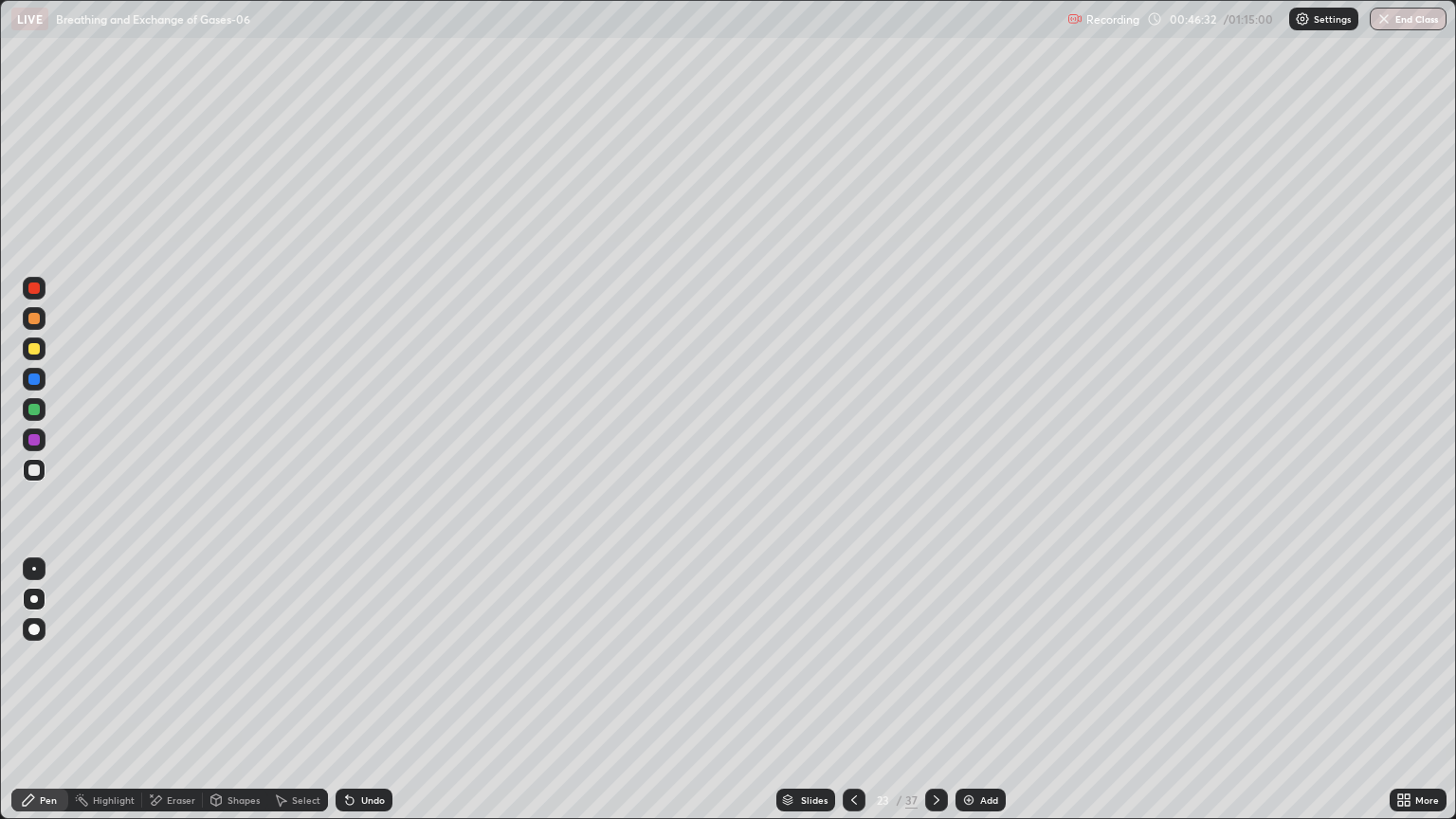 click at bounding box center [34, 349] 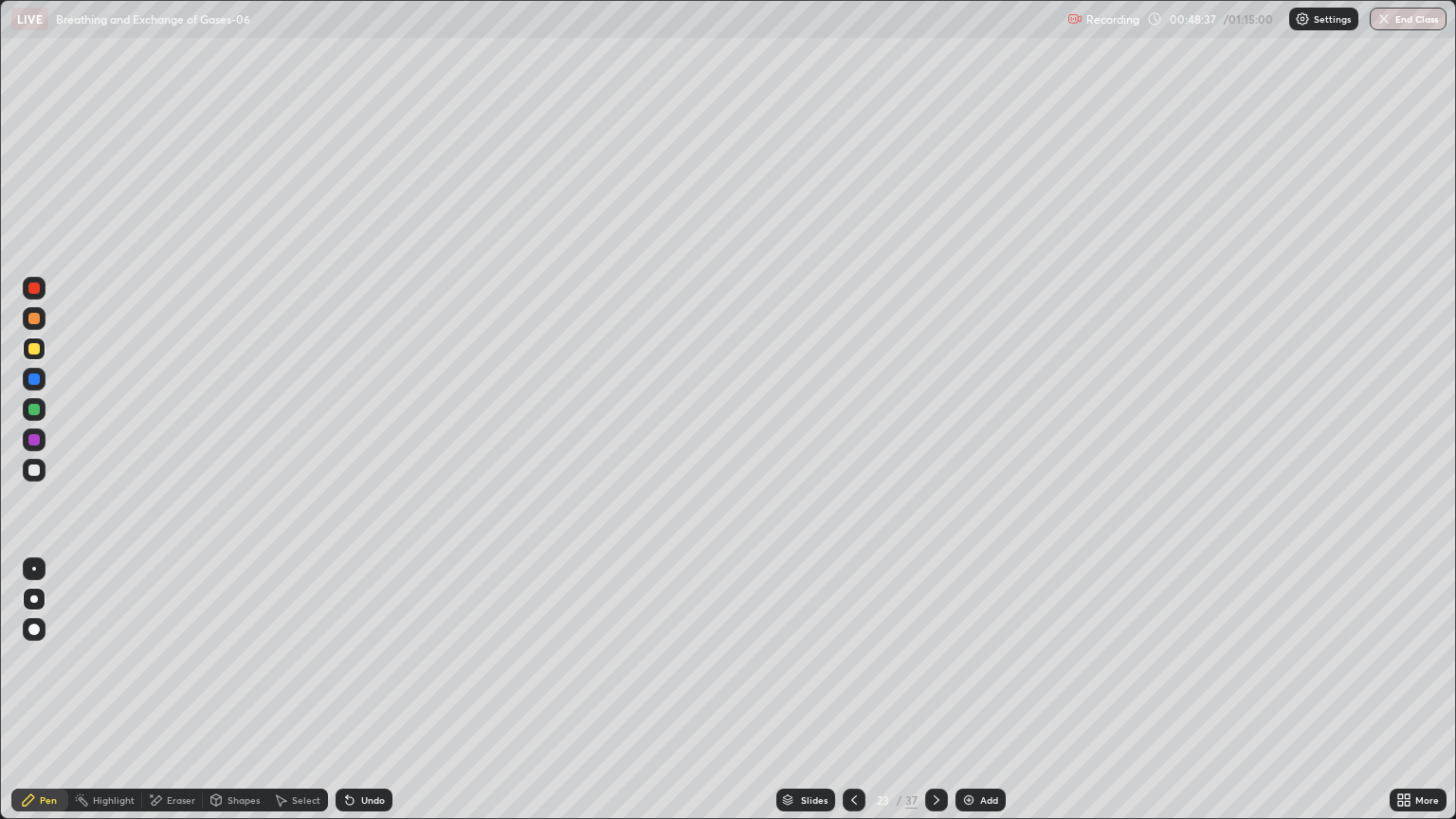 click at bounding box center [34, 349] 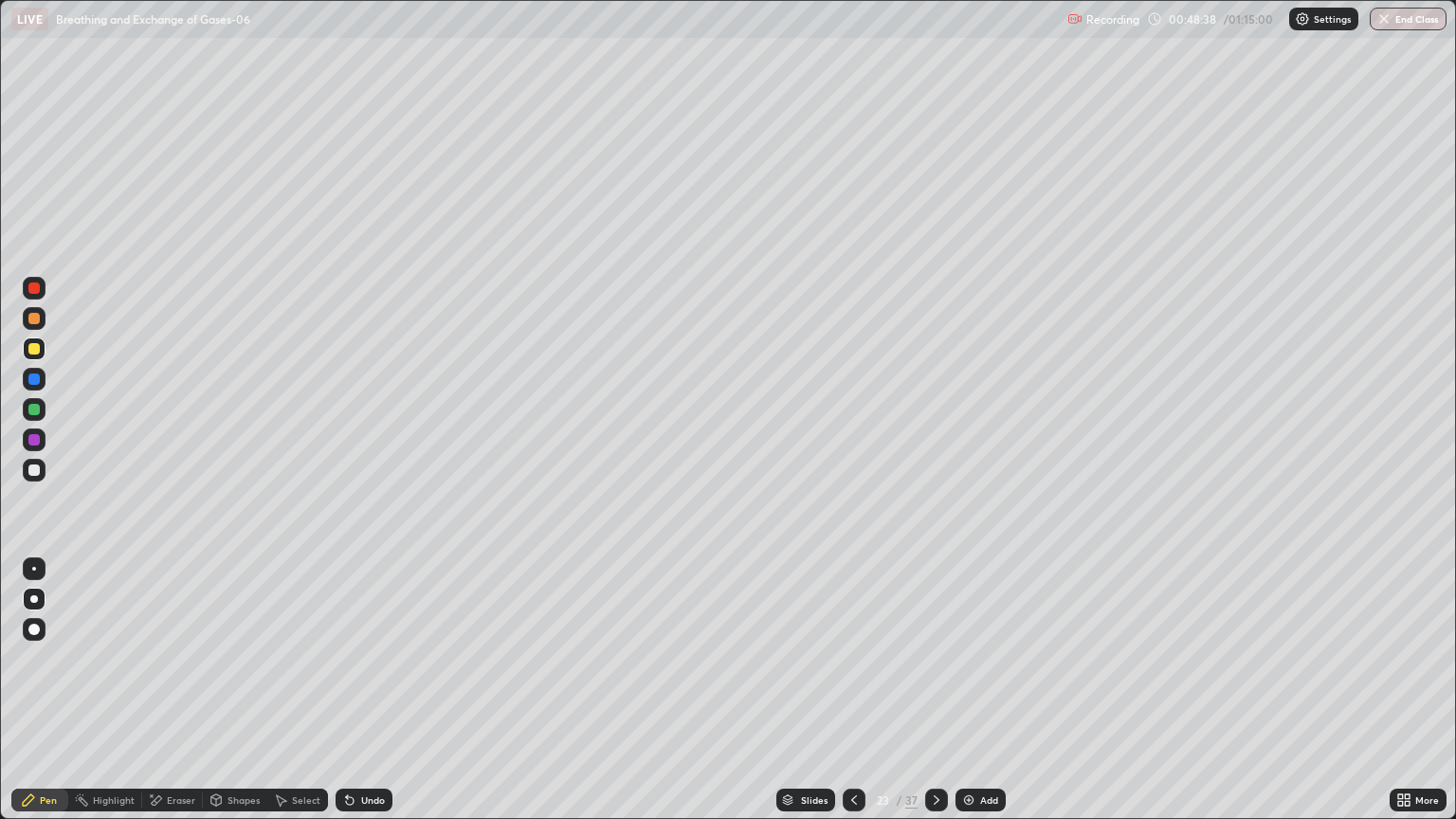 click at bounding box center [34, 349] 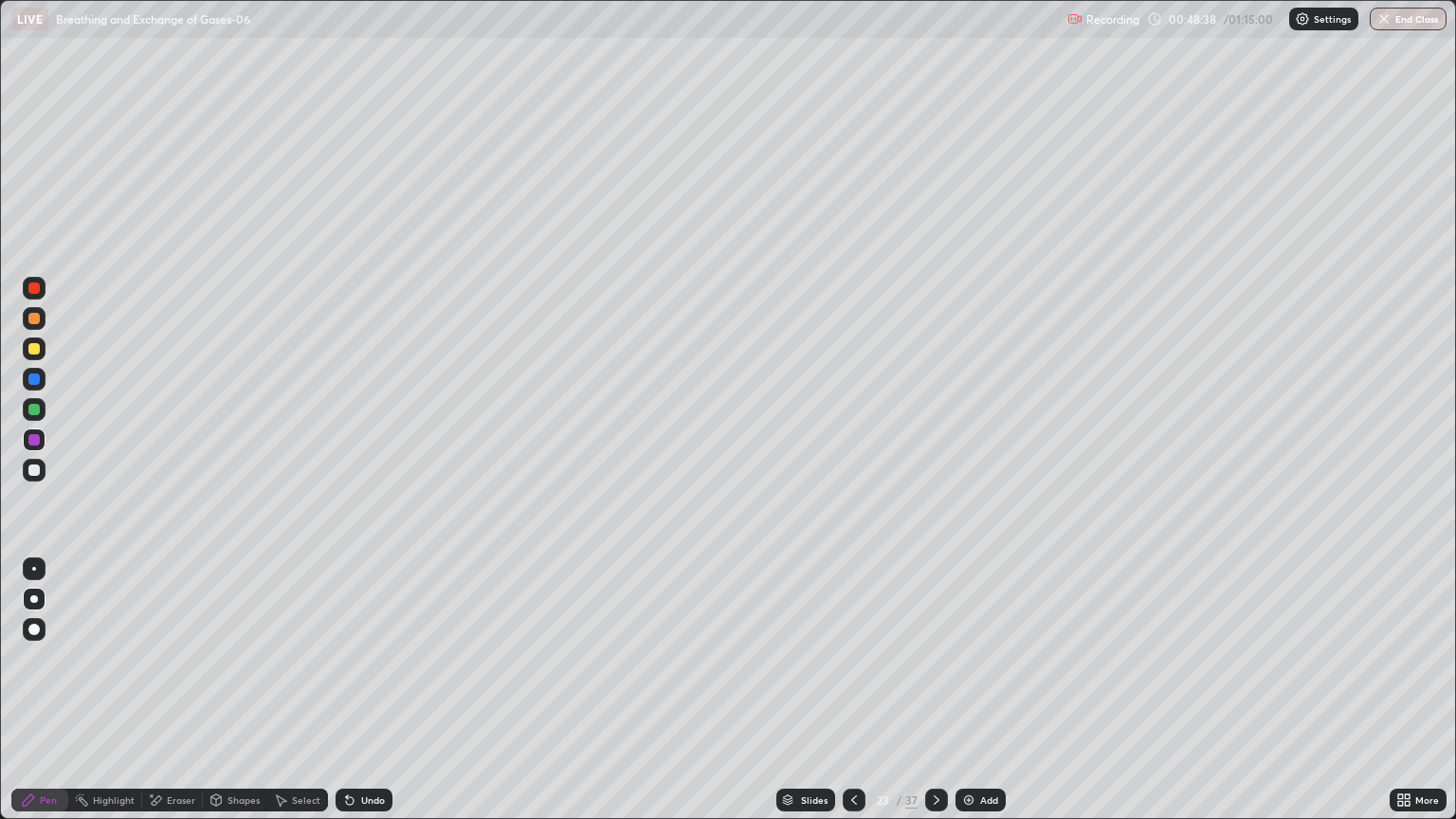 click at bounding box center [34, 440] 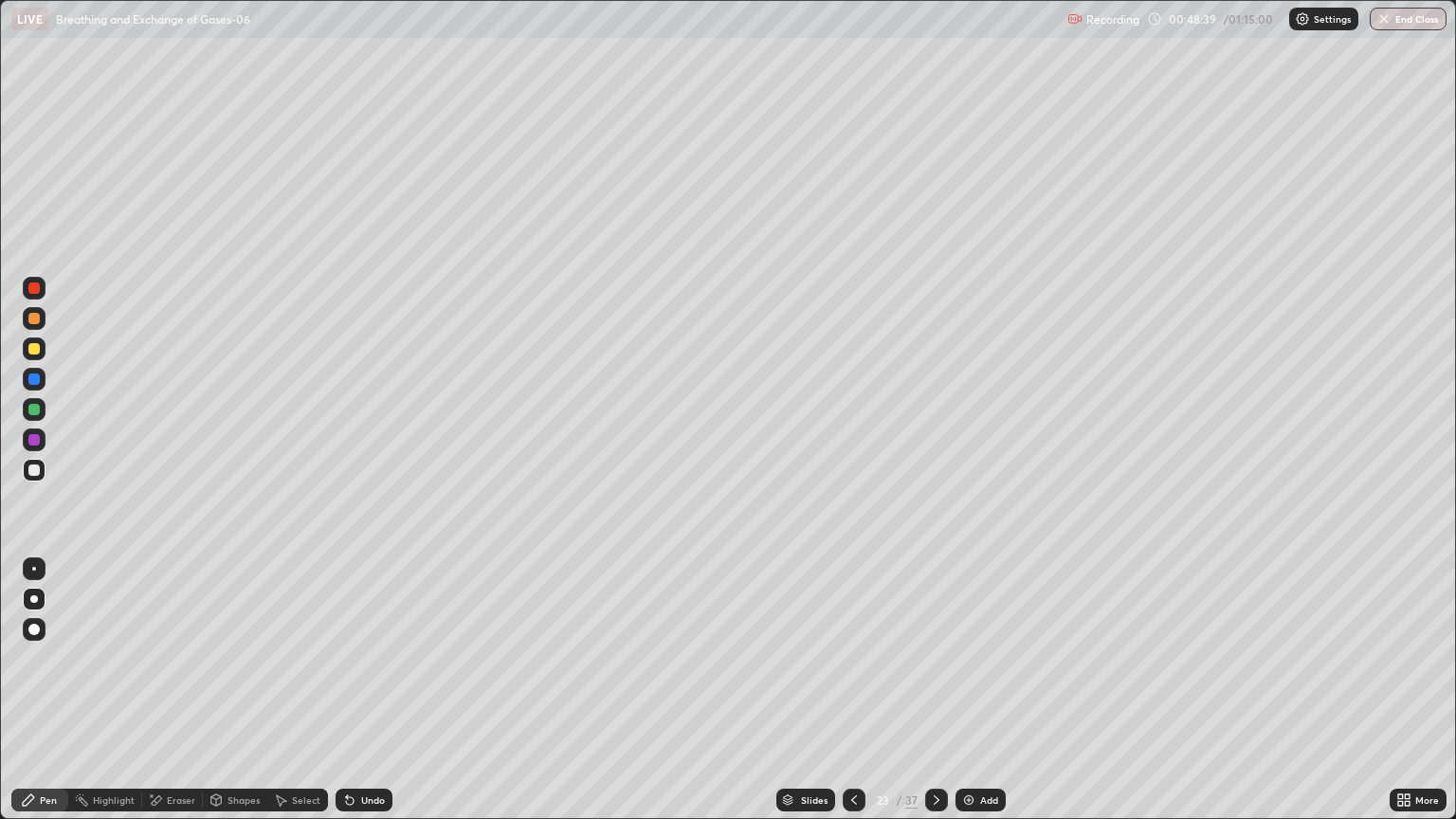 click at bounding box center [34, 470] 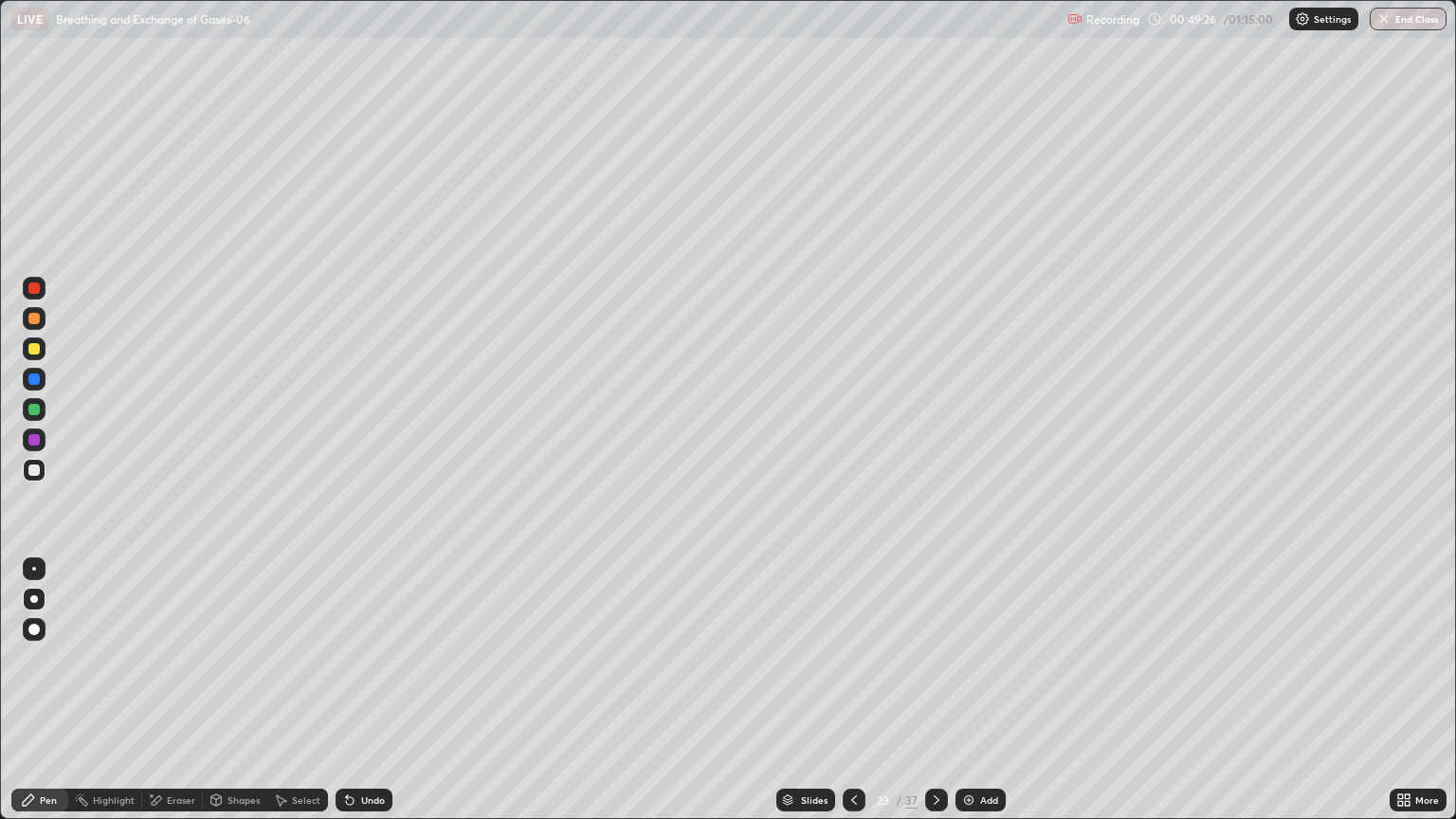 click on "Undo" at bounding box center (373, 800) 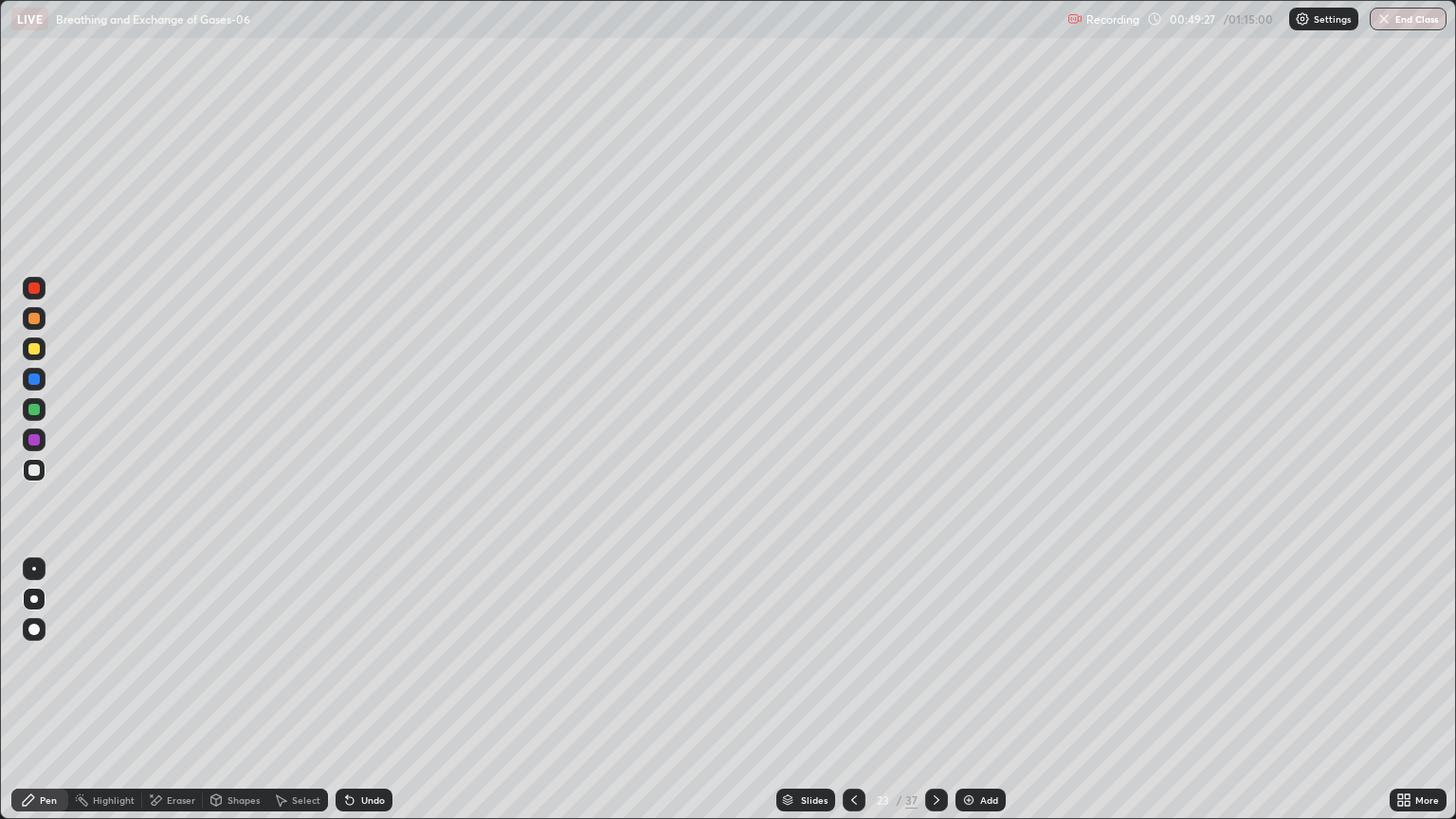 click 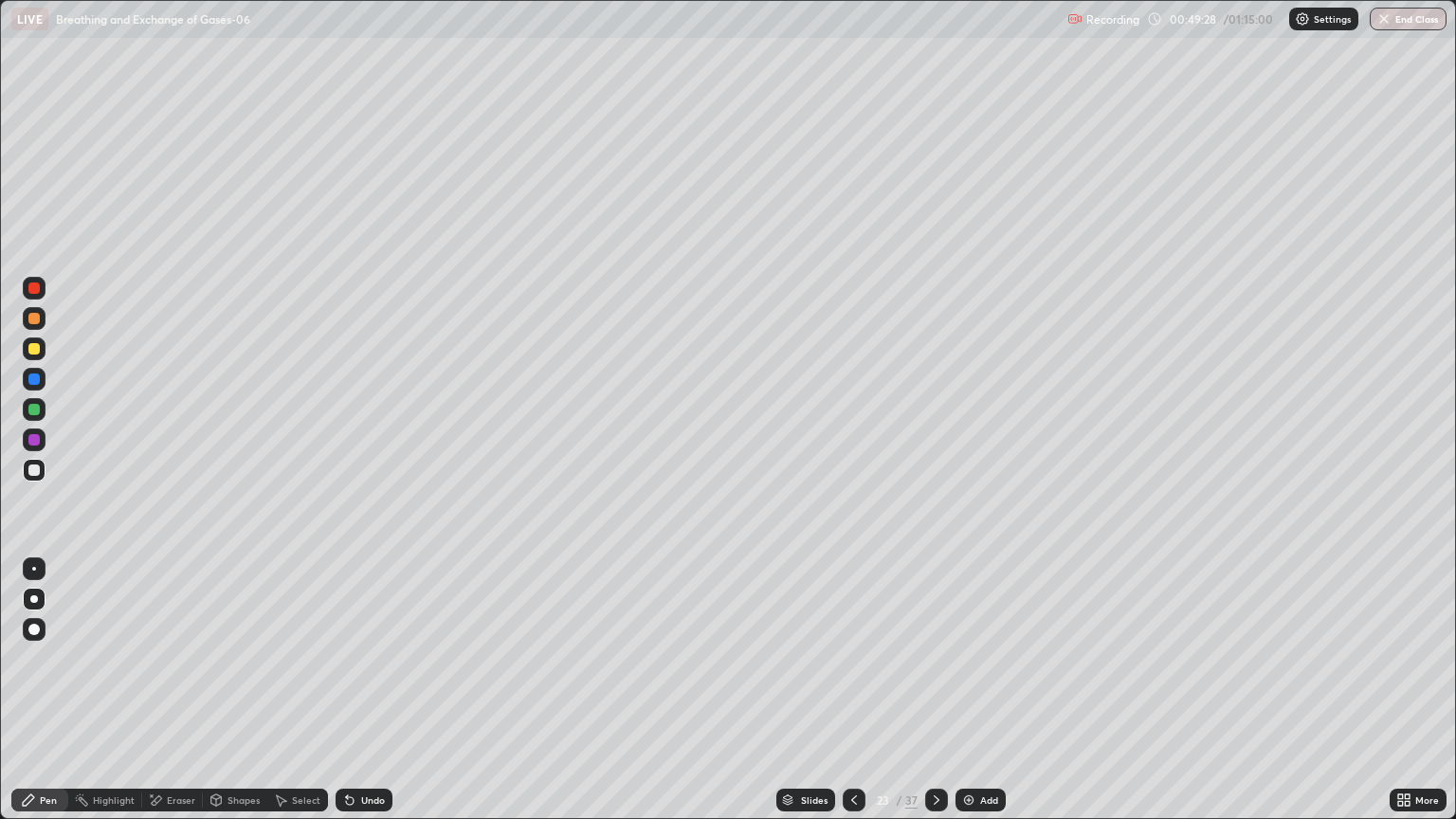 click 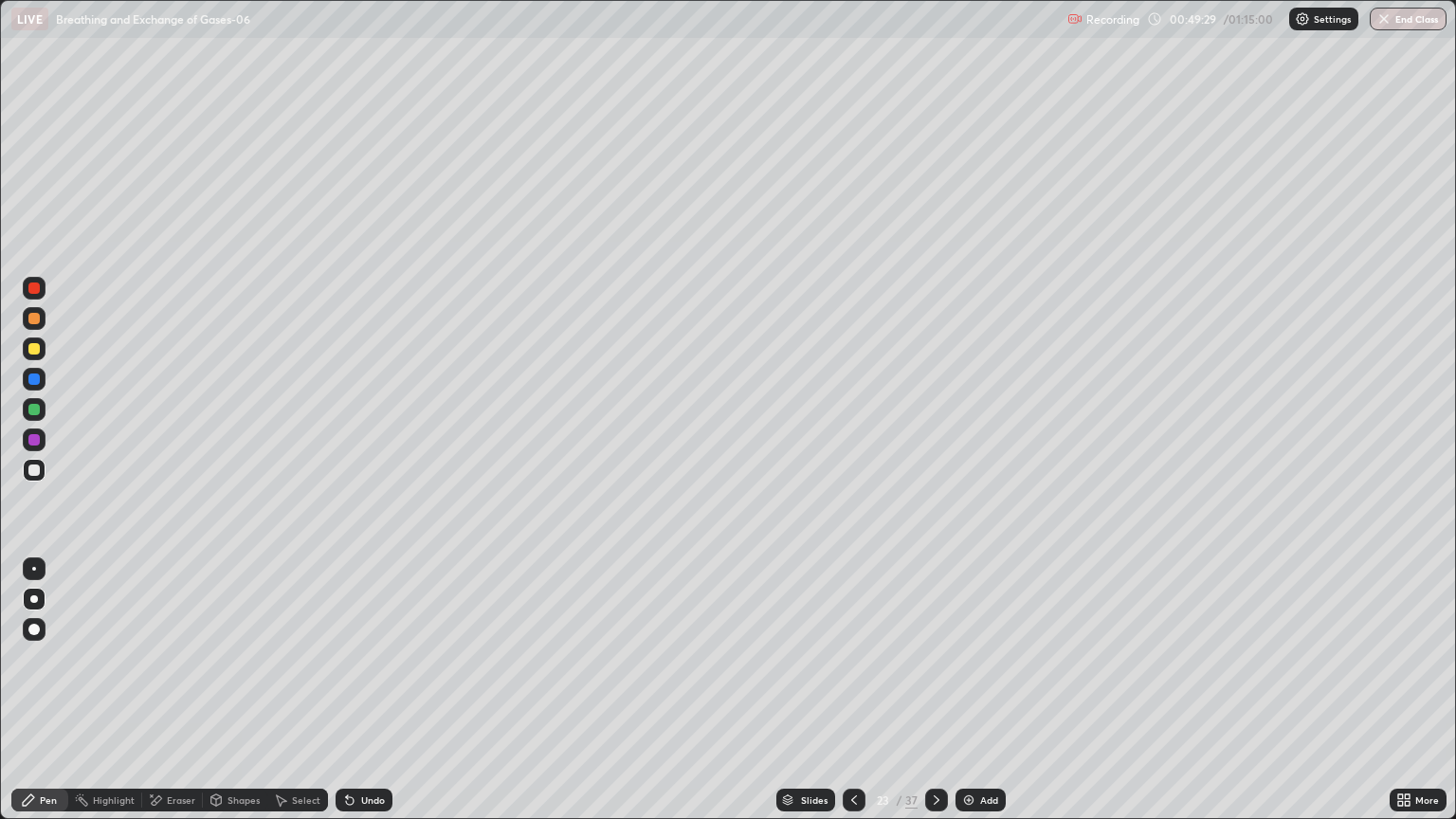 click on "Undo" at bounding box center [364, 800] 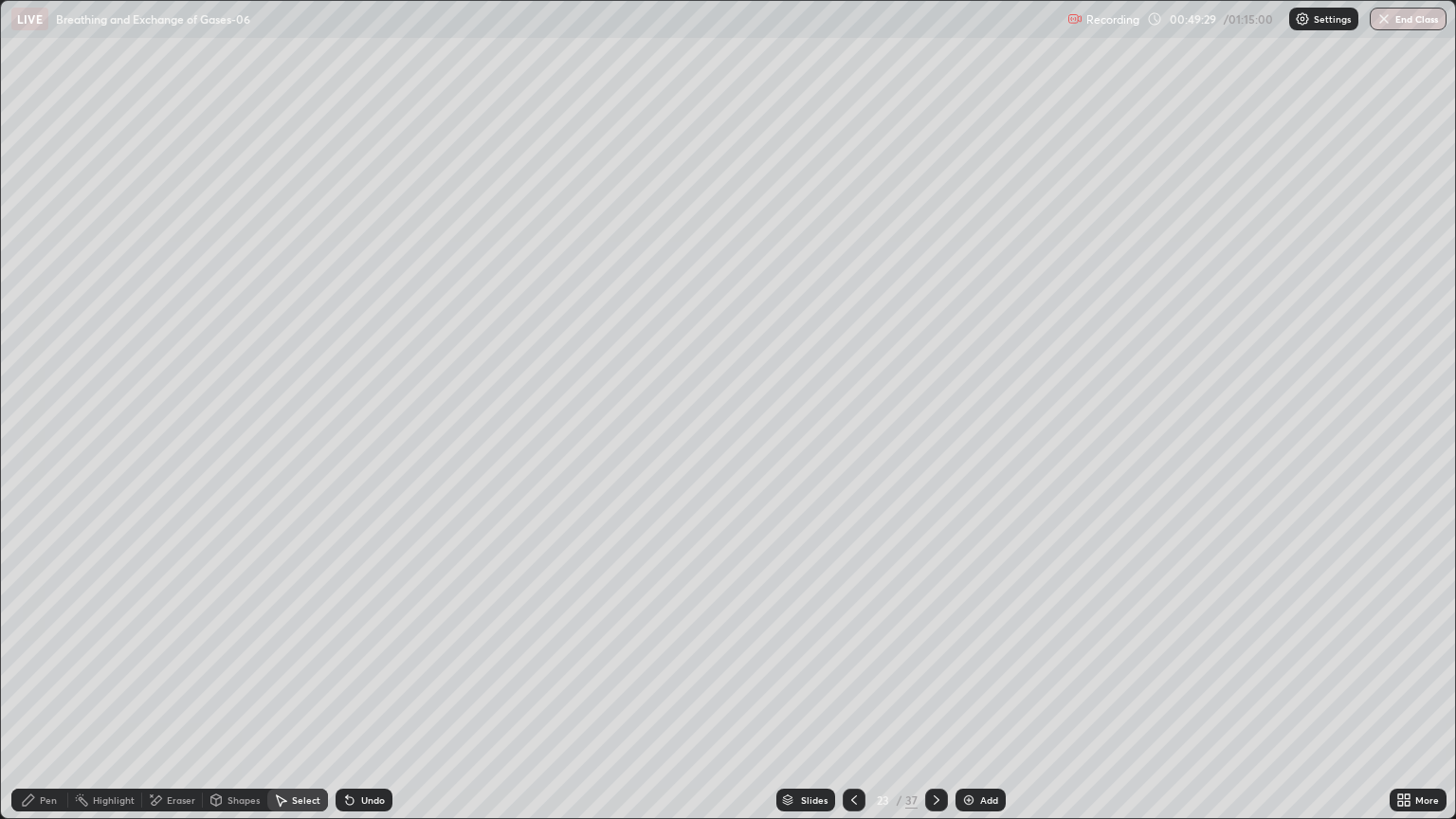 click on "Undo" at bounding box center [364, 800] 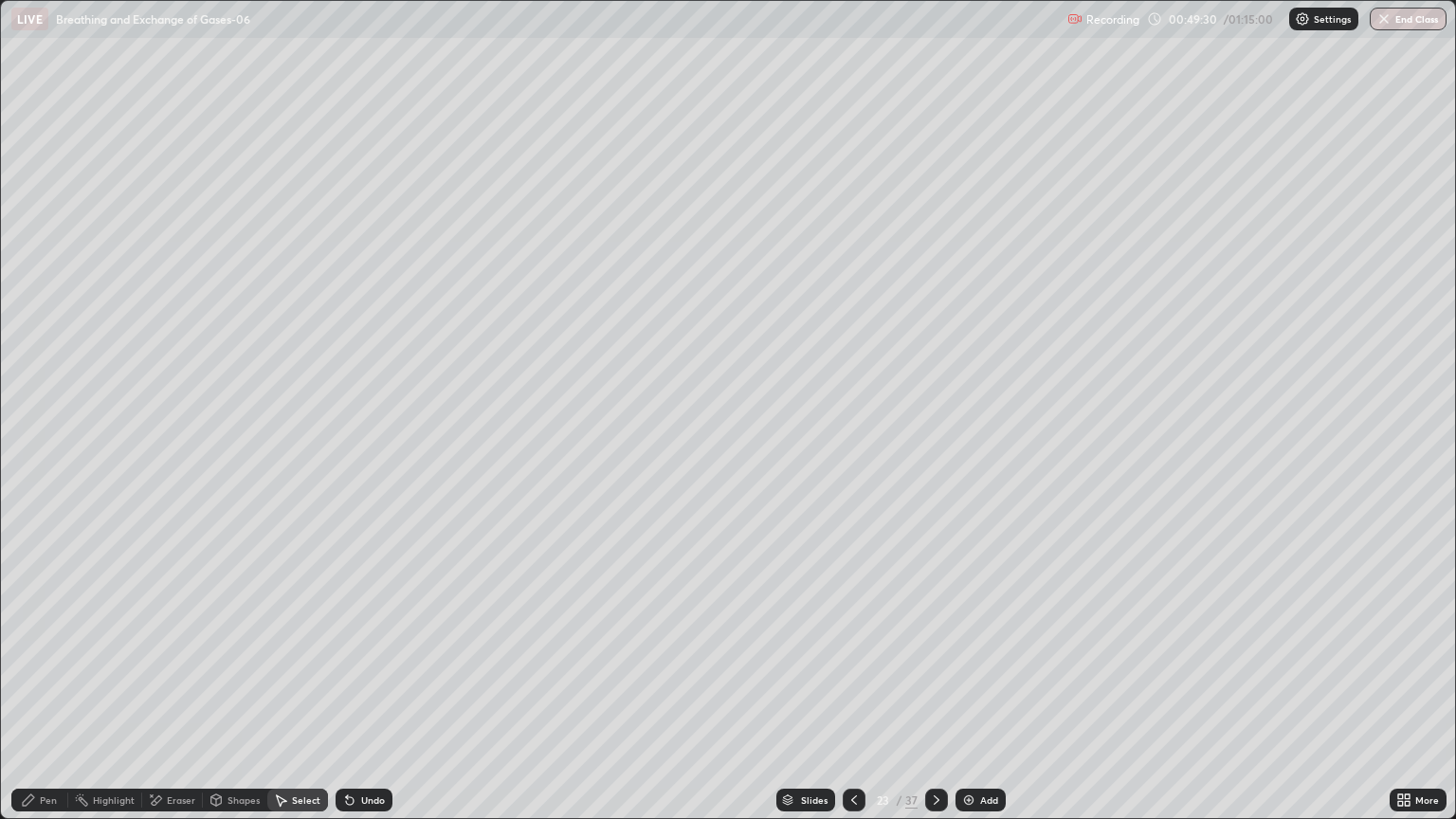 click 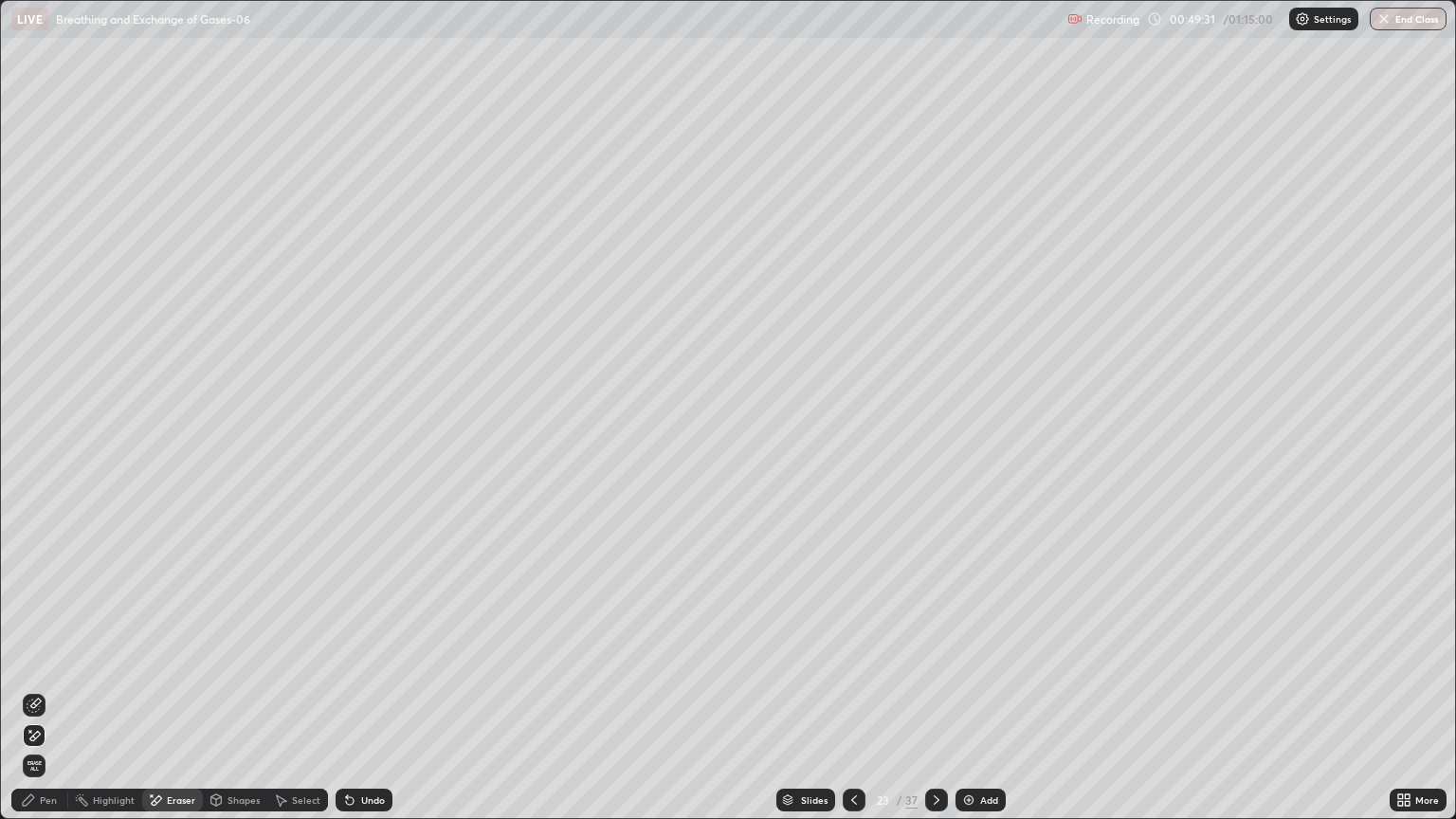 click 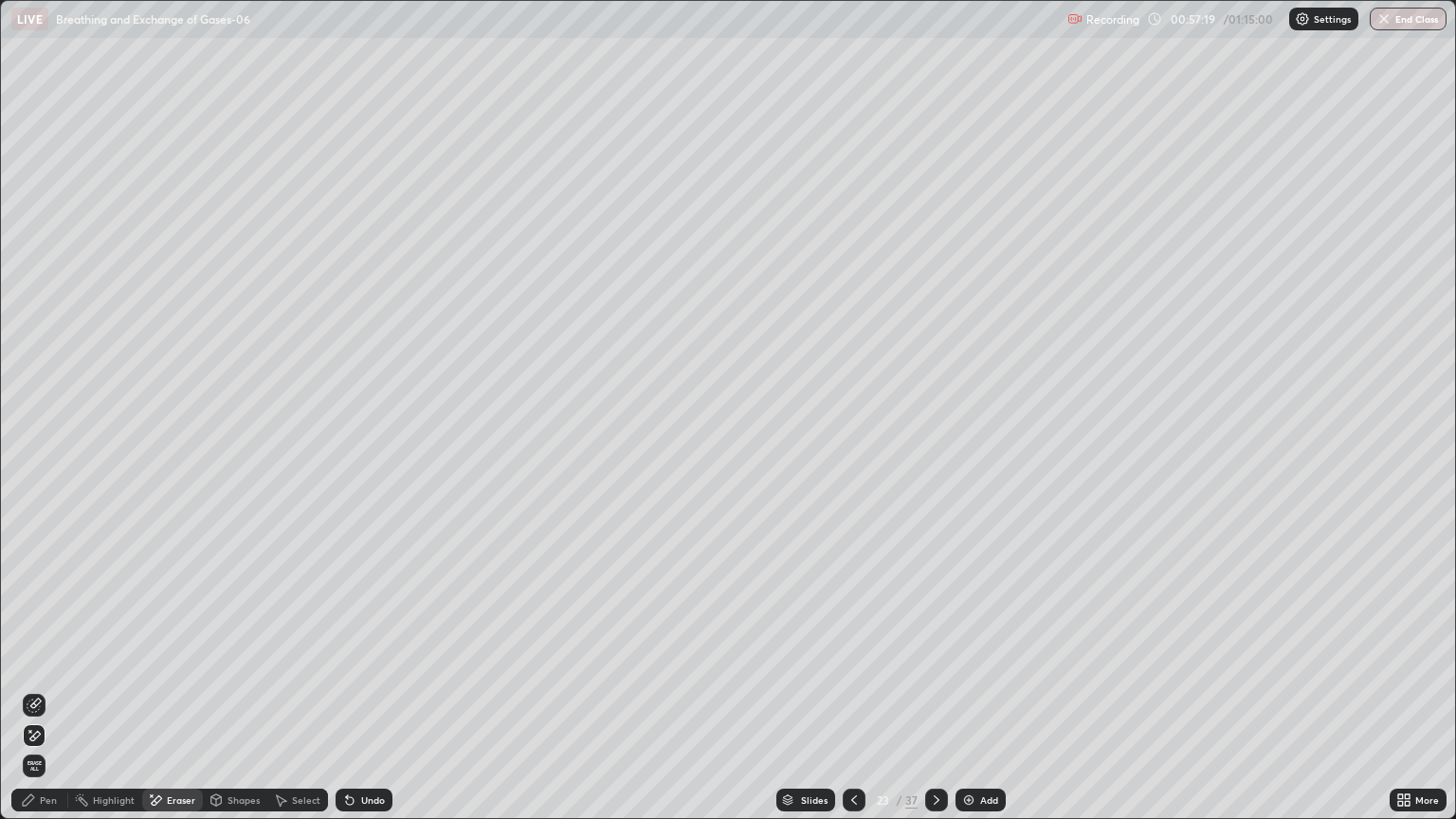 click 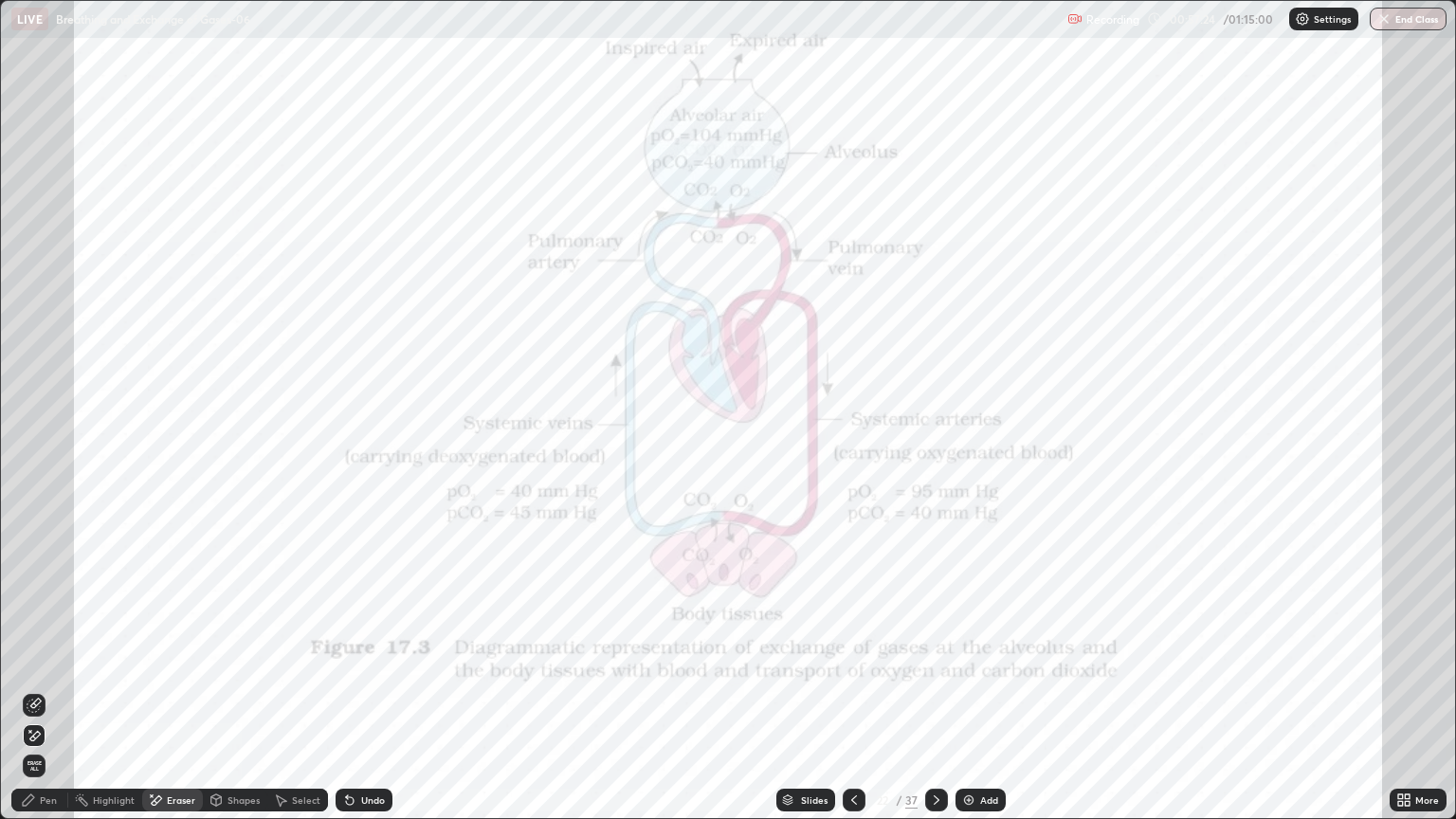 click on "Pen" at bounding box center [48, 800] 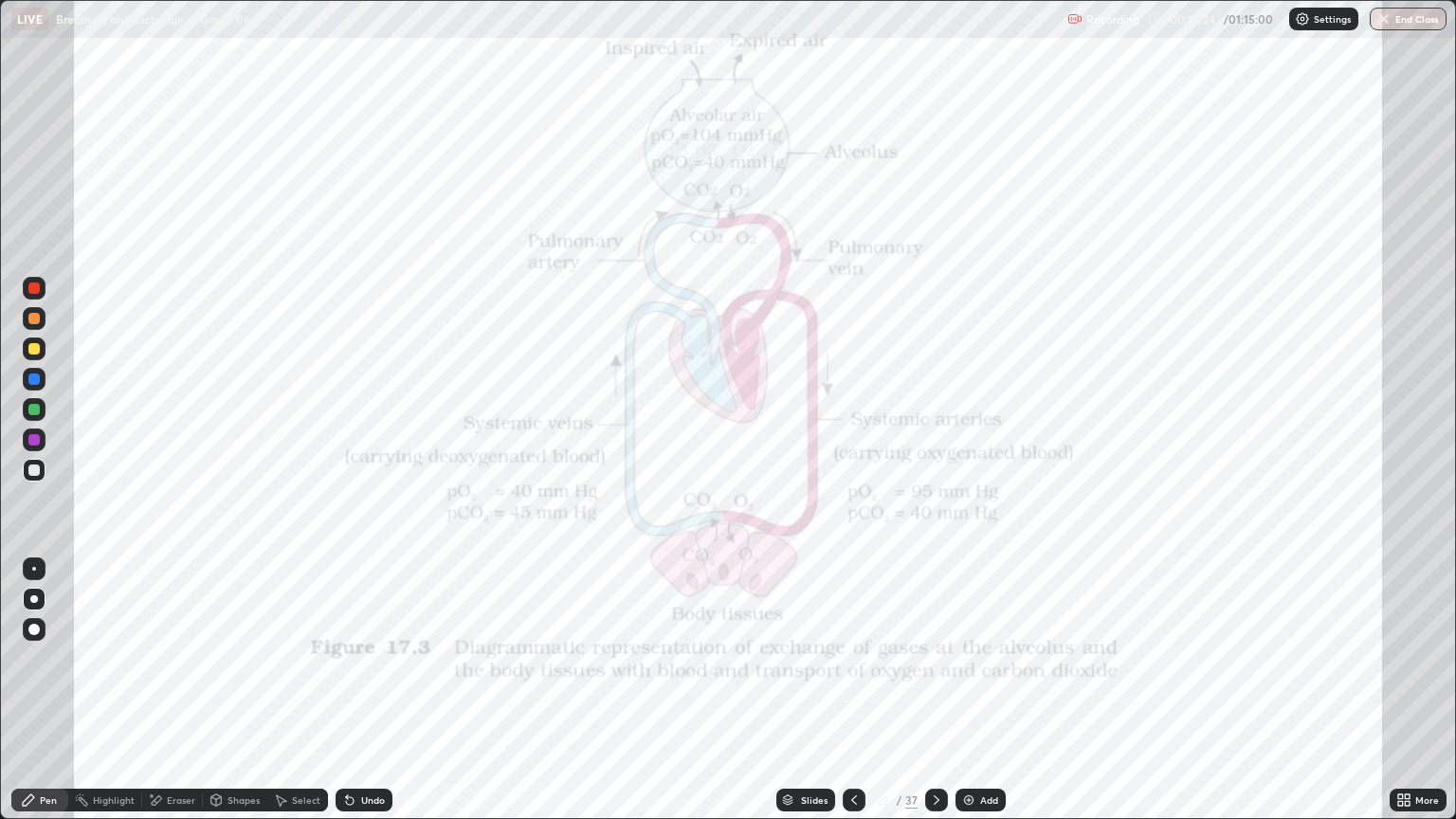 click on "Pen" at bounding box center (48, 800) 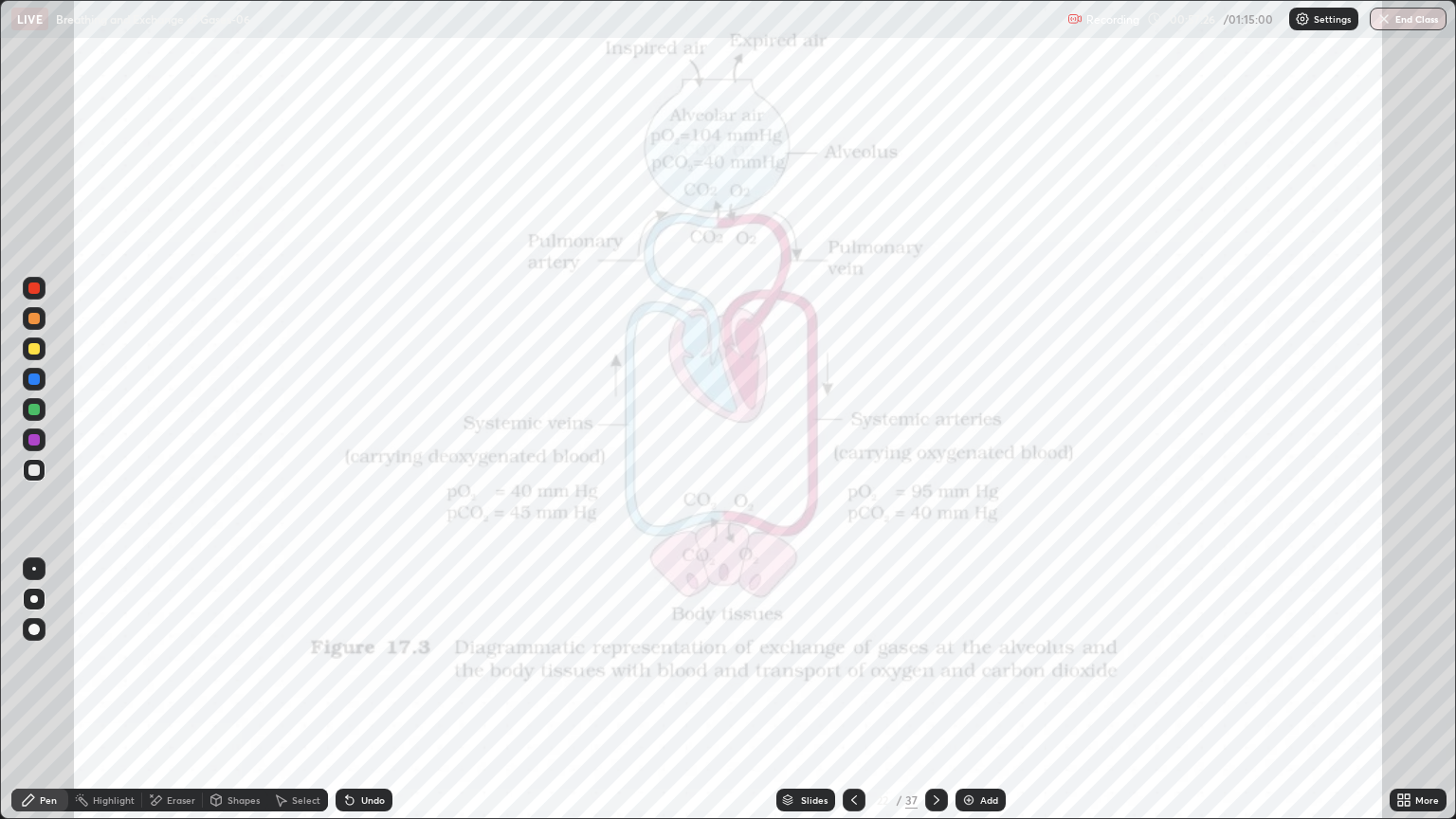 click at bounding box center (34, 288) 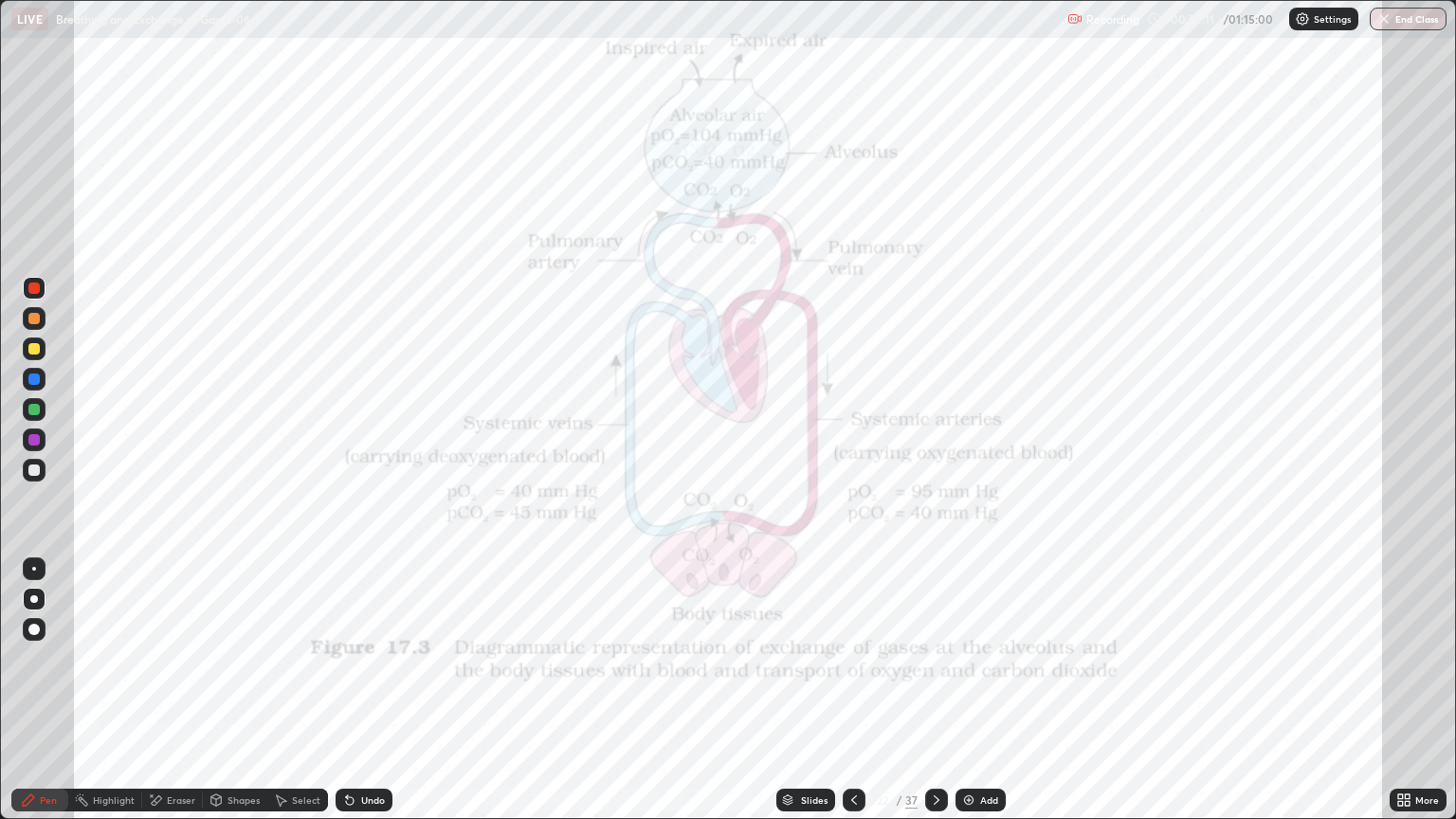 click on "Highlight" at bounding box center [114, 800] 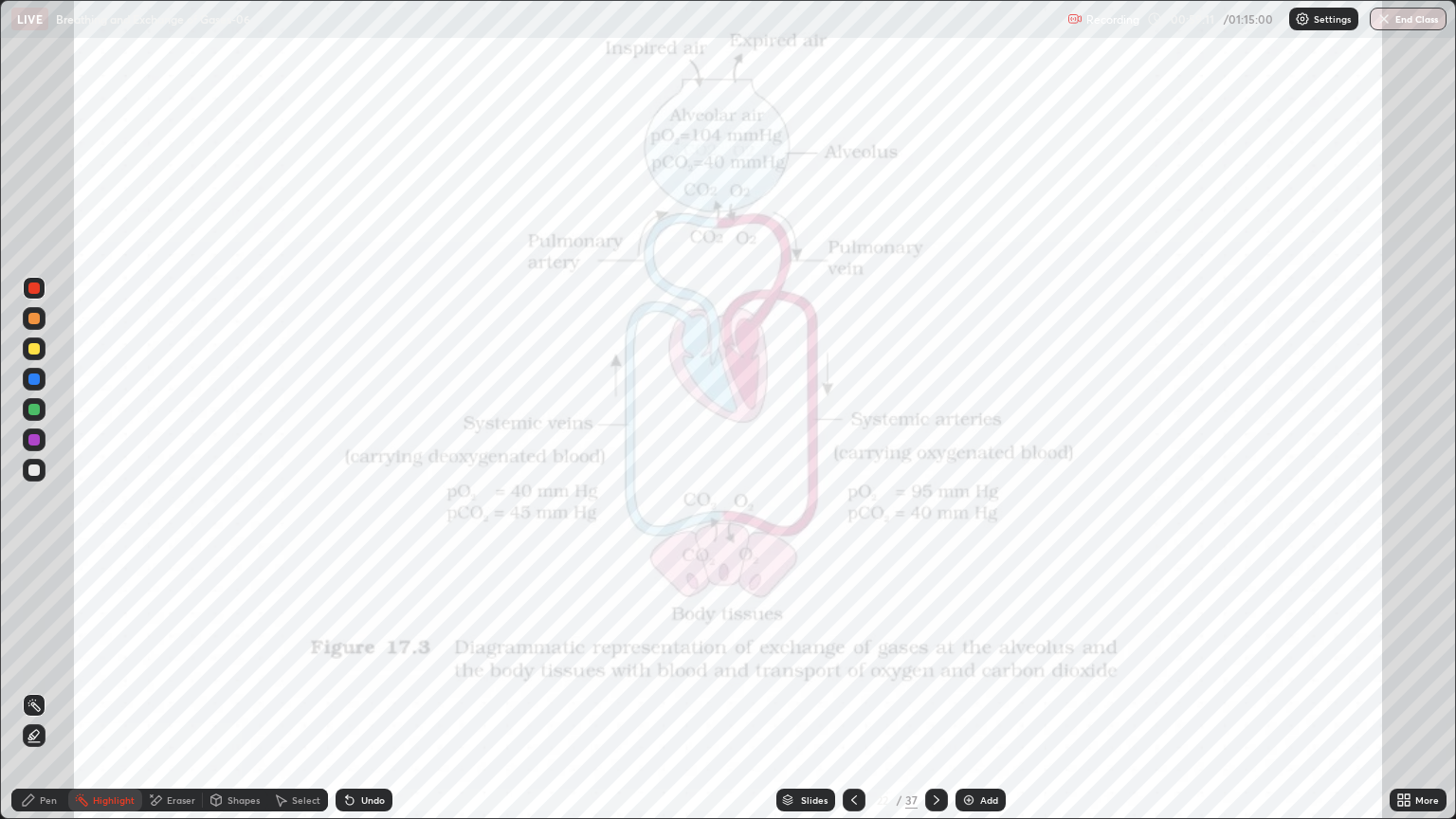 click on "Eraser" at bounding box center (173, 800) 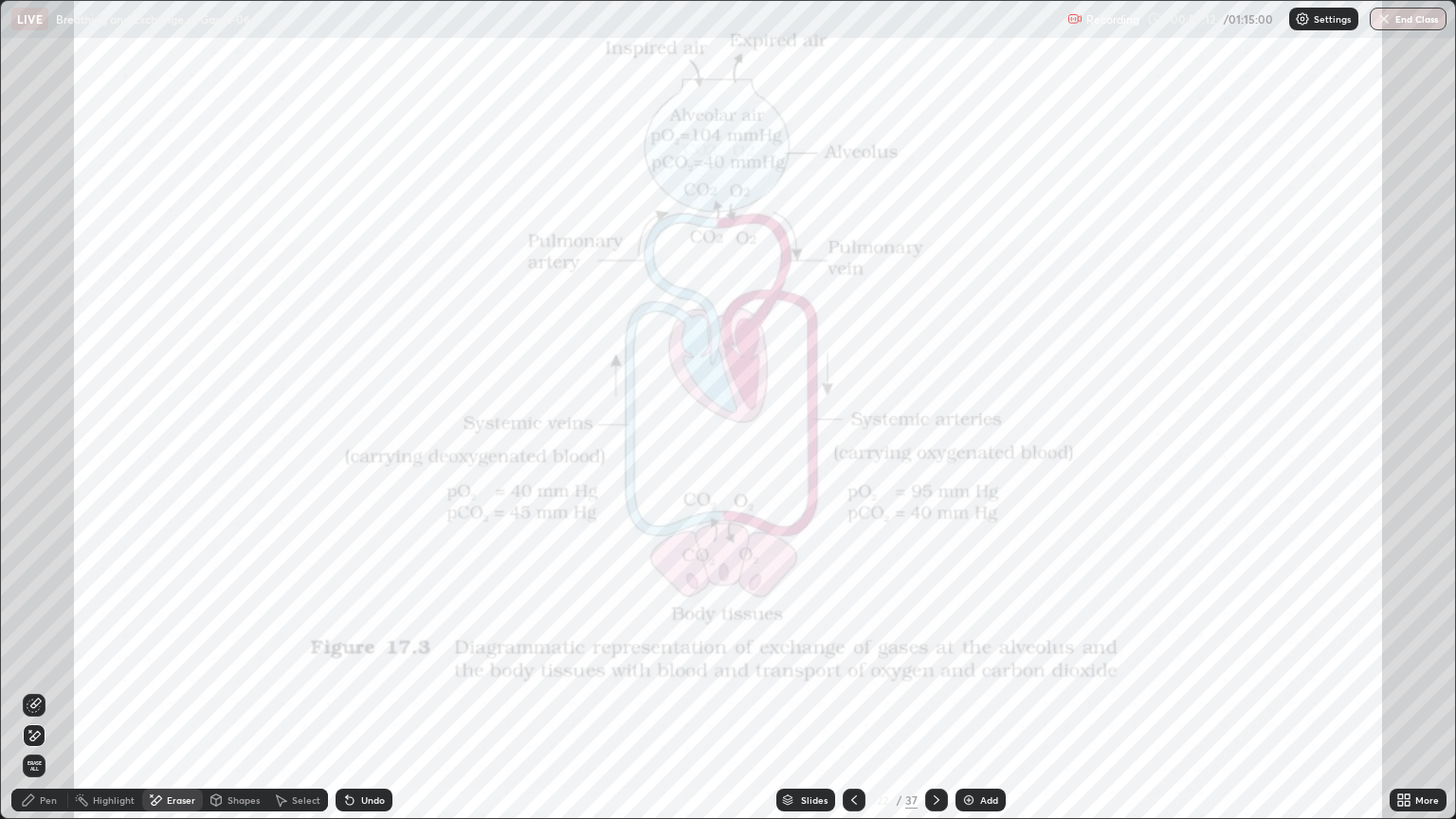 click 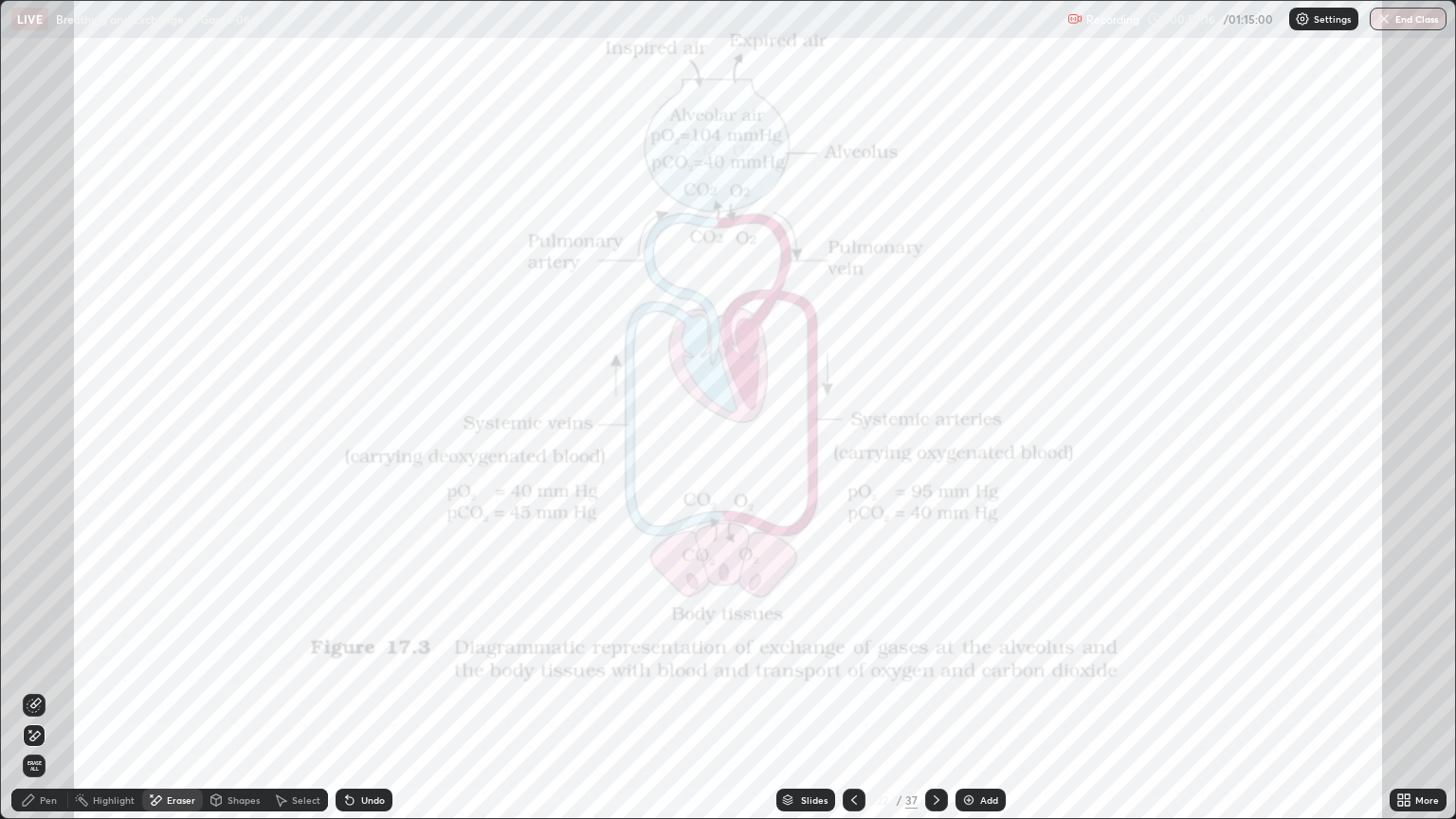 click on "Pen" at bounding box center [48, 800] 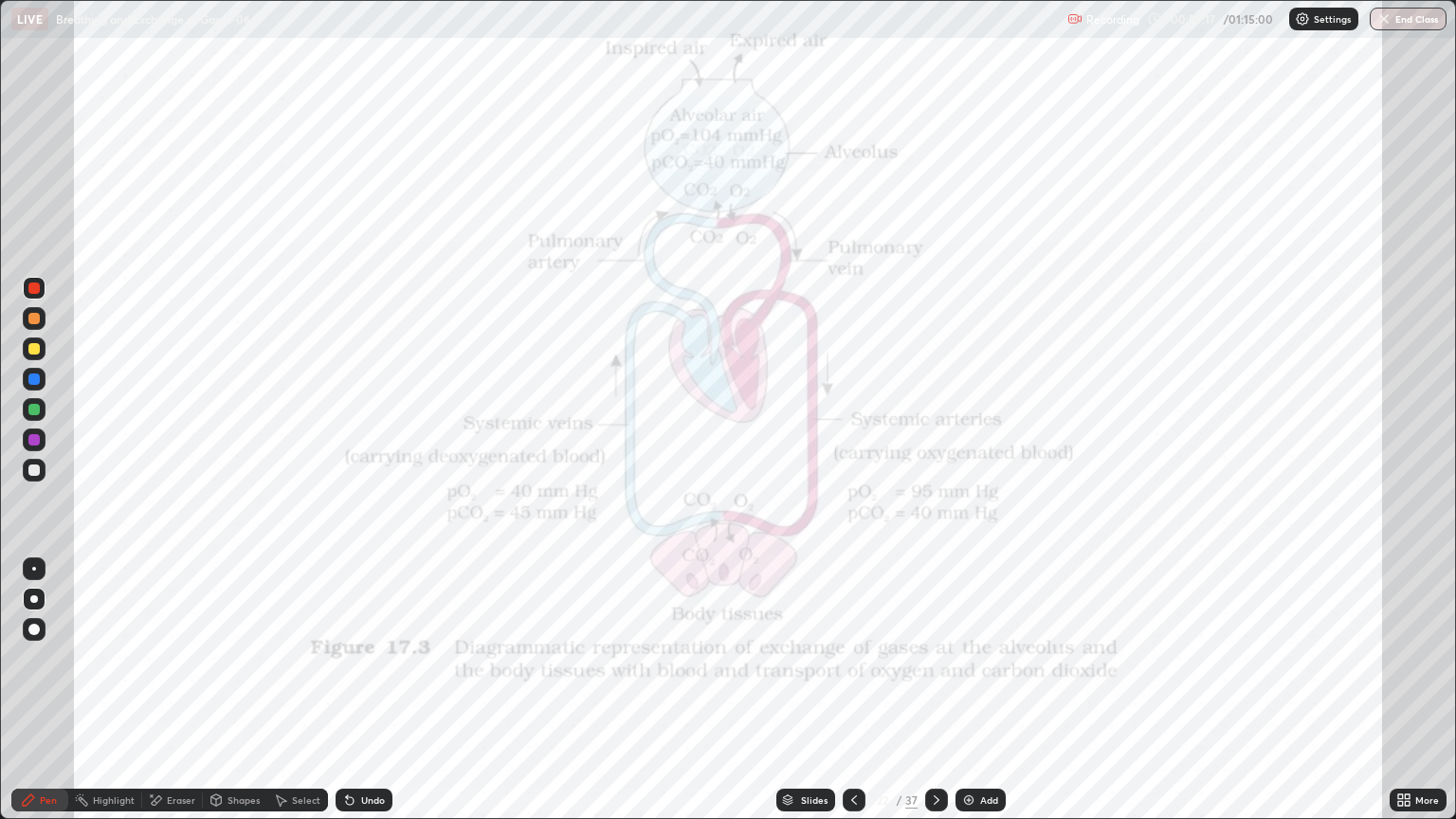 click at bounding box center [34, 379] 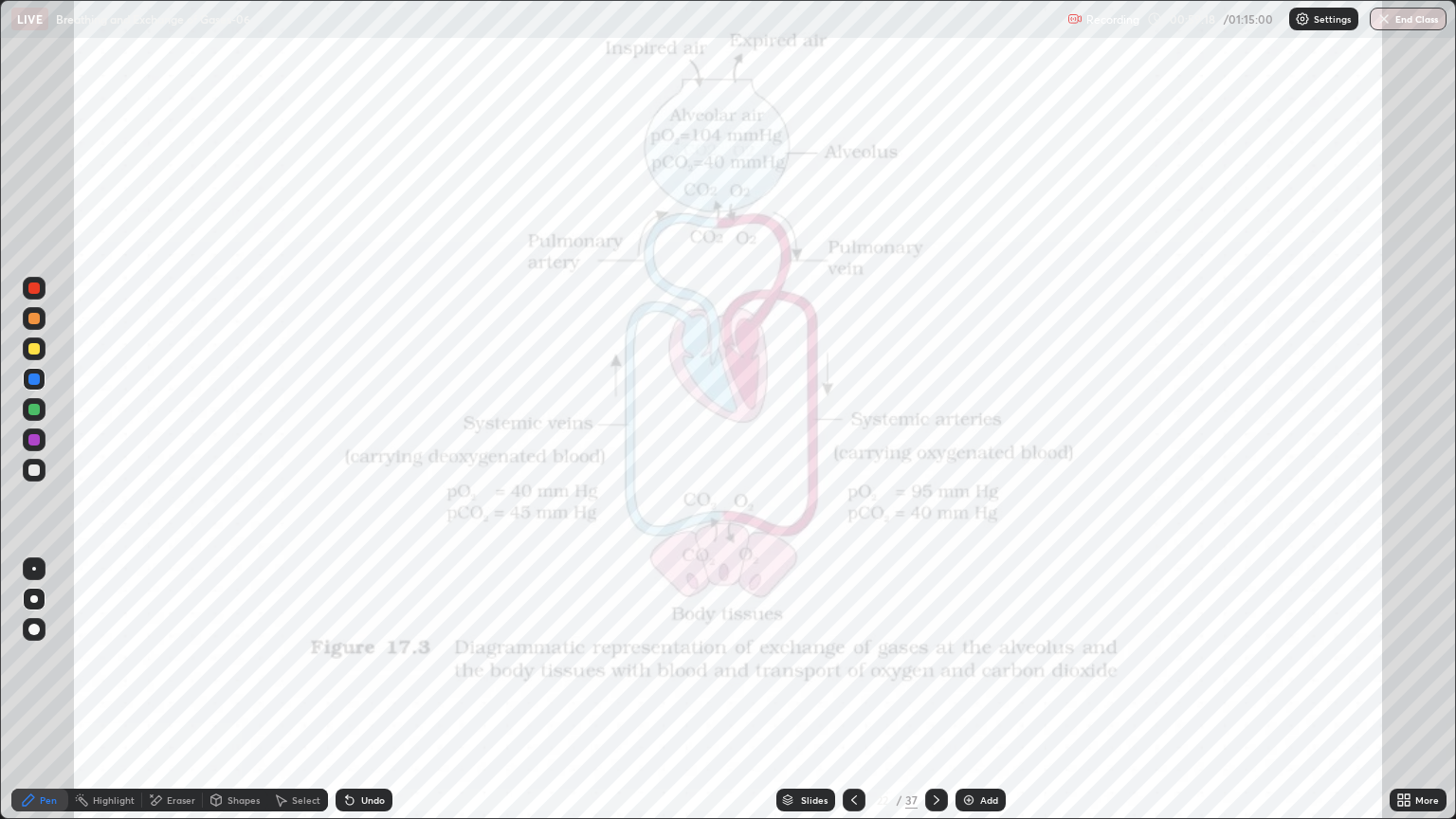 click on "Highlight" at bounding box center [114, 800] 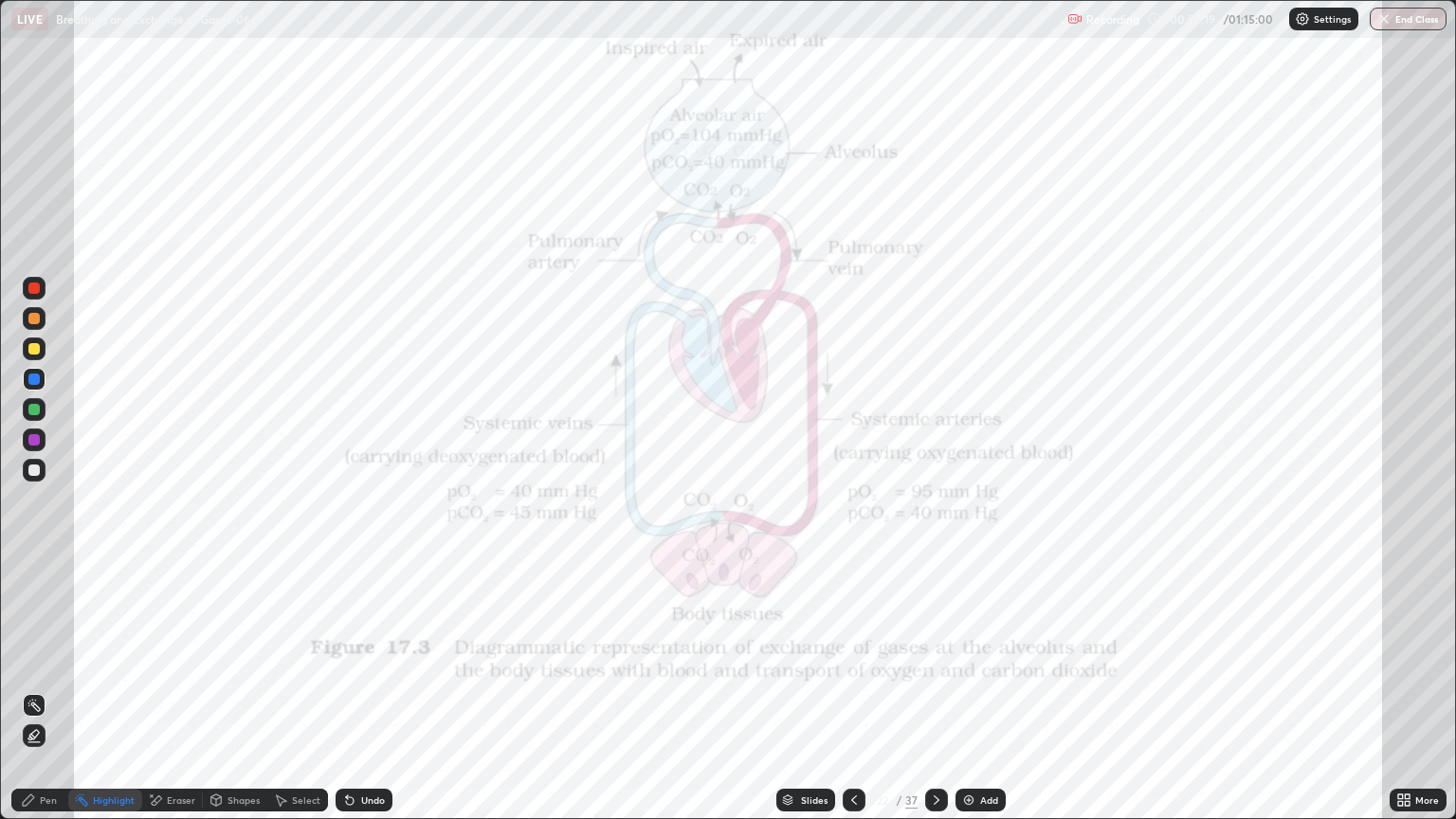 click on "Eraser" at bounding box center [173, 800] 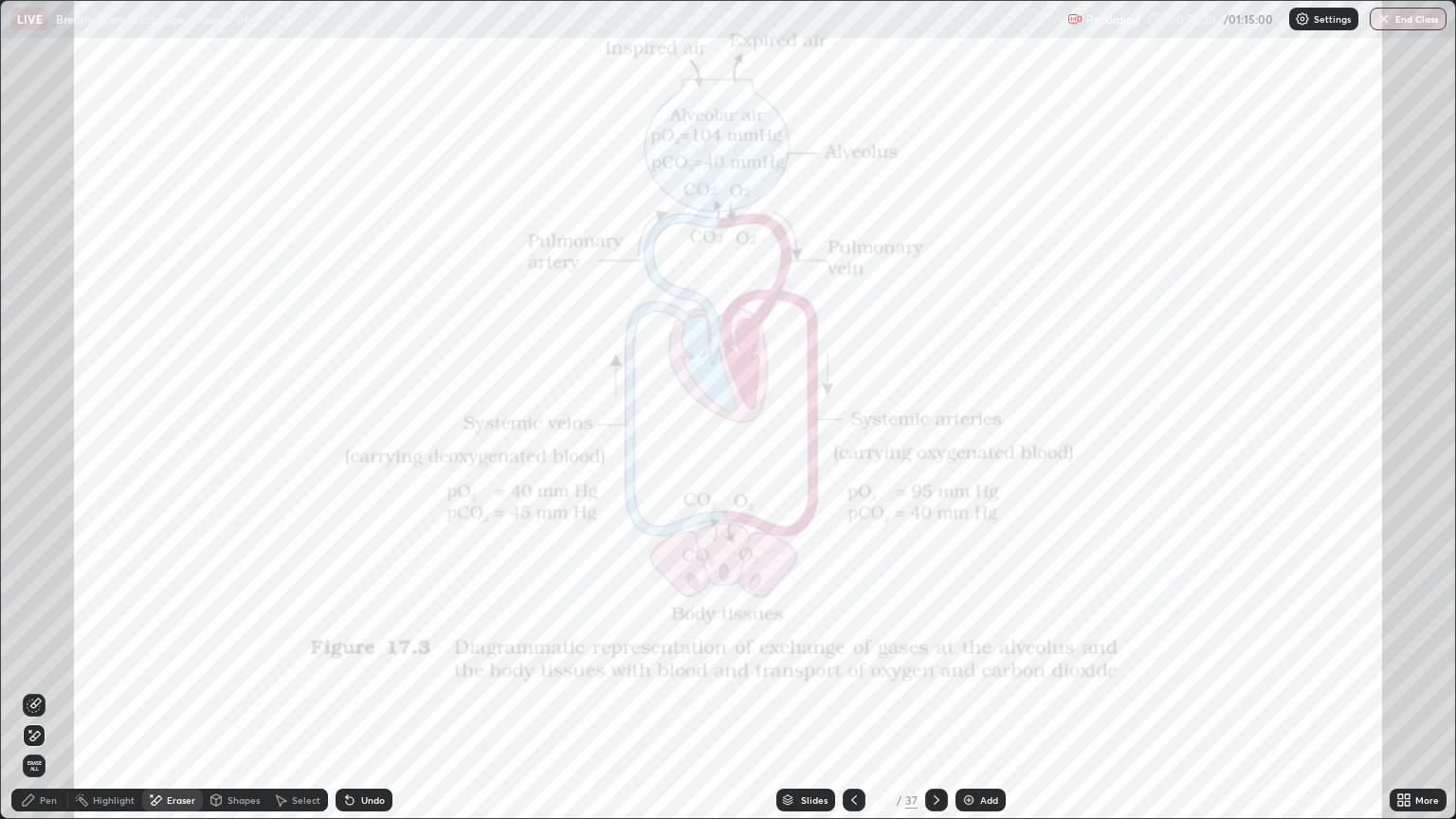click 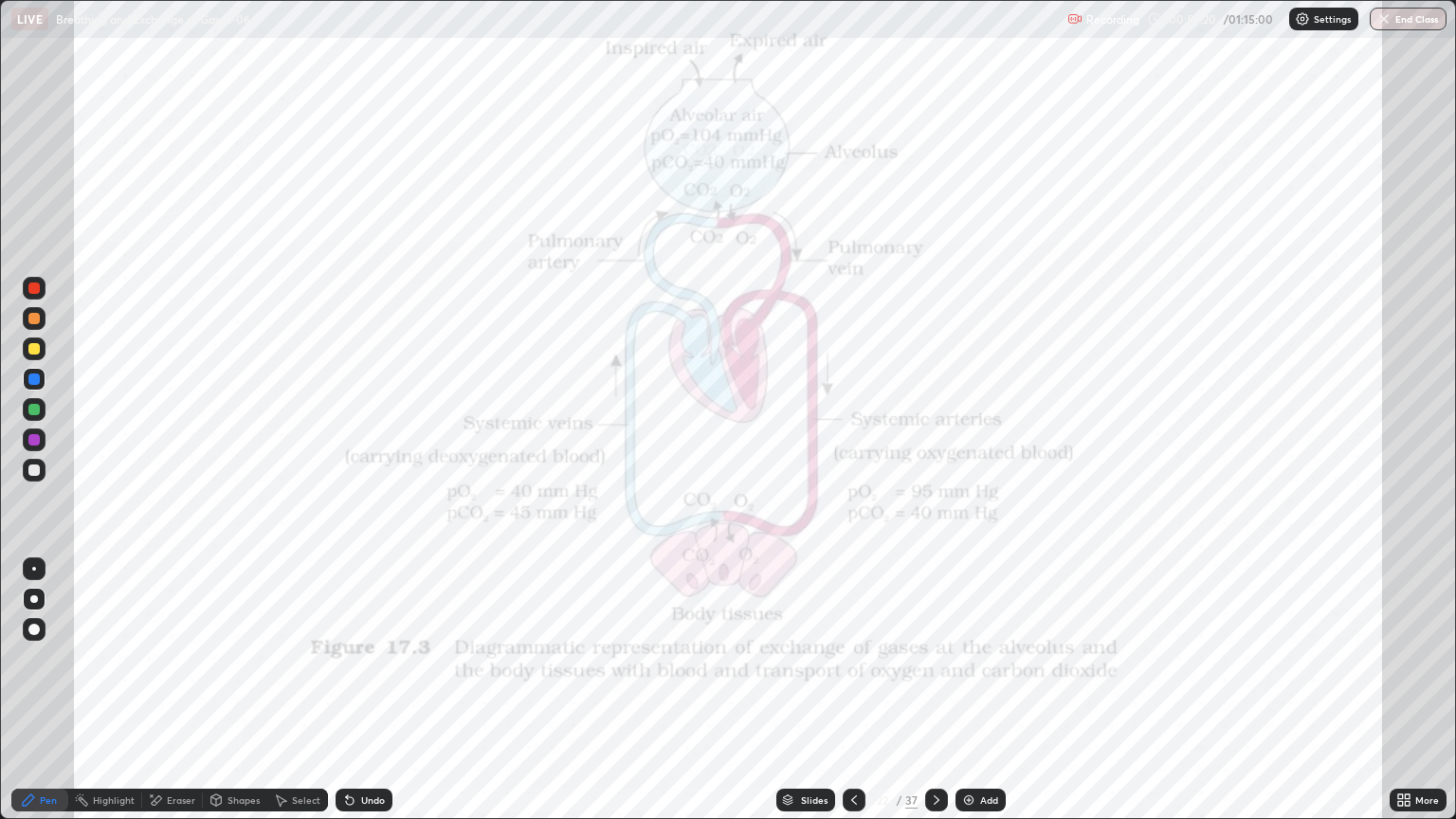 click on "Pen" at bounding box center [40, 800] 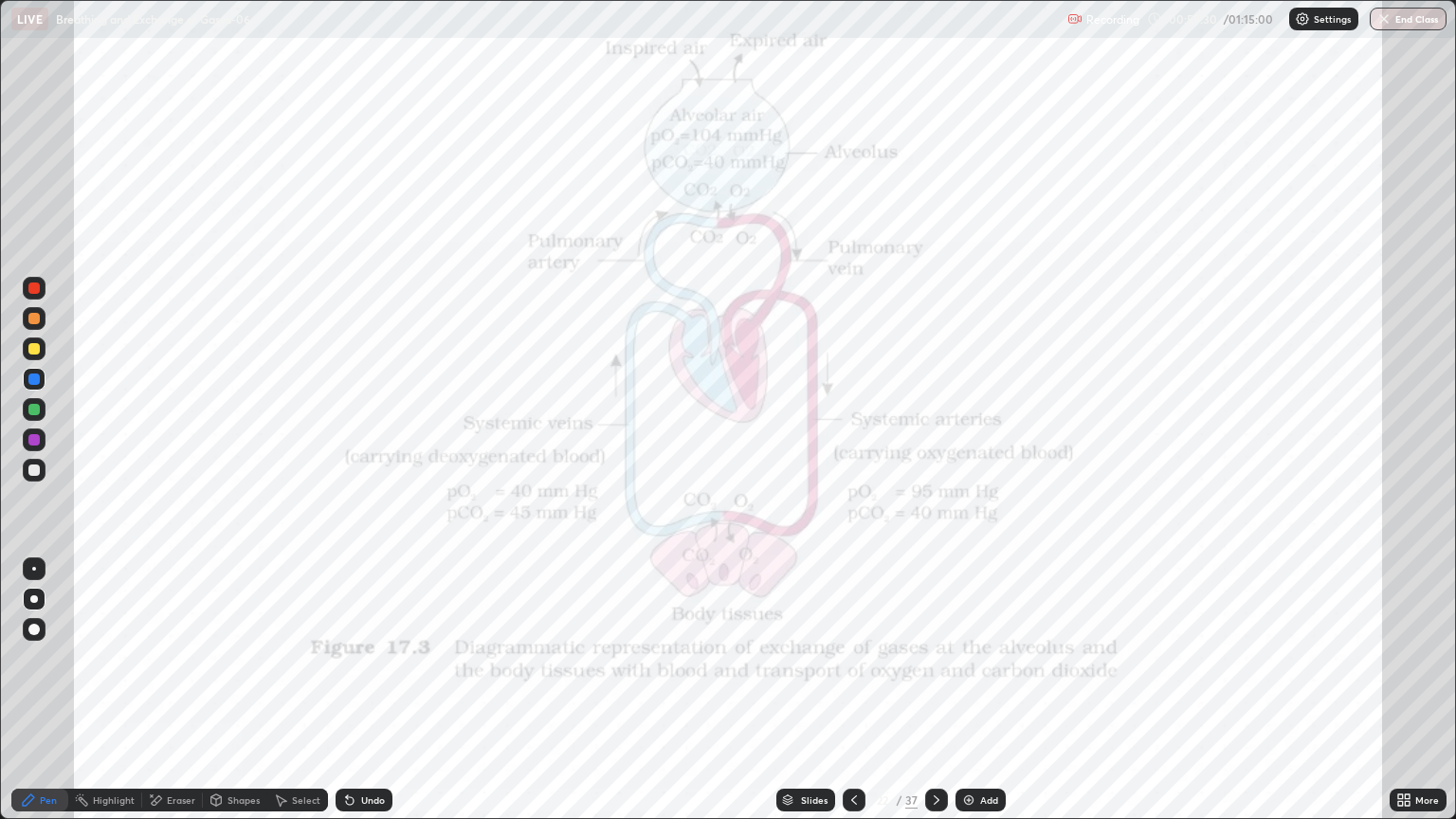 click at bounding box center [34, 288] 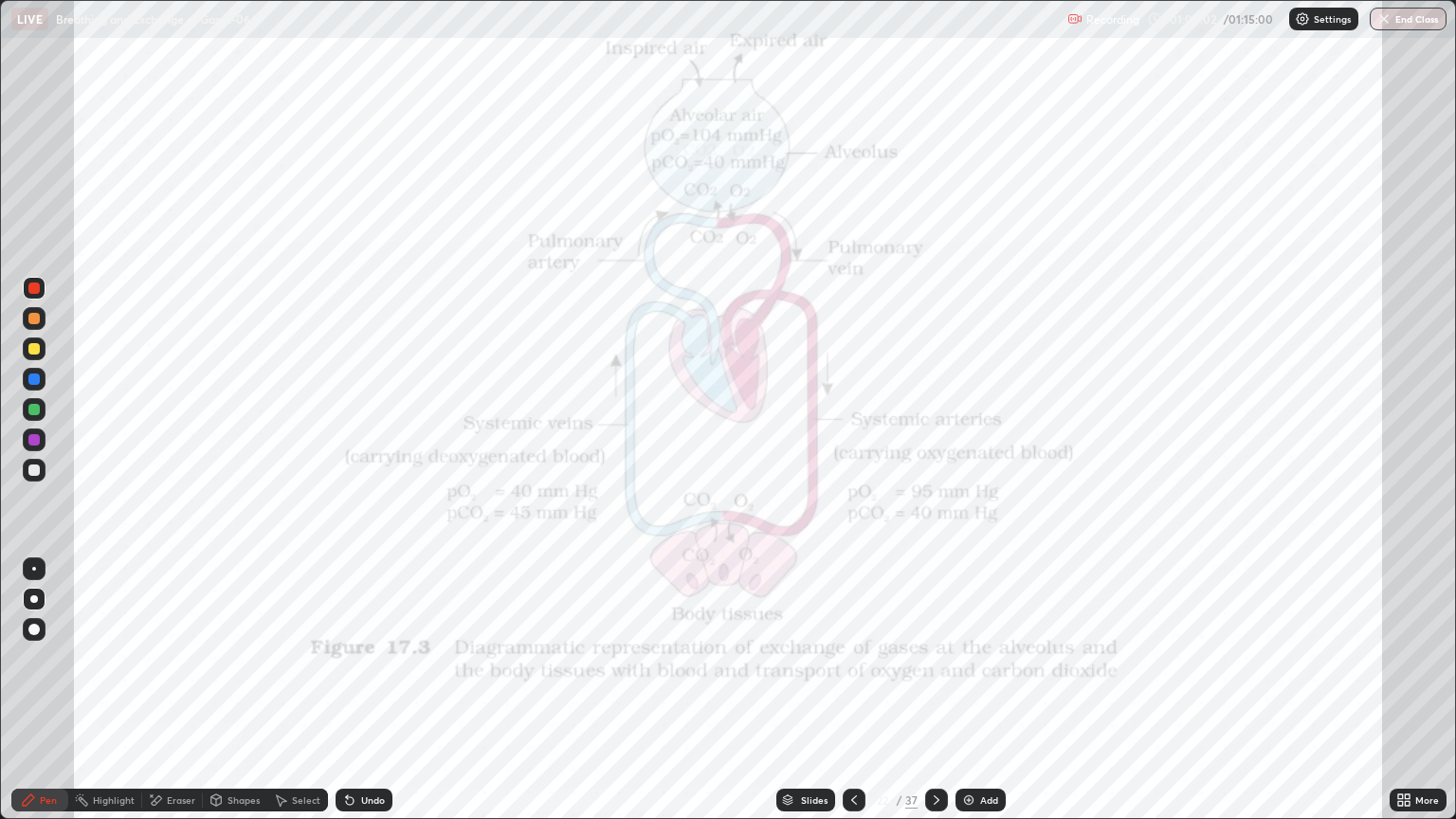 click at bounding box center (34, 379) 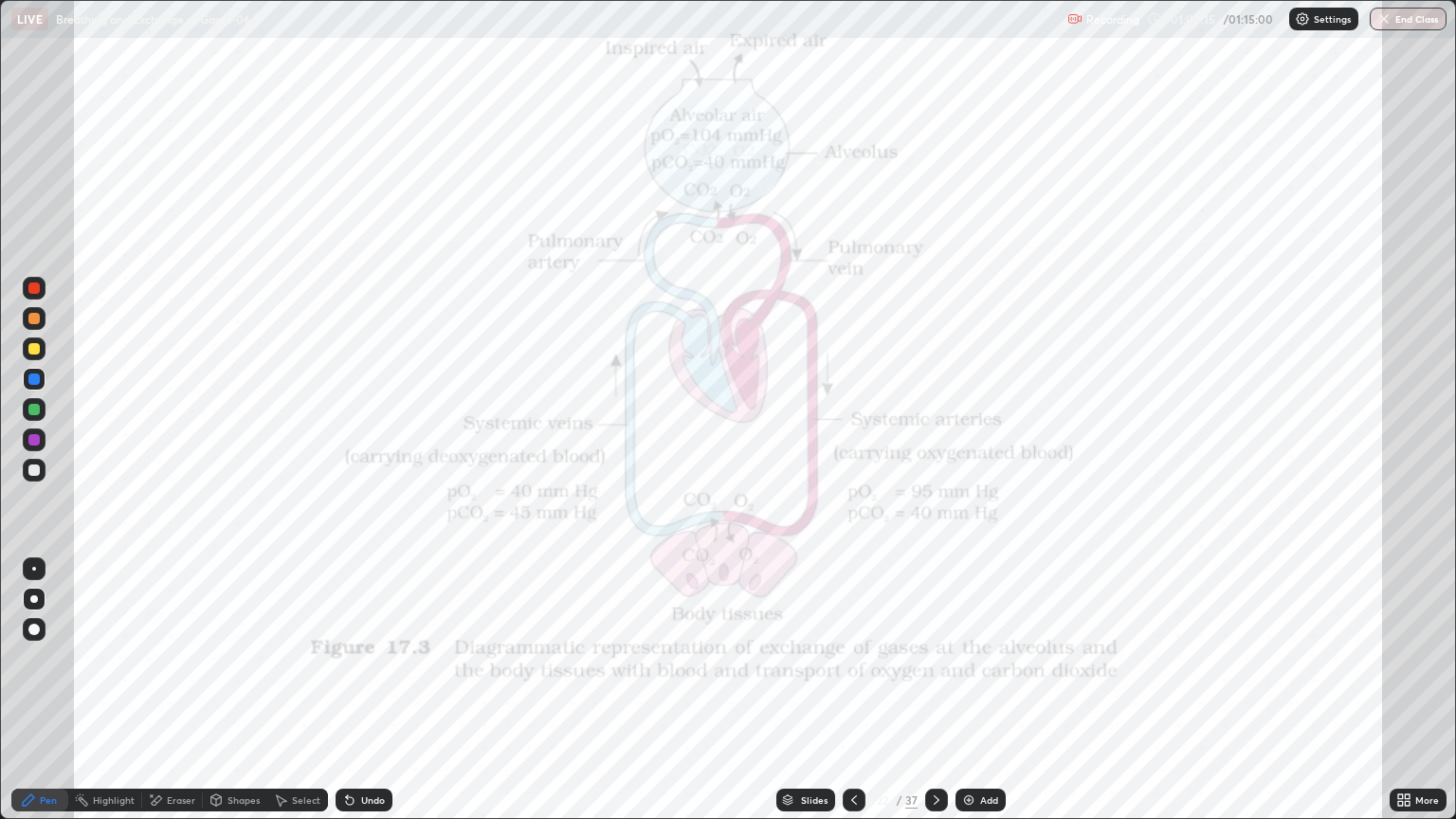 click at bounding box center [34, 288] 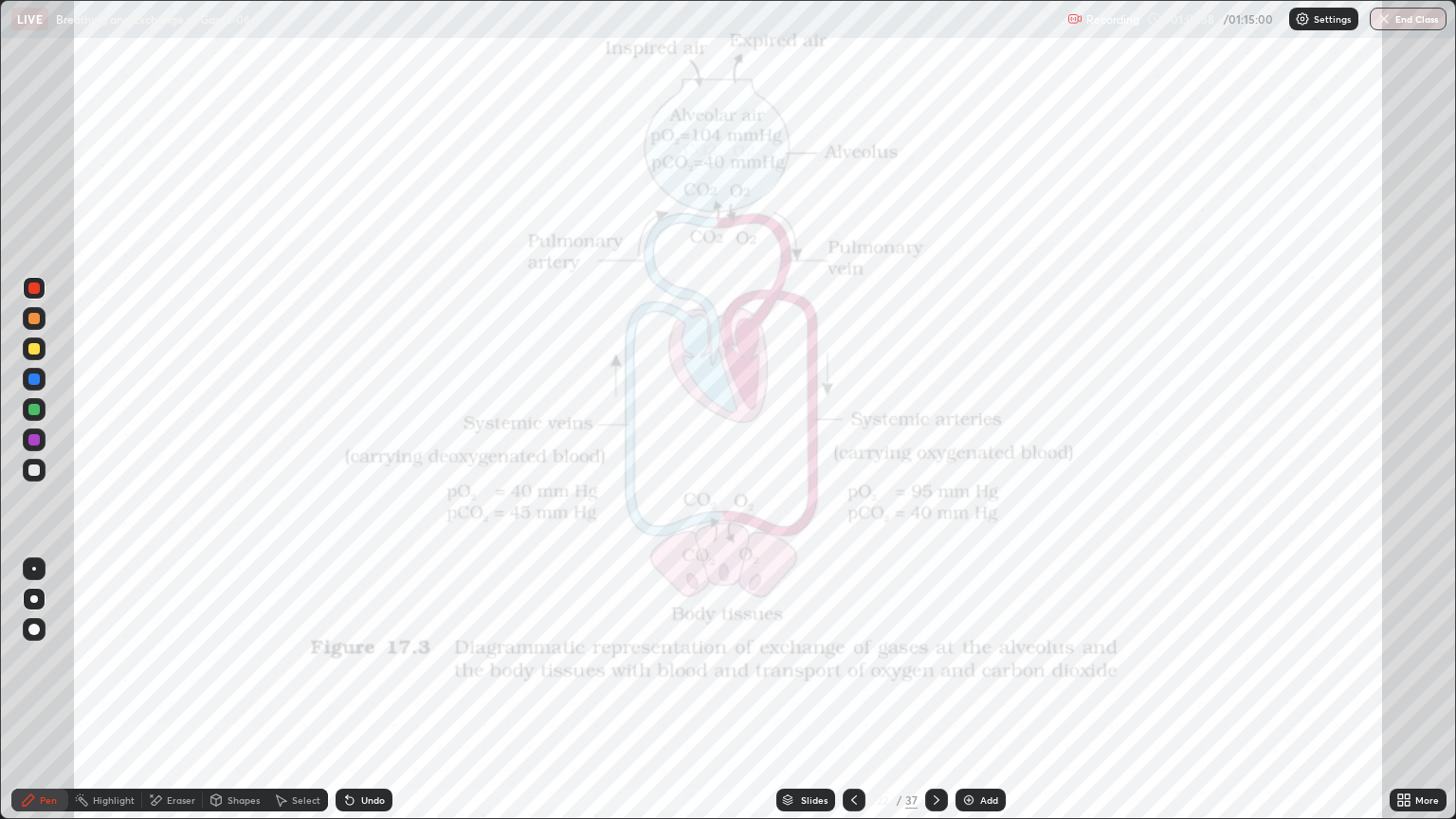 click 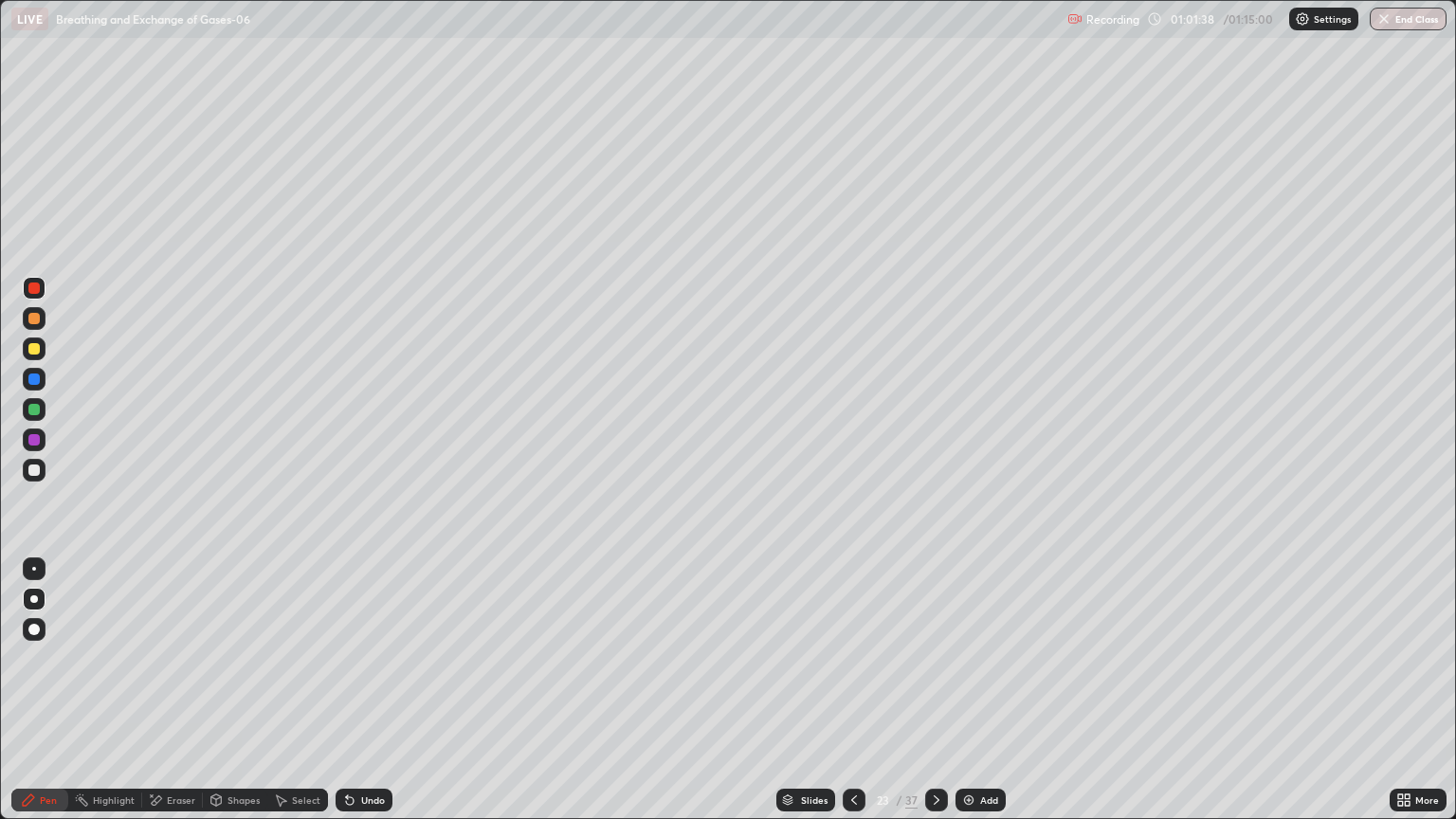 click at bounding box center (937, 800) 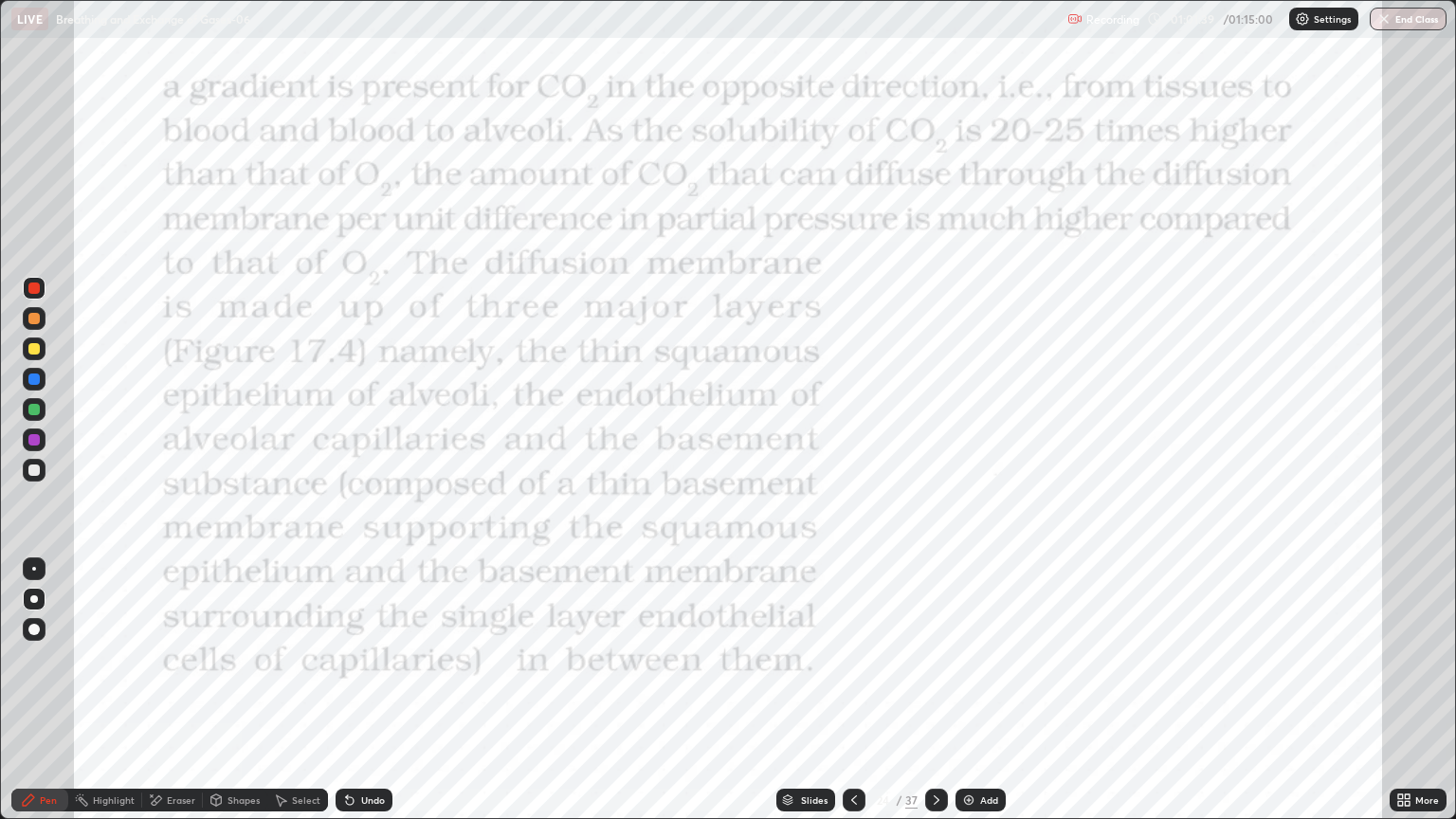click at bounding box center (937, 800) 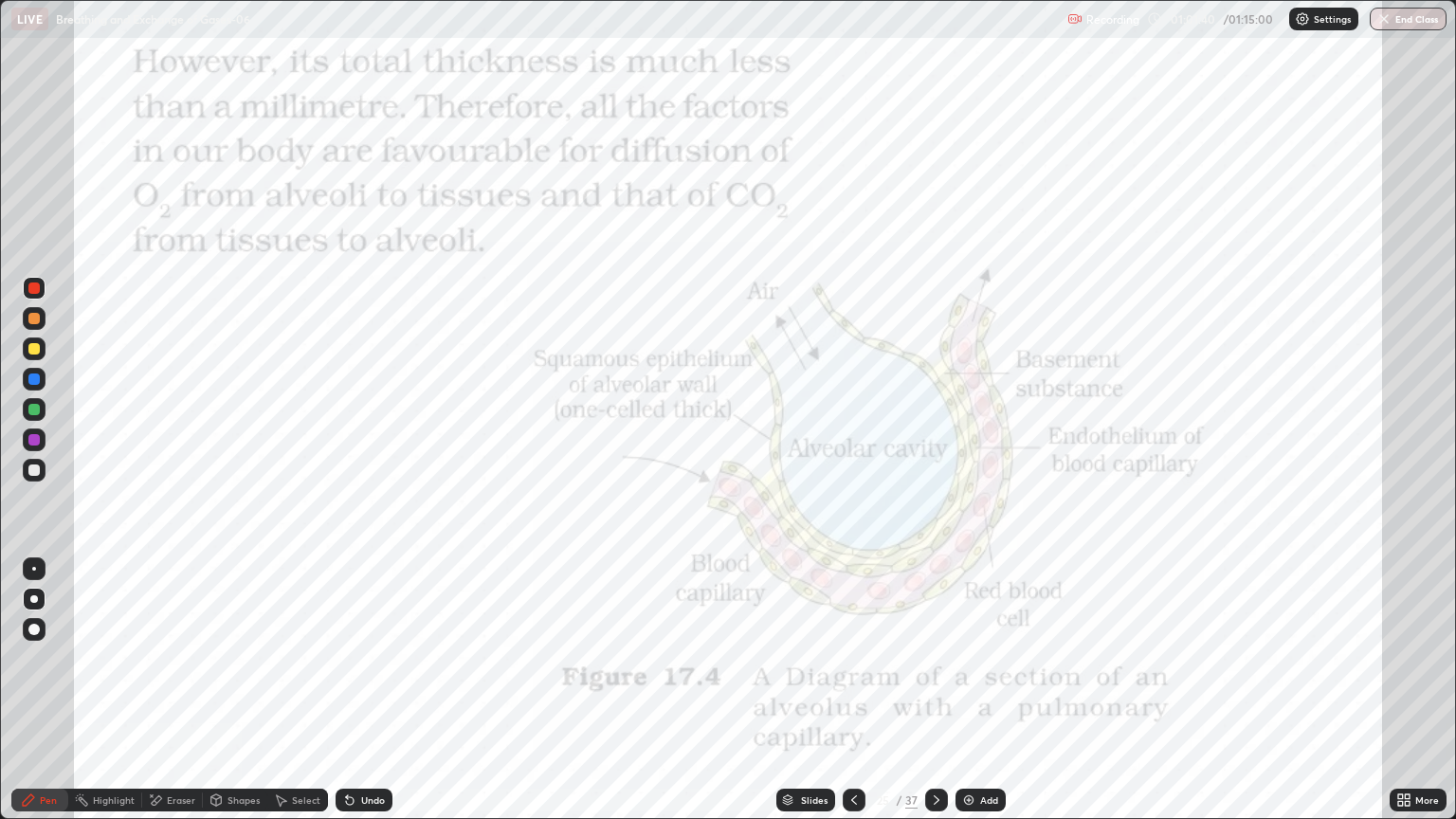 click at bounding box center (937, 800) 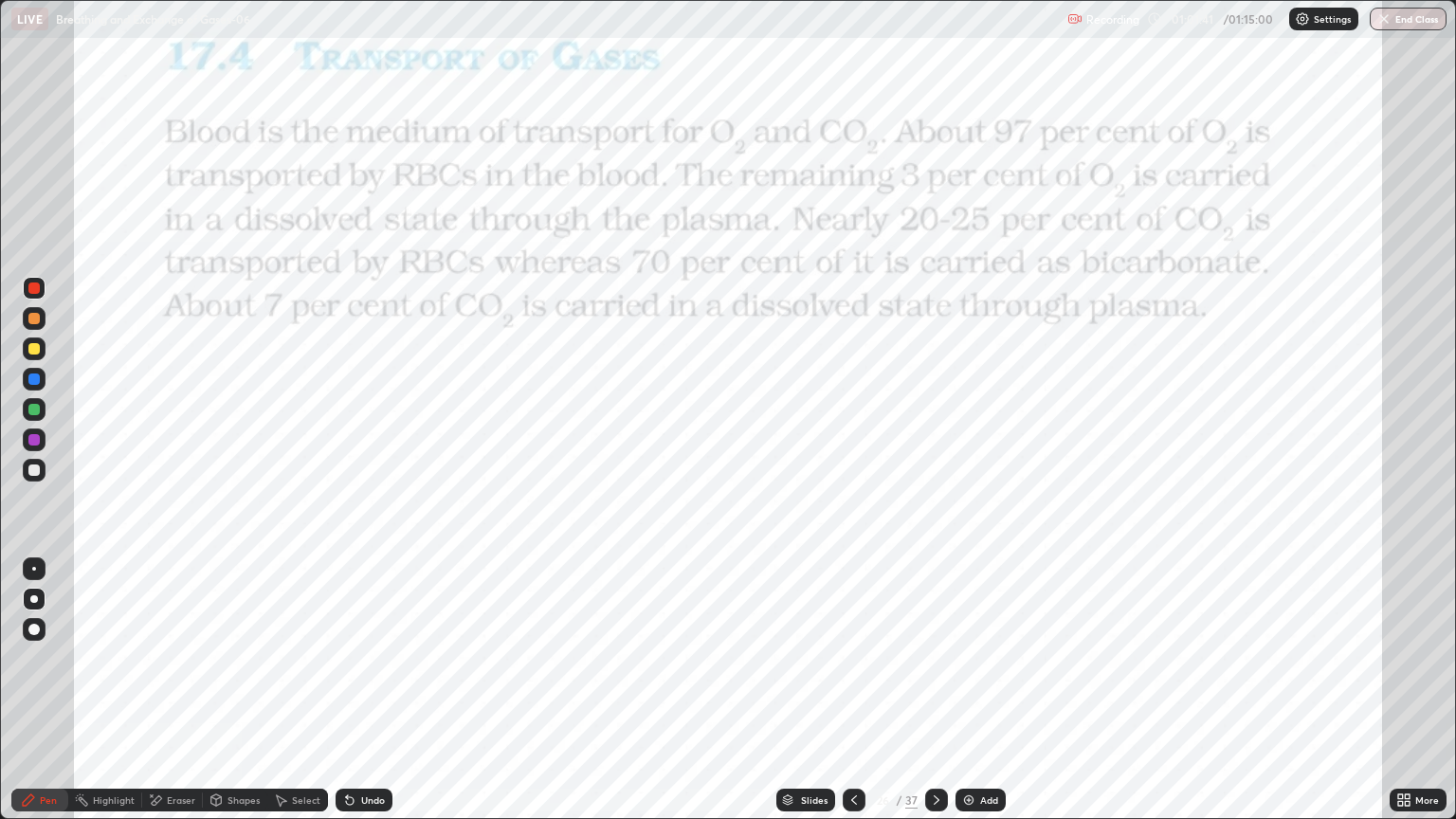 click 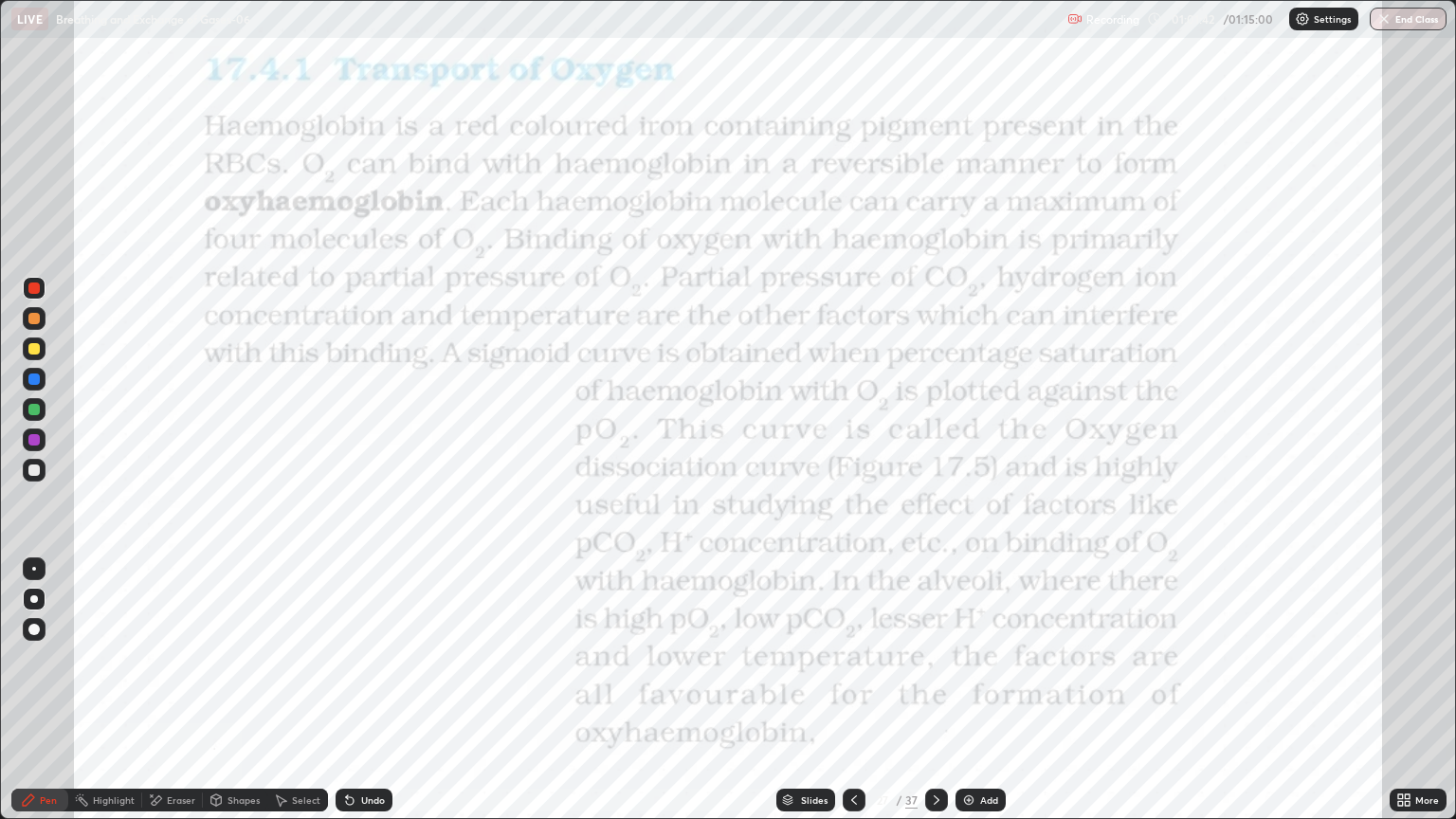 click 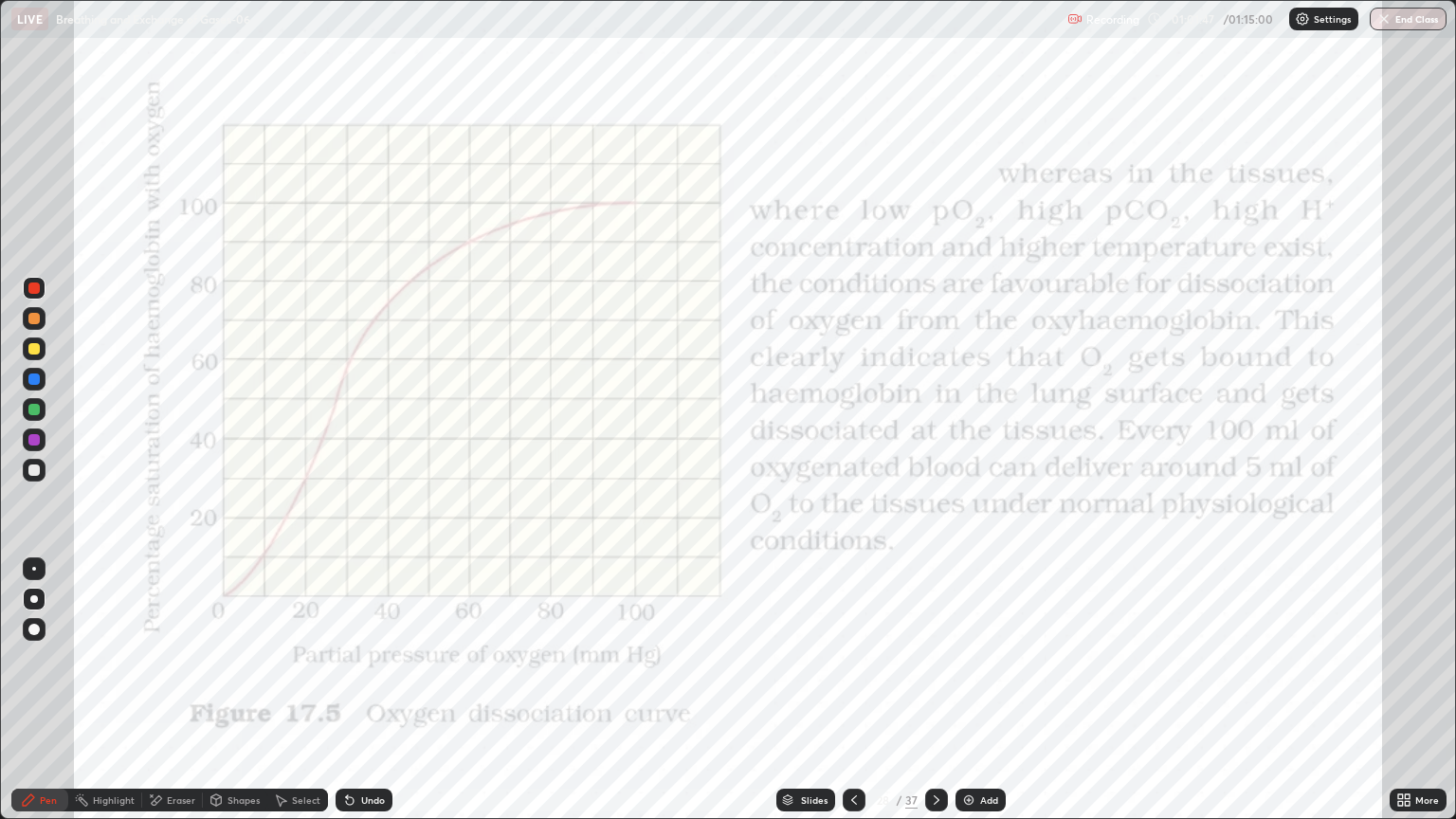 click at bounding box center [34, 470] 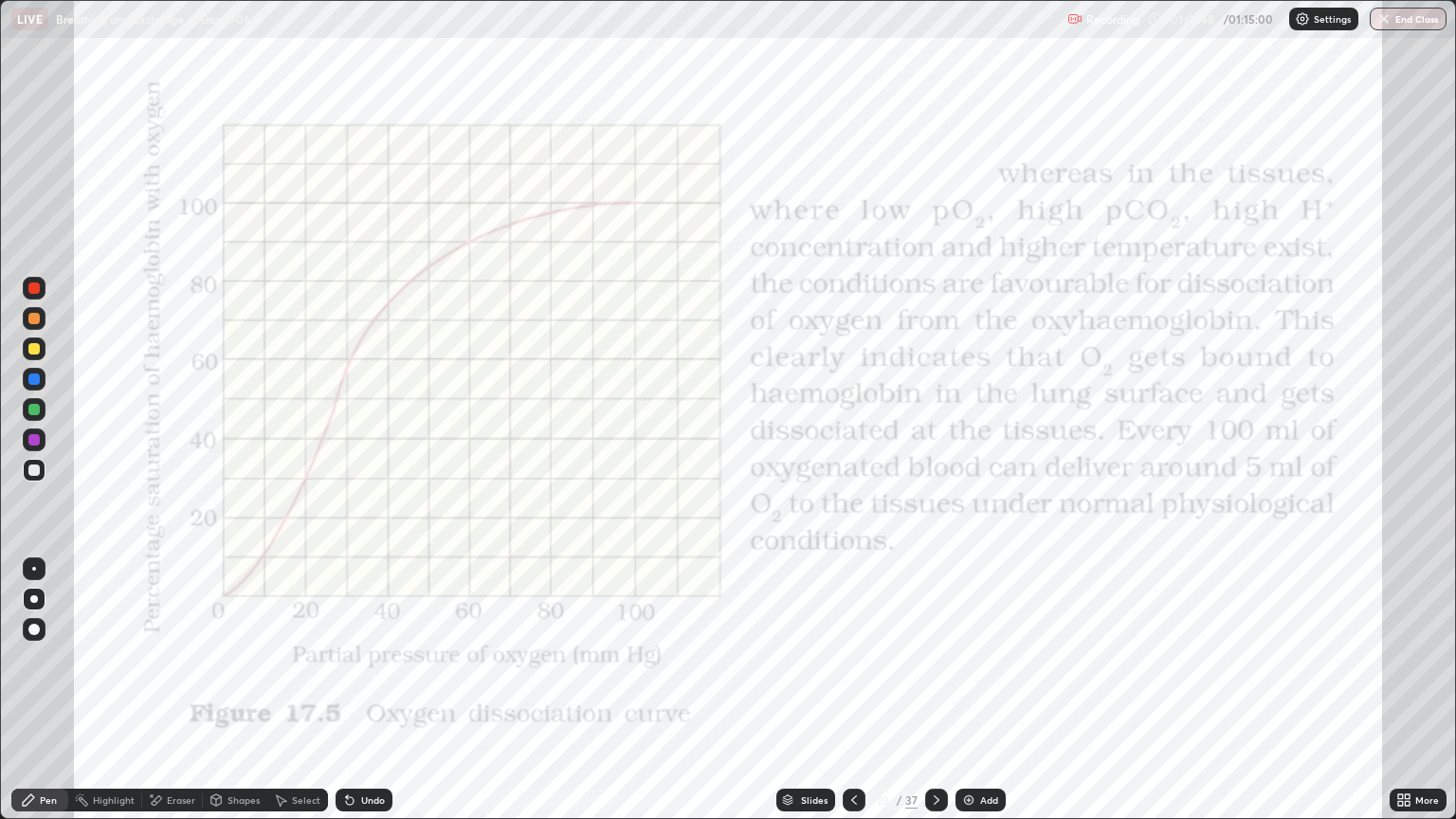 click at bounding box center [34, 288] 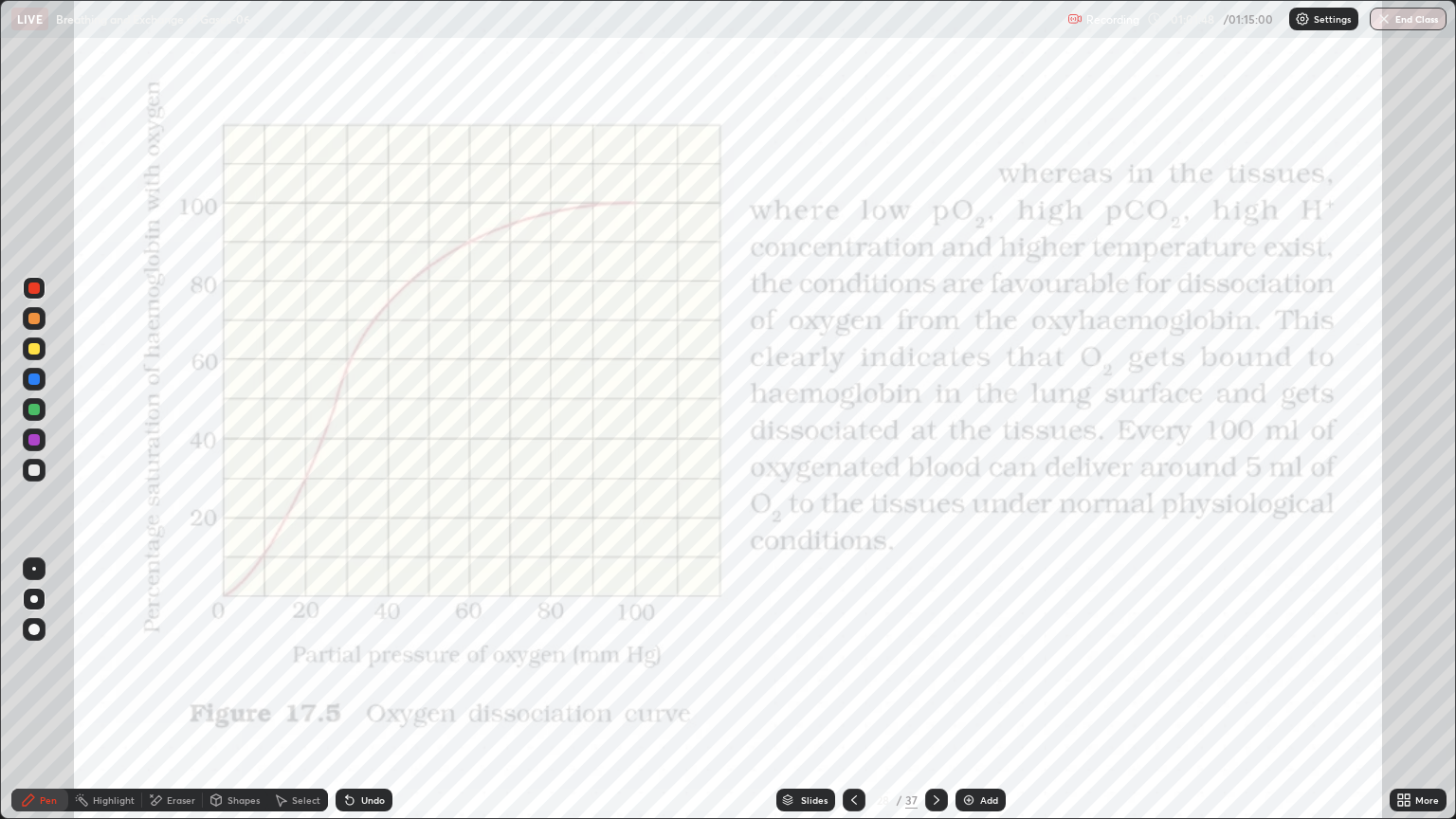 click at bounding box center [34, 288] 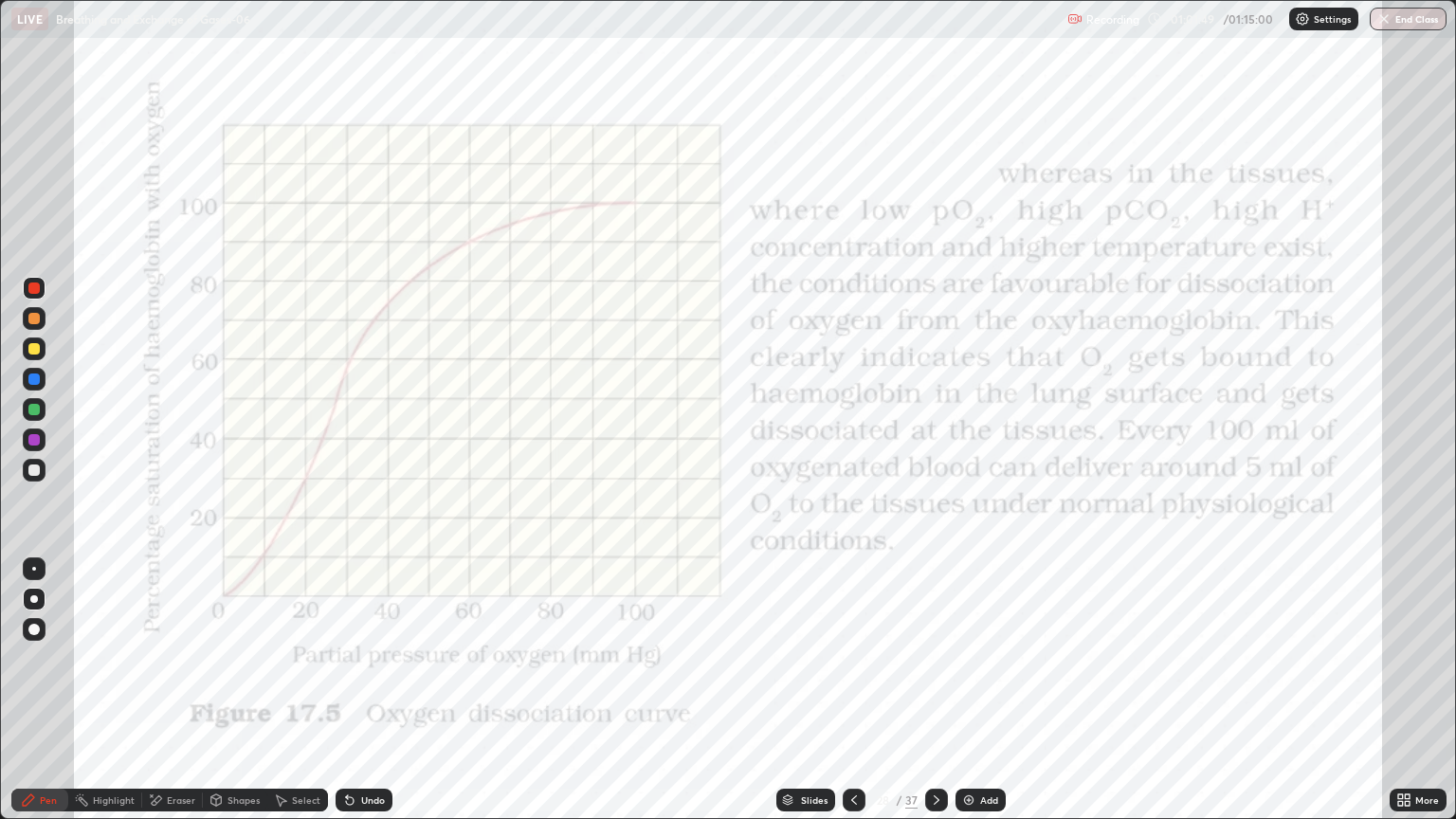 click at bounding box center (34, 379) 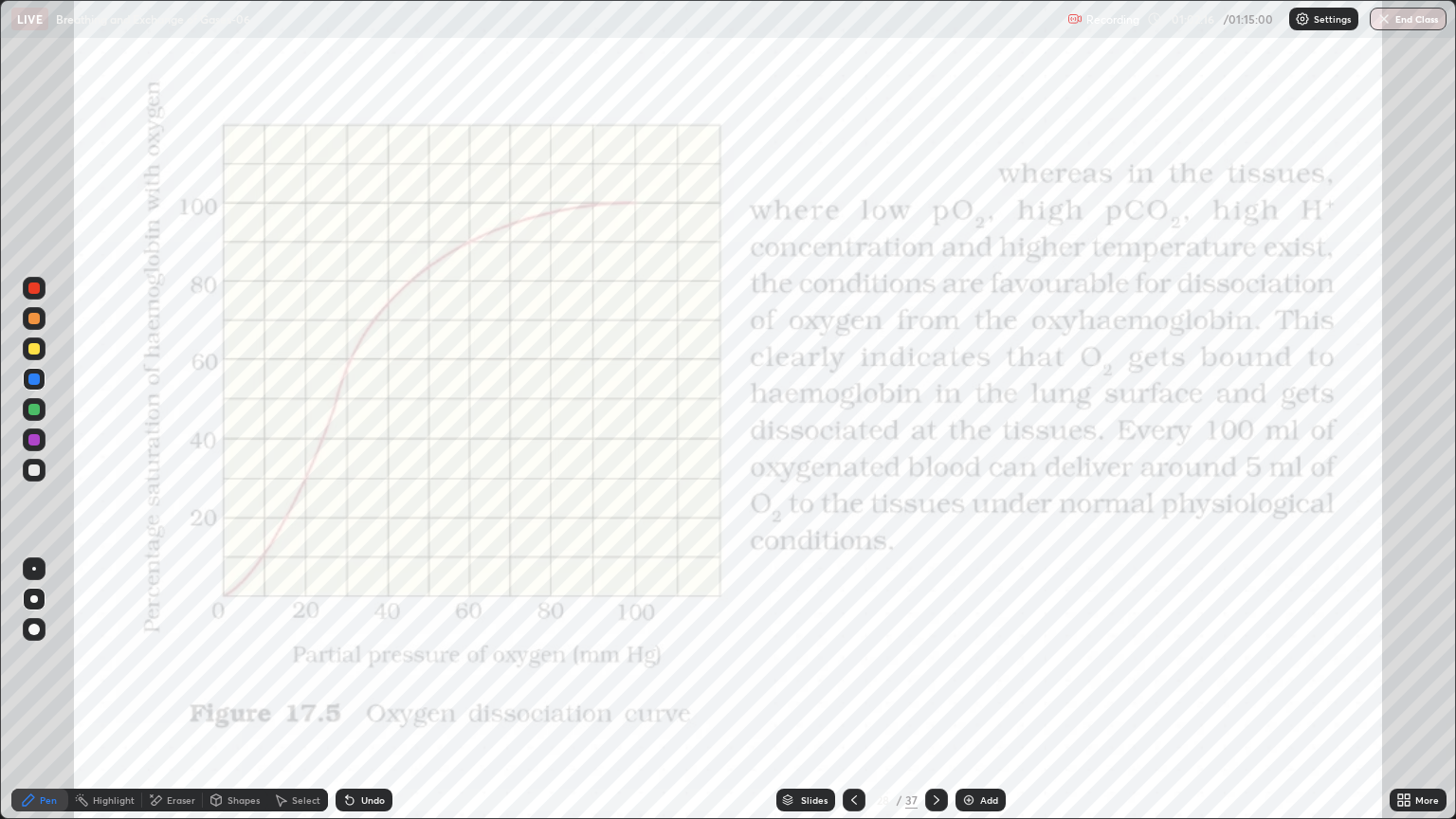 click at bounding box center (34, 569) 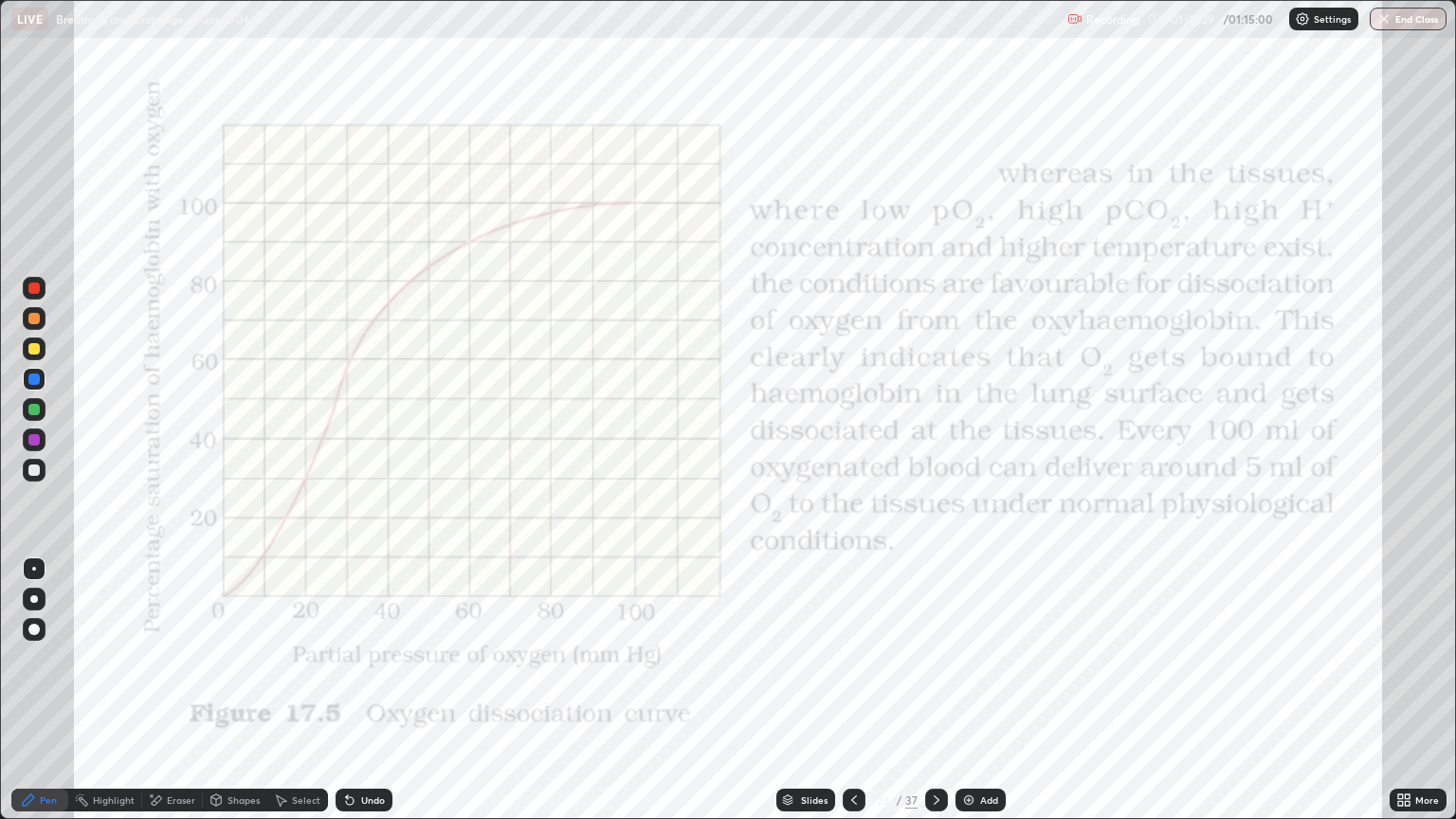 click on "Undo" at bounding box center (373, 800) 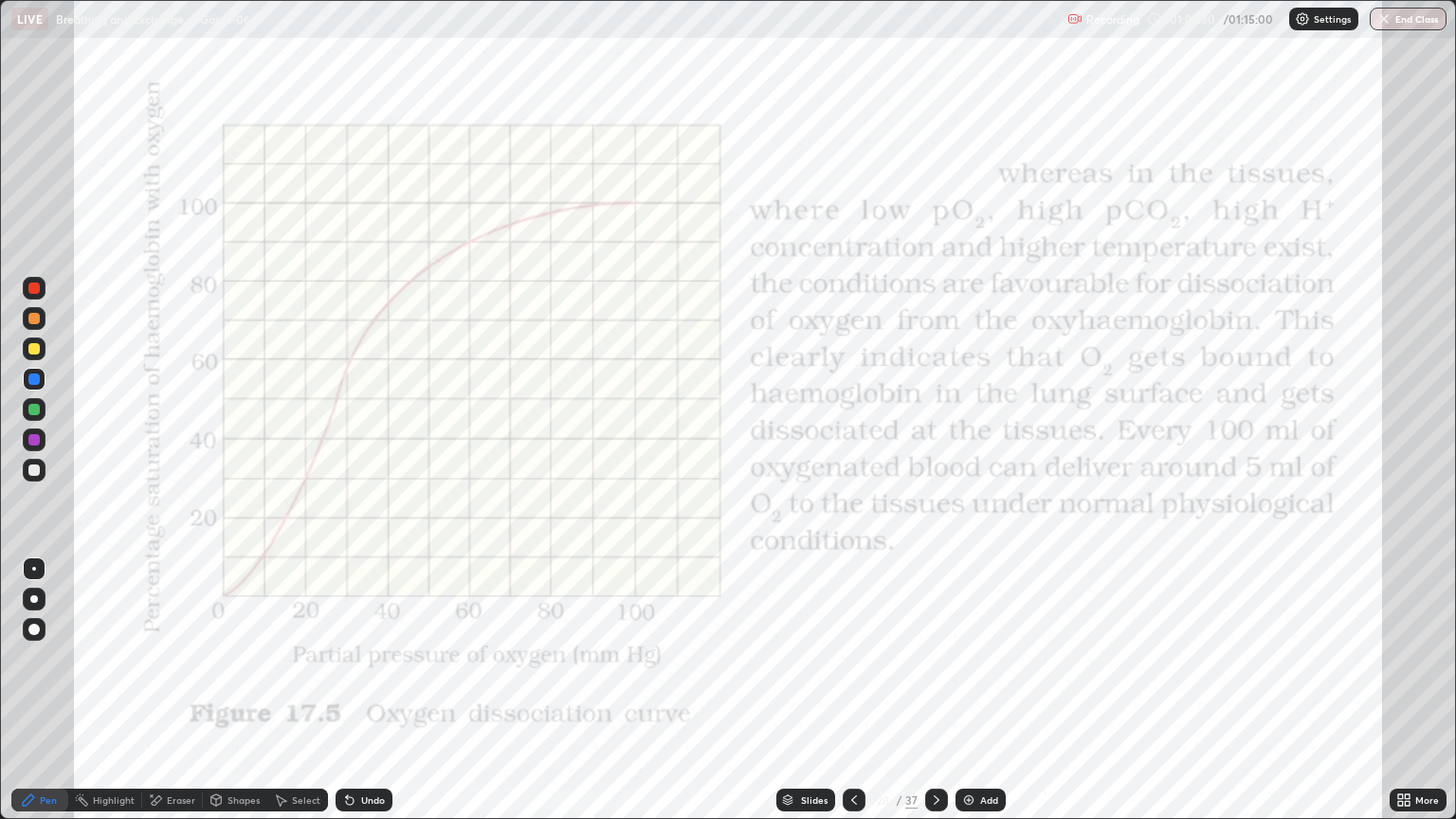 click on "Shapes" at bounding box center [244, 800] 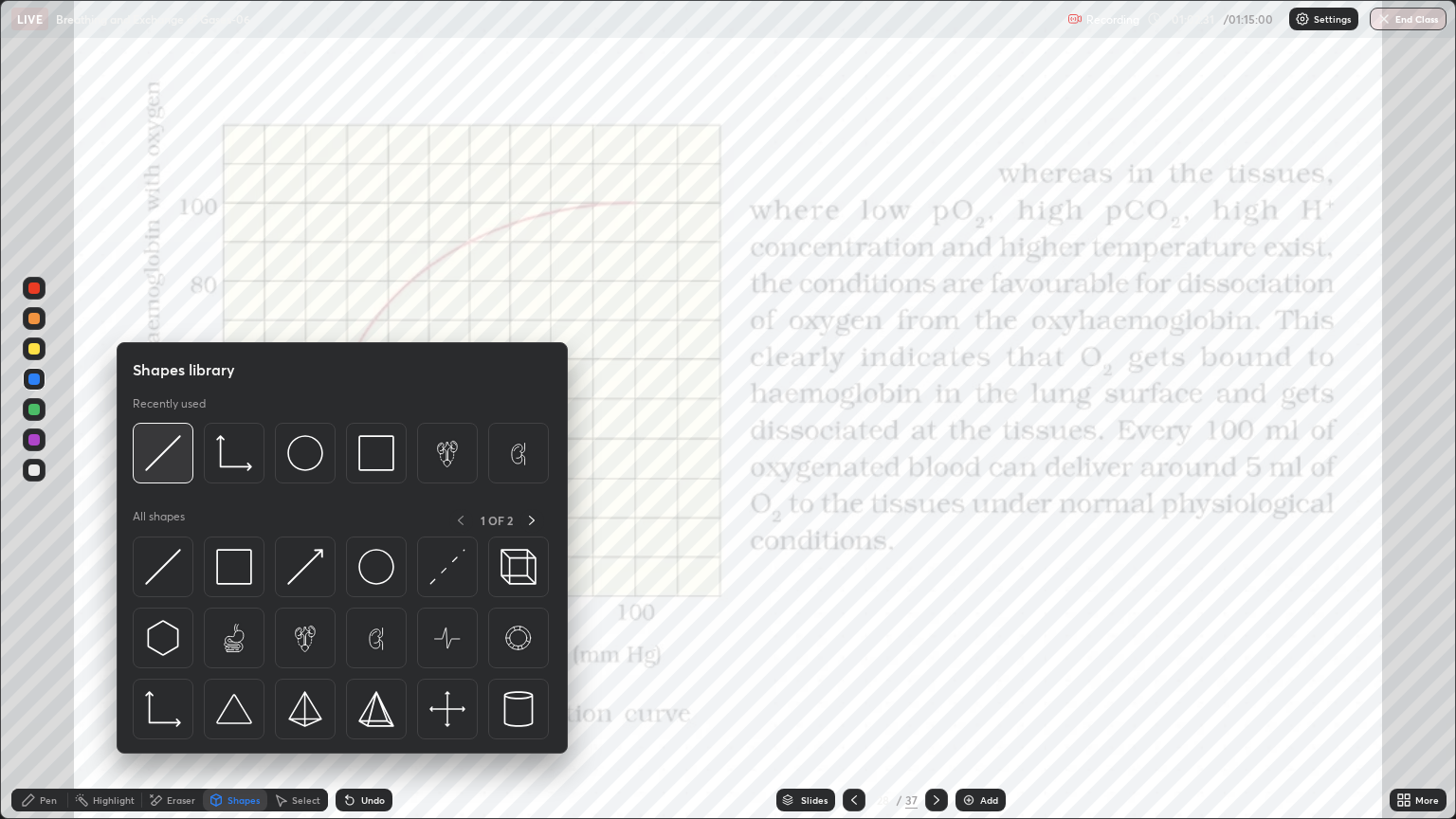click at bounding box center (163, 453) 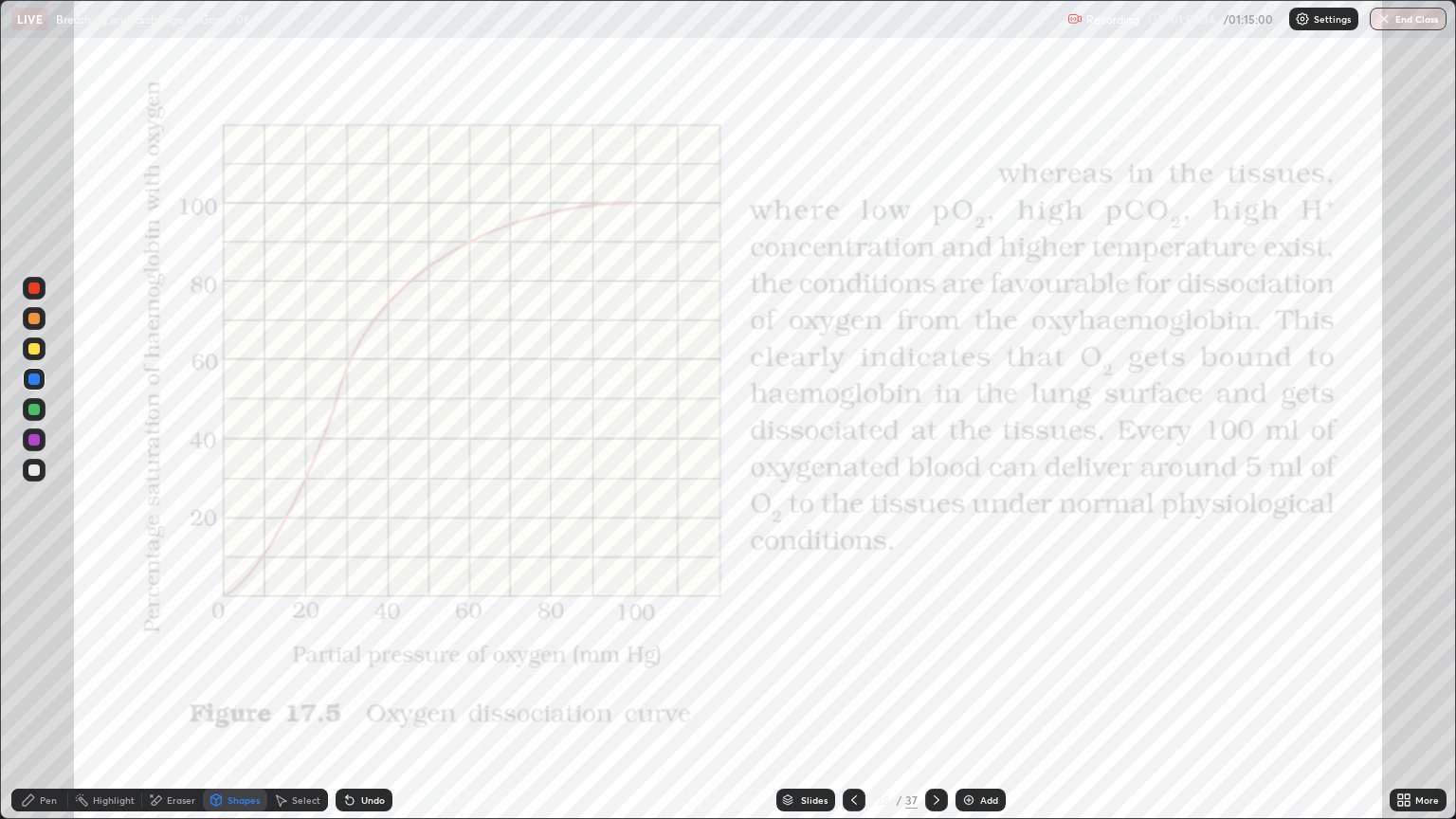 click on "Undo" at bounding box center [364, 800] 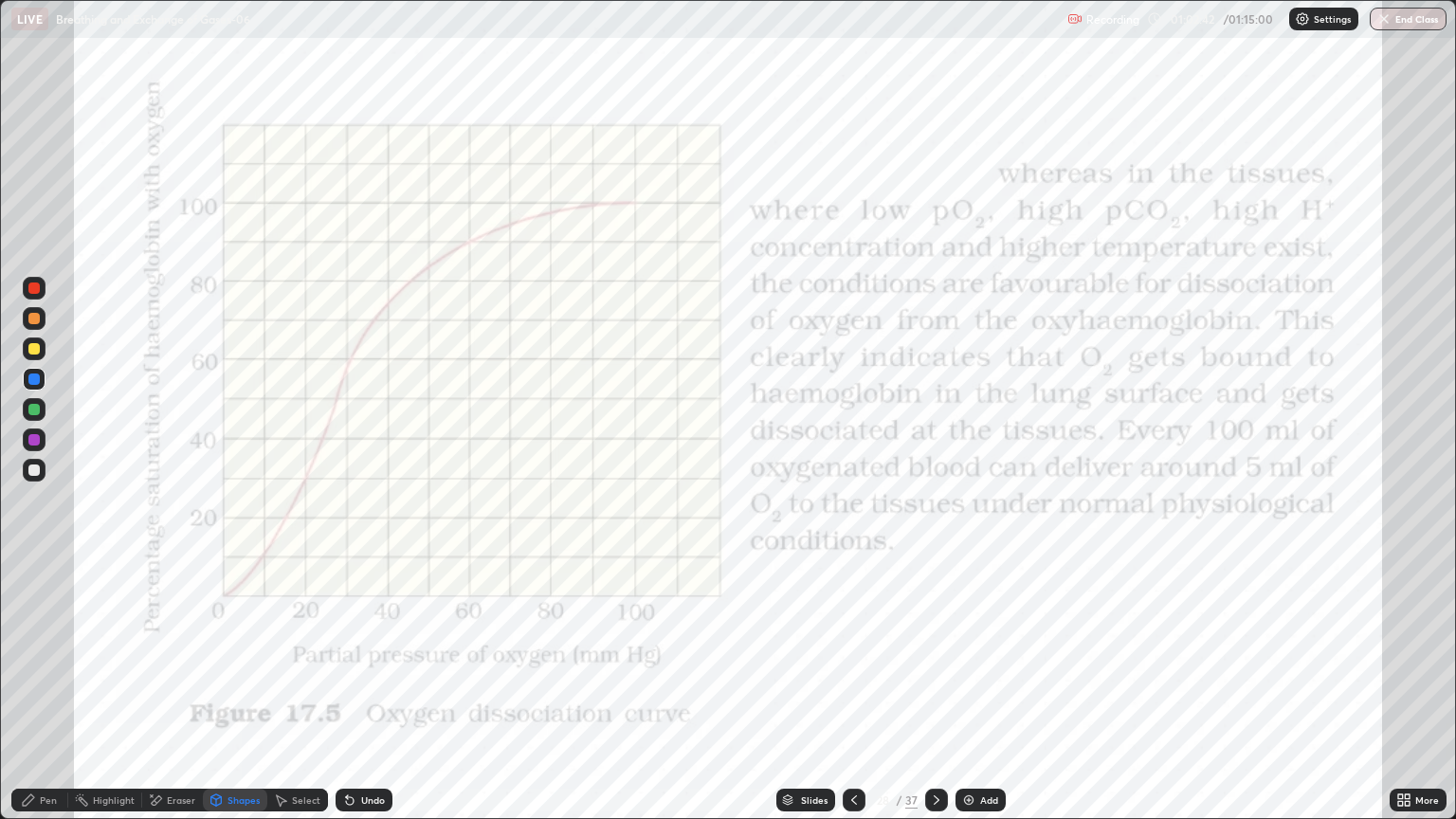 click at bounding box center [34, 288] 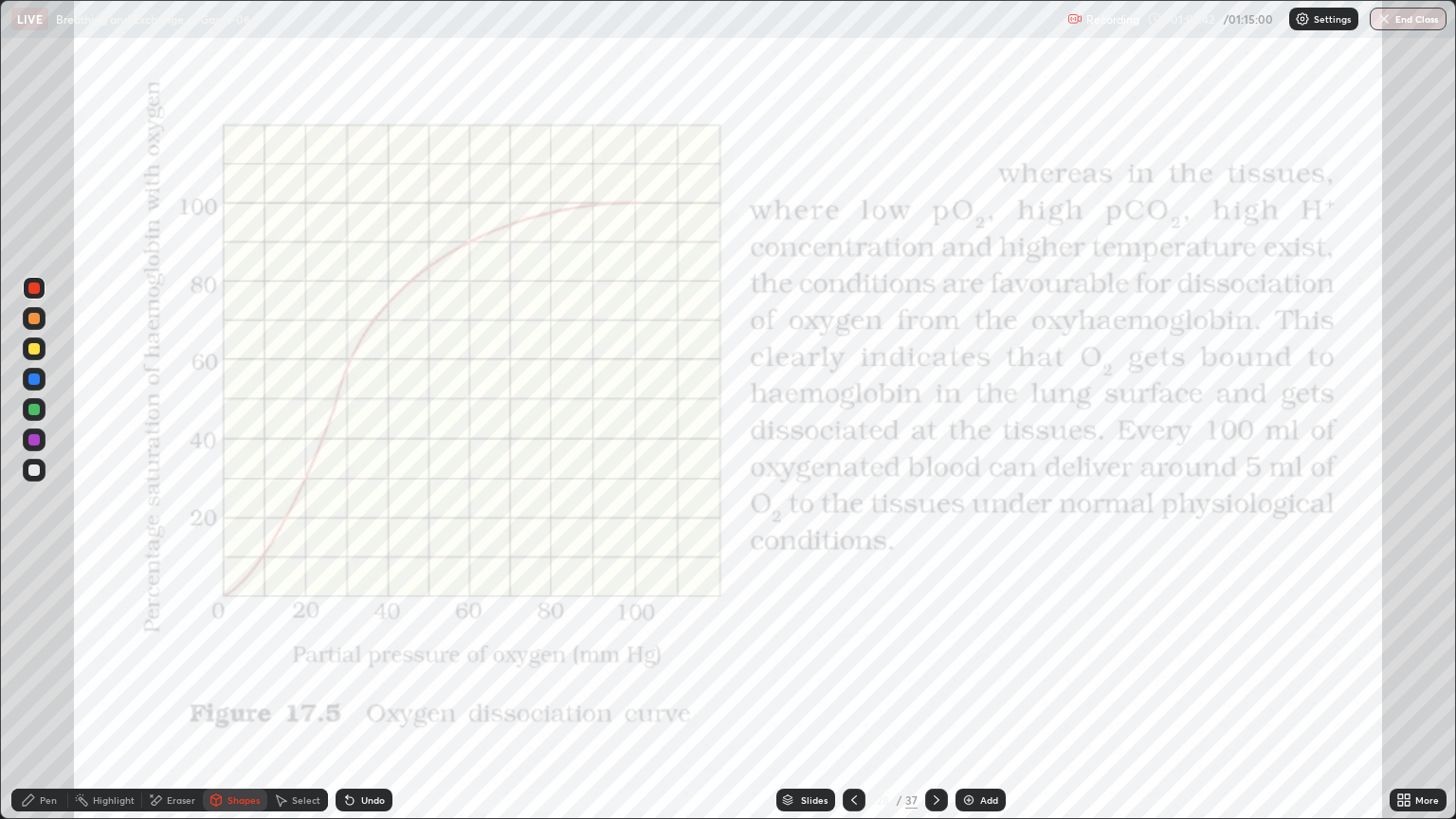 click at bounding box center [34, 288] 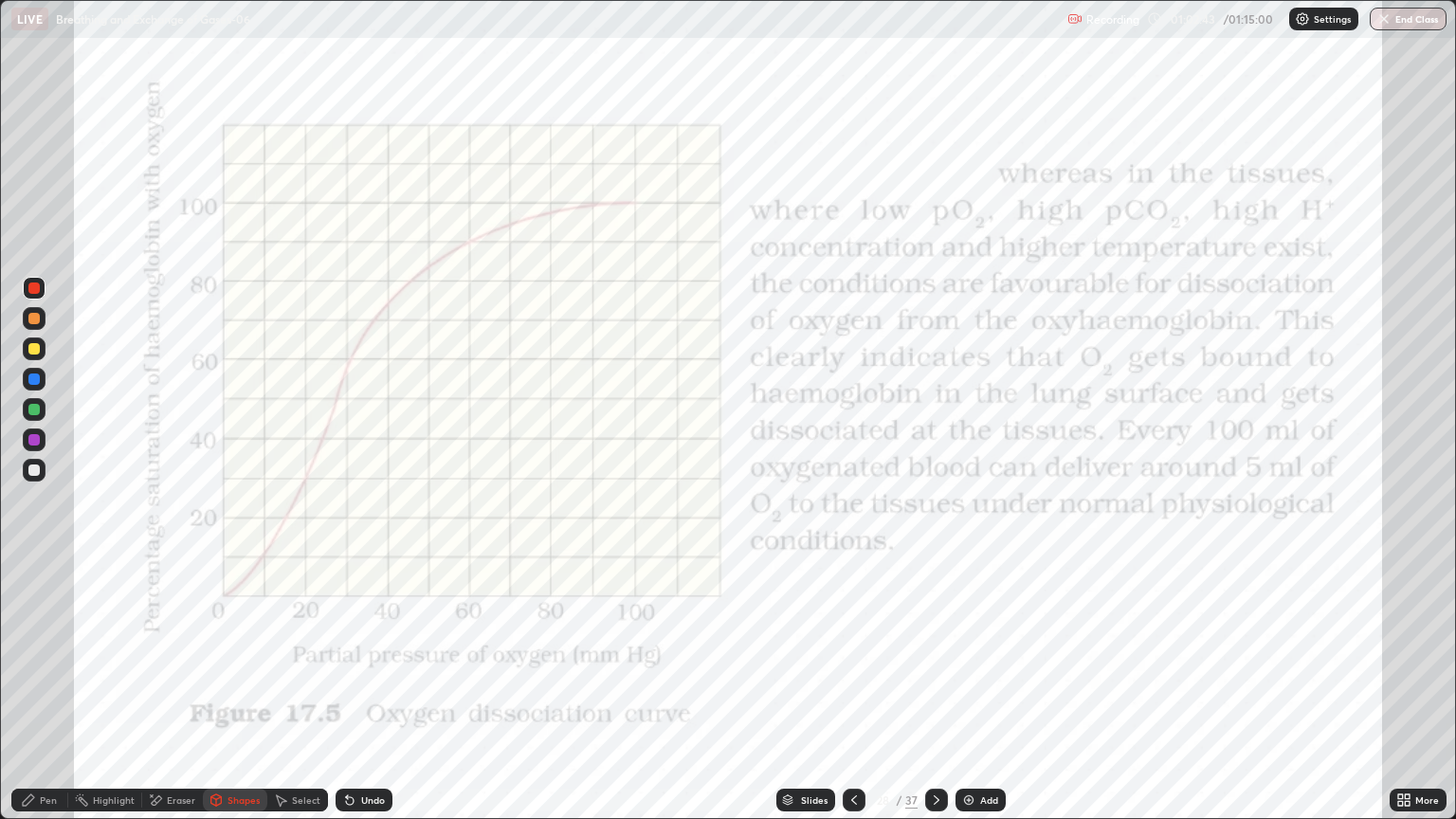 click at bounding box center (34, 440) 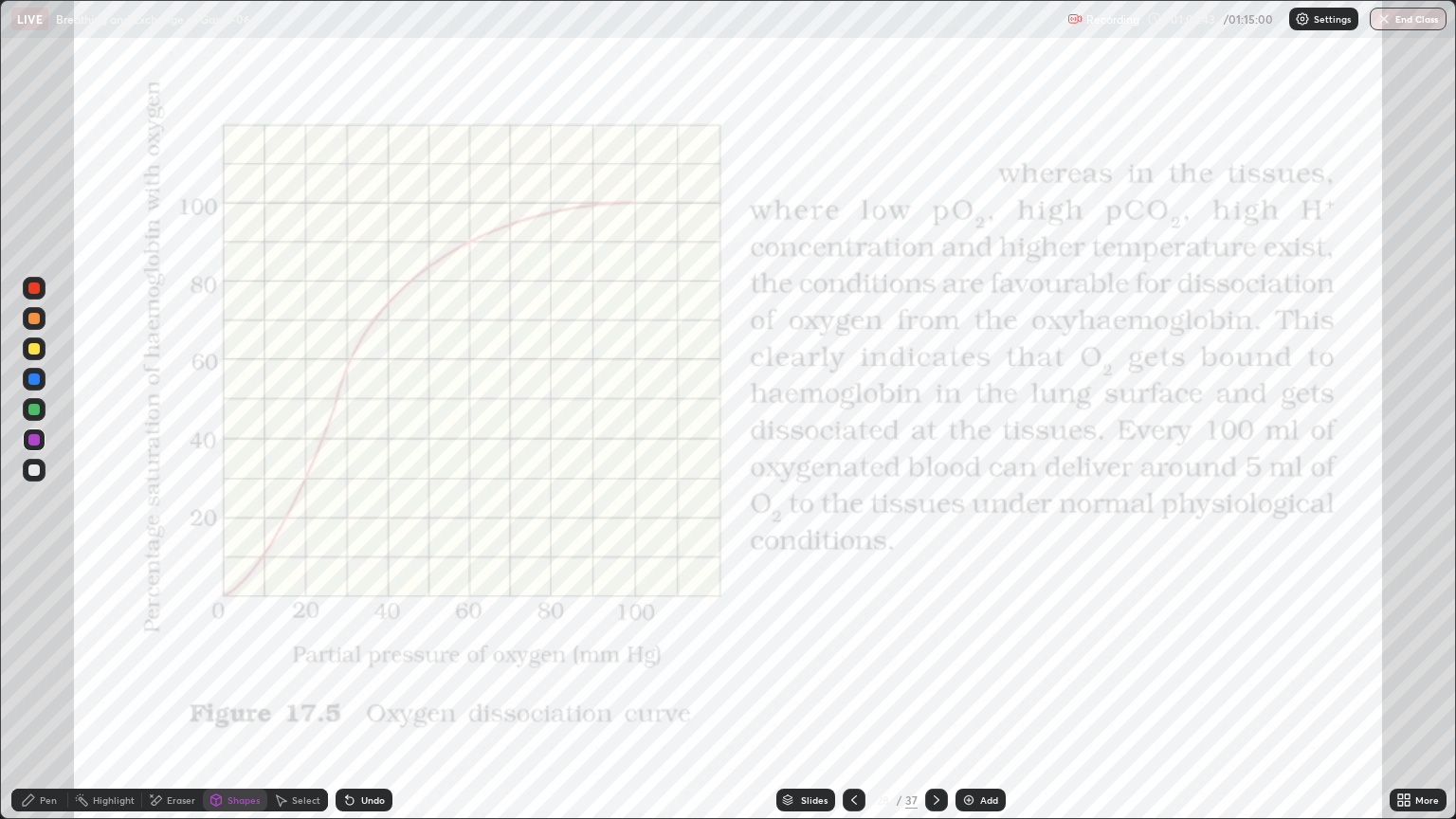click at bounding box center (34, 440) 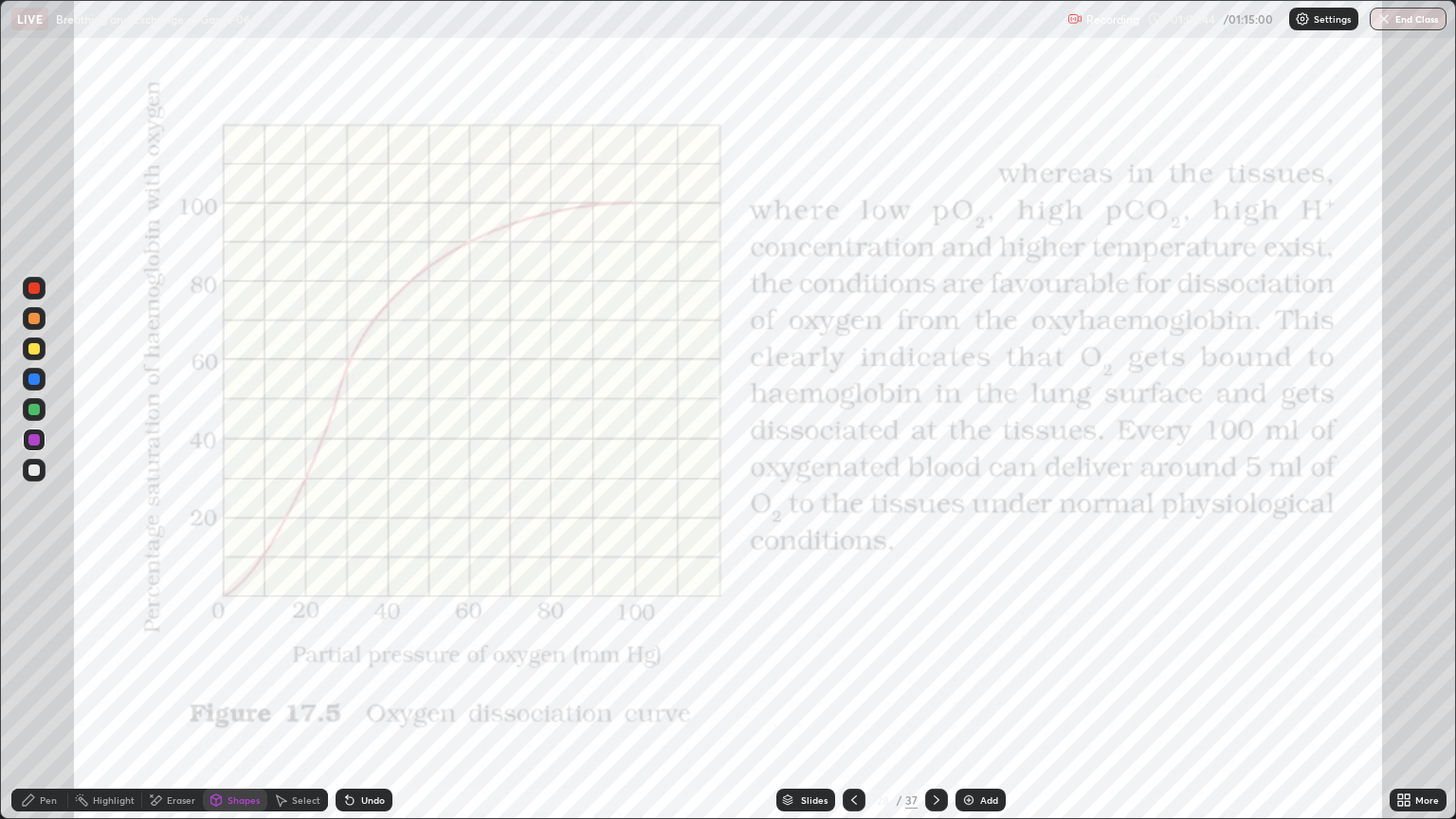 click on "Pen" at bounding box center [40, 800] 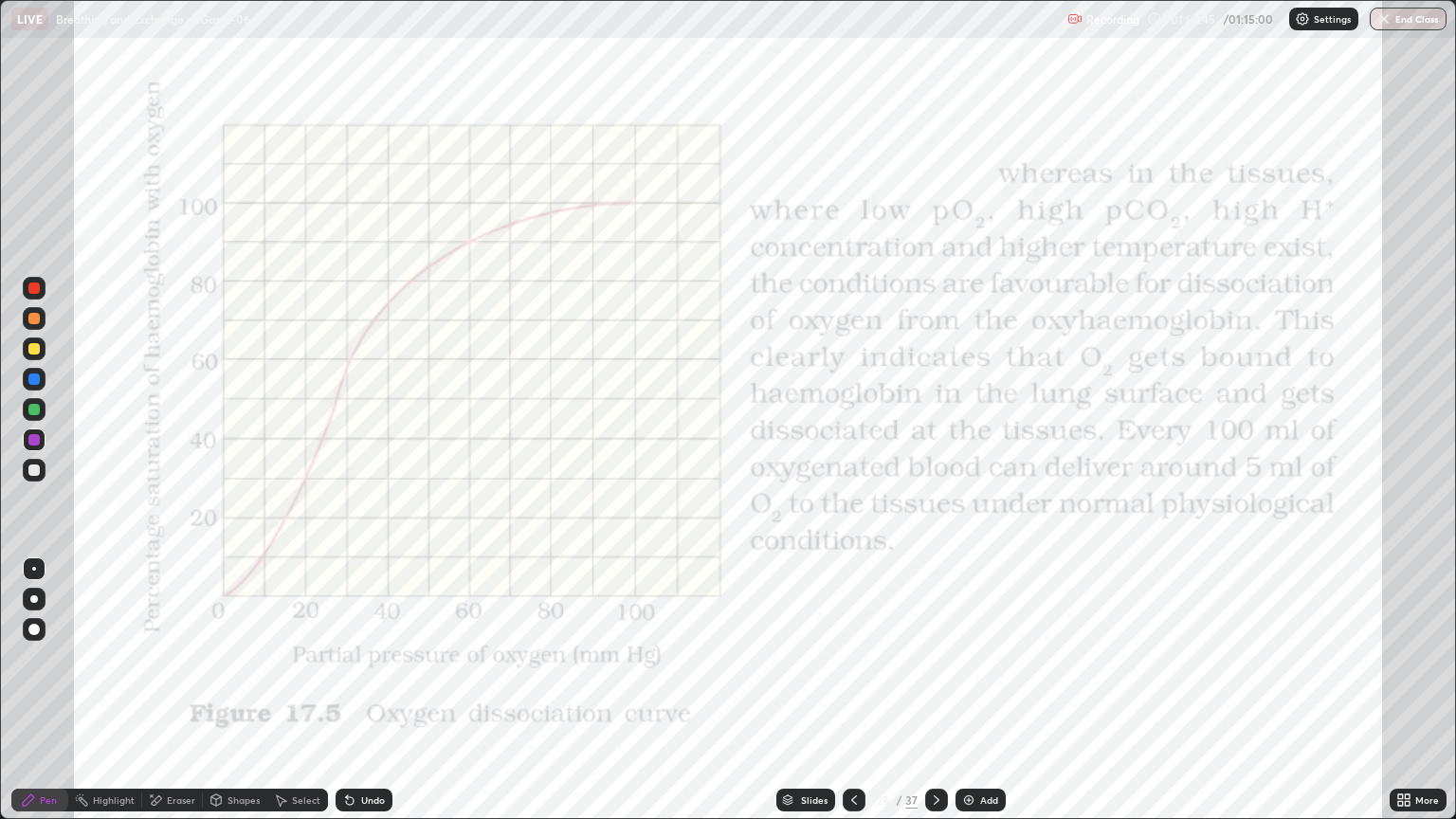 click at bounding box center [34, 629] 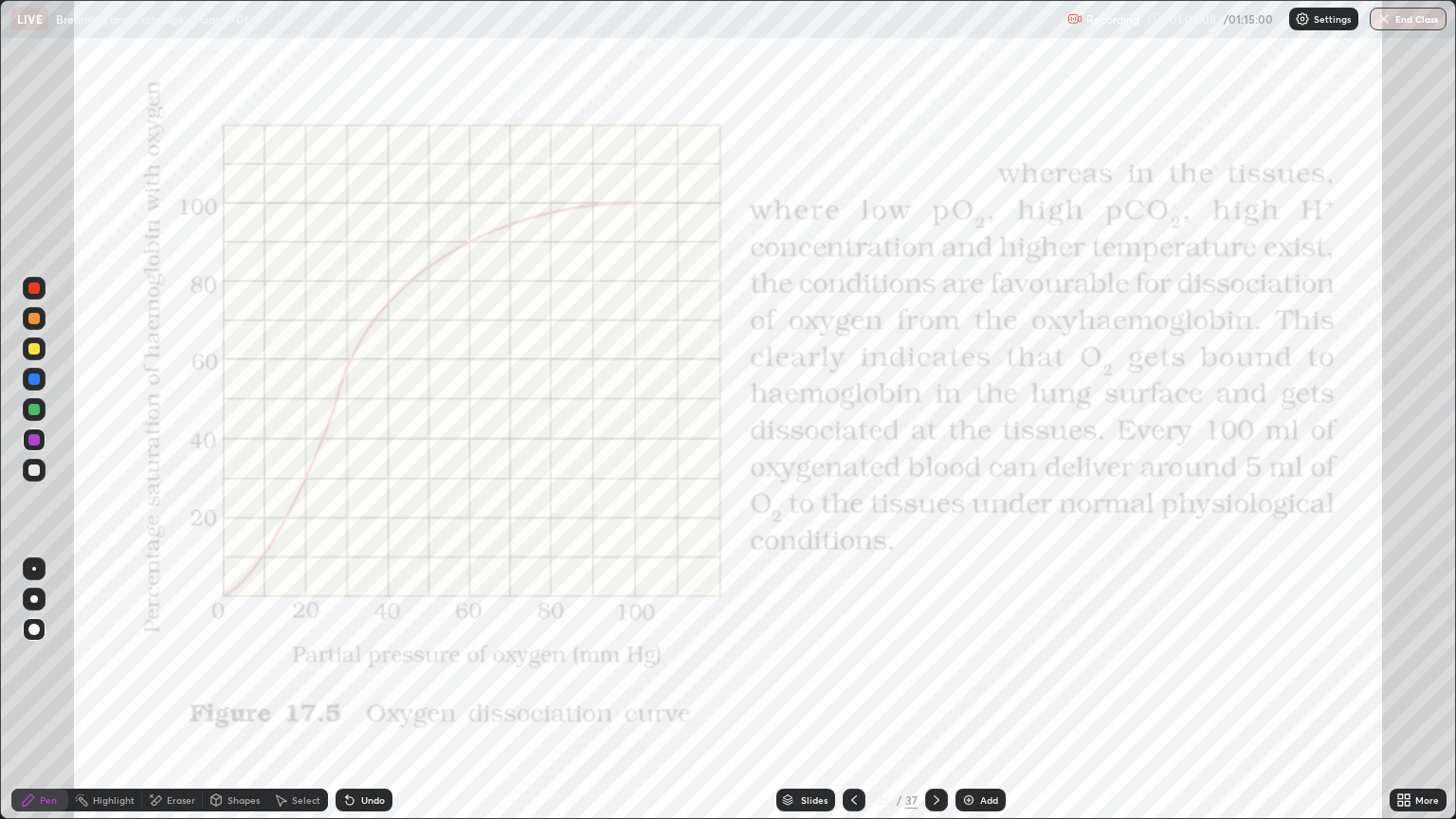 click at bounding box center [34, 288] 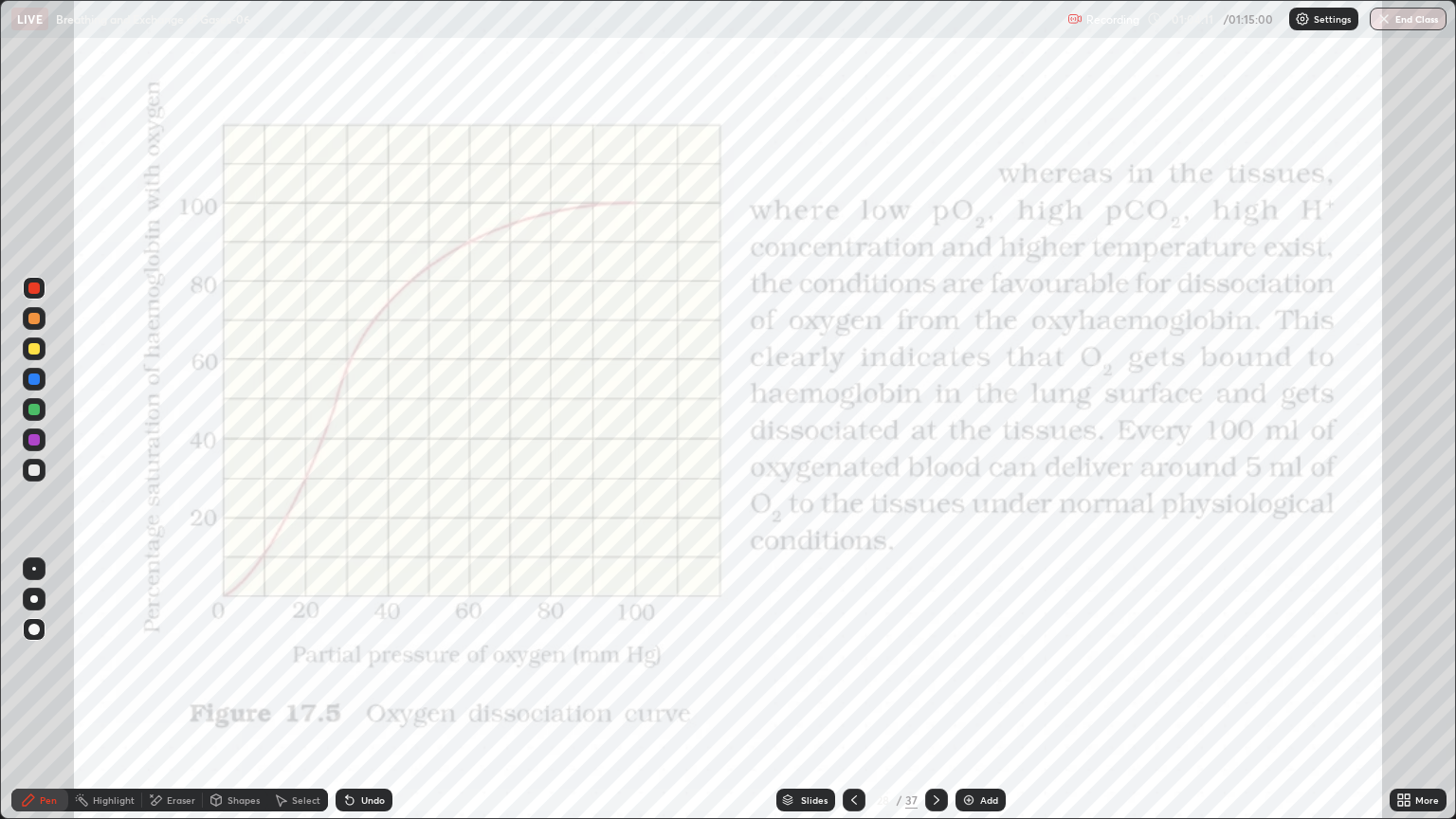 click at bounding box center [34, 440] 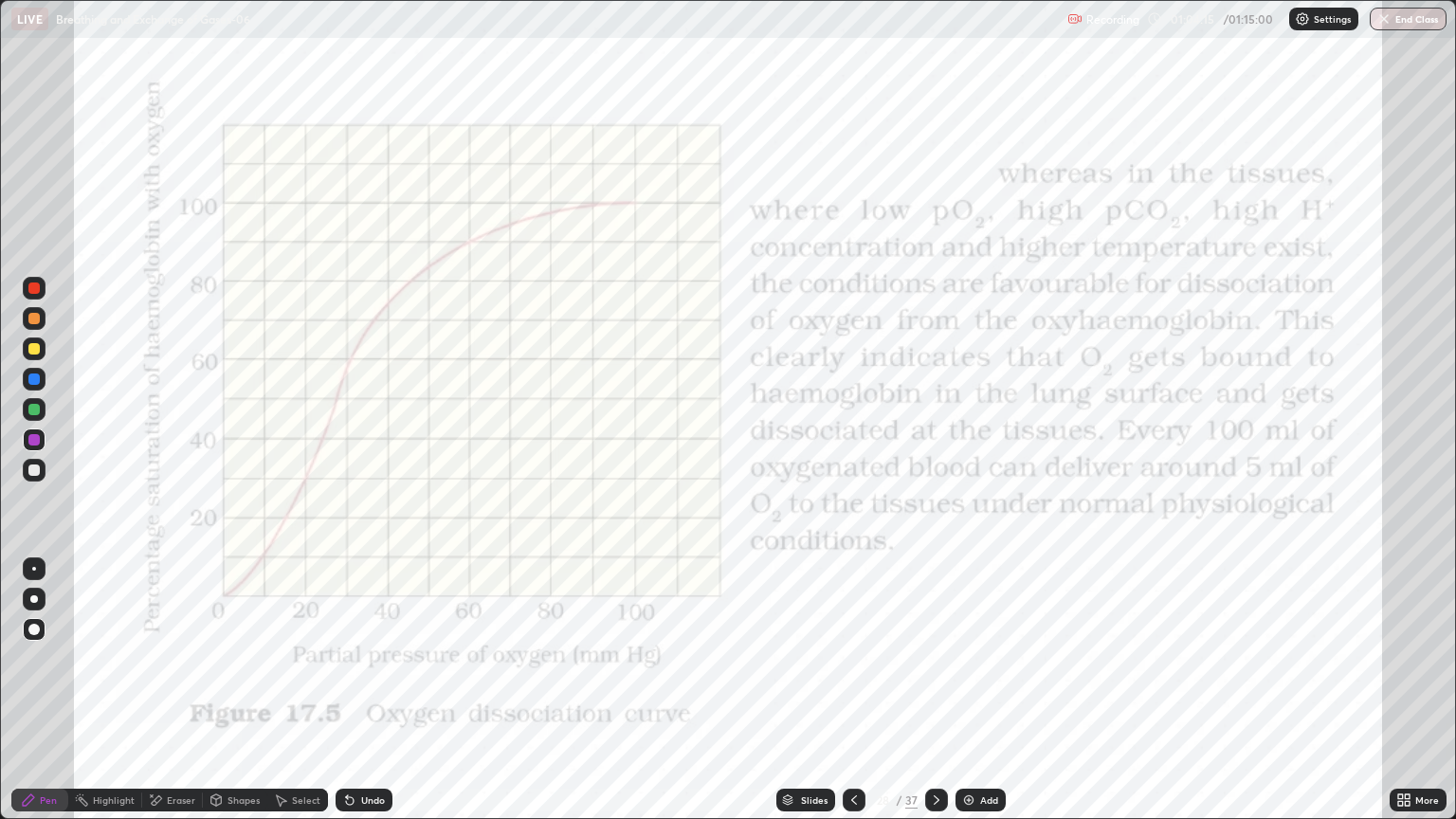 click at bounding box center (34, 599) 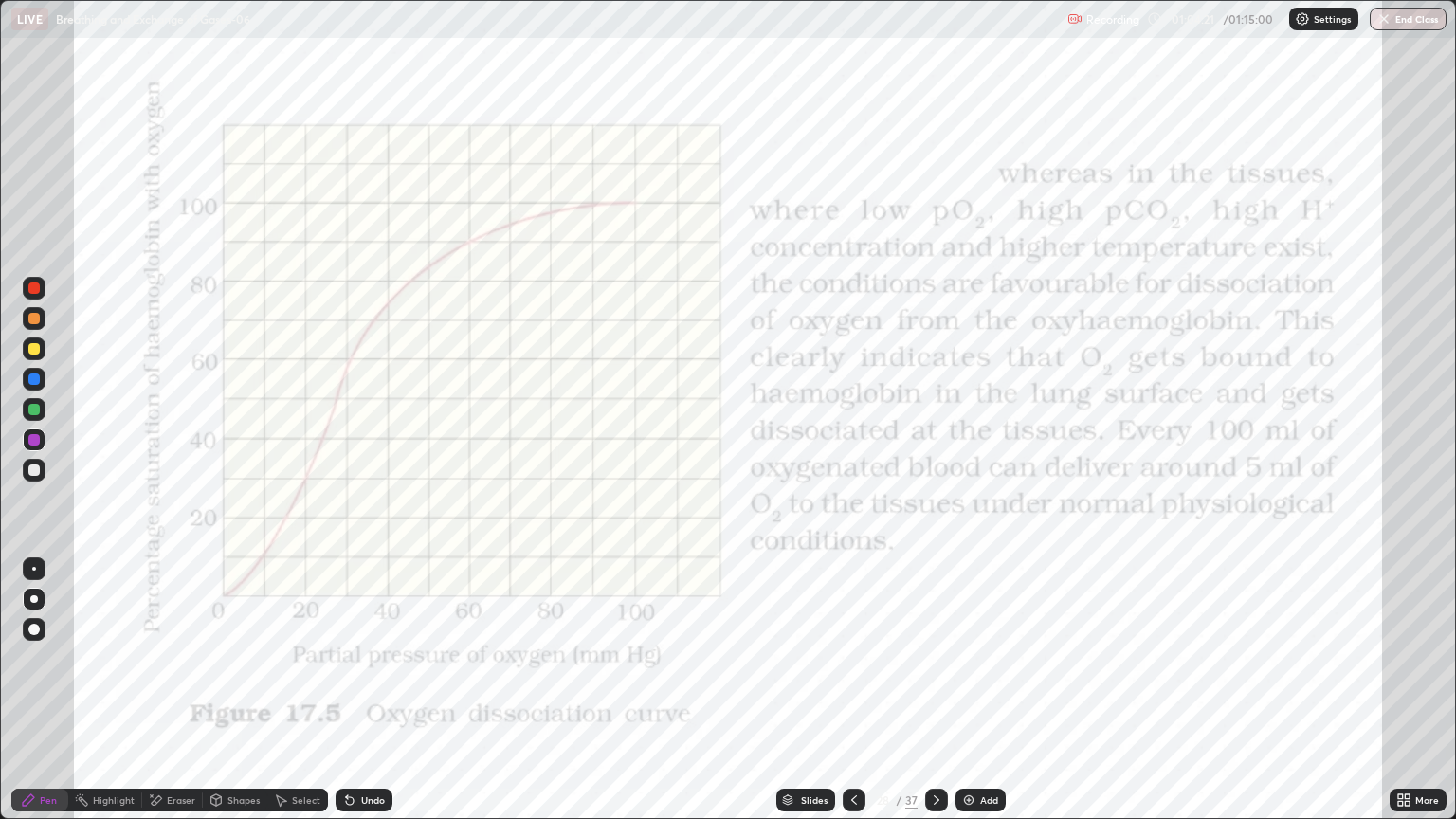 click on "Eraser" at bounding box center (181, 800) 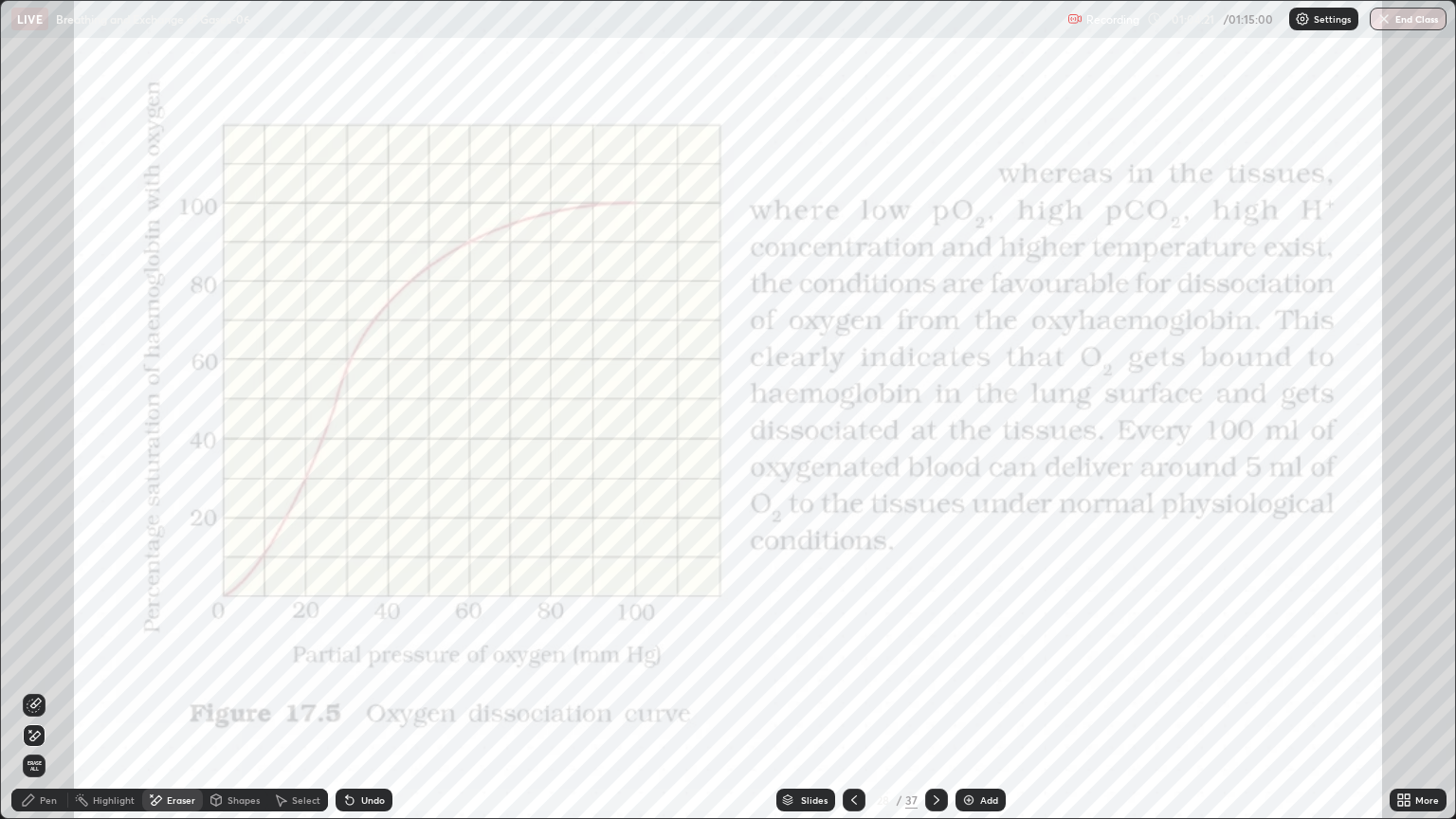 click on "Shapes" at bounding box center (244, 800) 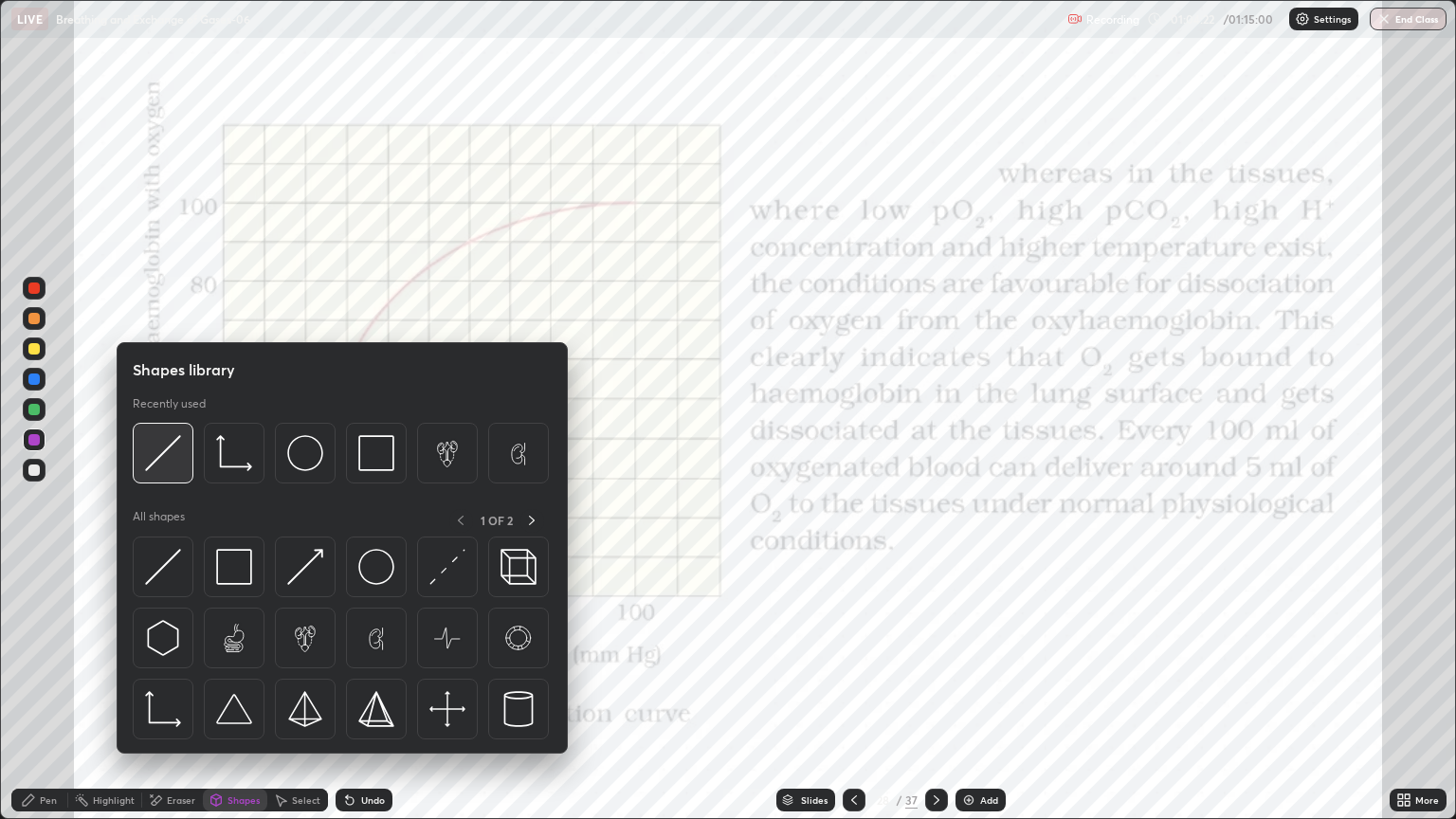 click at bounding box center (163, 453) 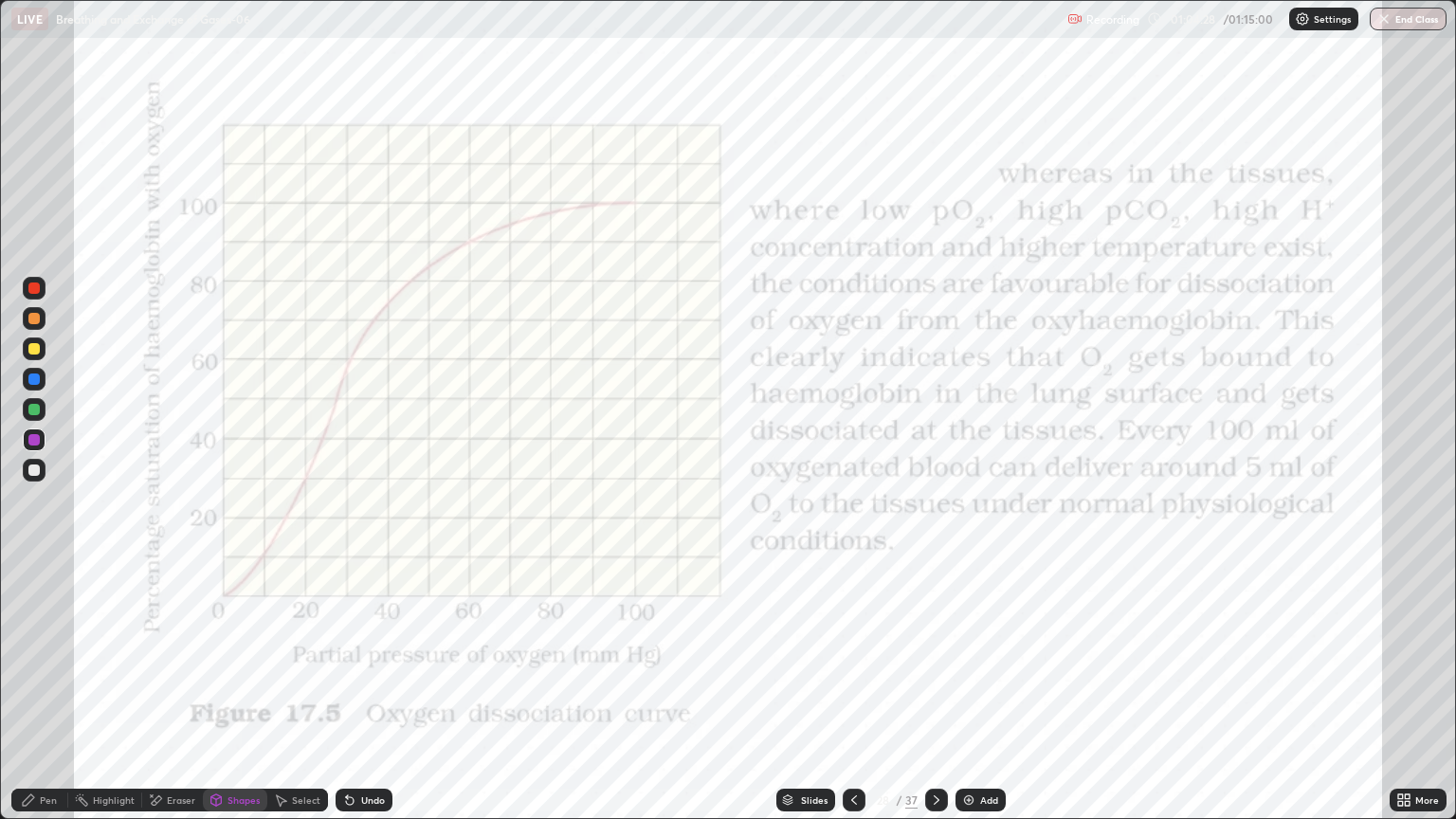 click on "Undo" at bounding box center [373, 800] 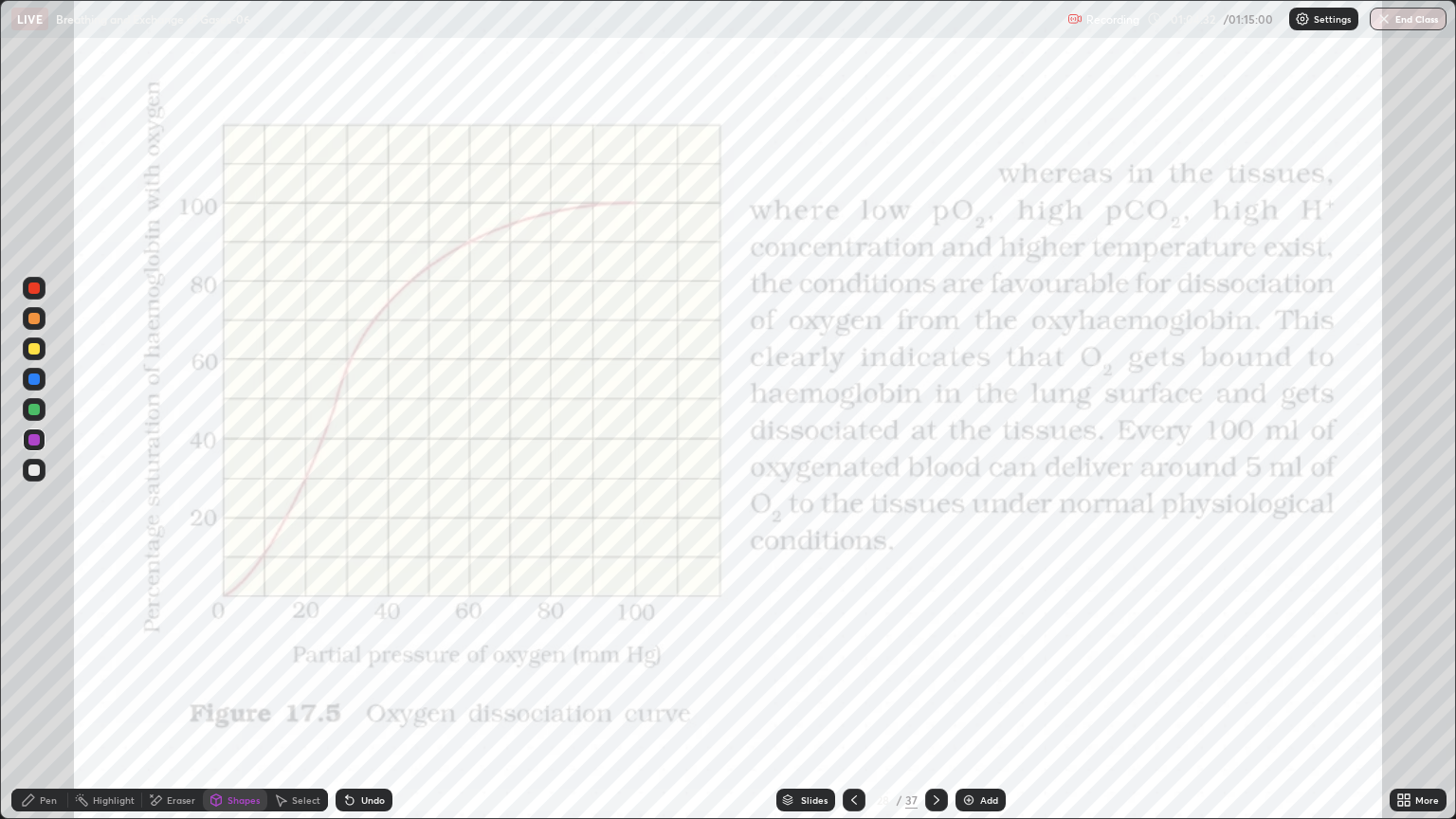 click on "Undo" at bounding box center (364, 800) 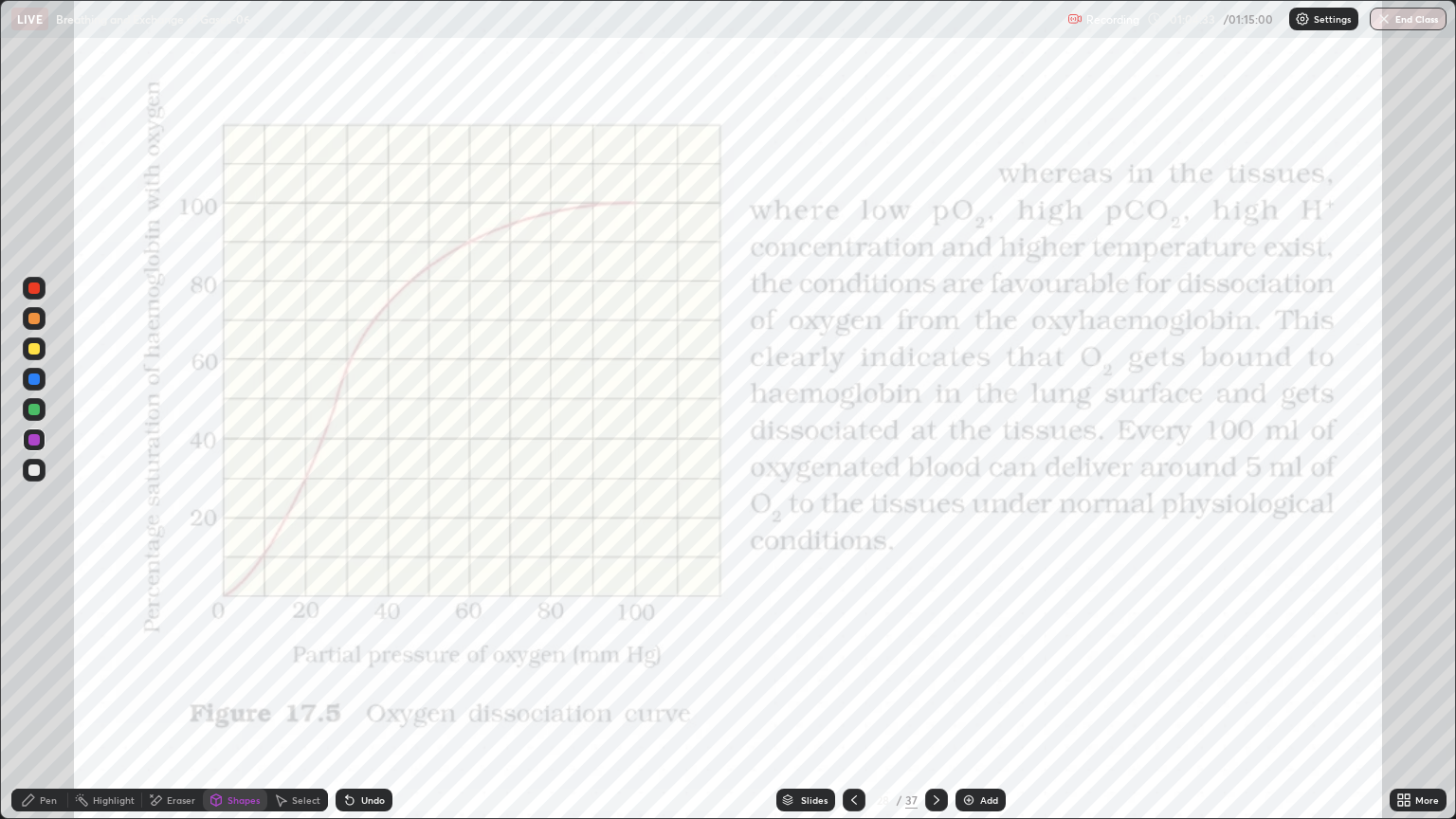 click on "Undo" at bounding box center [373, 800] 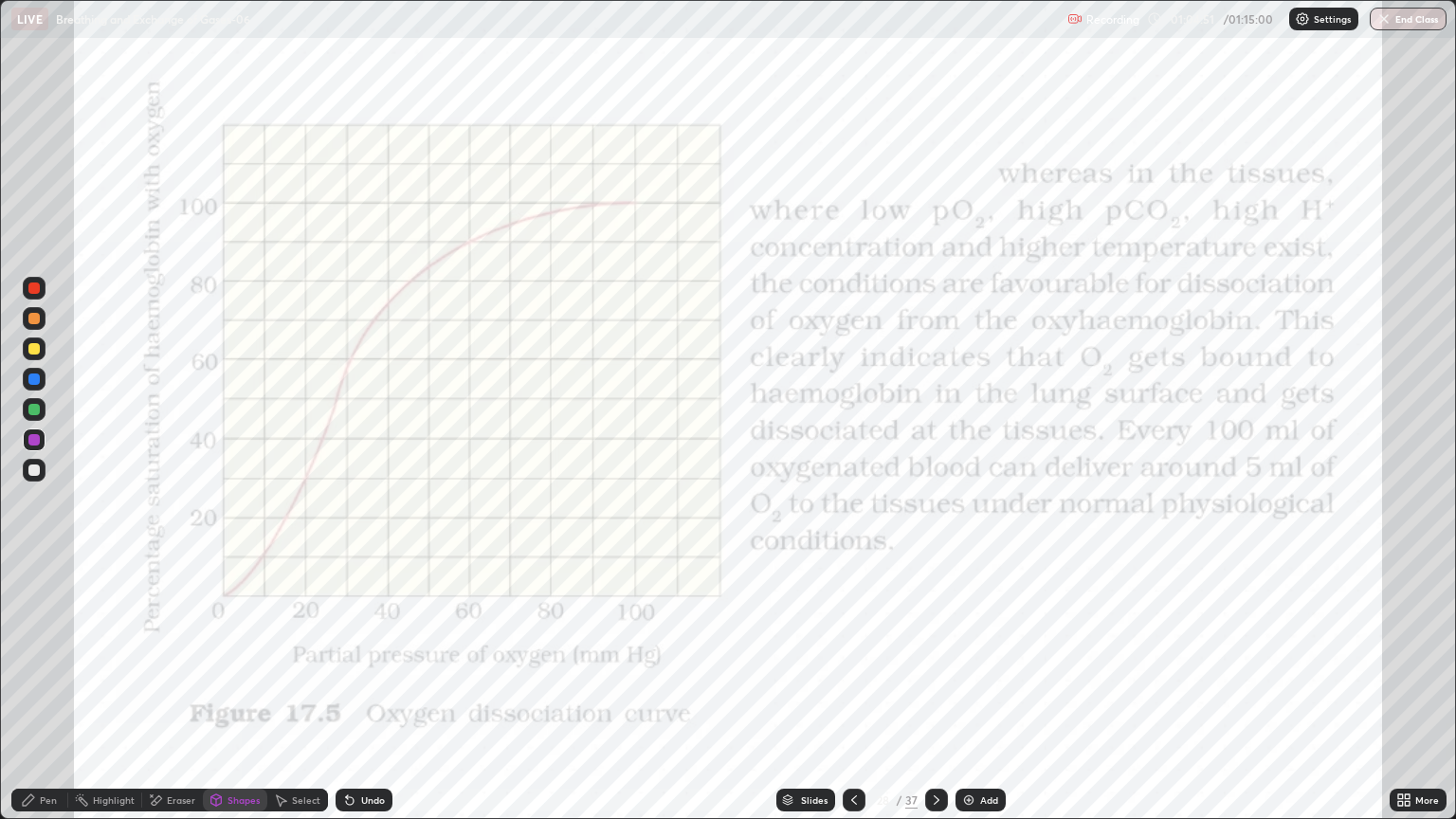 click on "Pen" at bounding box center [48, 800] 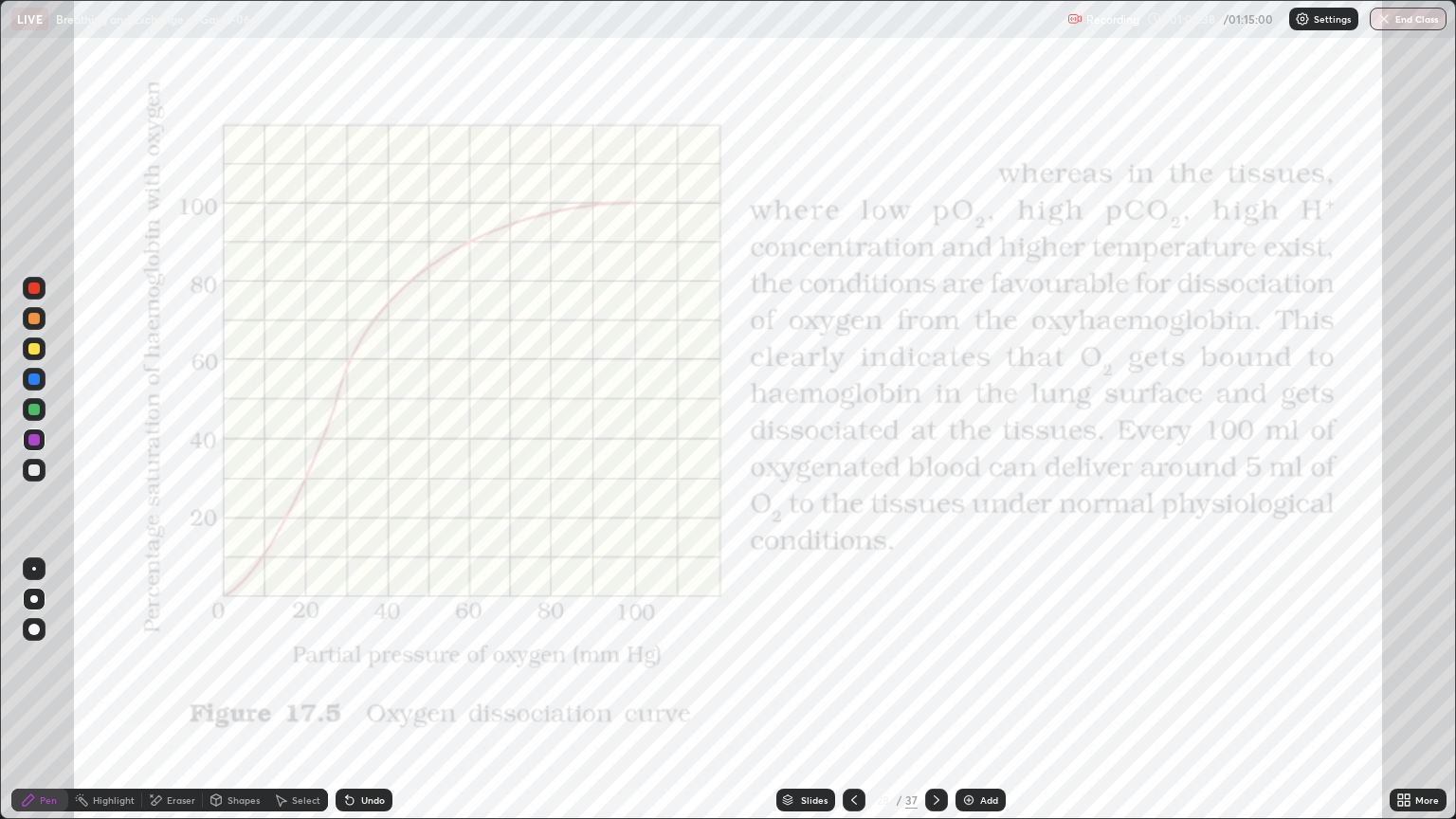 click at bounding box center (854, 800) 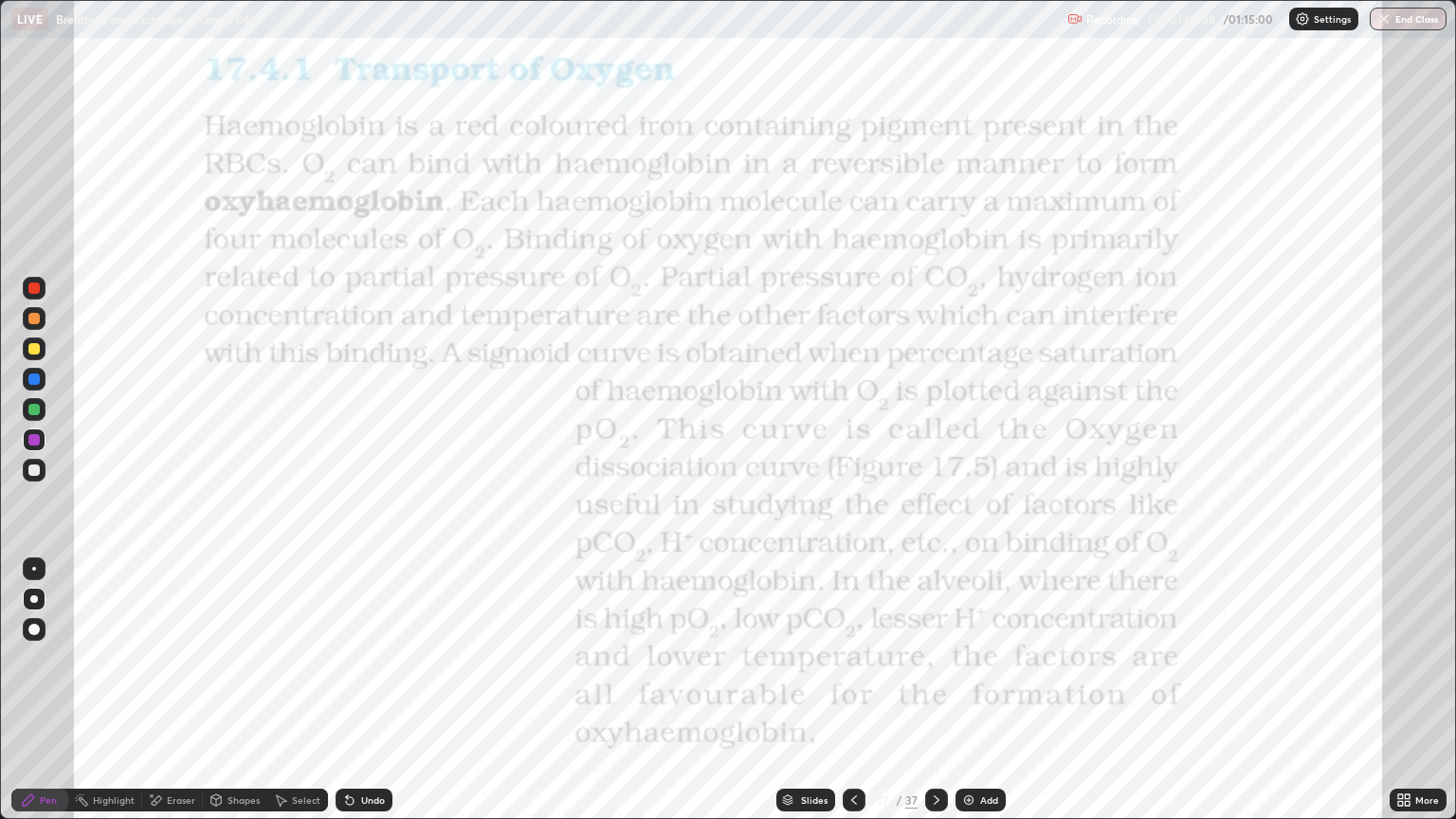 click 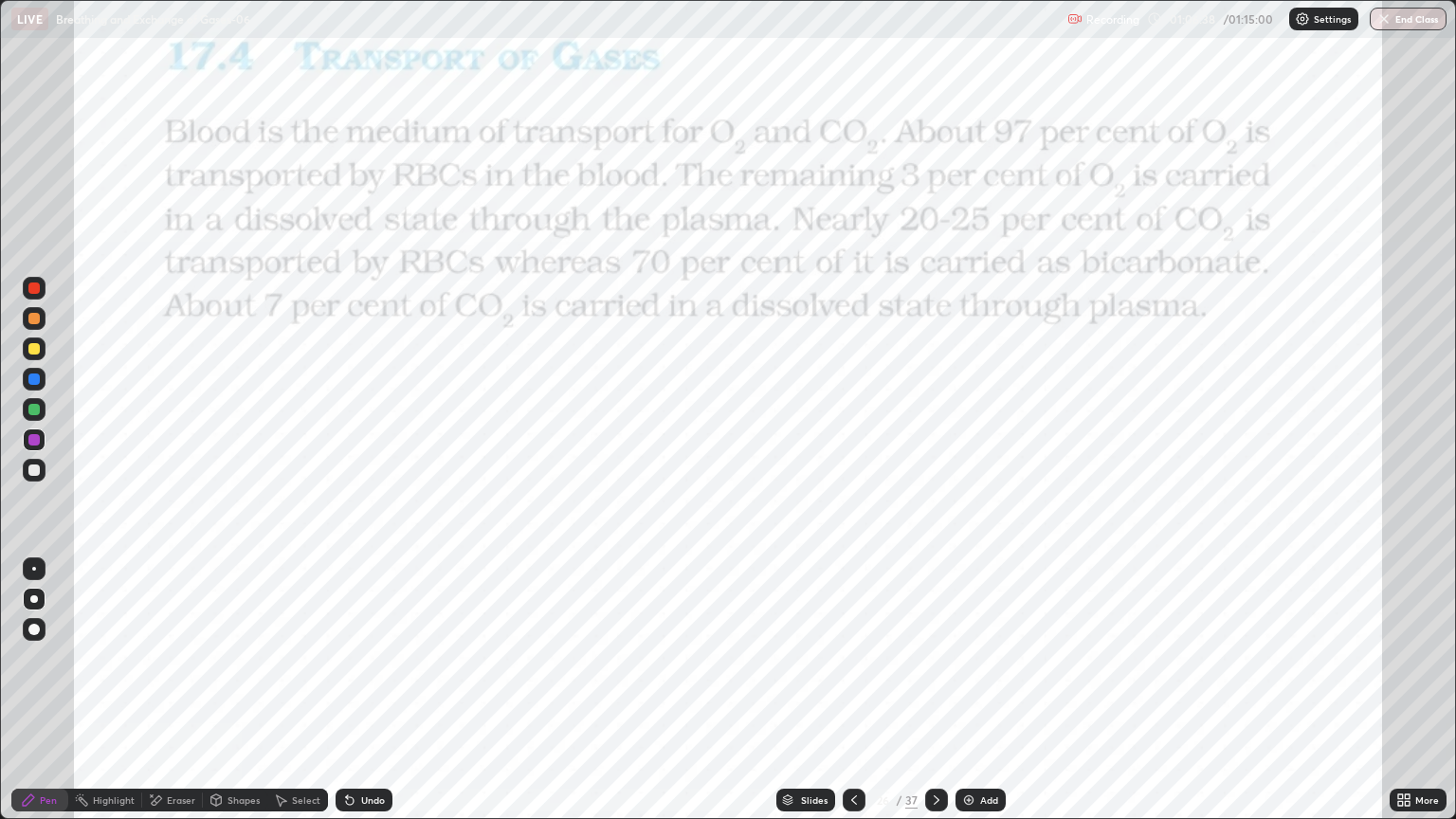 click at bounding box center (854, 800) 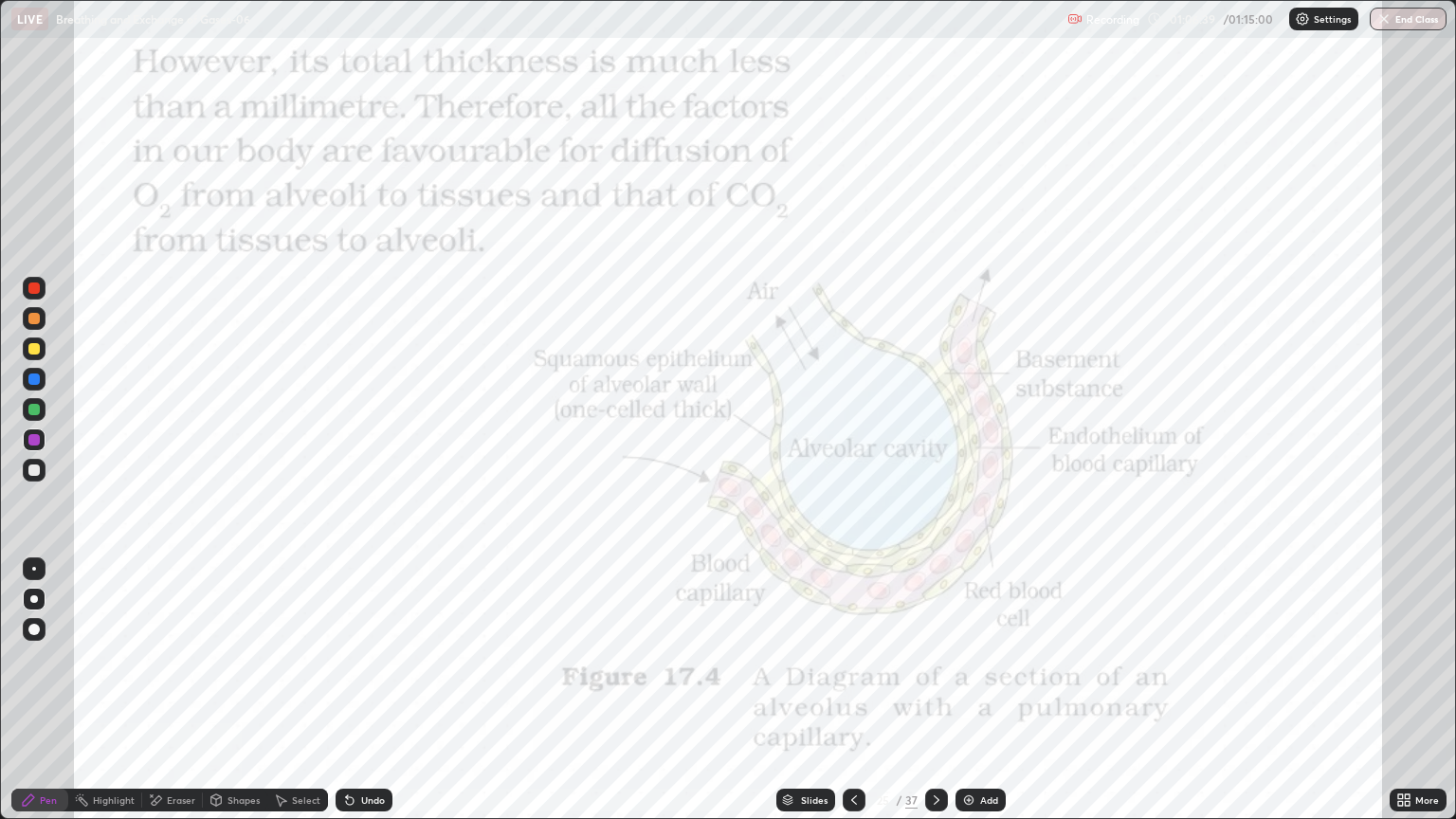 click at bounding box center (854, 800) 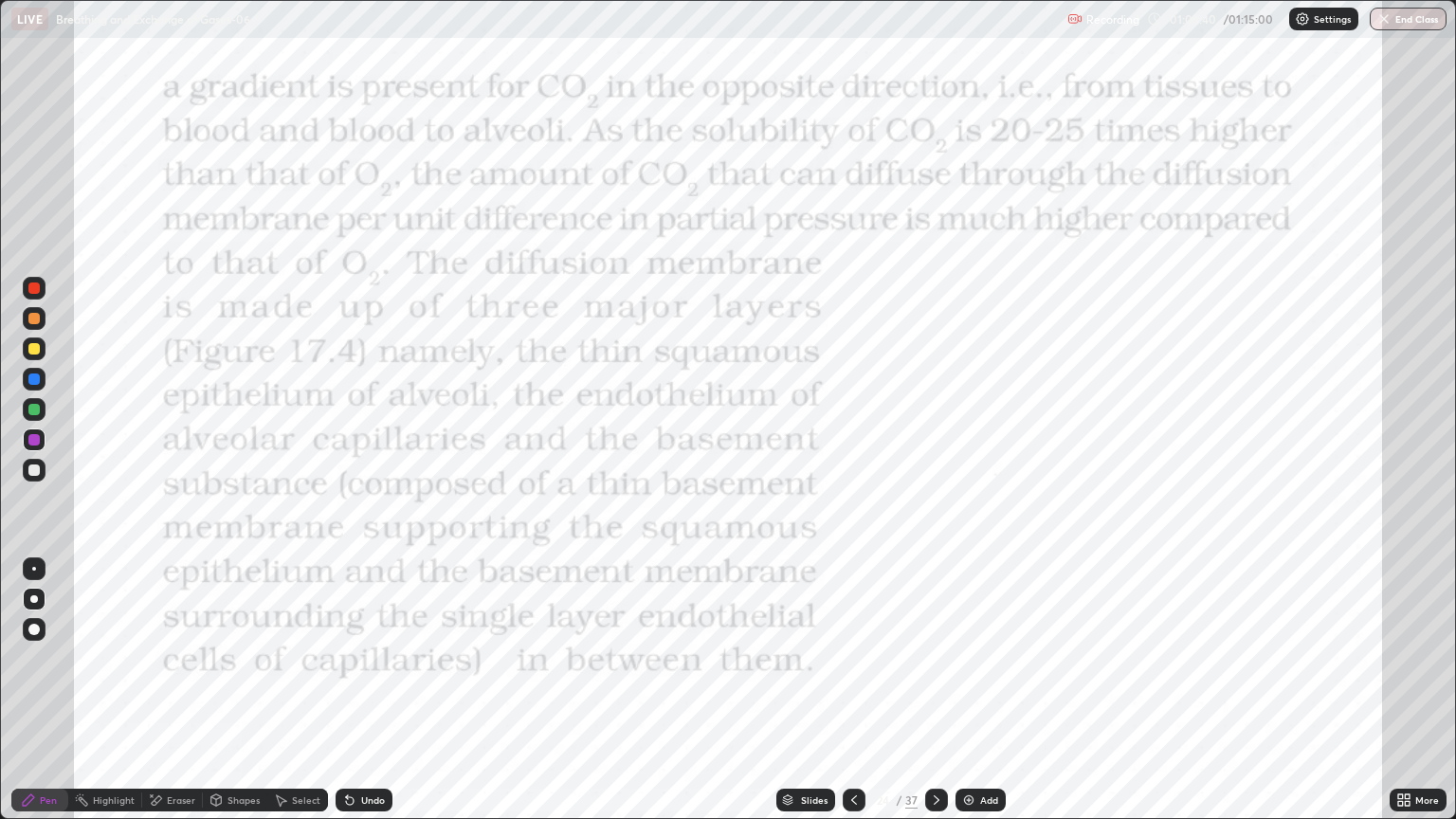 click at bounding box center [854, 800] 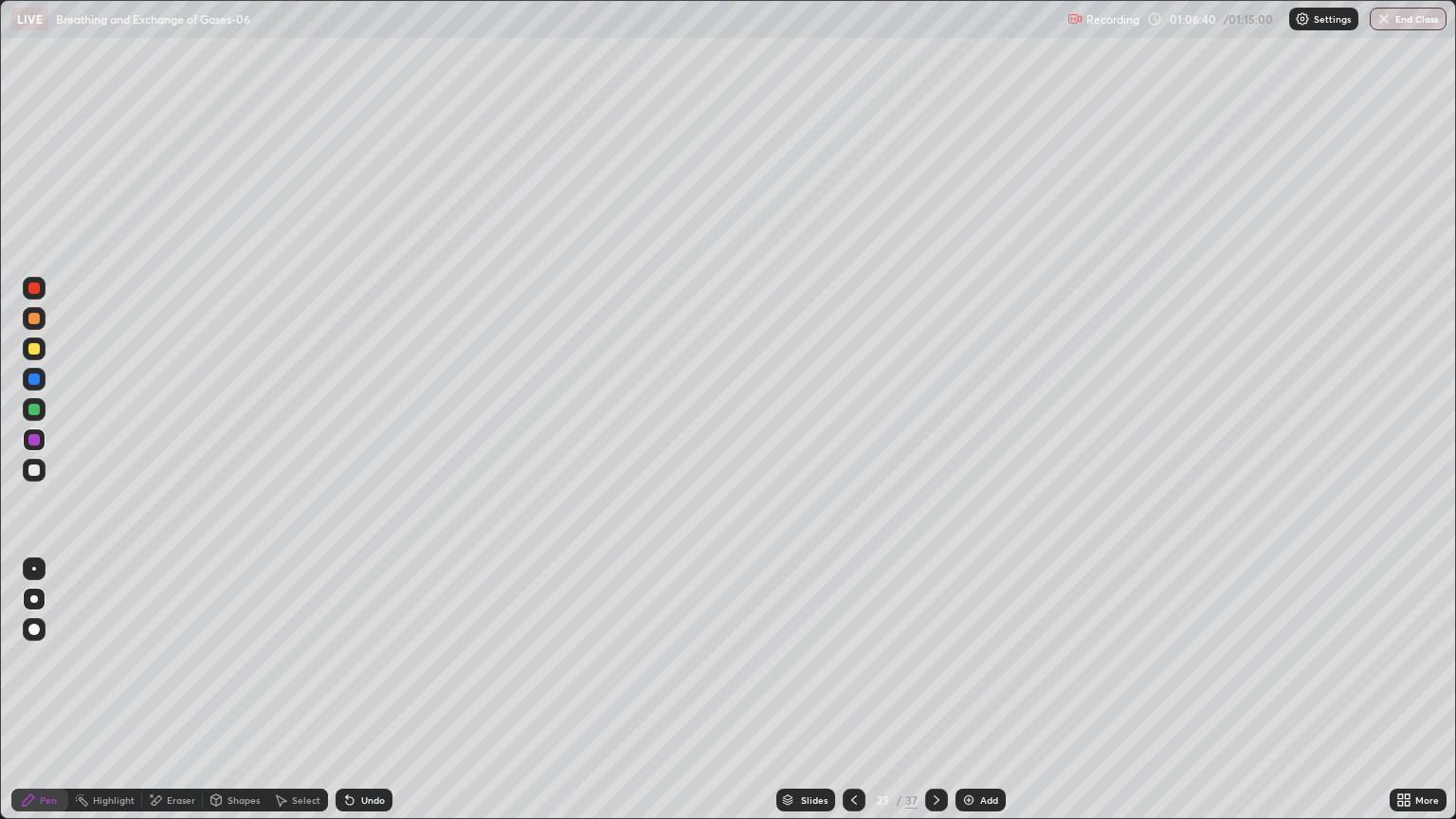 click at bounding box center (854, 800) 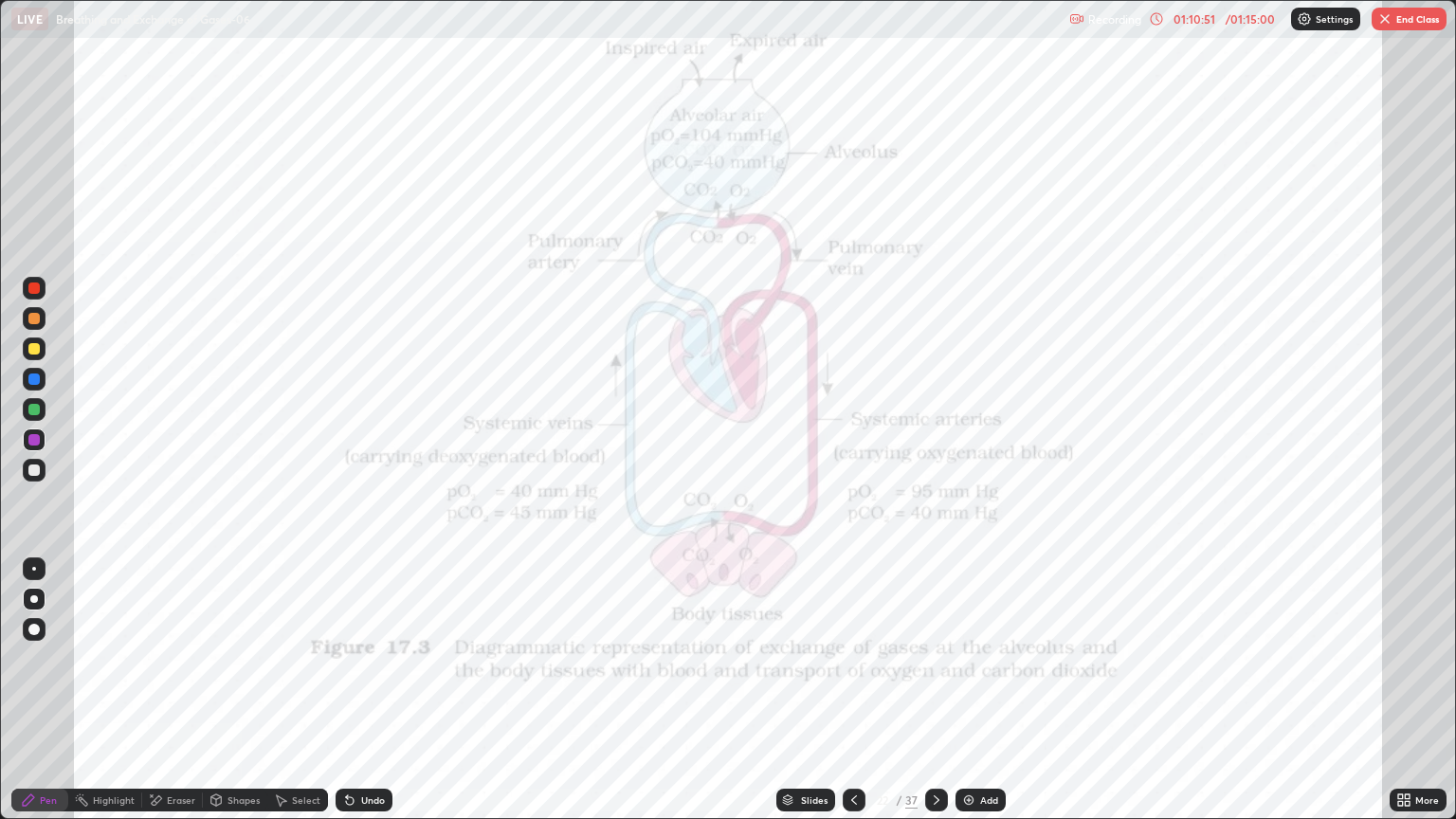 click on "End Class" at bounding box center (1409, 19) 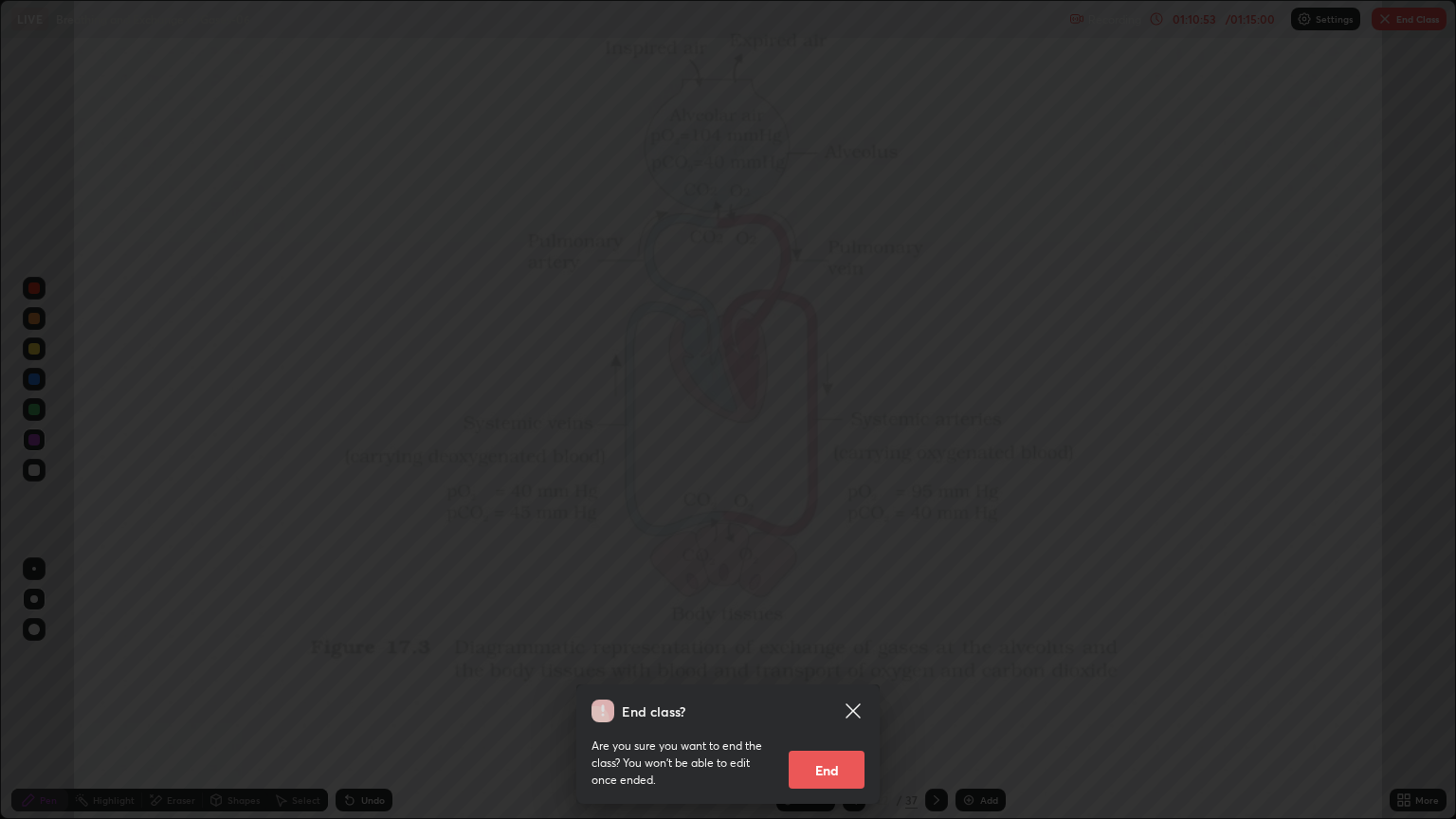 click on "End" at bounding box center (827, 770) 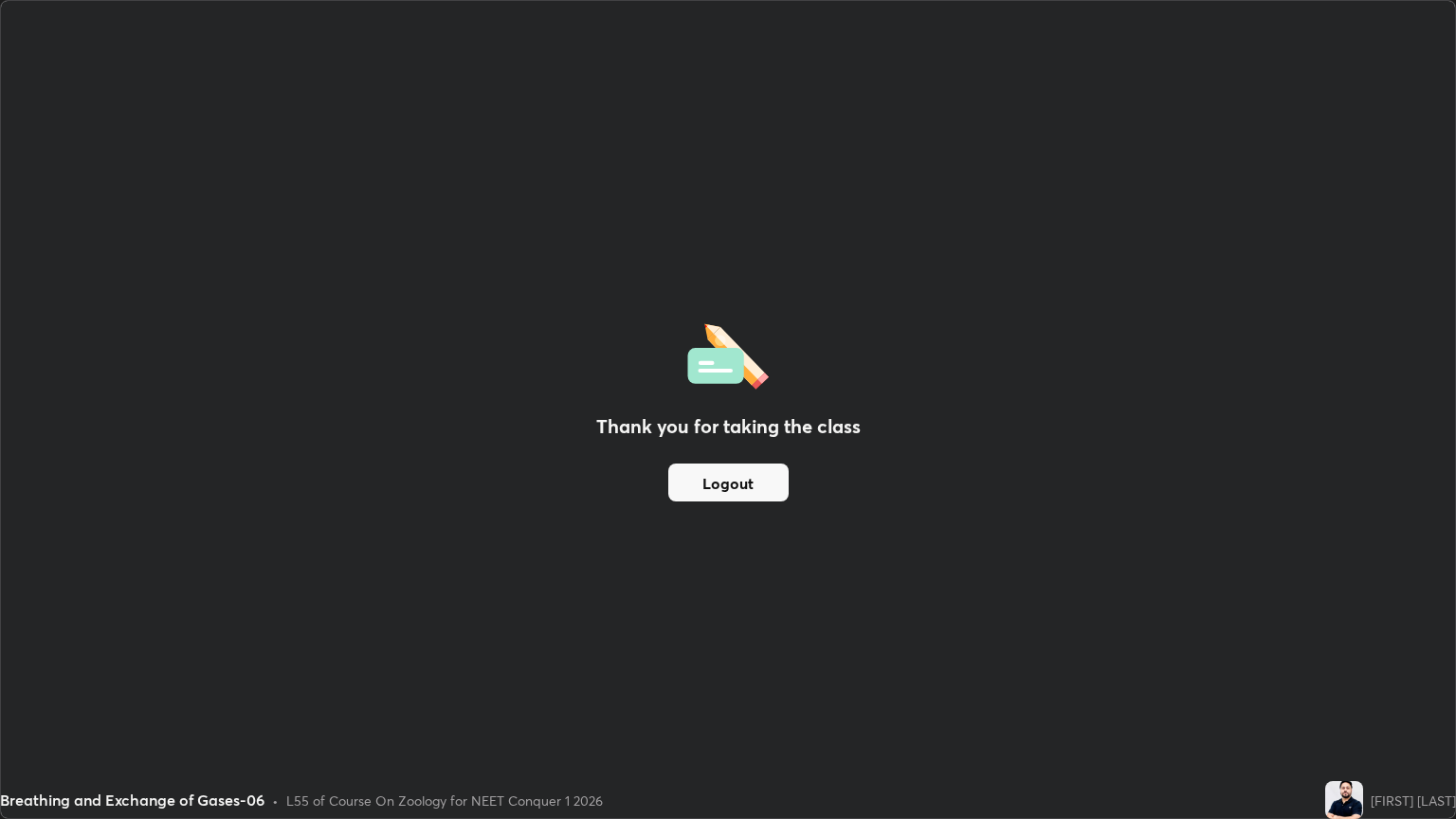 click on "Logout" at bounding box center [728, 482] 